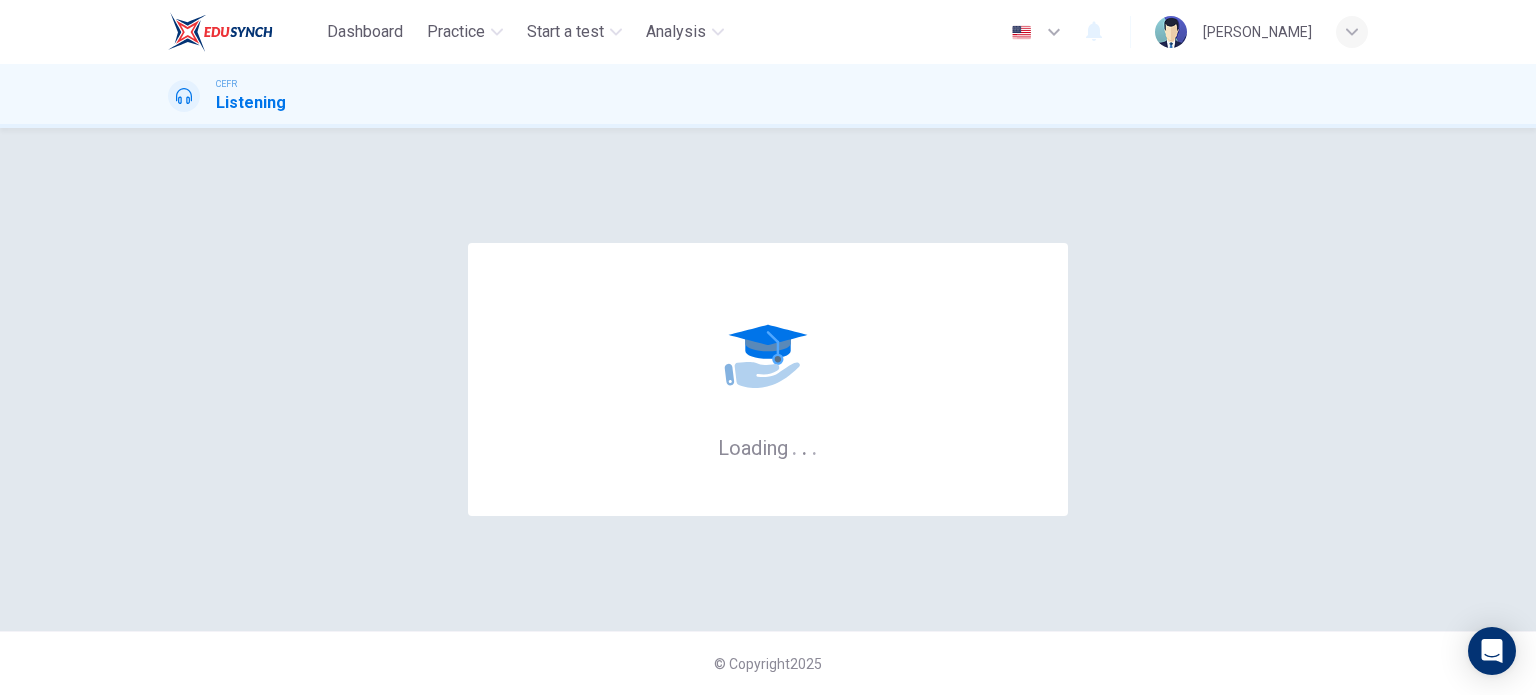 scroll, scrollTop: 0, scrollLeft: 0, axis: both 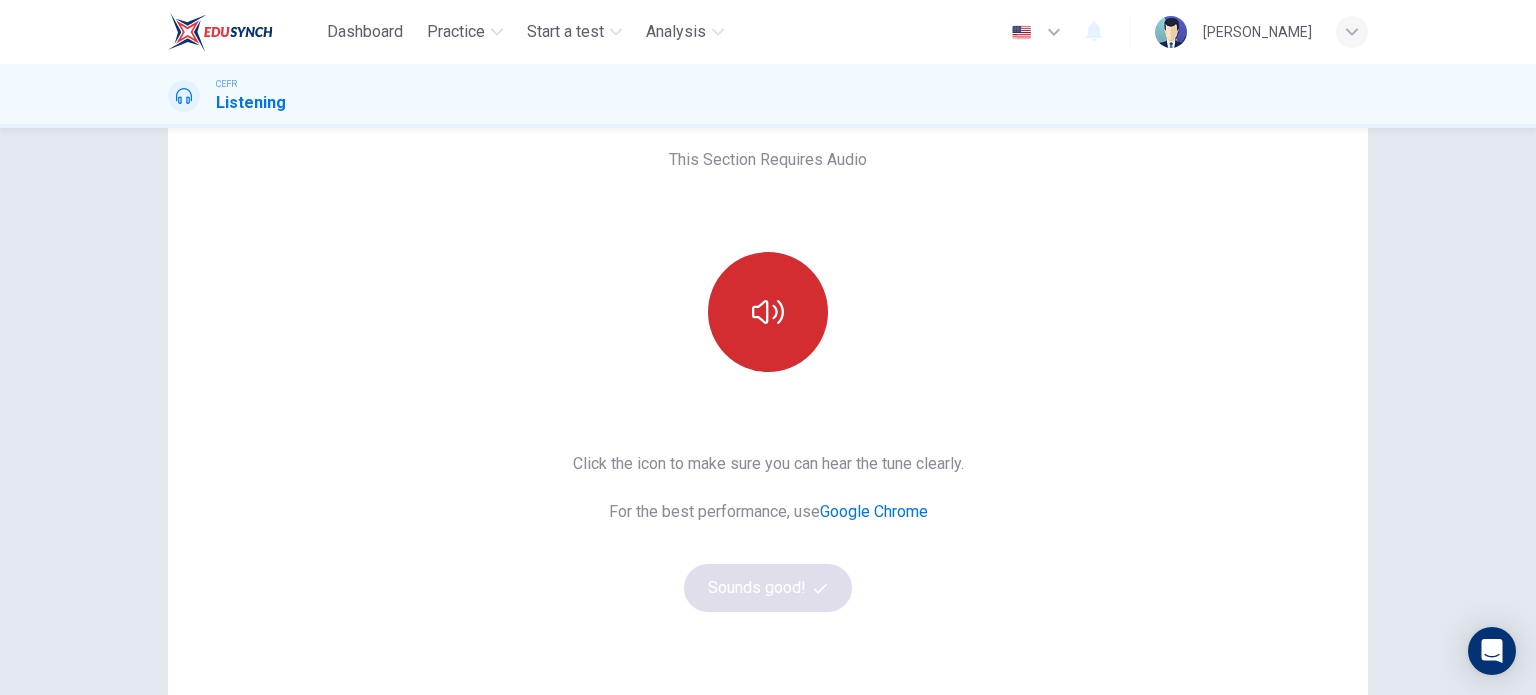 click 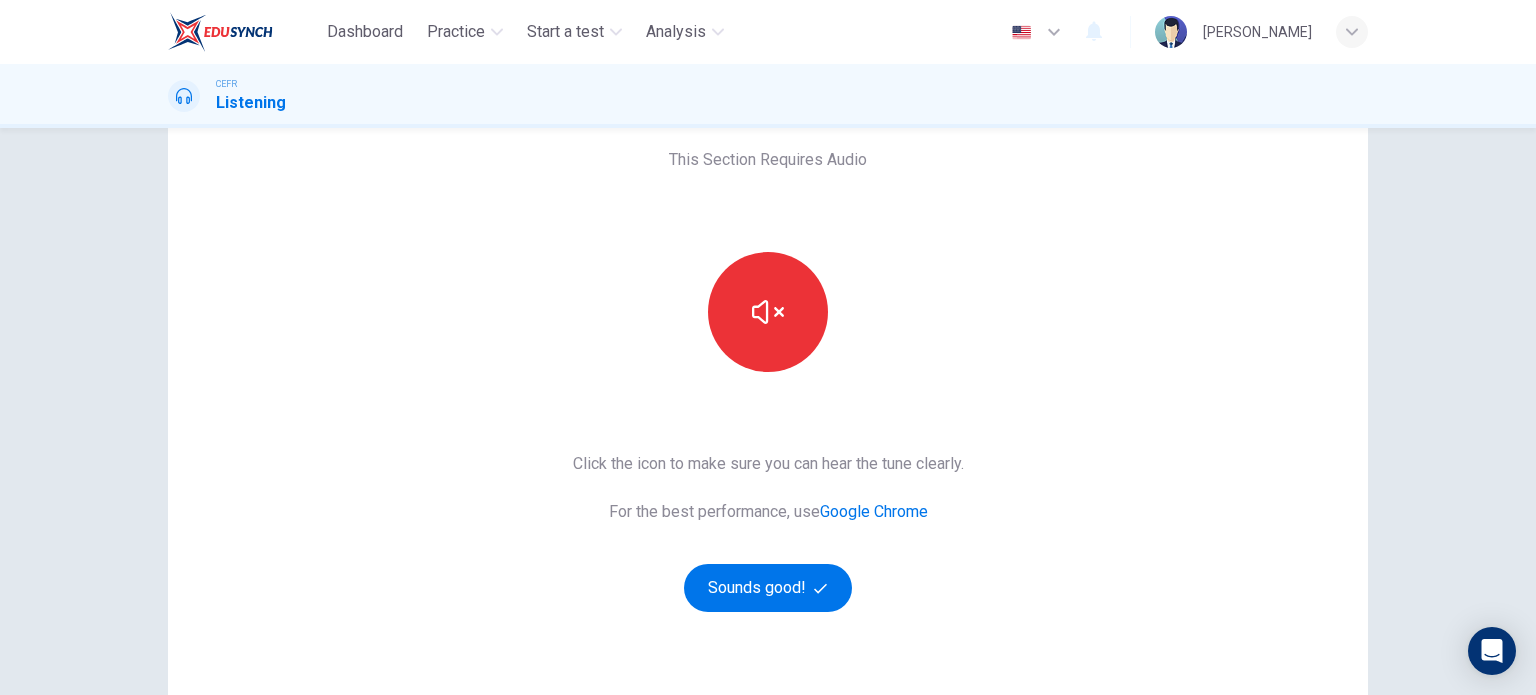 click on "Google Chrome" at bounding box center [874, 511] 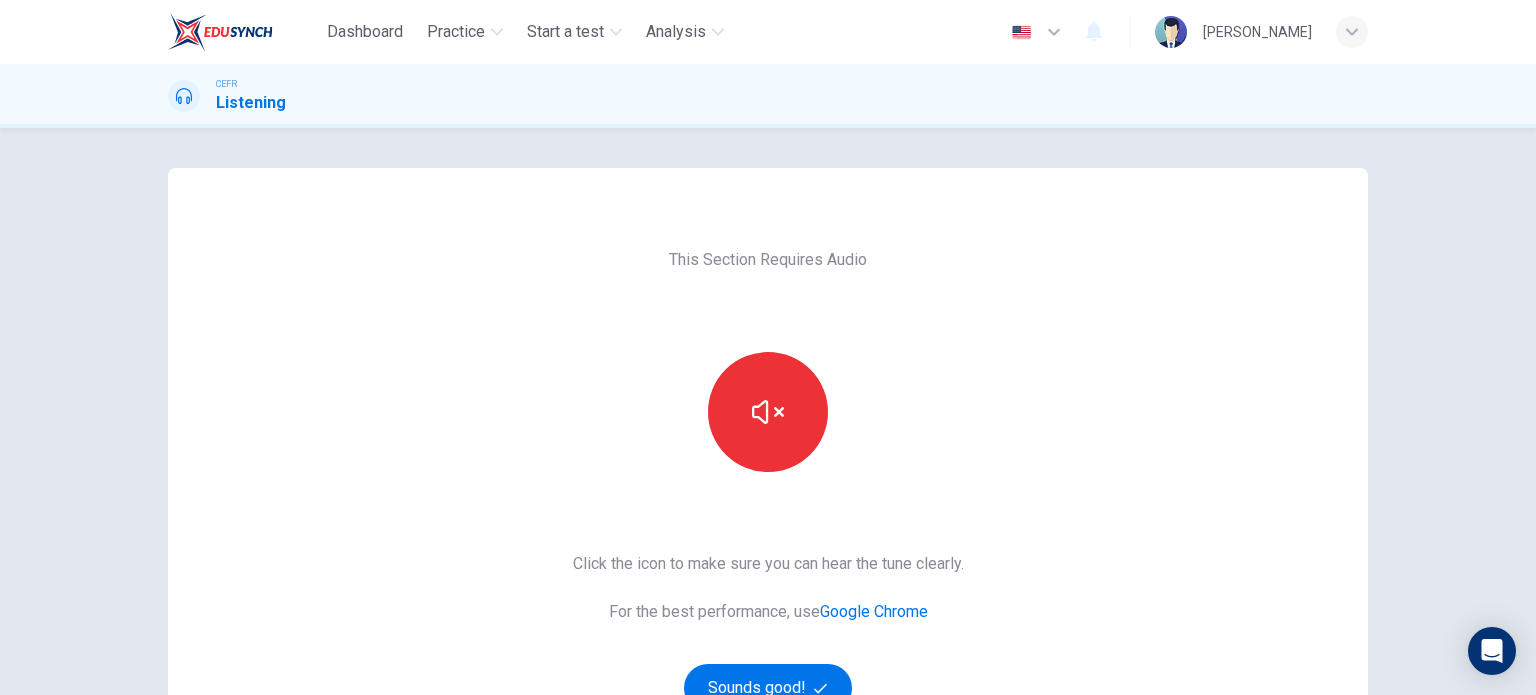 click on "This Section Requires Audio Click the icon to make sure you can hear the tune clearly. For the best performance, use  Google Chrome Sounds good! © Copyright  2025" at bounding box center (768, 411) 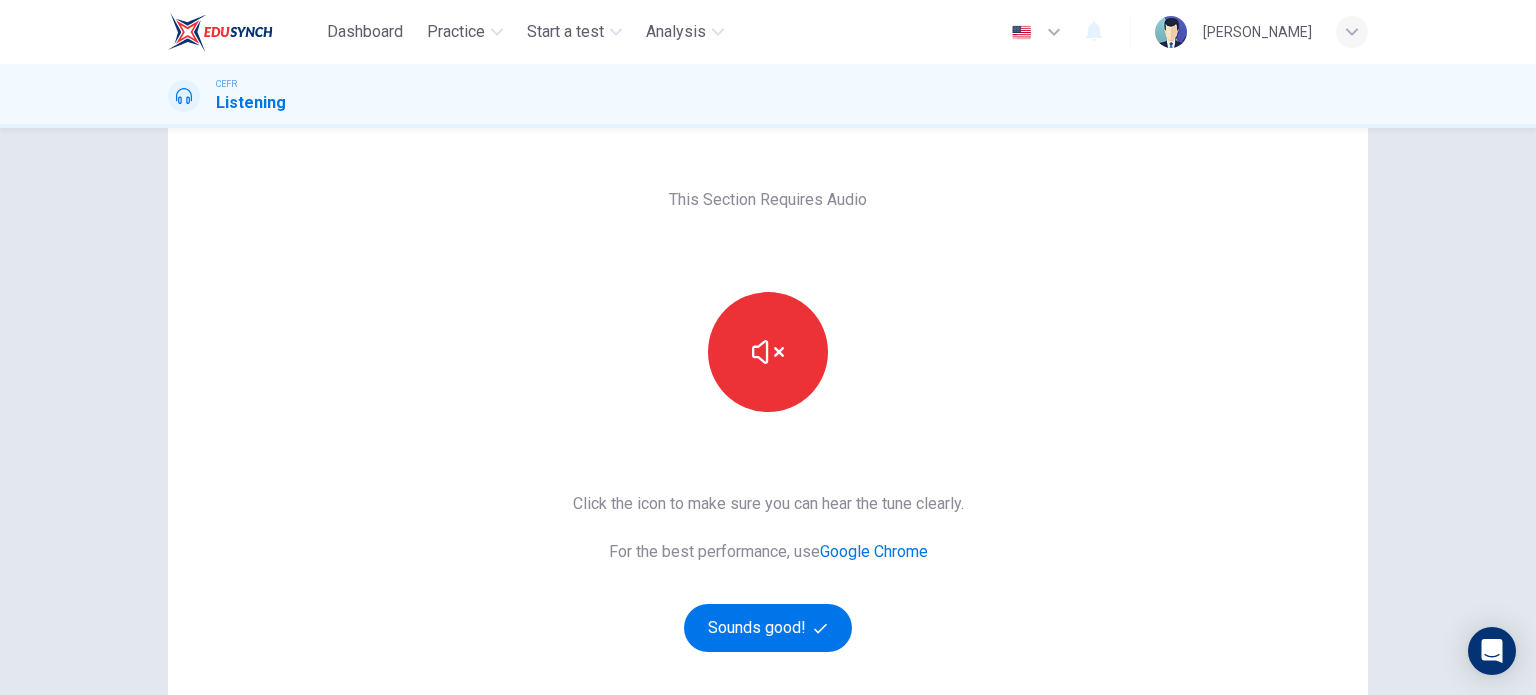 scroll, scrollTop: 65, scrollLeft: 0, axis: vertical 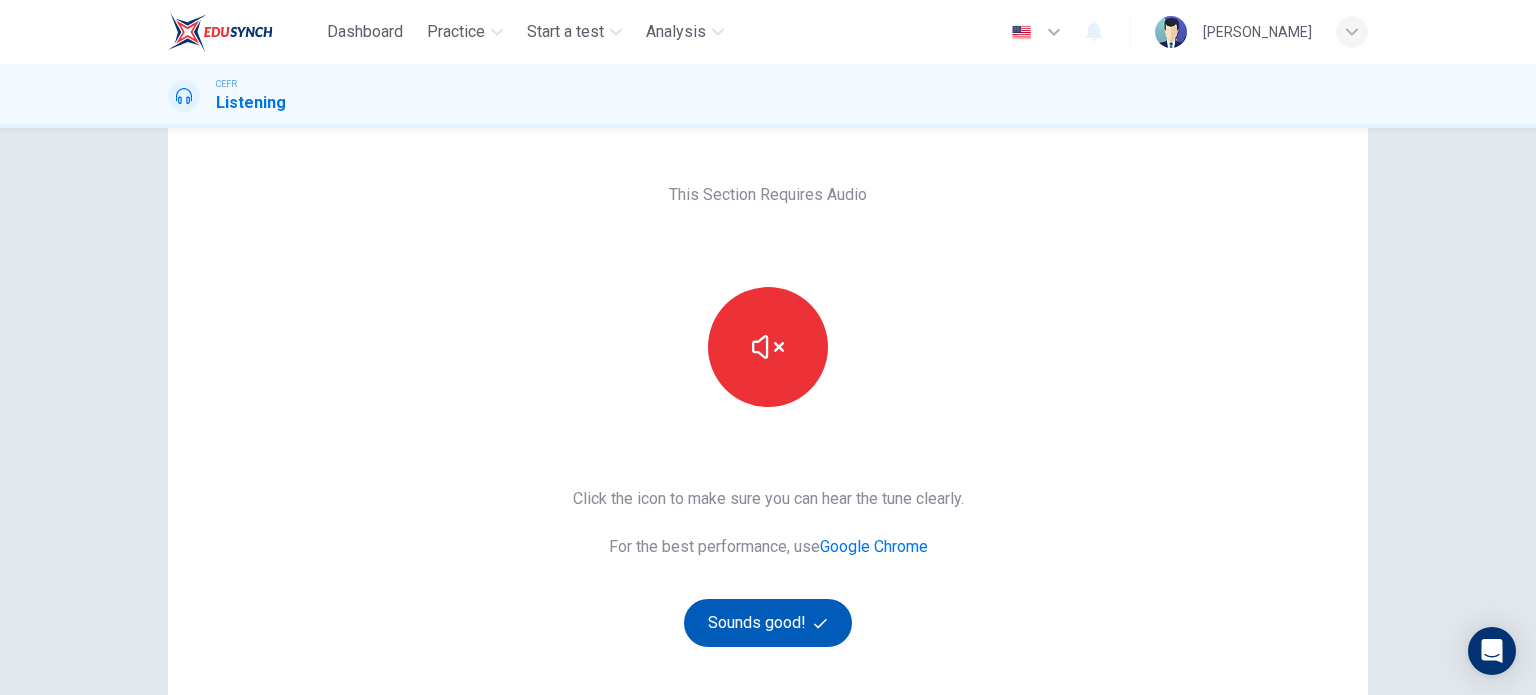click on "Sounds good!" at bounding box center [768, 623] 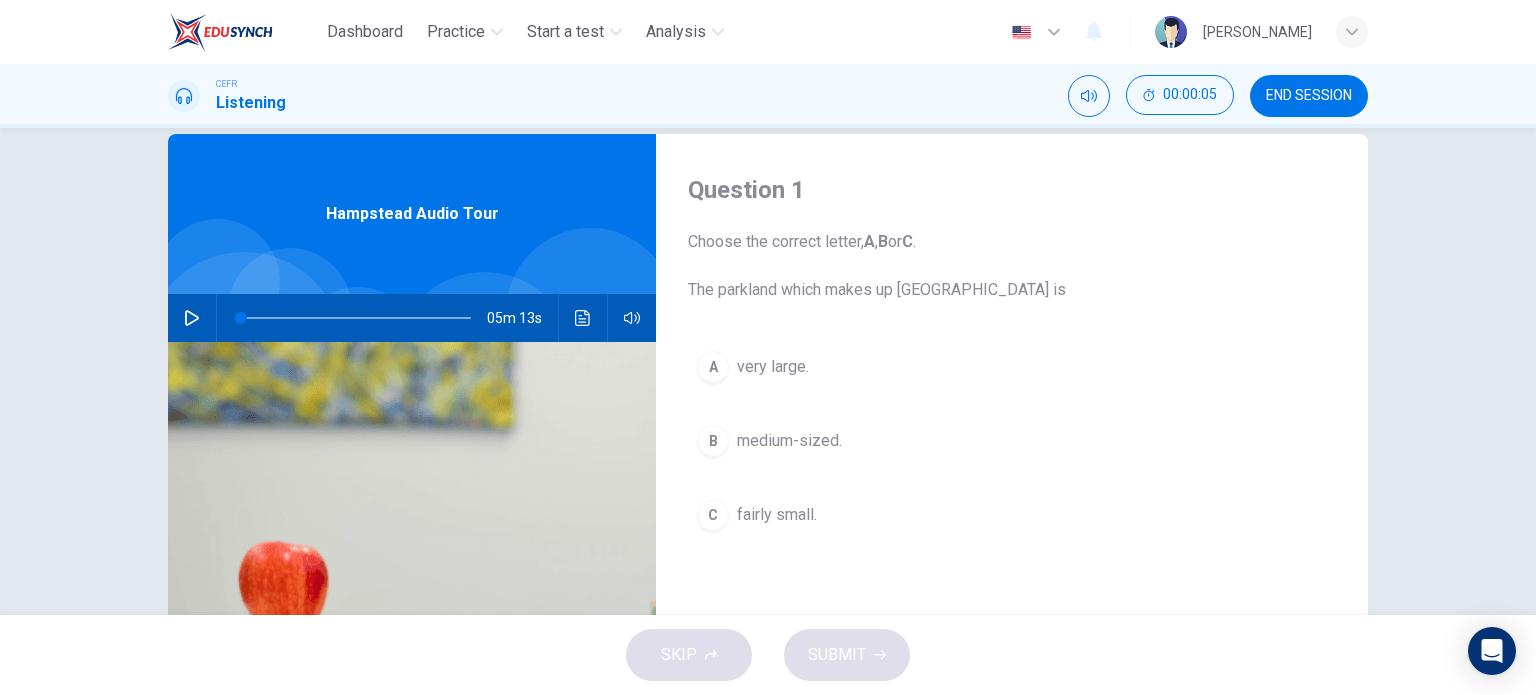 scroll, scrollTop: 0, scrollLeft: 0, axis: both 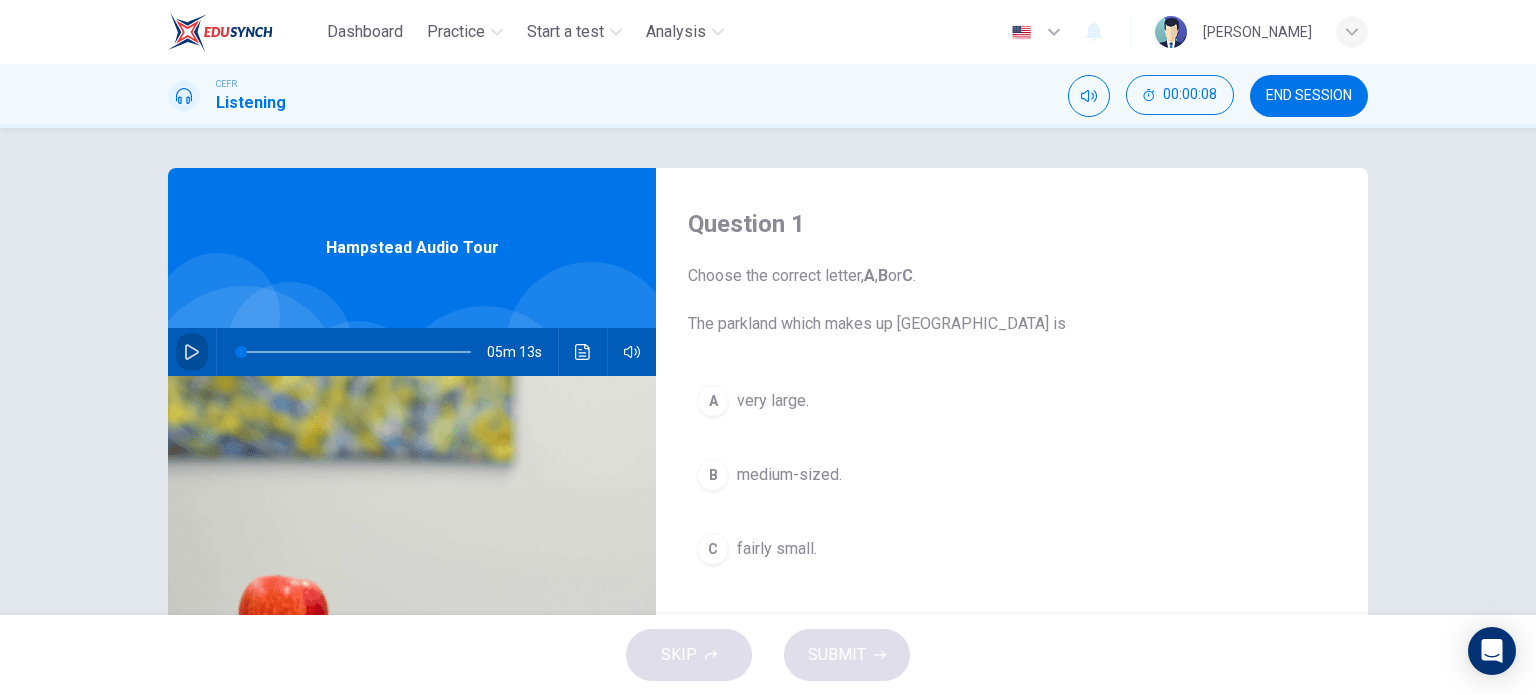click 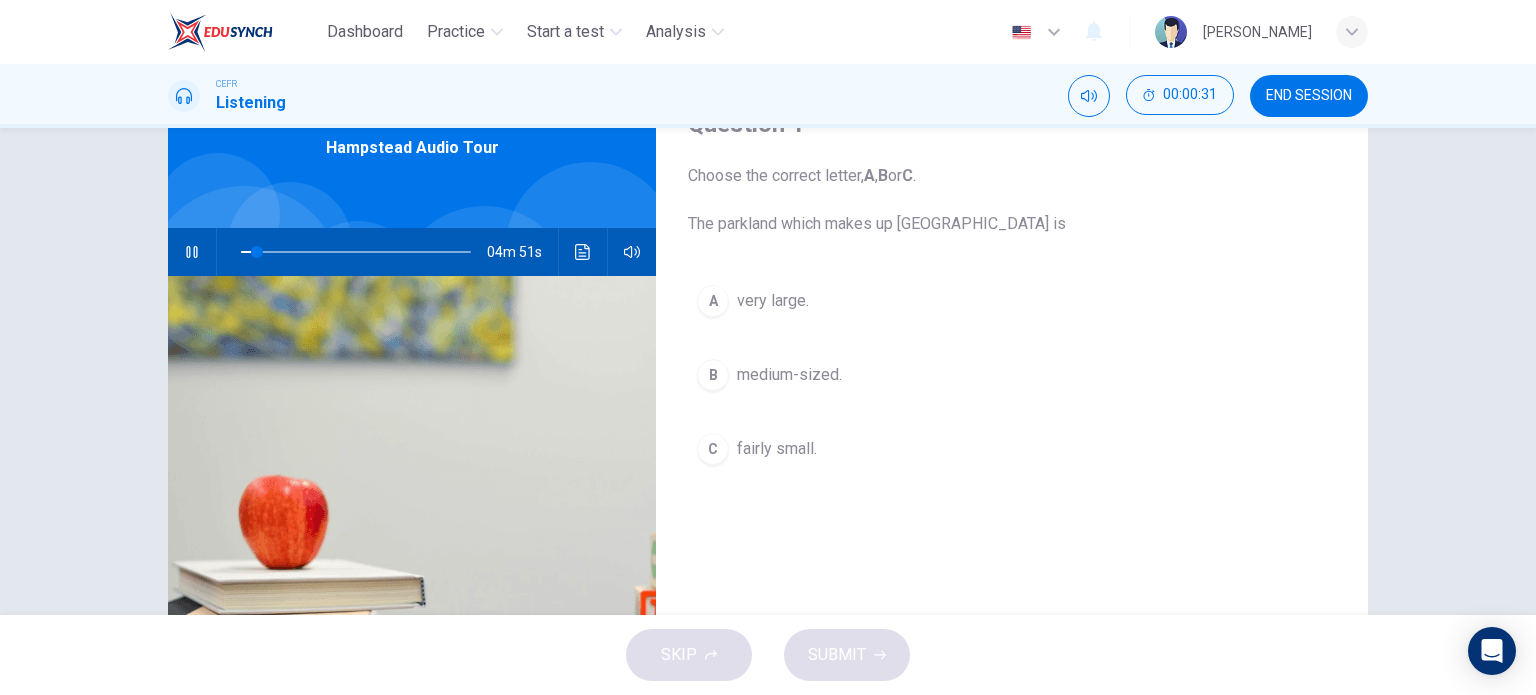 scroll, scrollTop: 0, scrollLeft: 0, axis: both 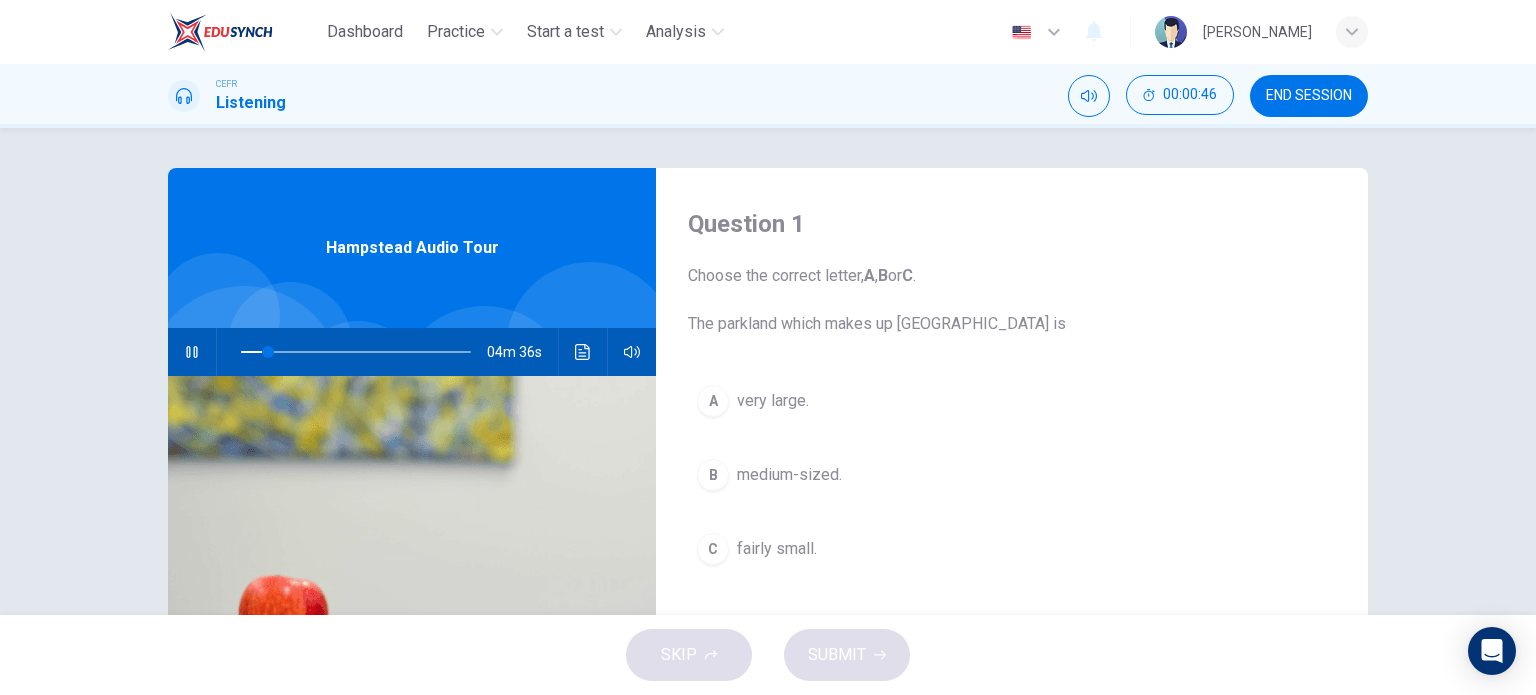 type on "12" 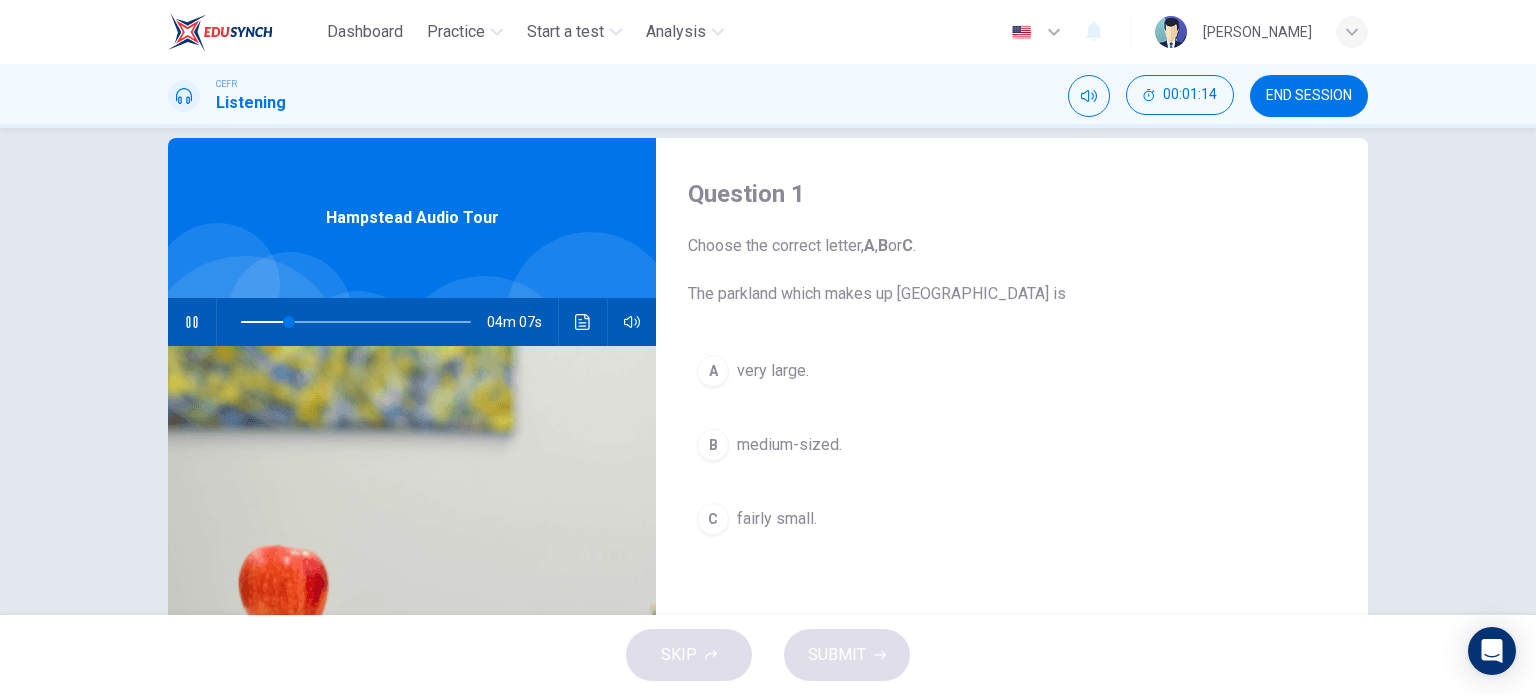 scroll, scrollTop: 31, scrollLeft: 0, axis: vertical 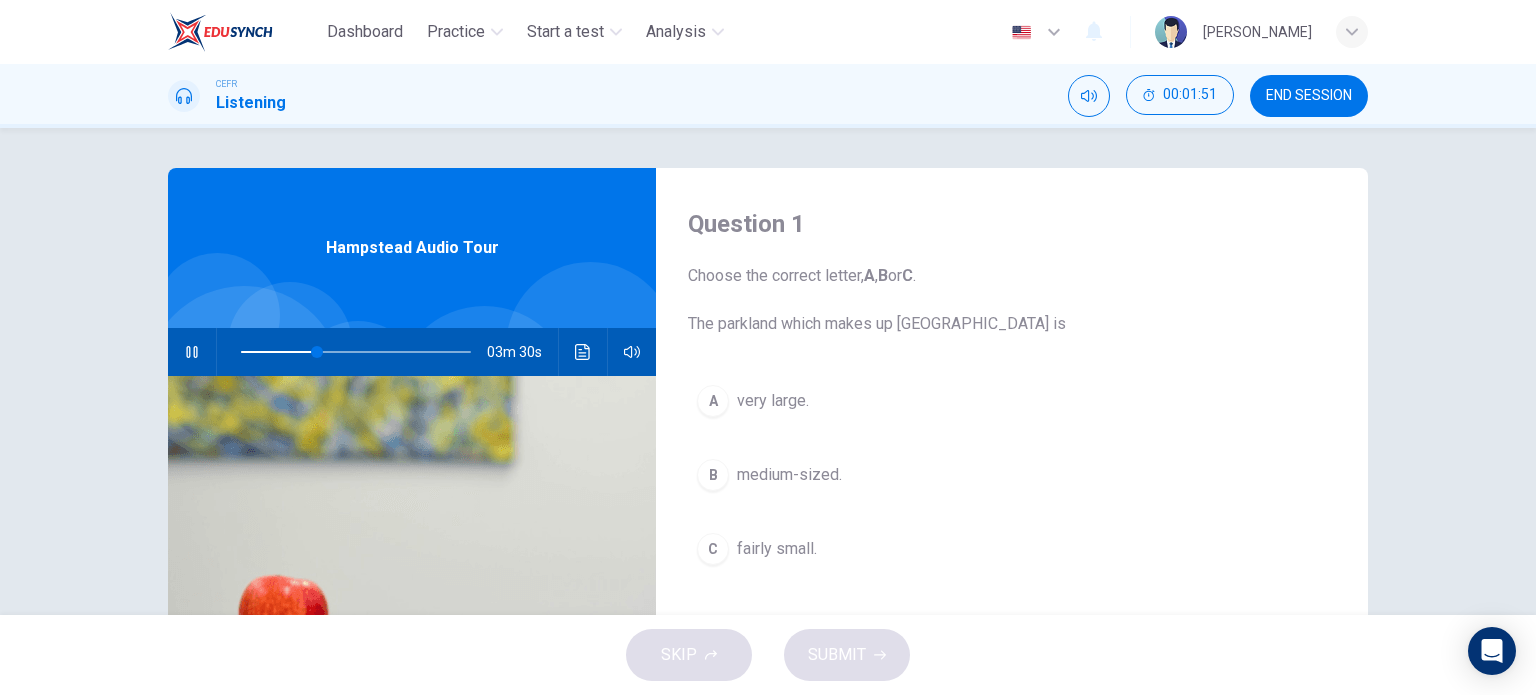 click at bounding box center [583, 352] 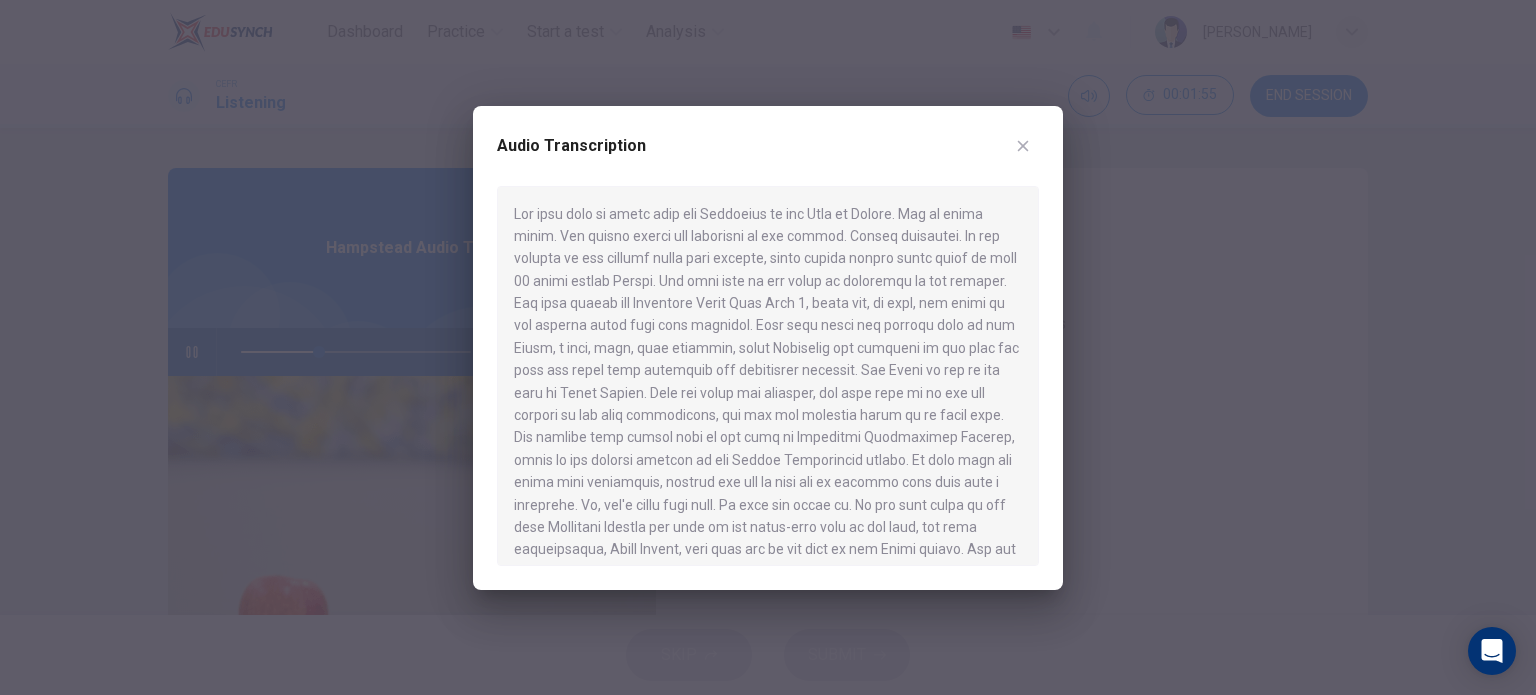 click 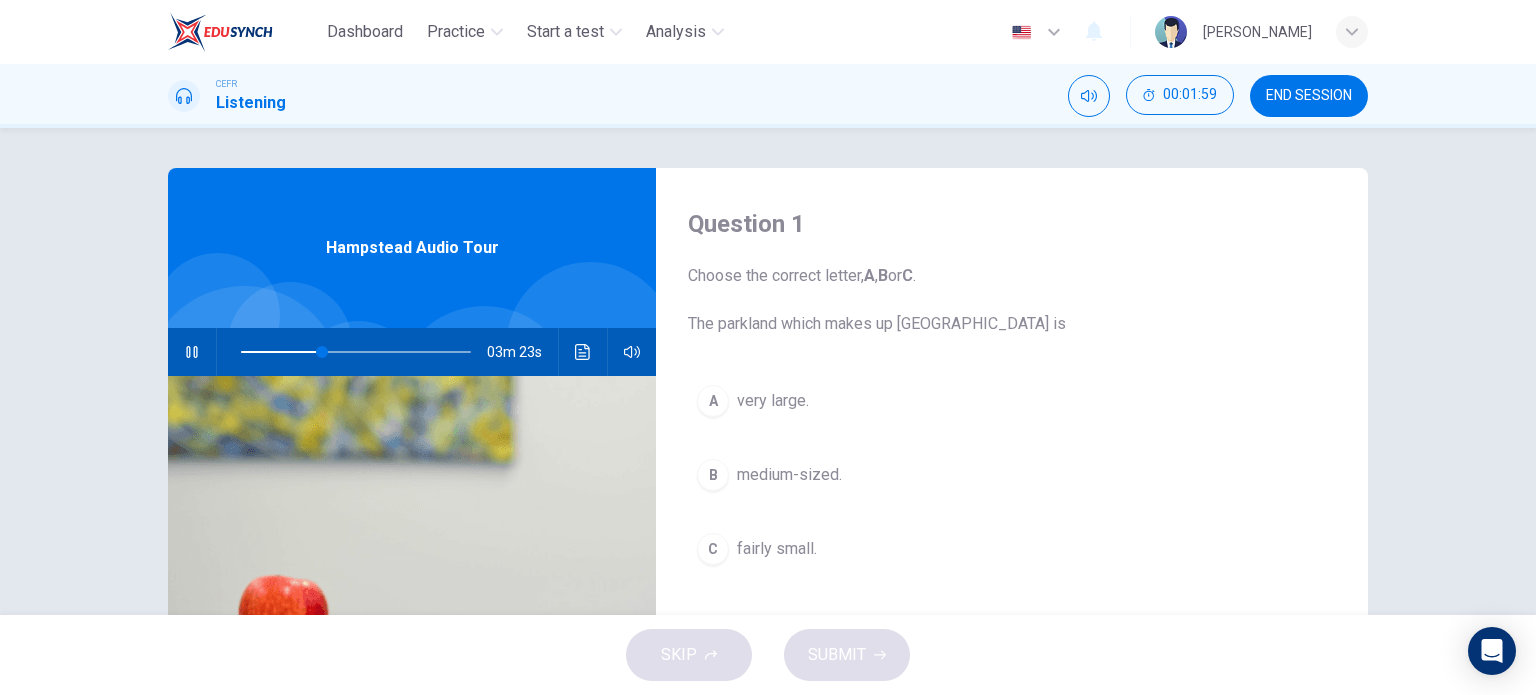click at bounding box center (356, 352) 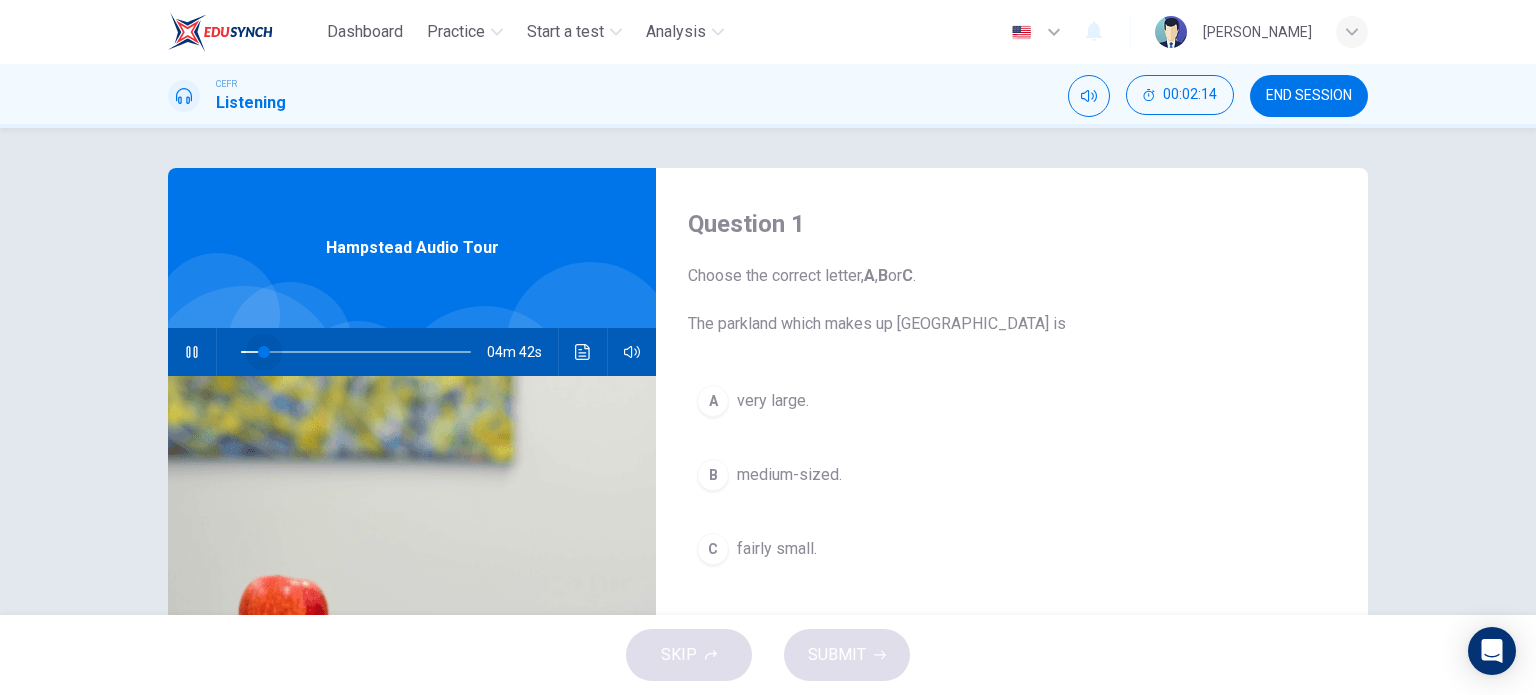 click at bounding box center [356, 352] 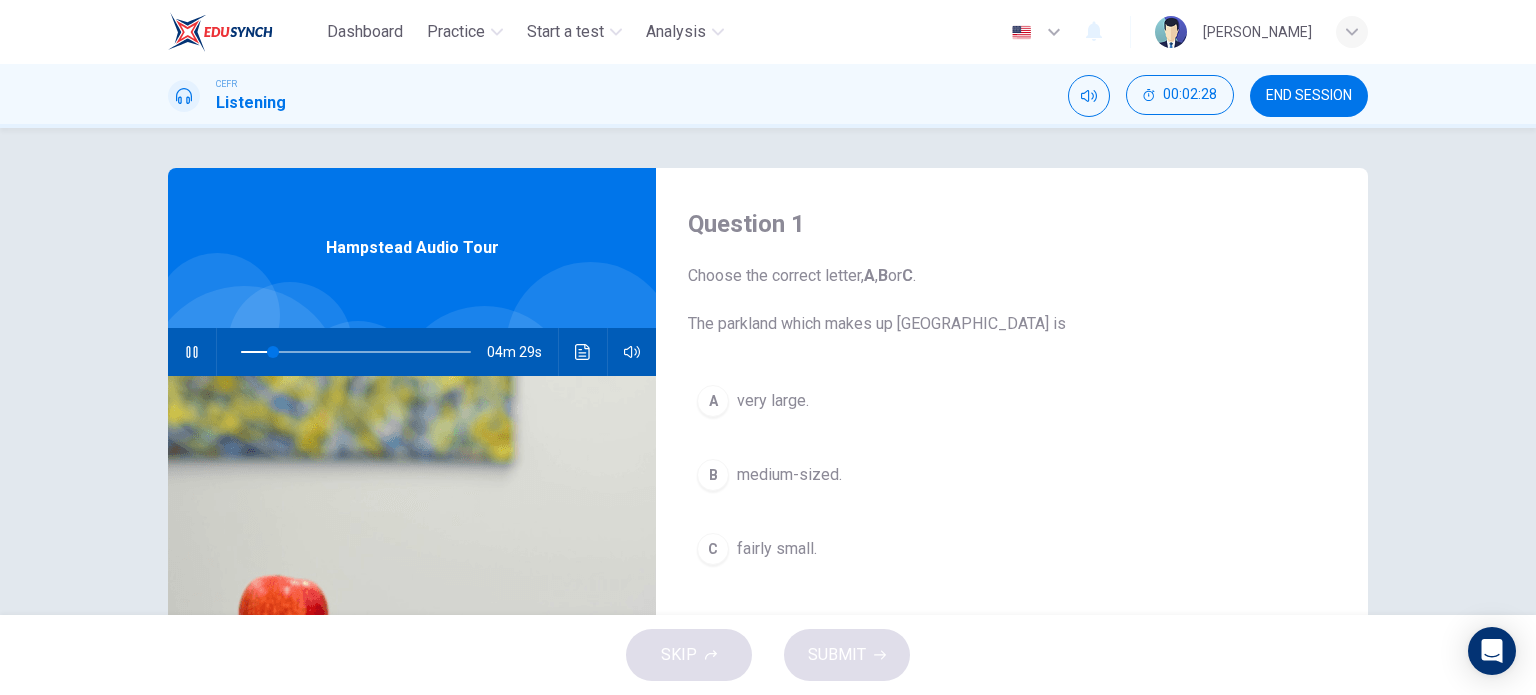 click on "A" at bounding box center [713, 401] 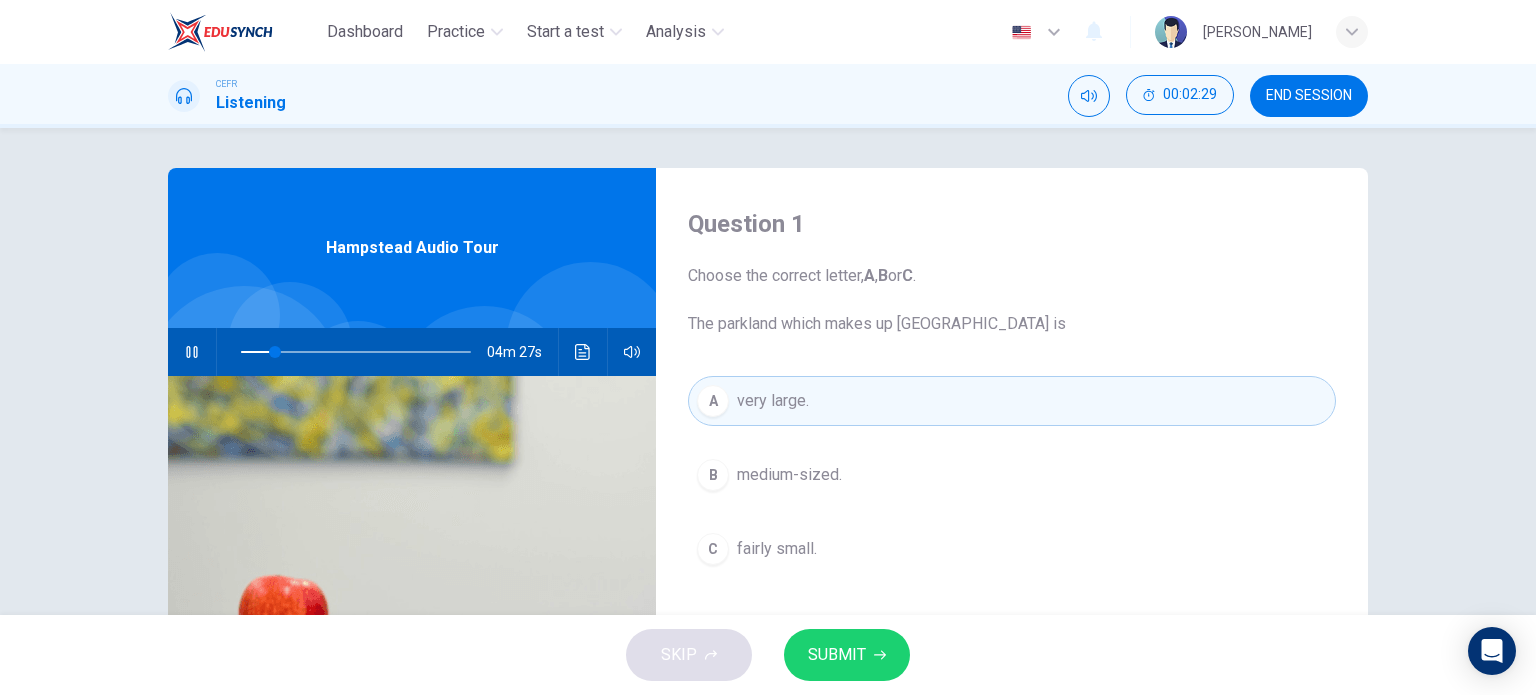 click on "SUBMIT" at bounding box center (847, 655) 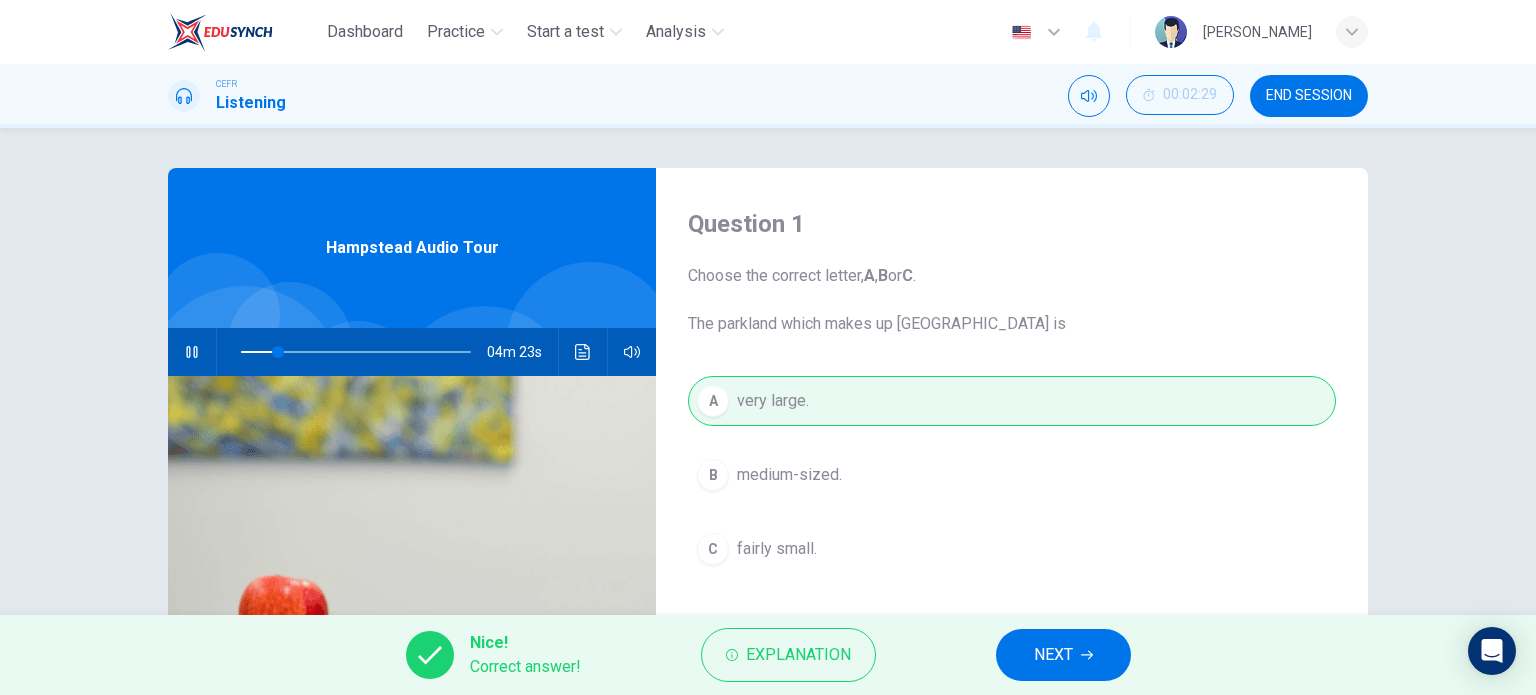 click at bounding box center [192, 352] 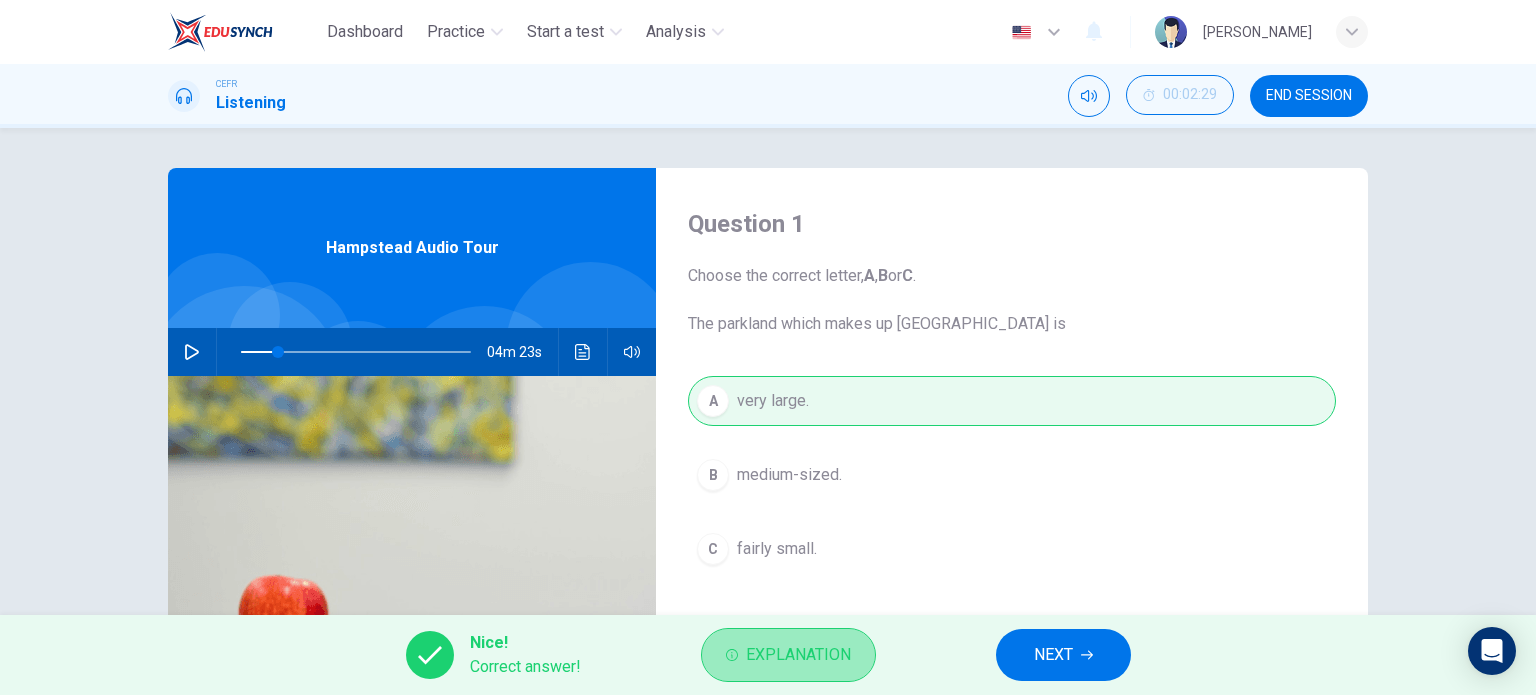 click on "Explanation" at bounding box center (798, 655) 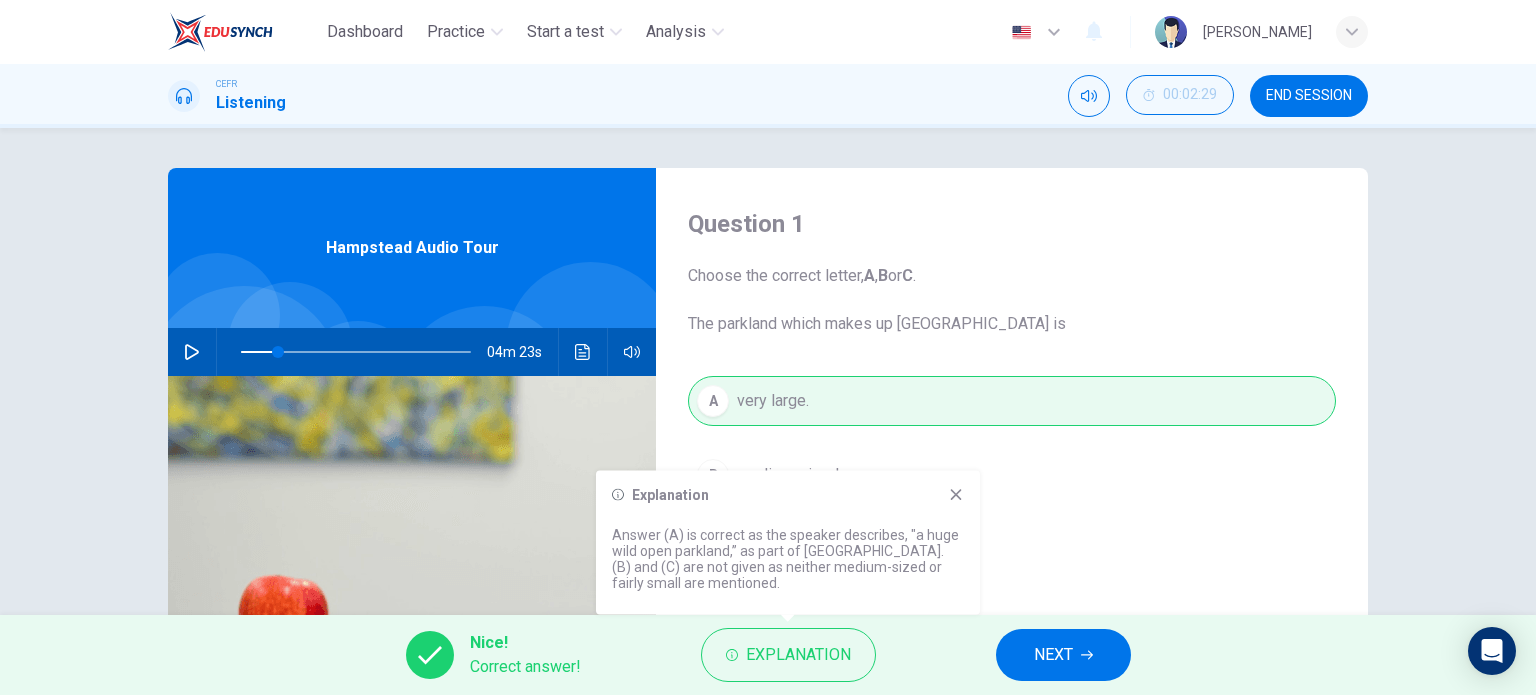 click on "NEXT" at bounding box center (1053, 655) 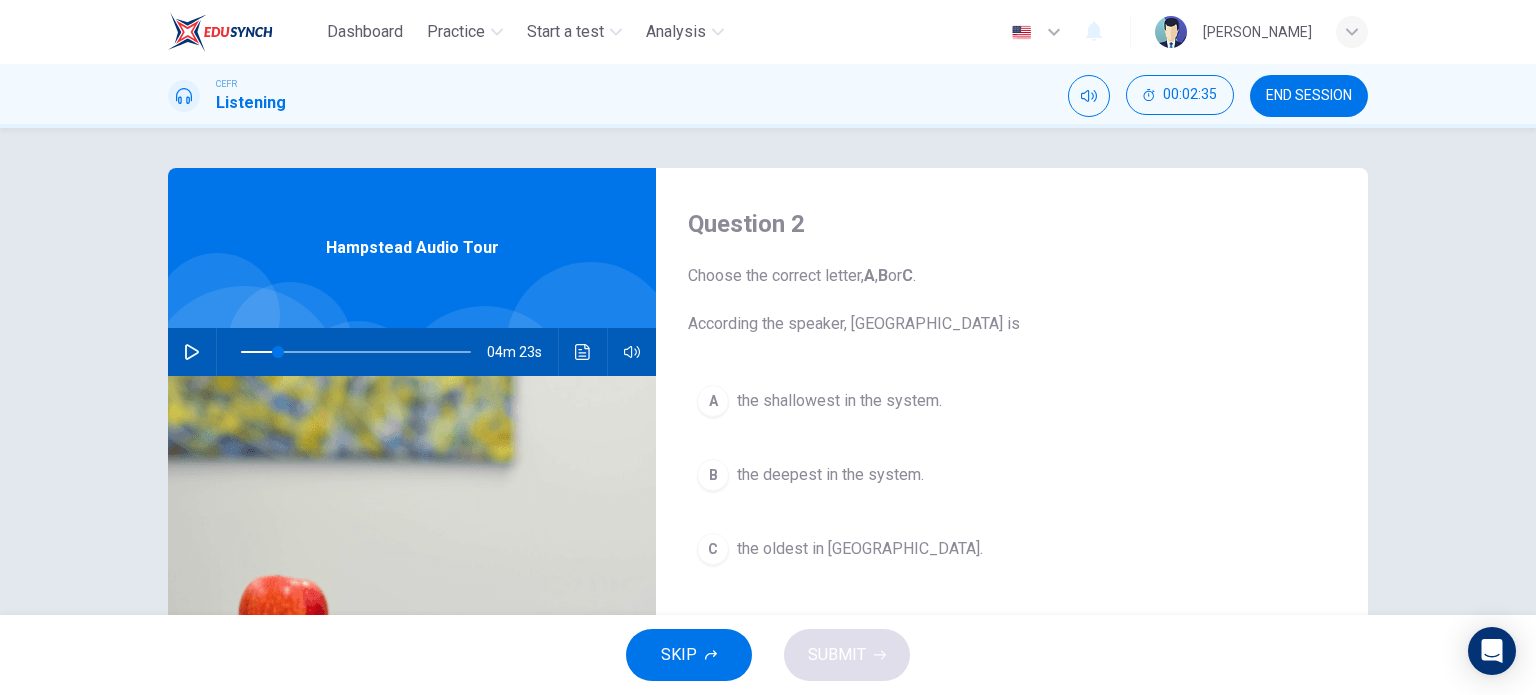 click 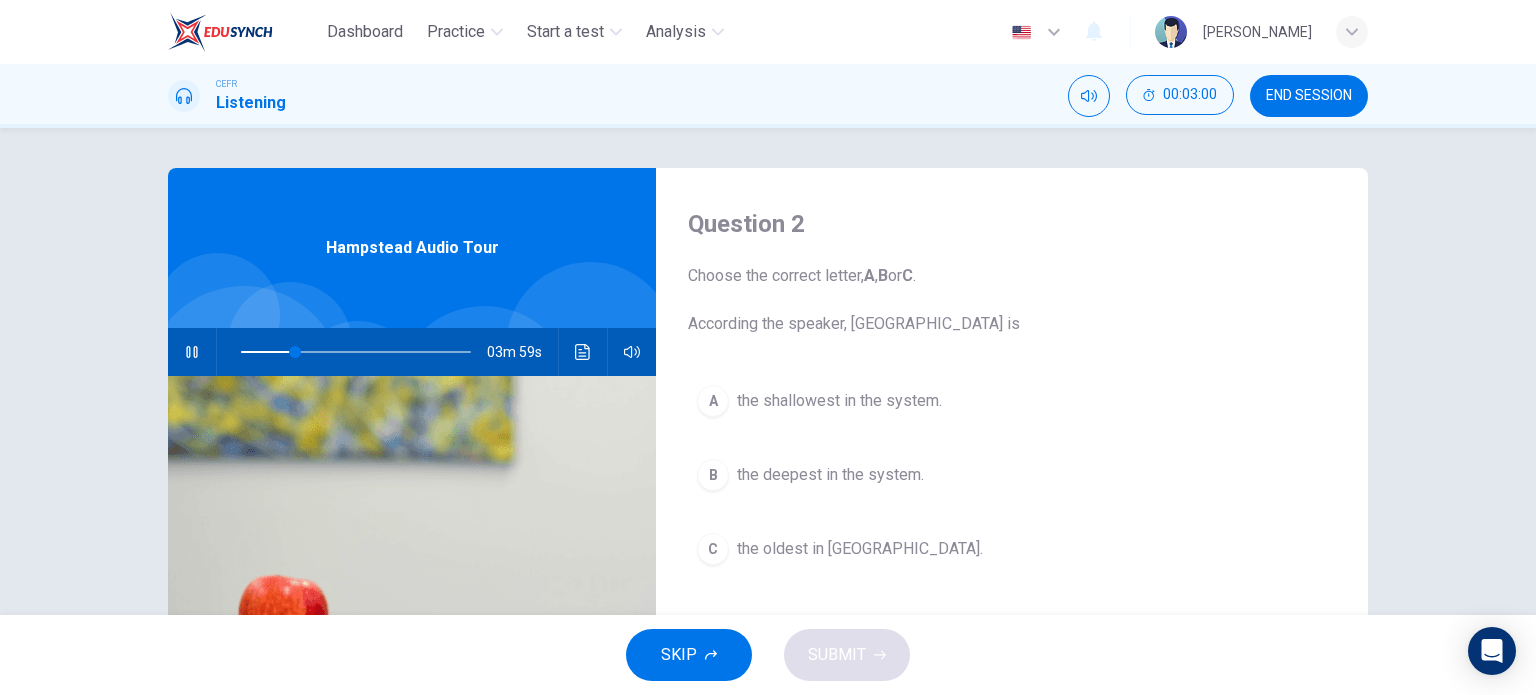click 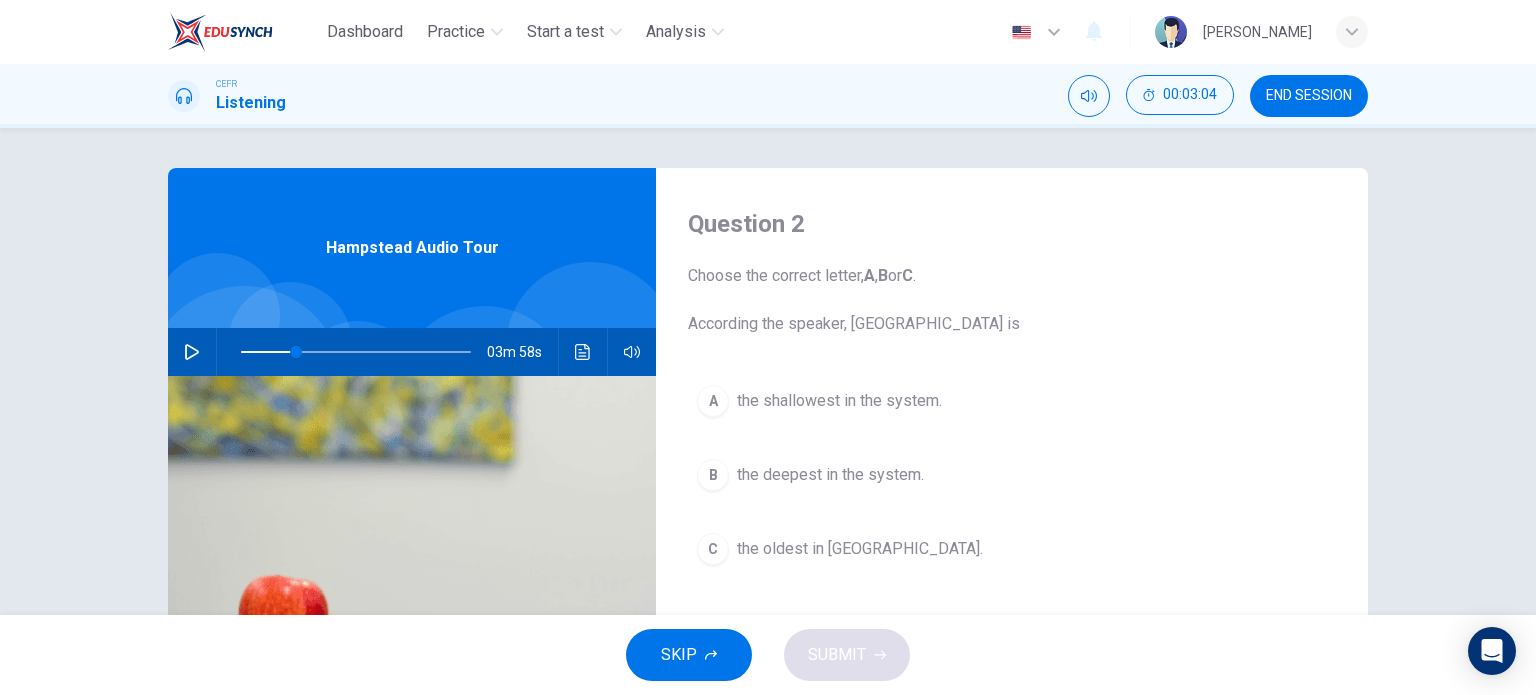 click on "B" at bounding box center (713, 475) 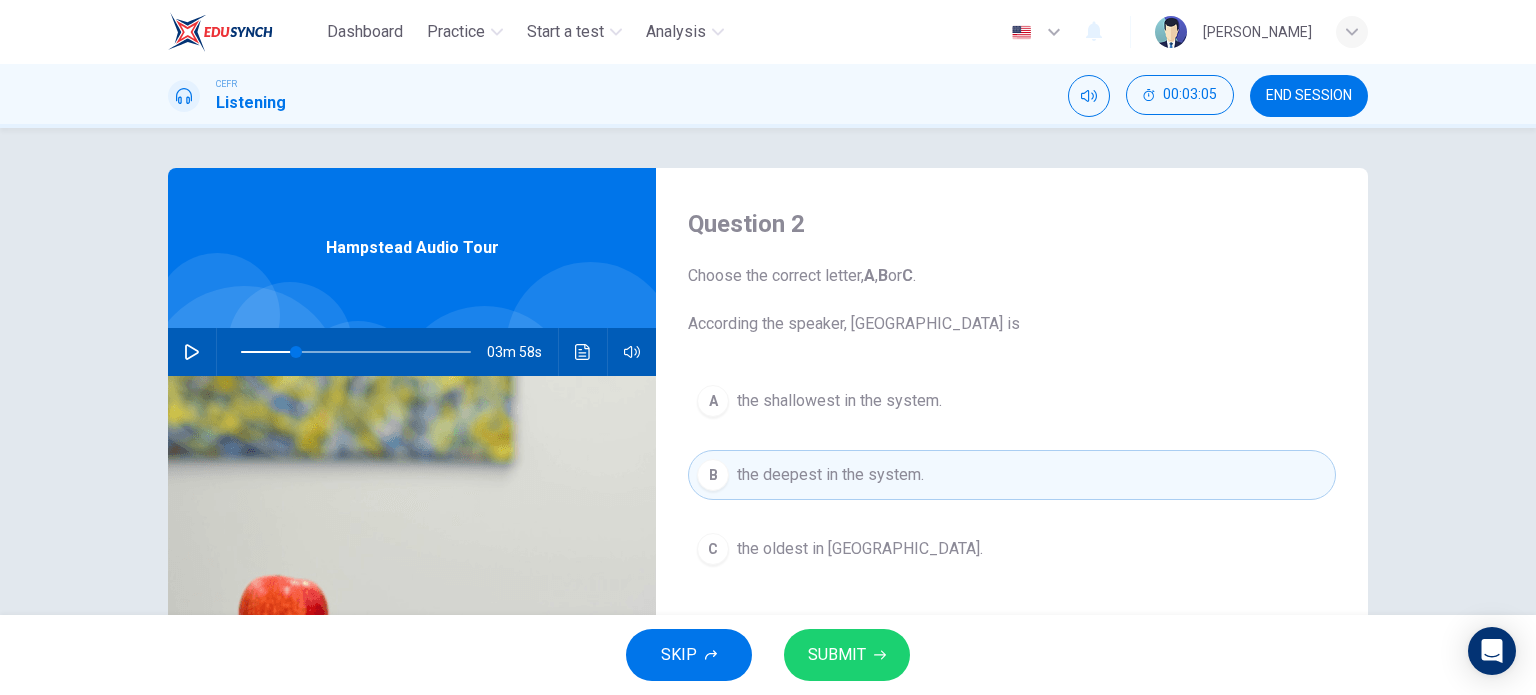 click on "SUBMIT" at bounding box center (847, 655) 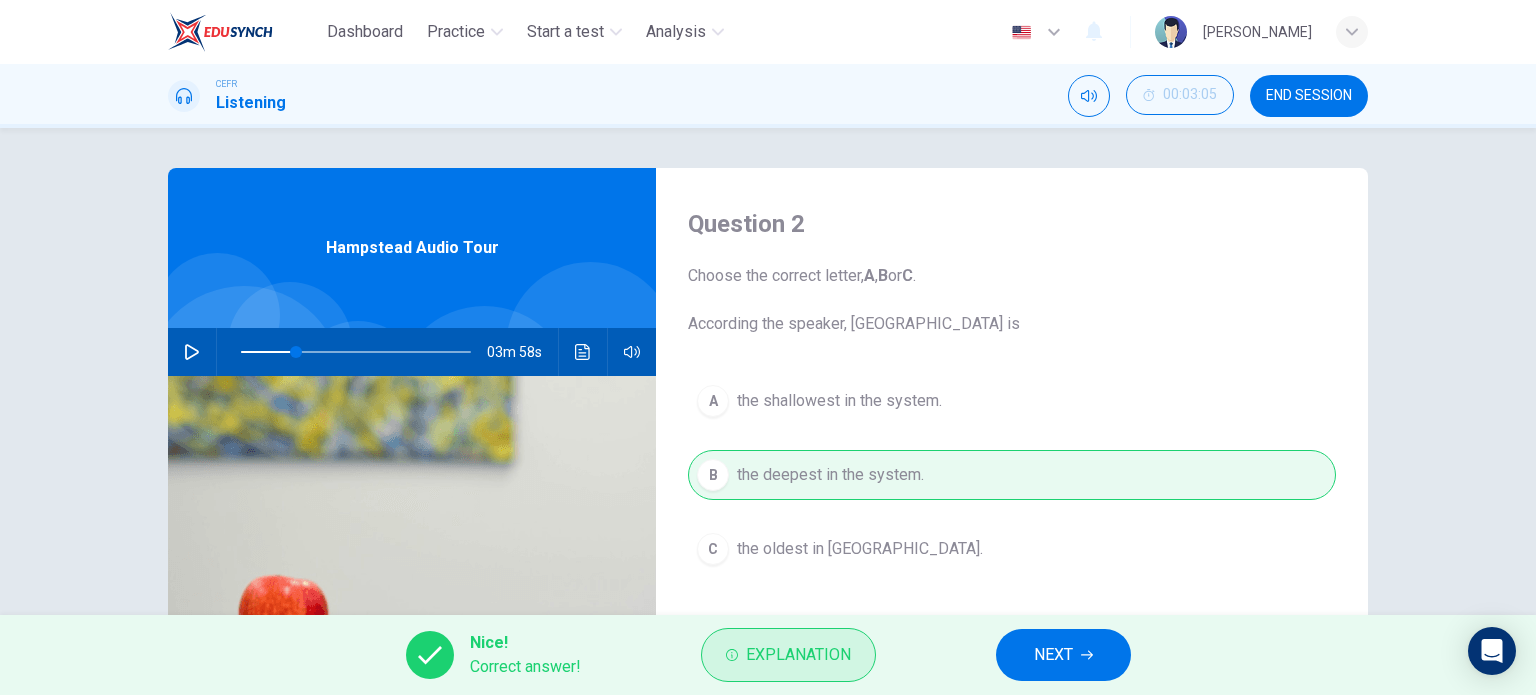 click on "Explanation" at bounding box center (788, 655) 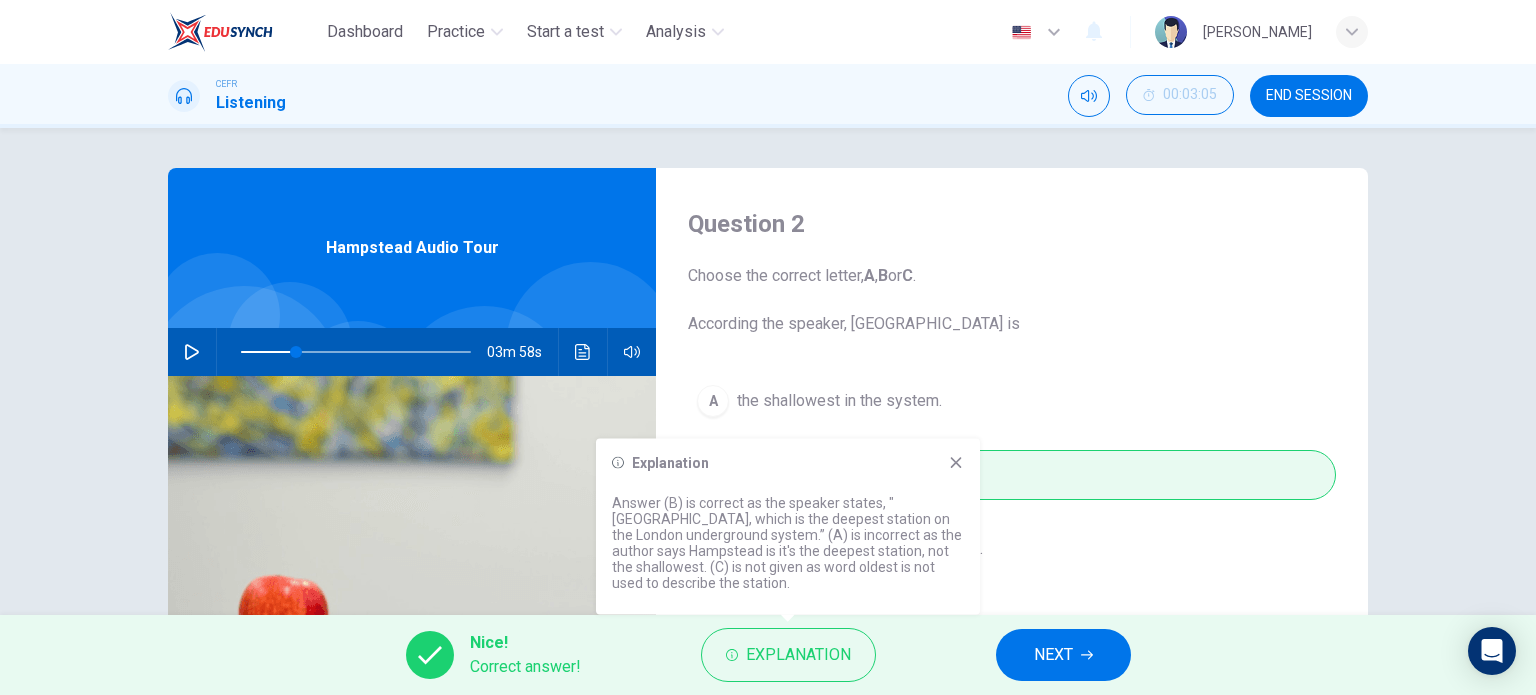 click on "NEXT" at bounding box center (1053, 655) 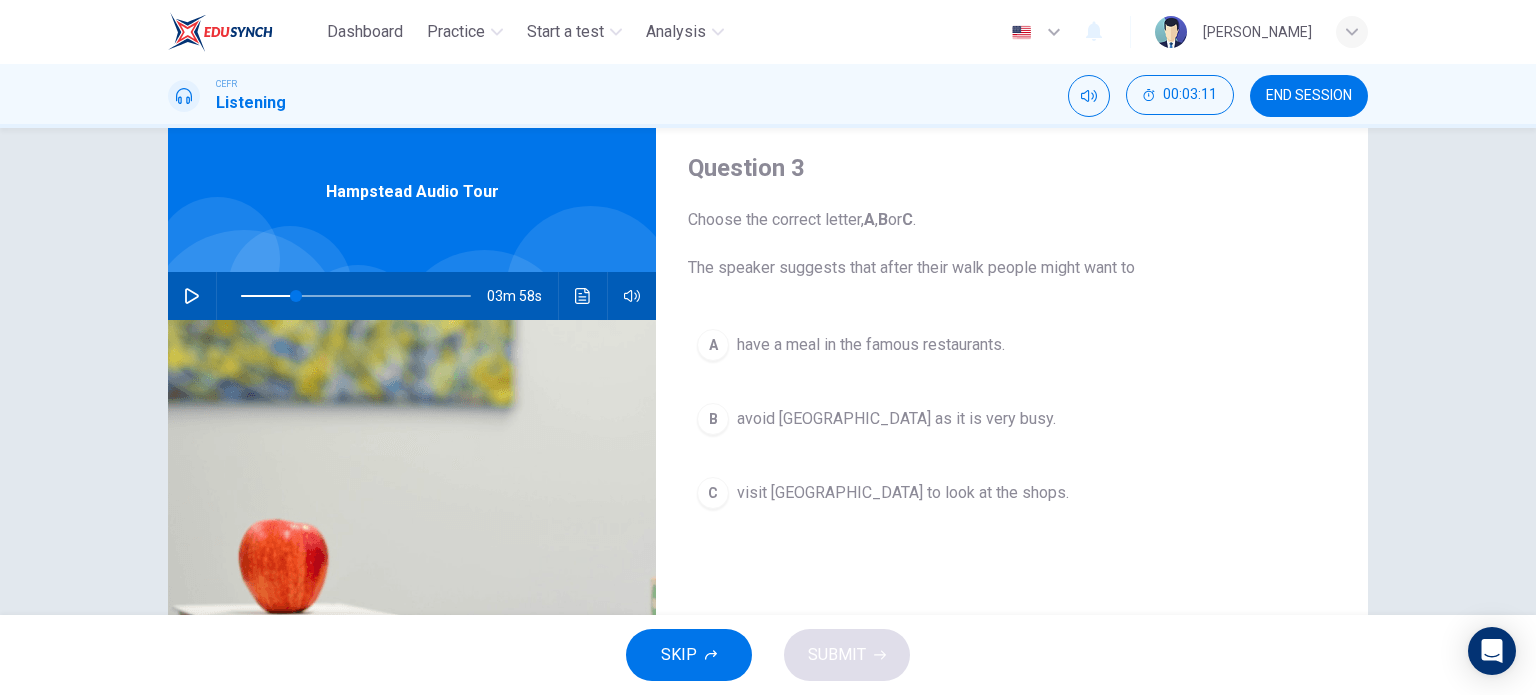 scroll, scrollTop: 100, scrollLeft: 0, axis: vertical 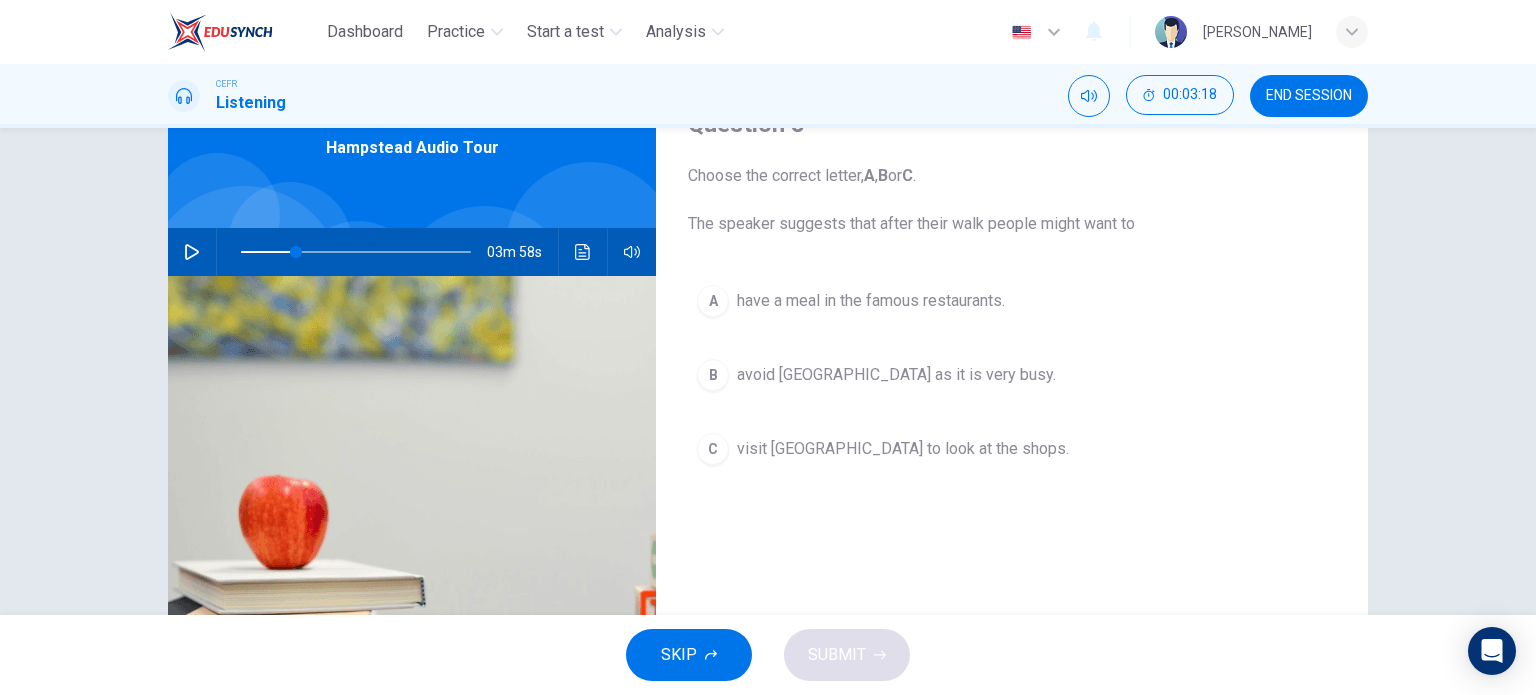 click 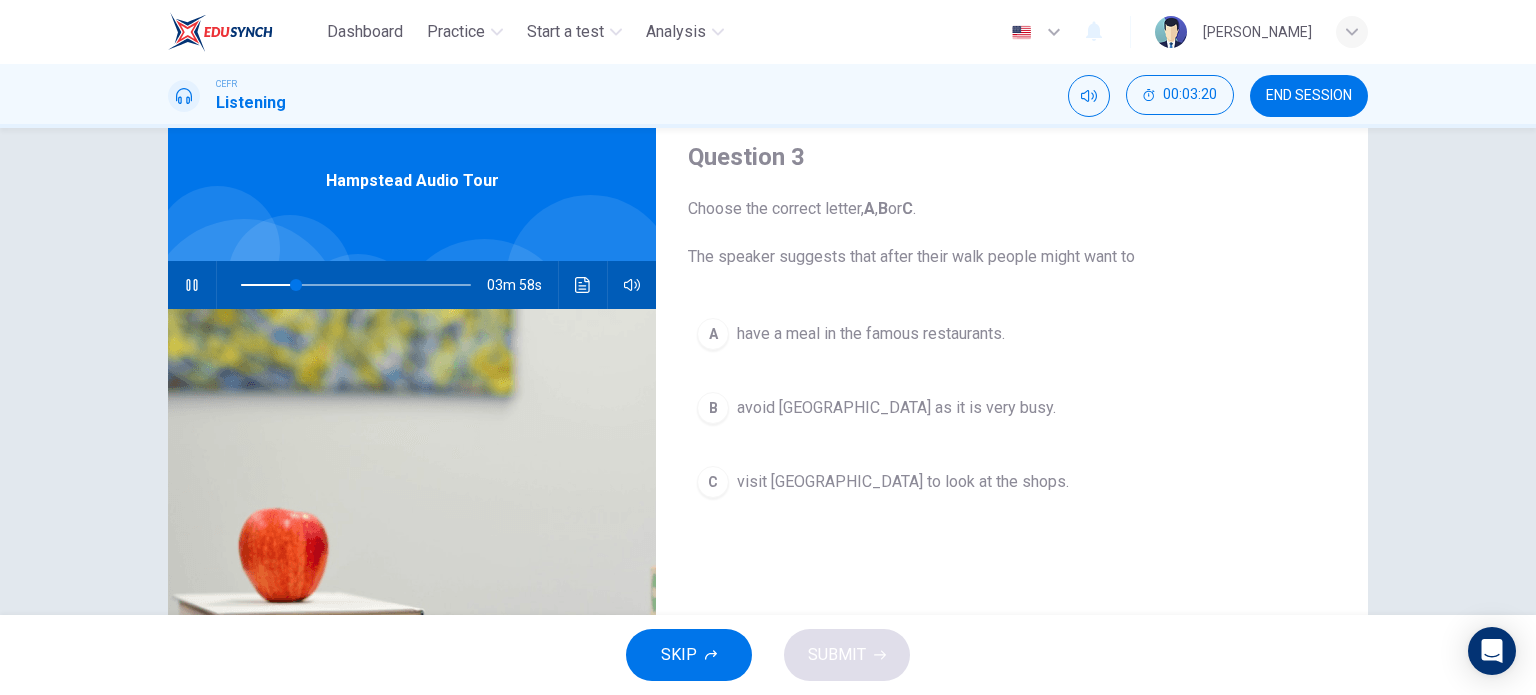scroll, scrollTop: 100, scrollLeft: 0, axis: vertical 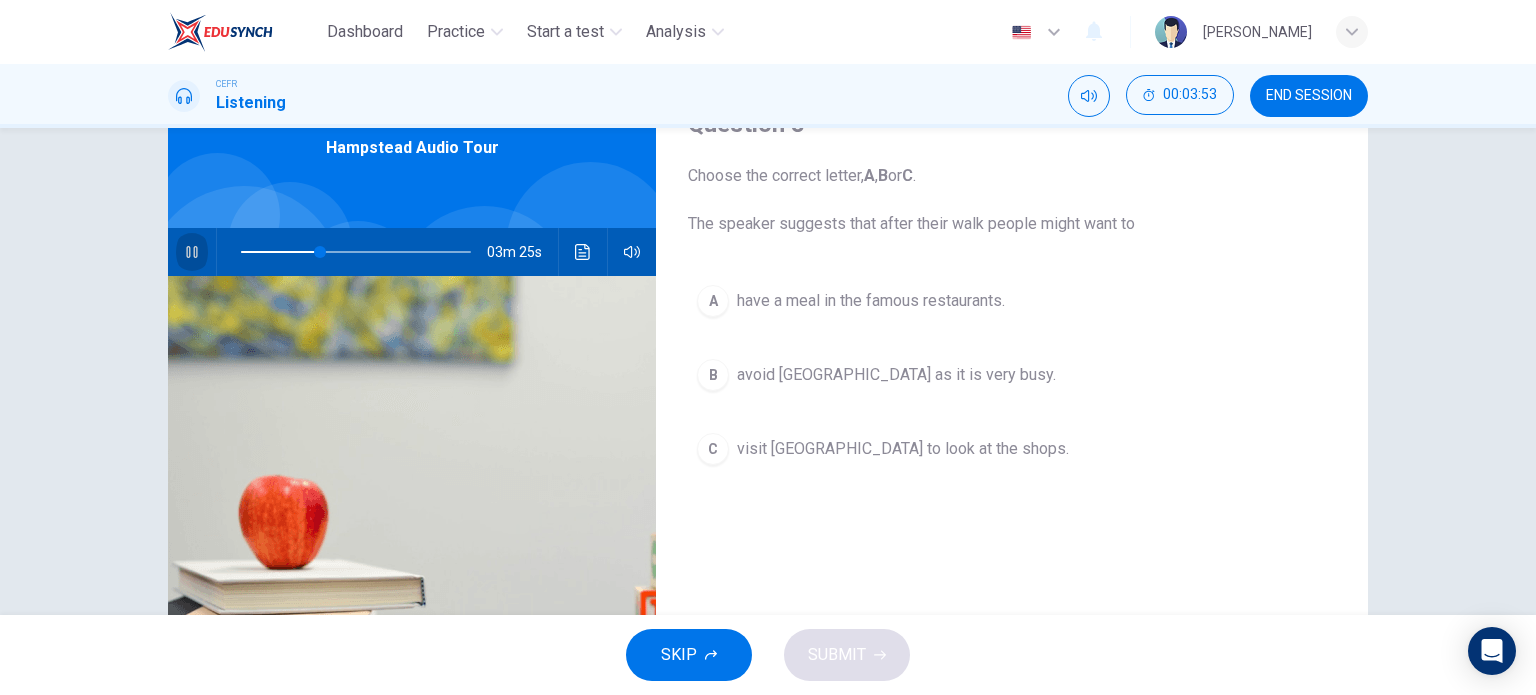 click 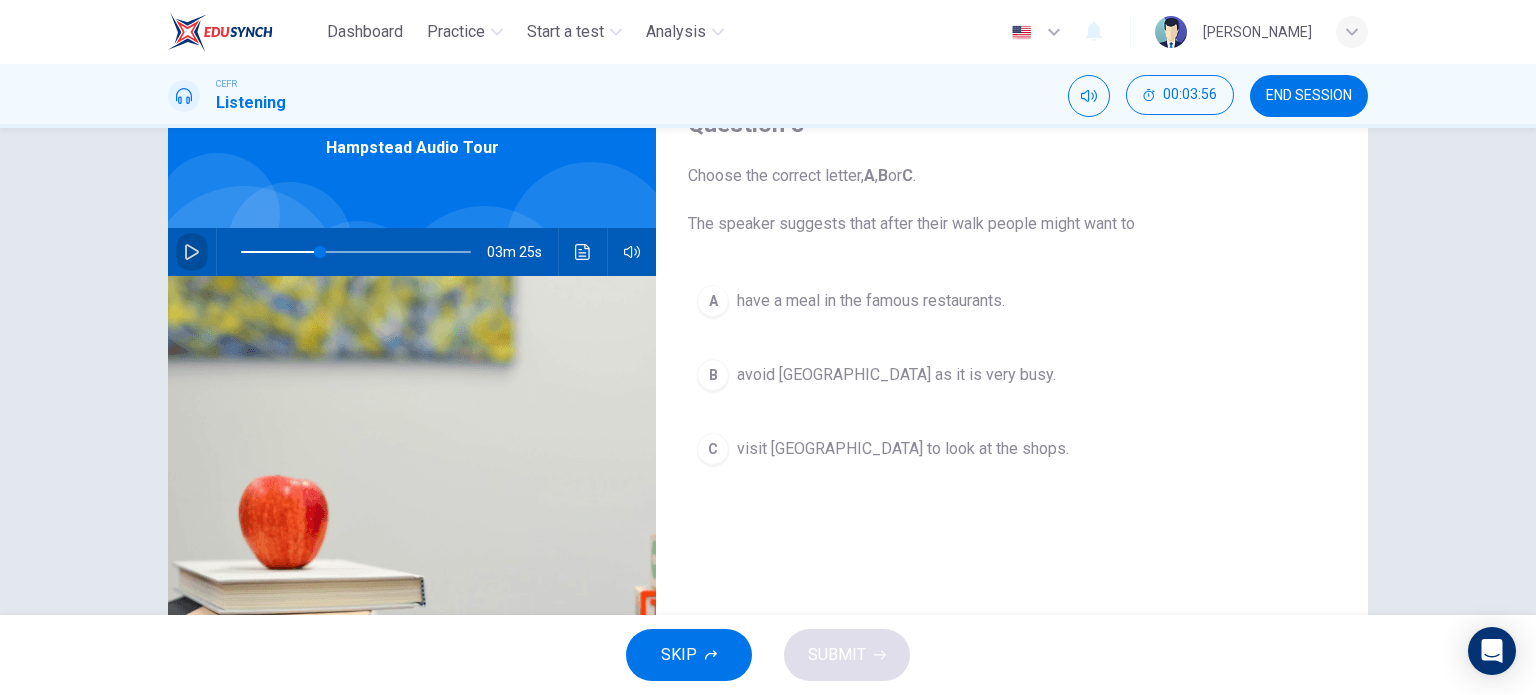 click 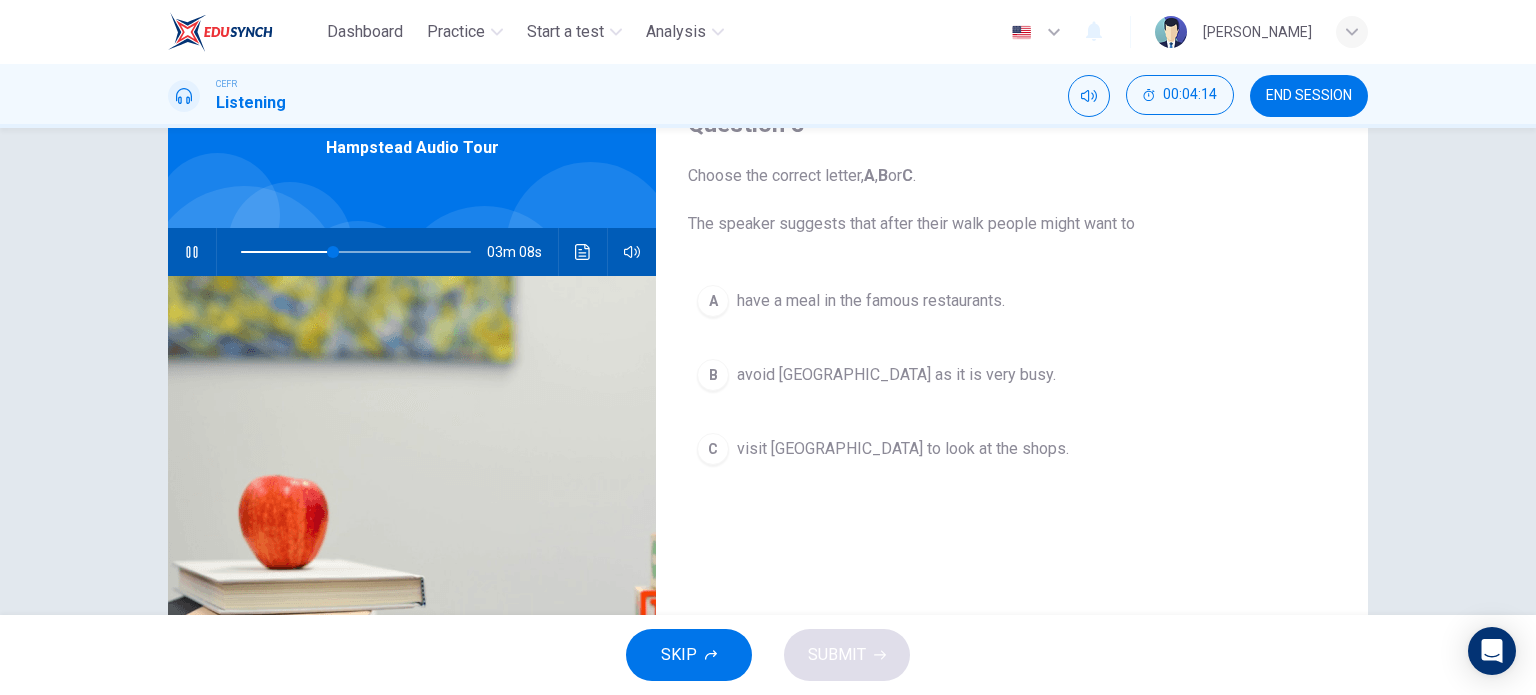 click 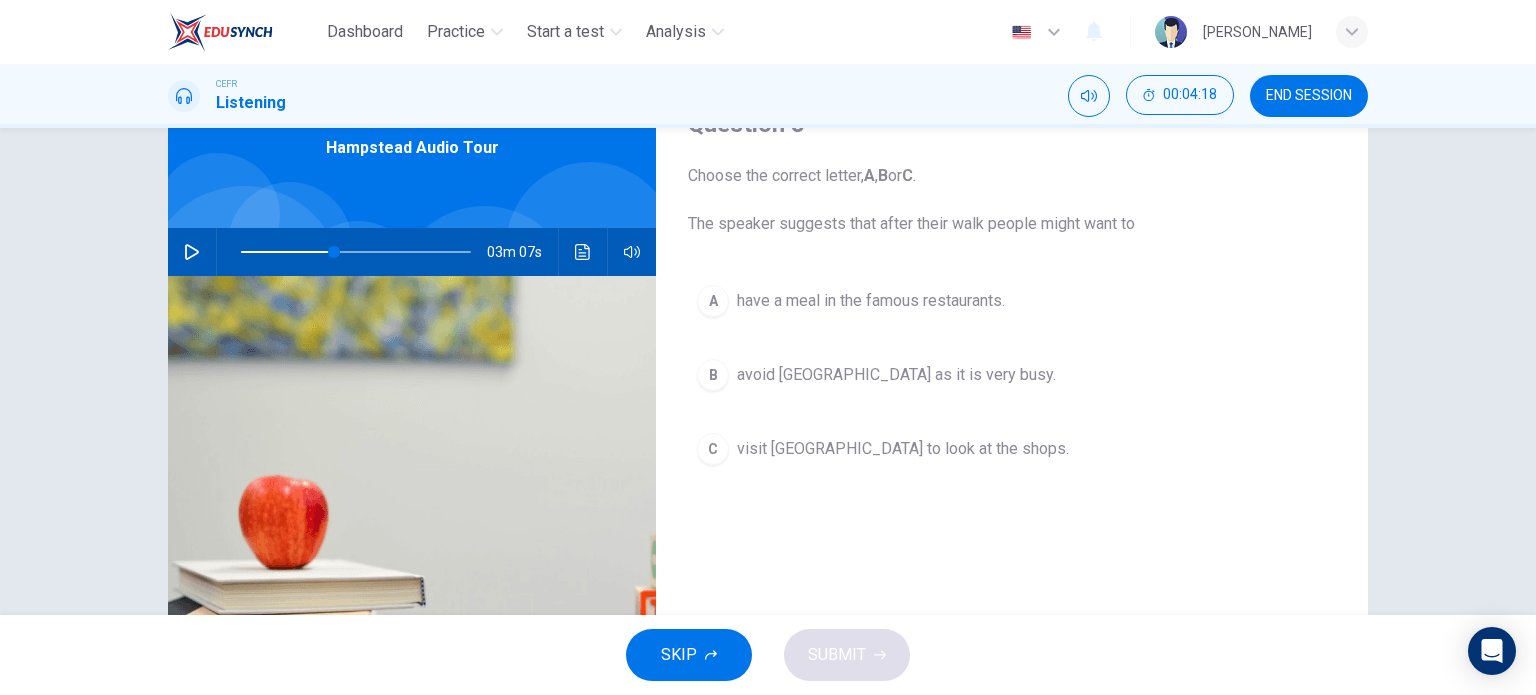 click on "avoid [GEOGRAPHIC_DATA] as it is very busy." at bounding box center [896, 375] 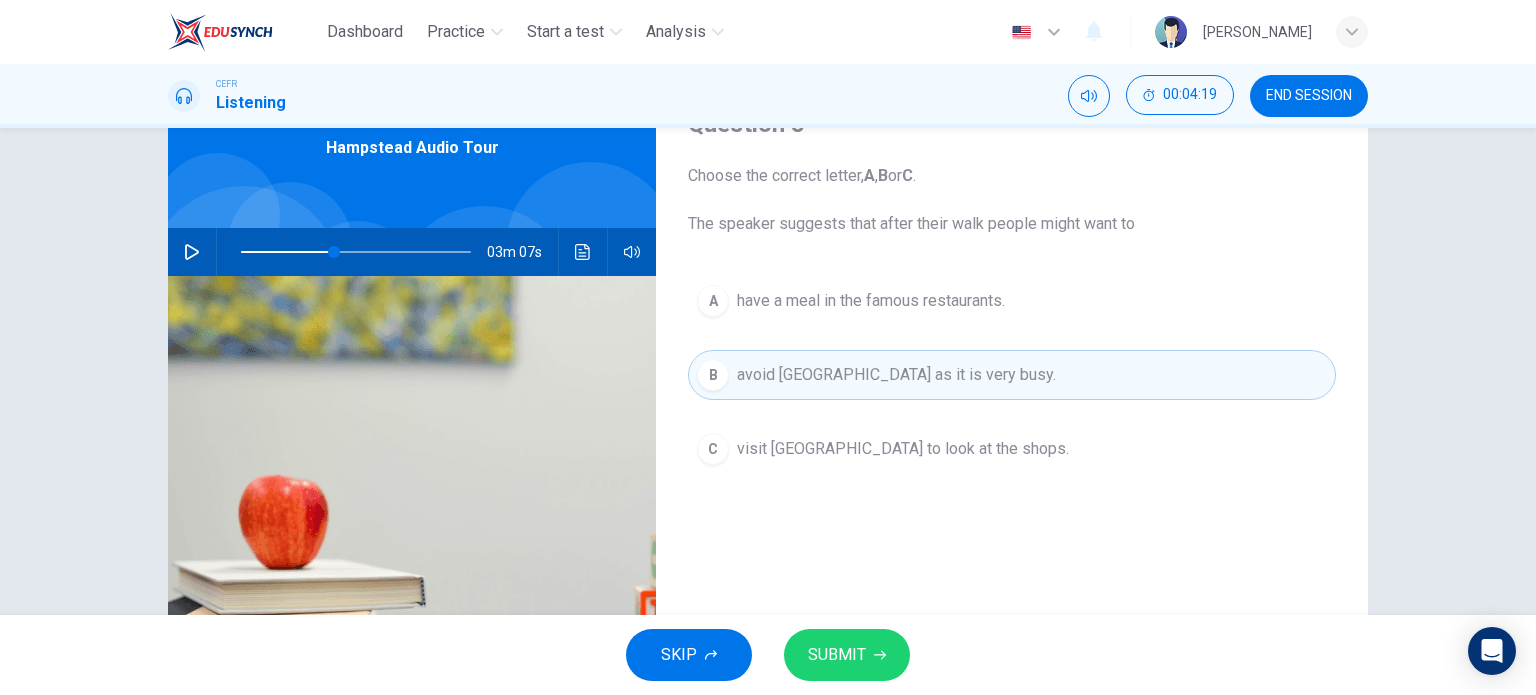 click on "SUBMIT" at bounding box center (847, 655) 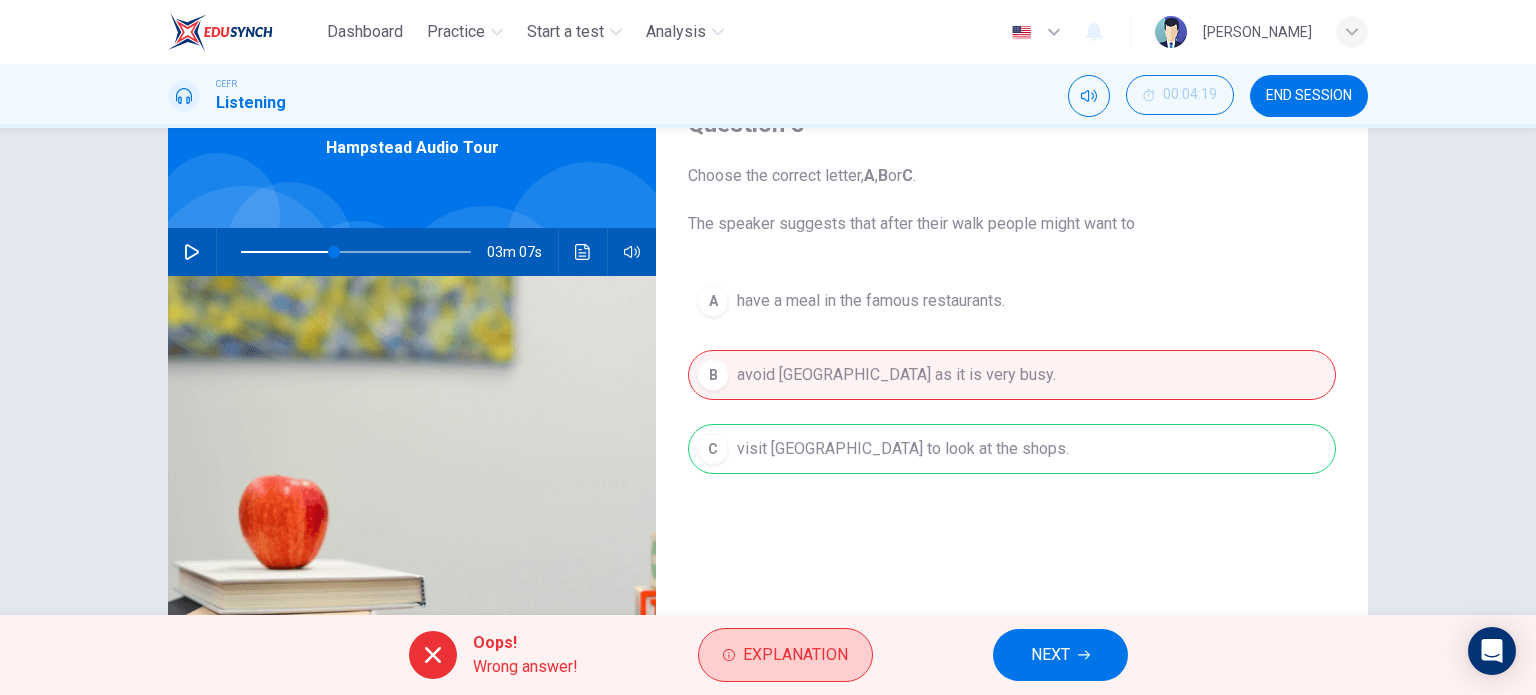 click on "Explanation" at bounding box center [795, 655] 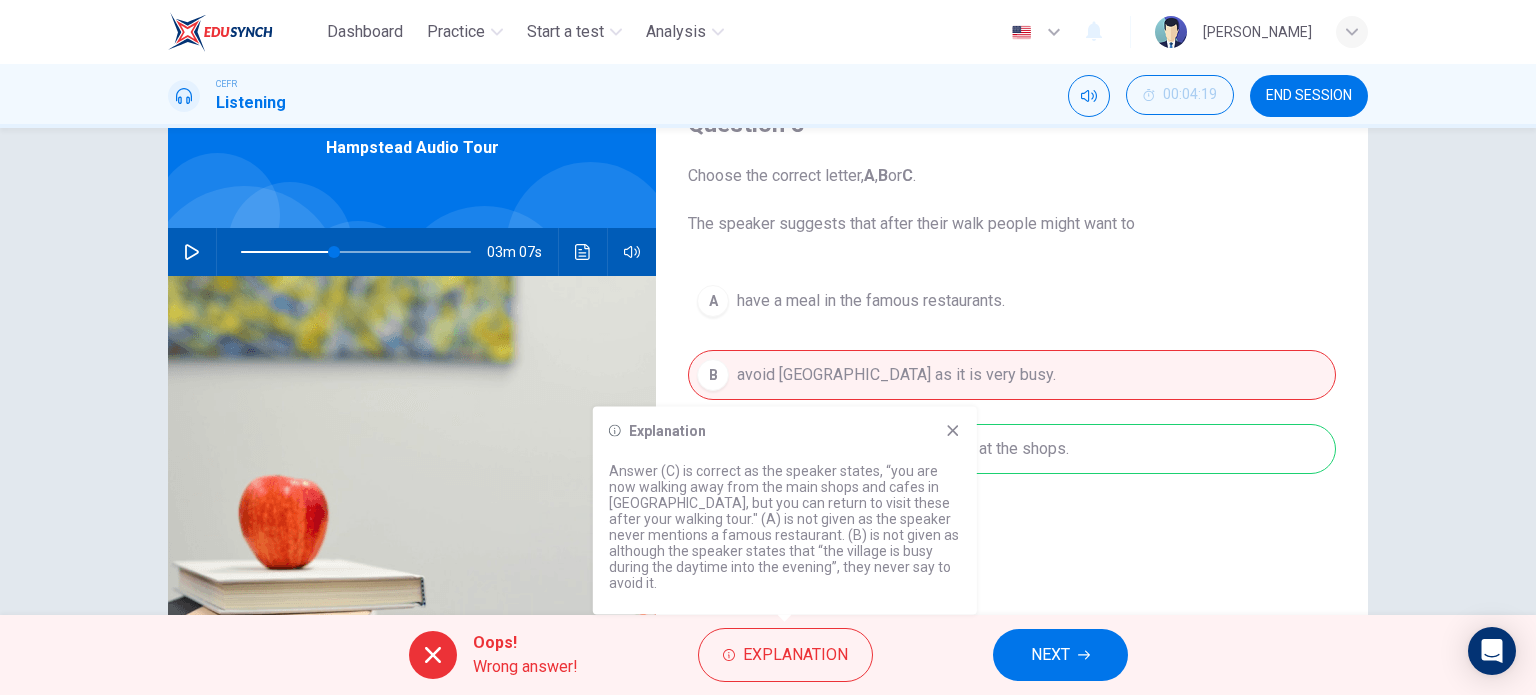 click on "NEXT" at bounding box center (1060, 655) 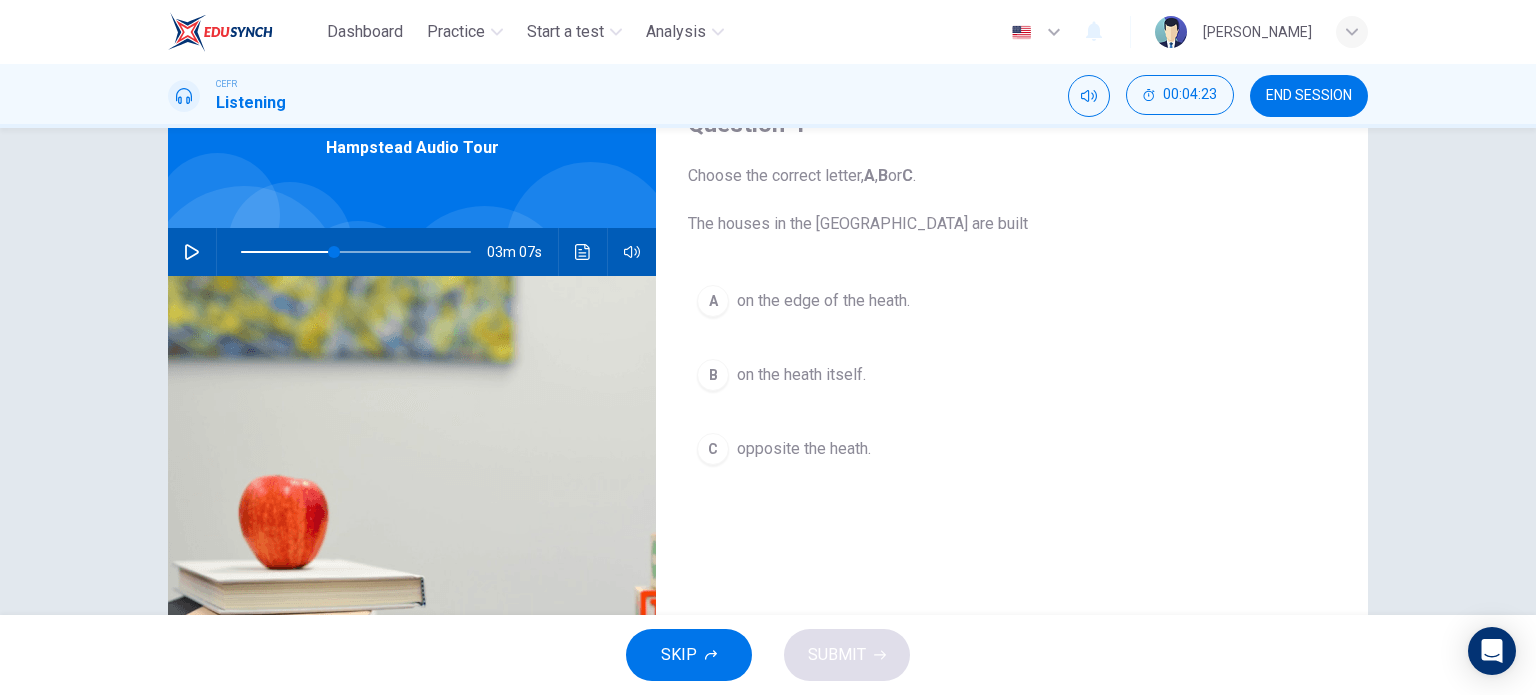 click 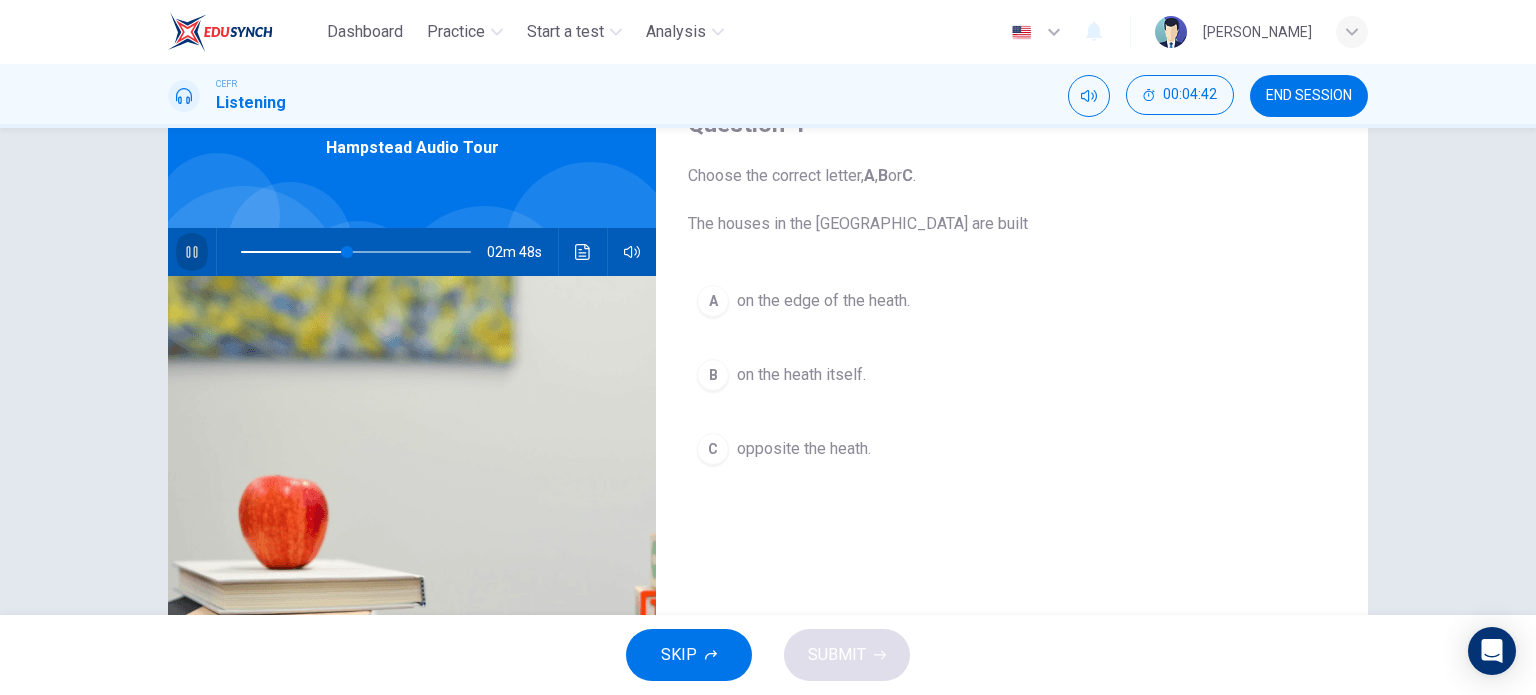 click 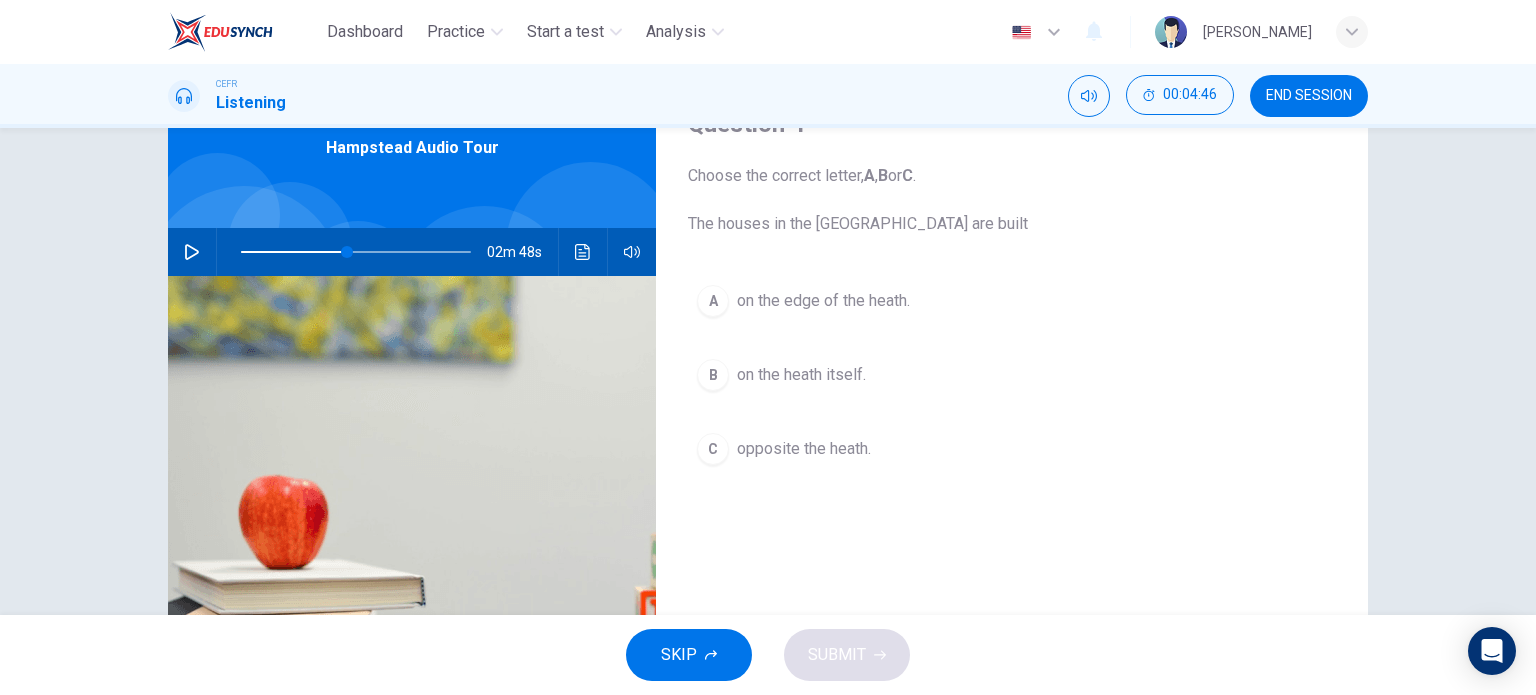 click 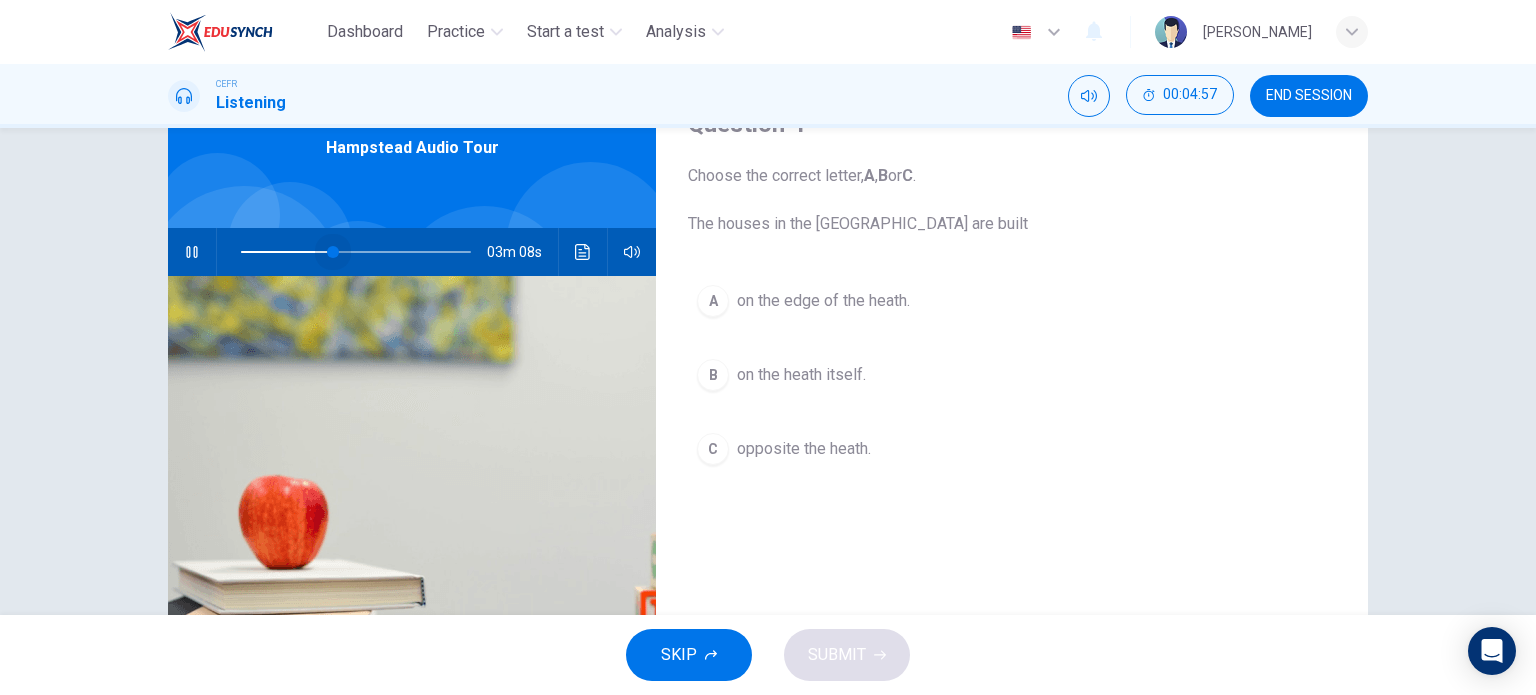 click at bounding box center [356, 252] 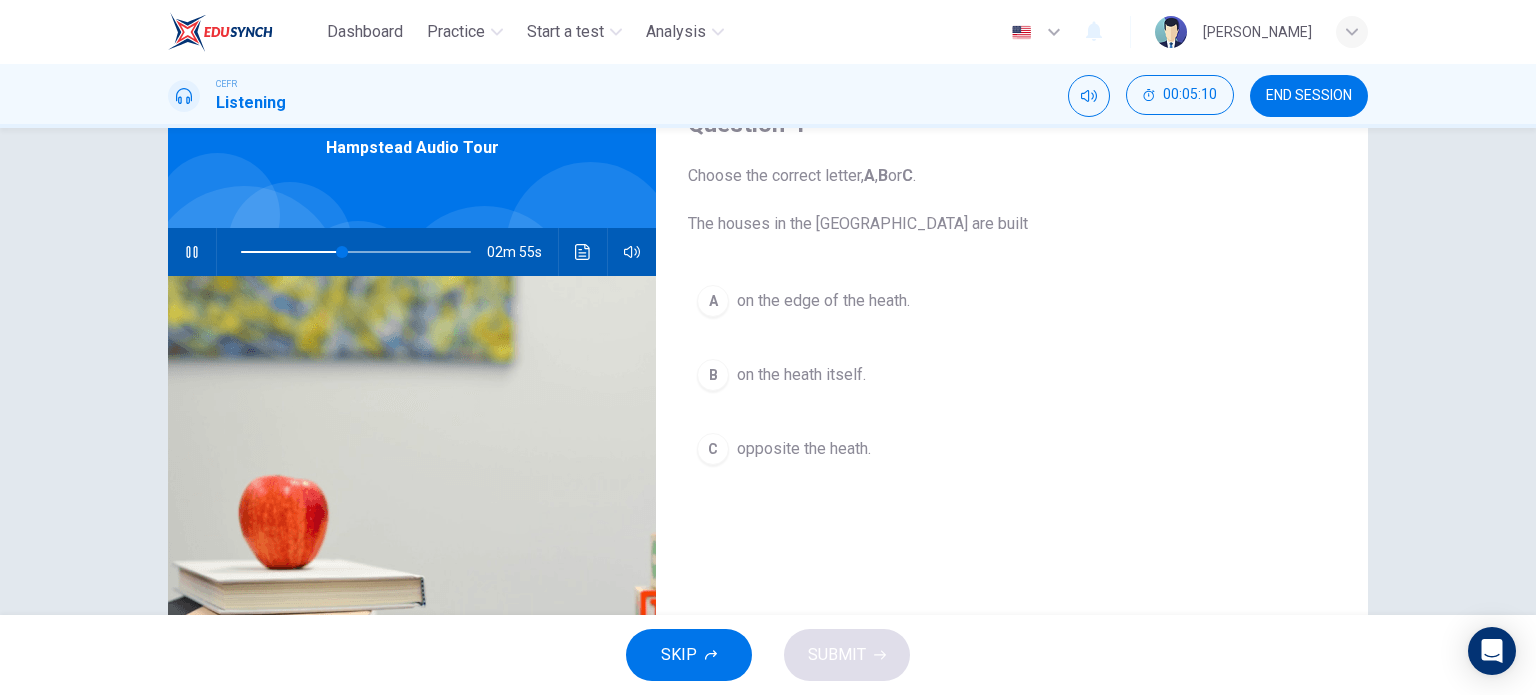 click at bounding box center (192, 252) 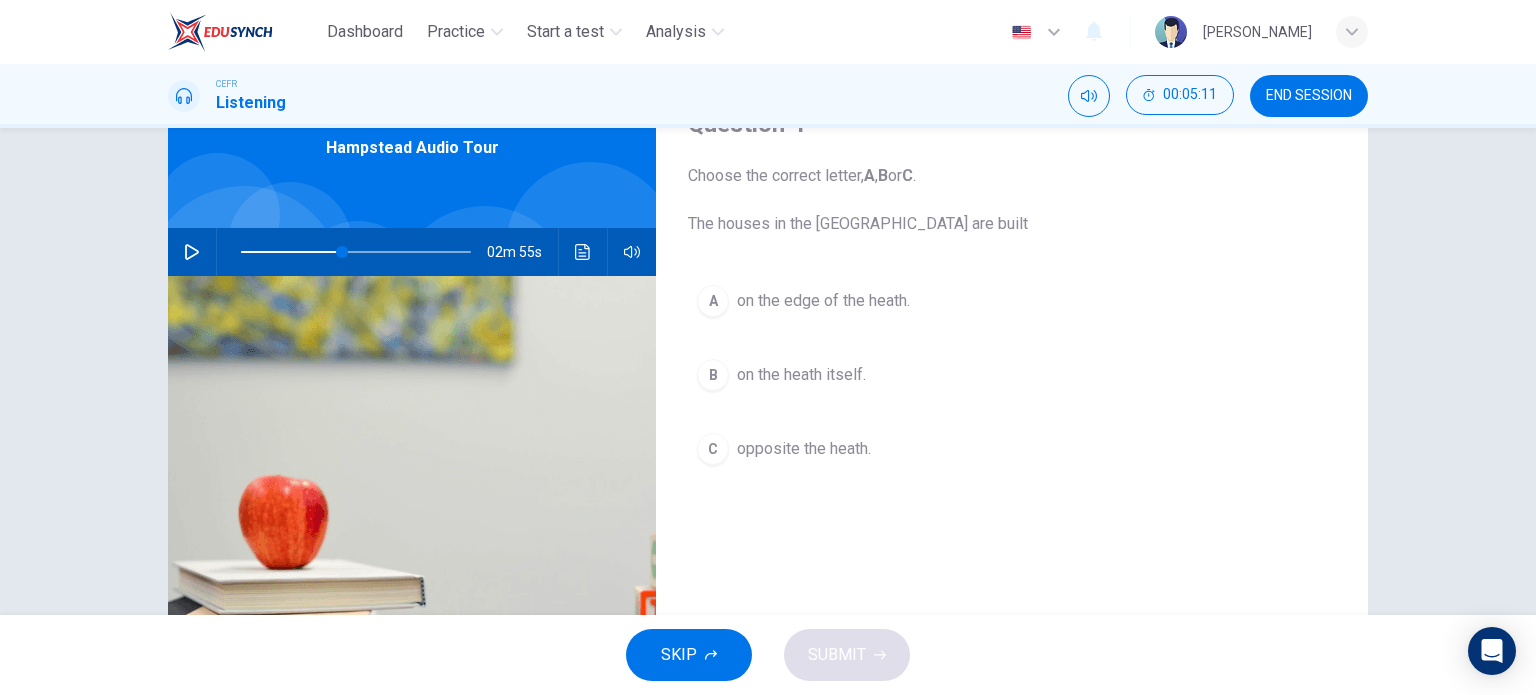 click at bounding box center (192, 252) 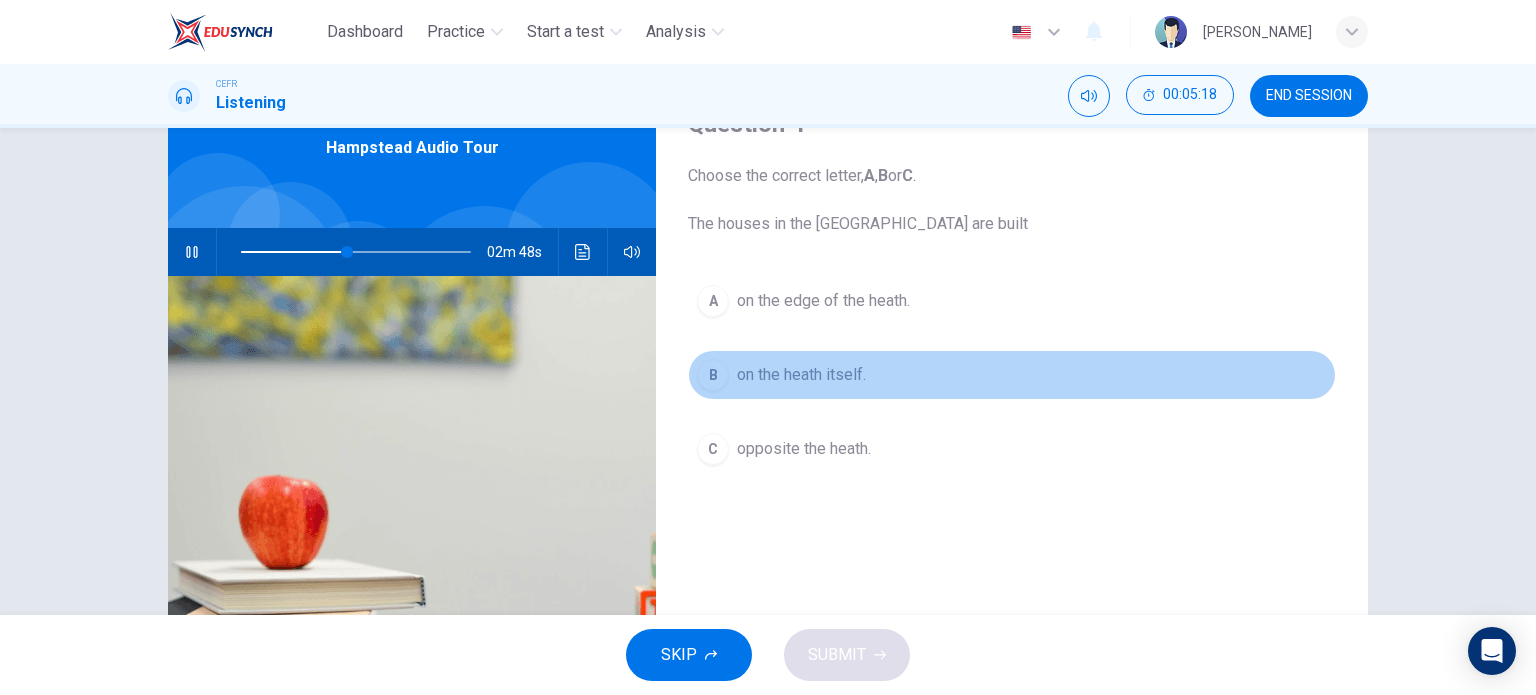 click on "B" at bounding box center (713, 375) 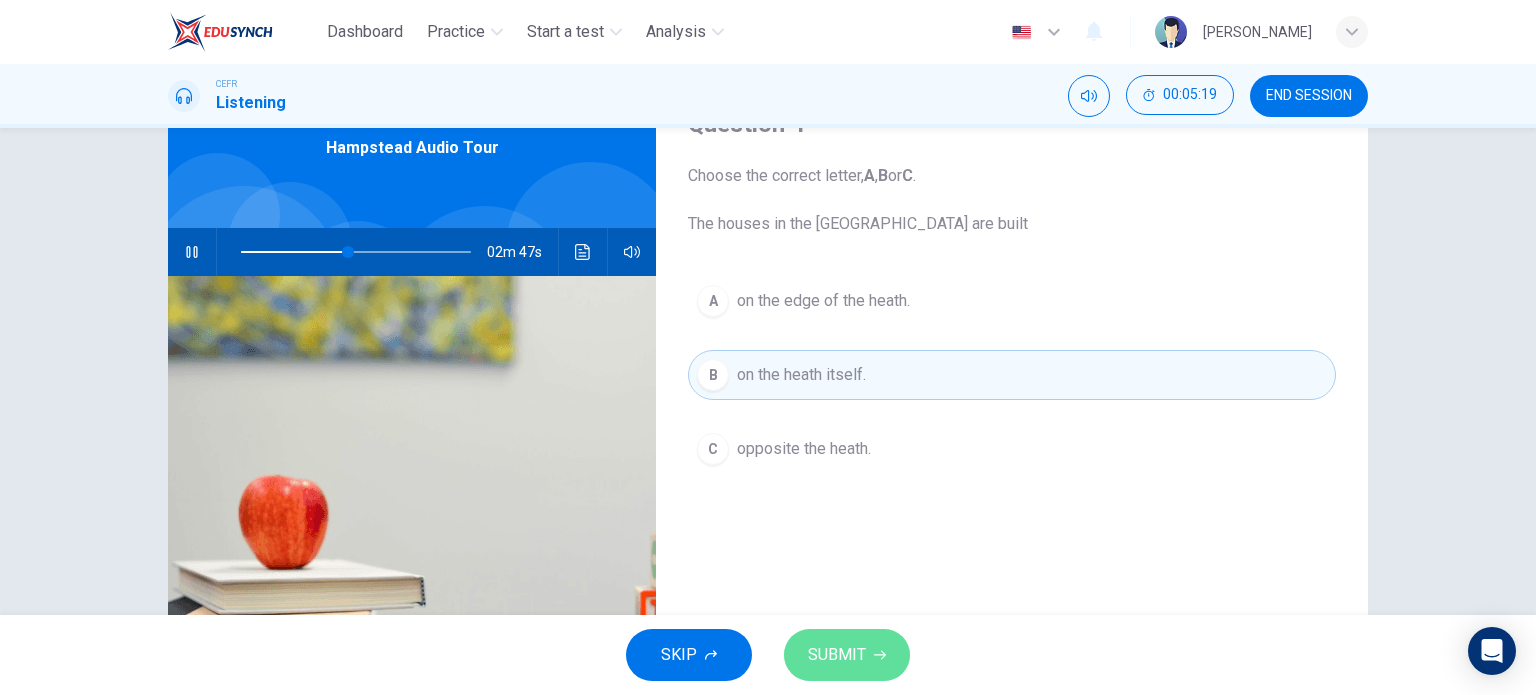 click on "SUBMIT" at bounding box center (837, 655) 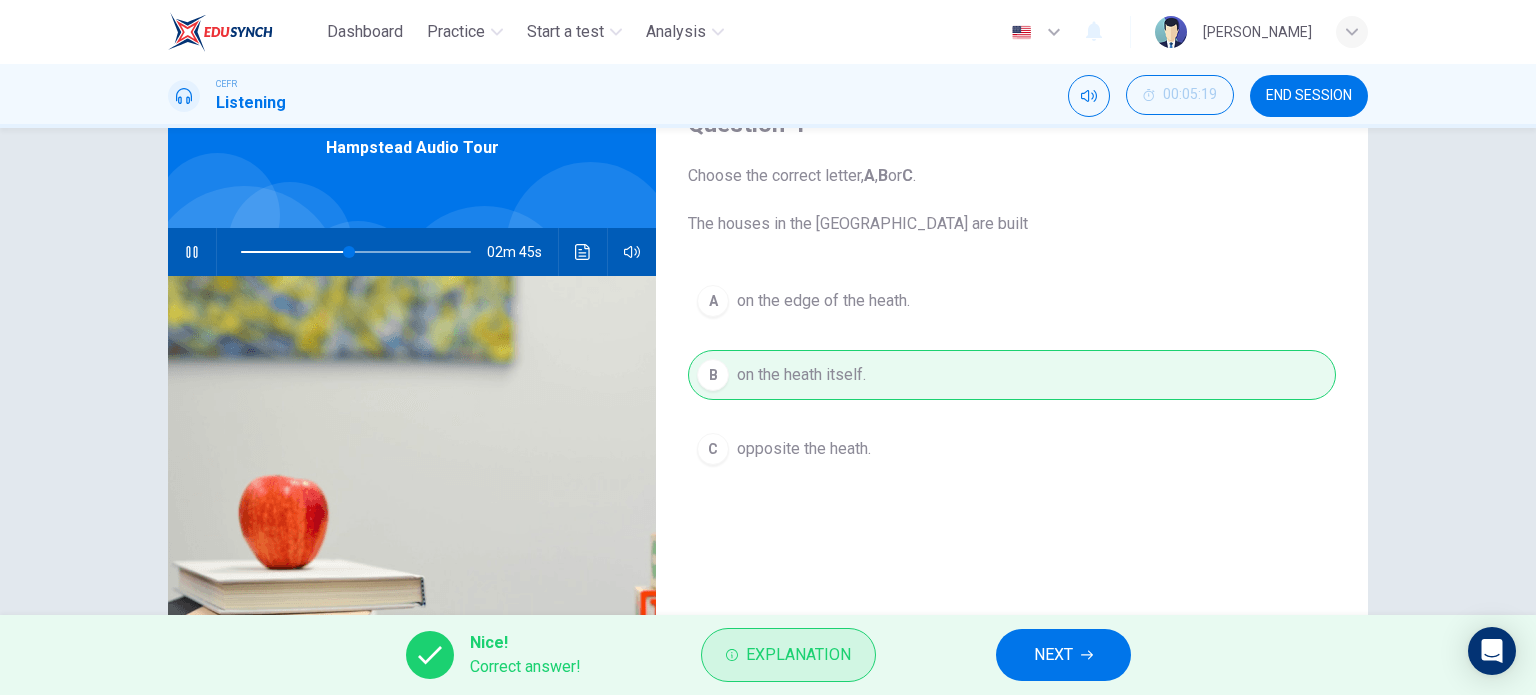 click on "Explanation" at bounding box center [798, 655] 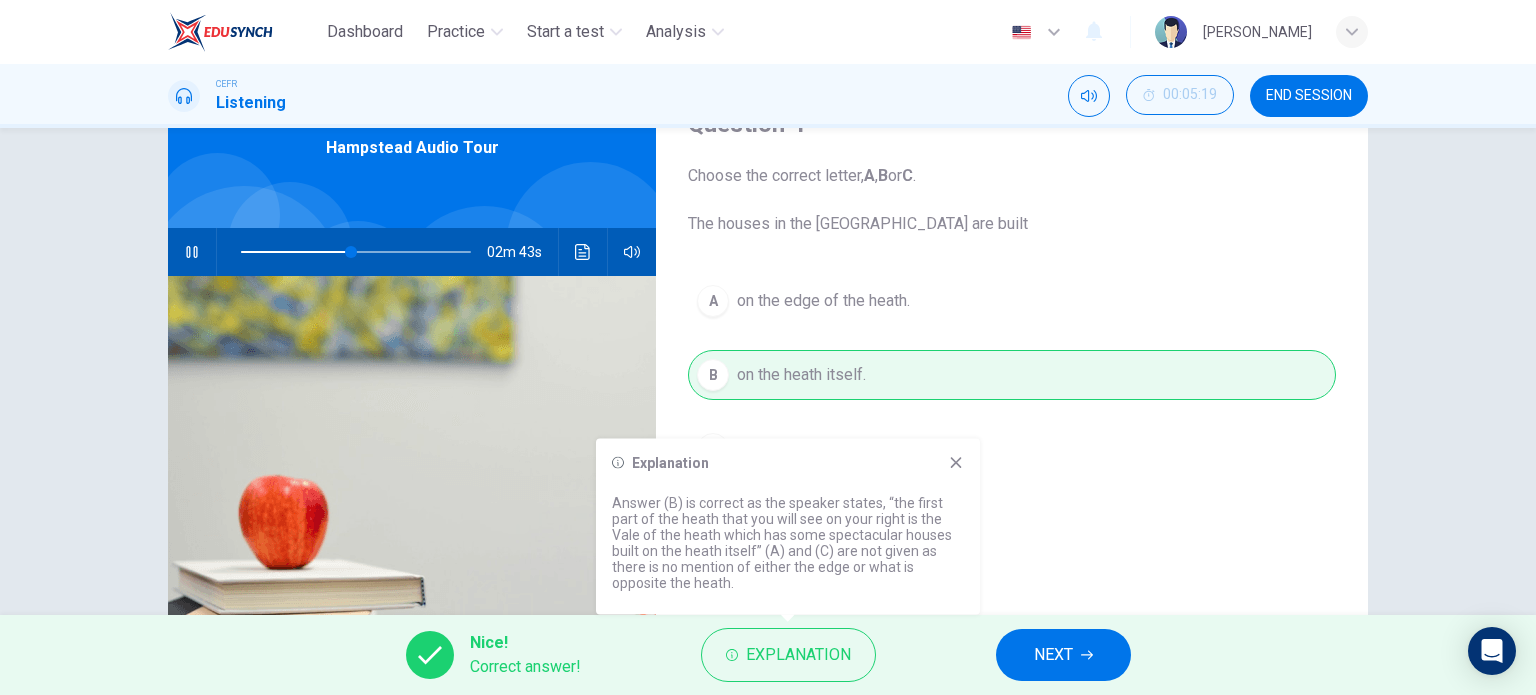 click 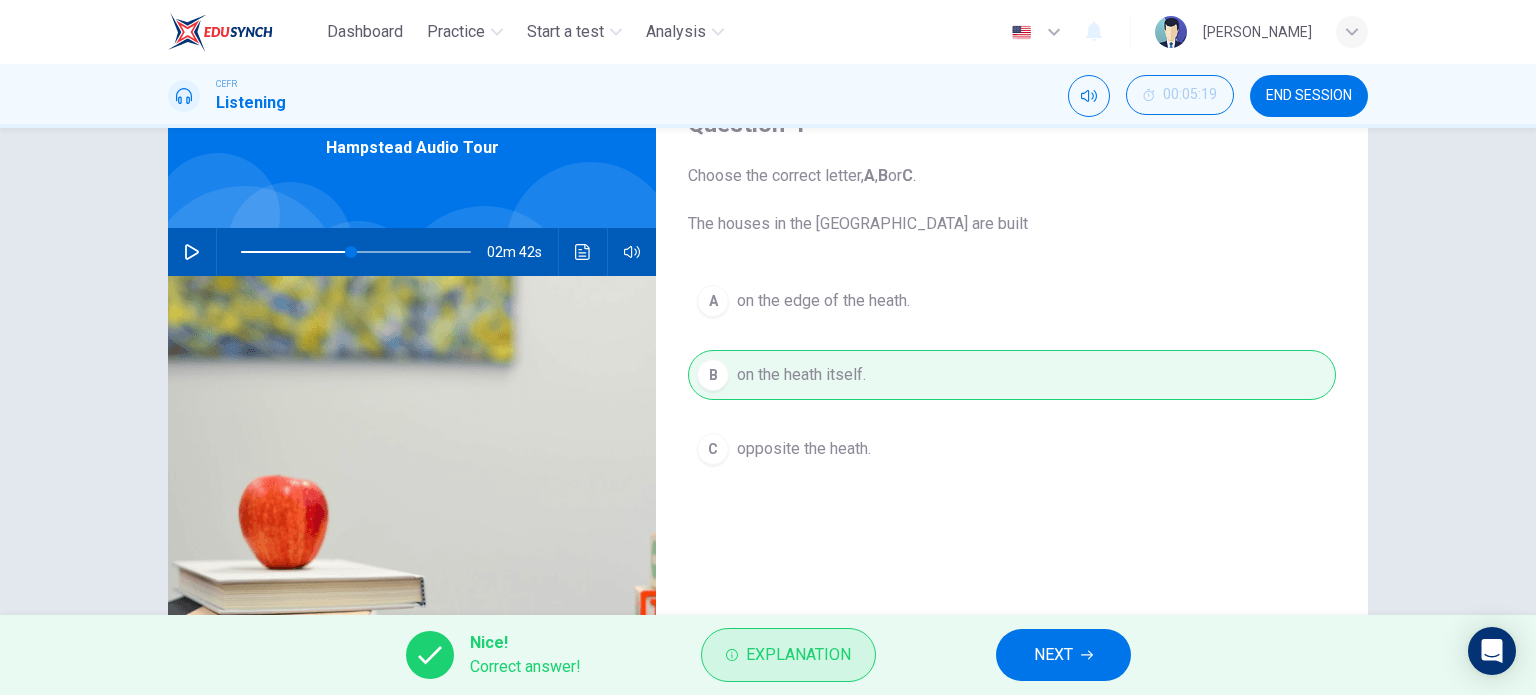 click on "Explanation" at bounding box center [798, 655] 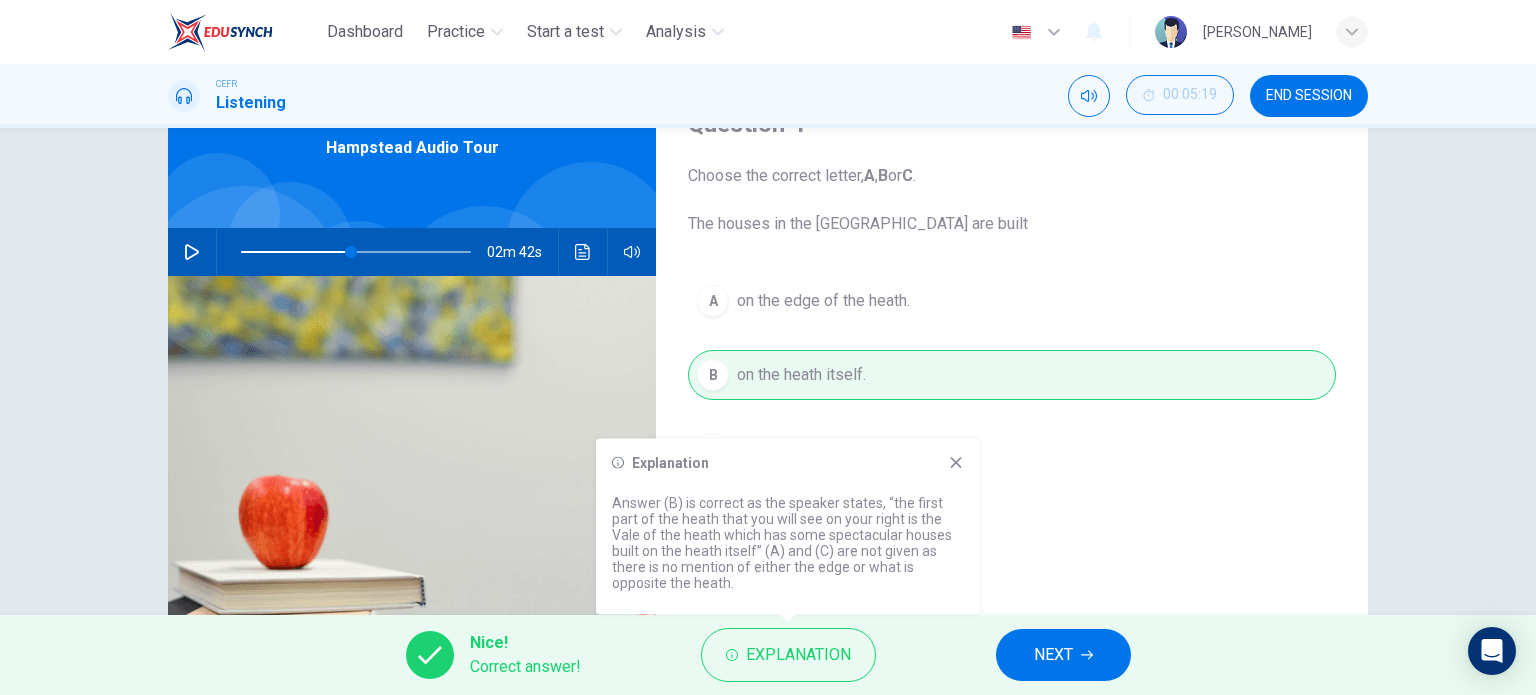 click on "NEXT" at bounding box center (1053, 655) 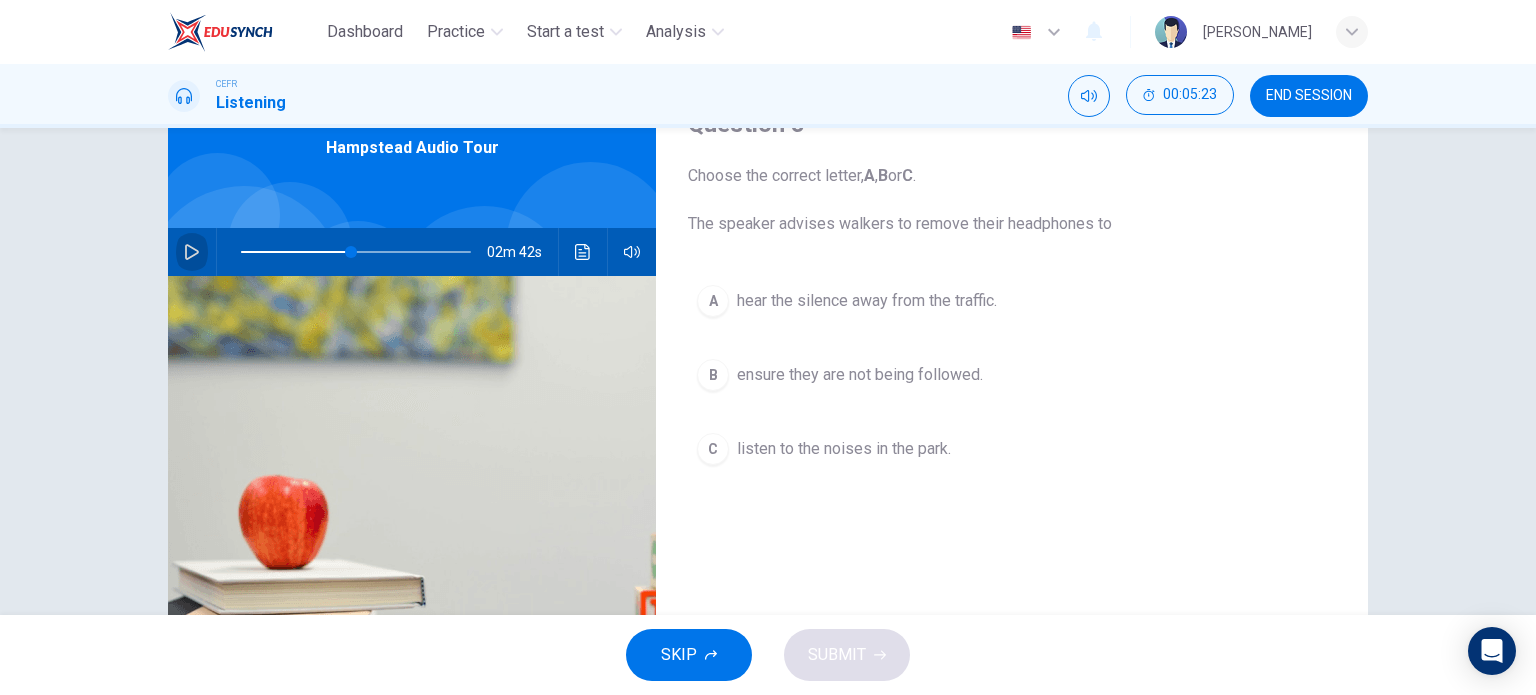 click at bounding box center (192, 252) 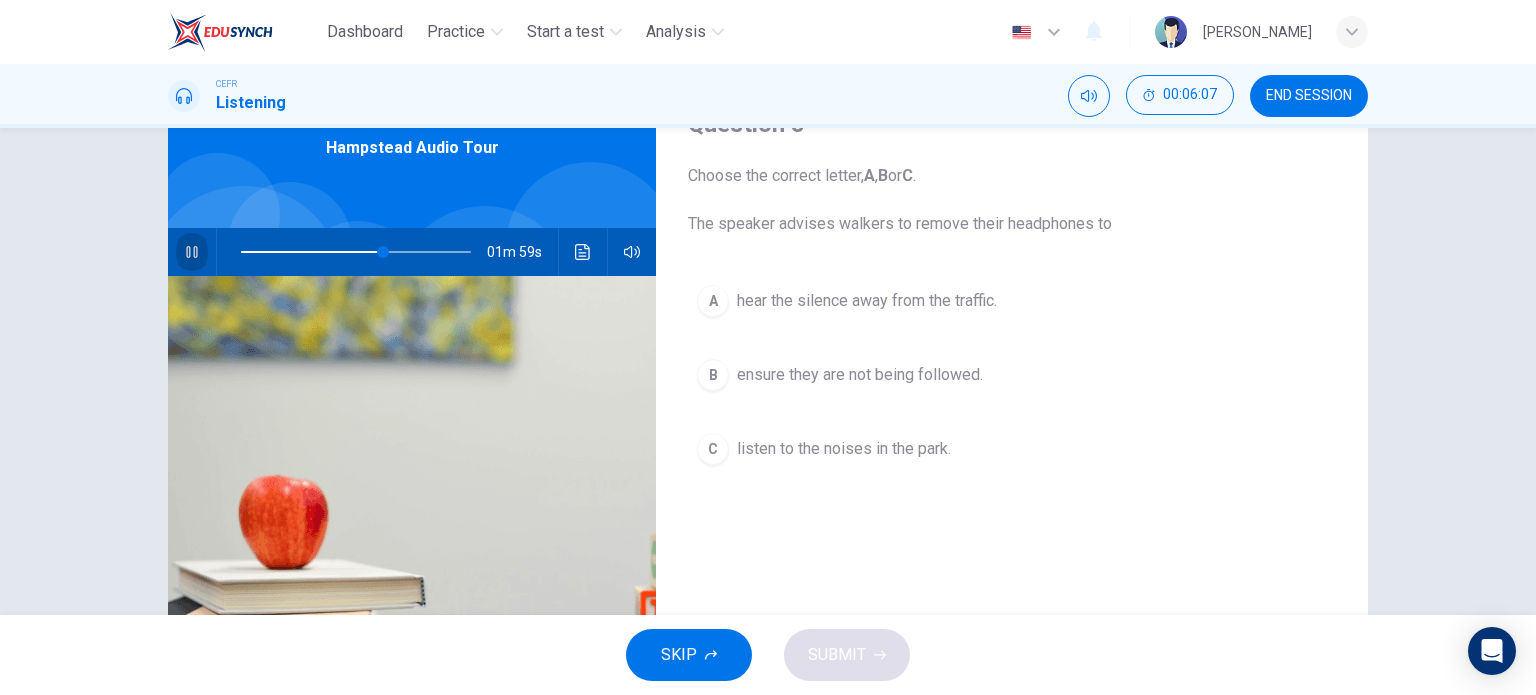 click 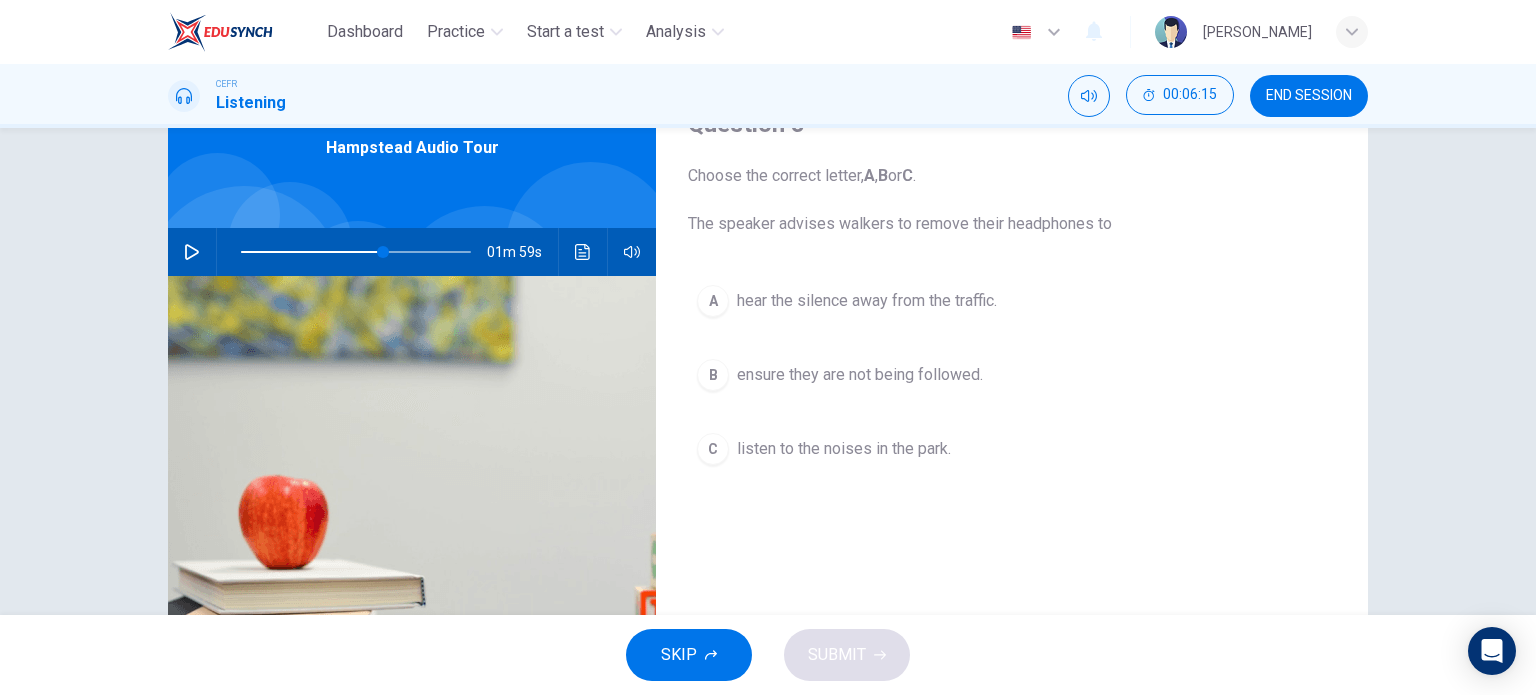 click 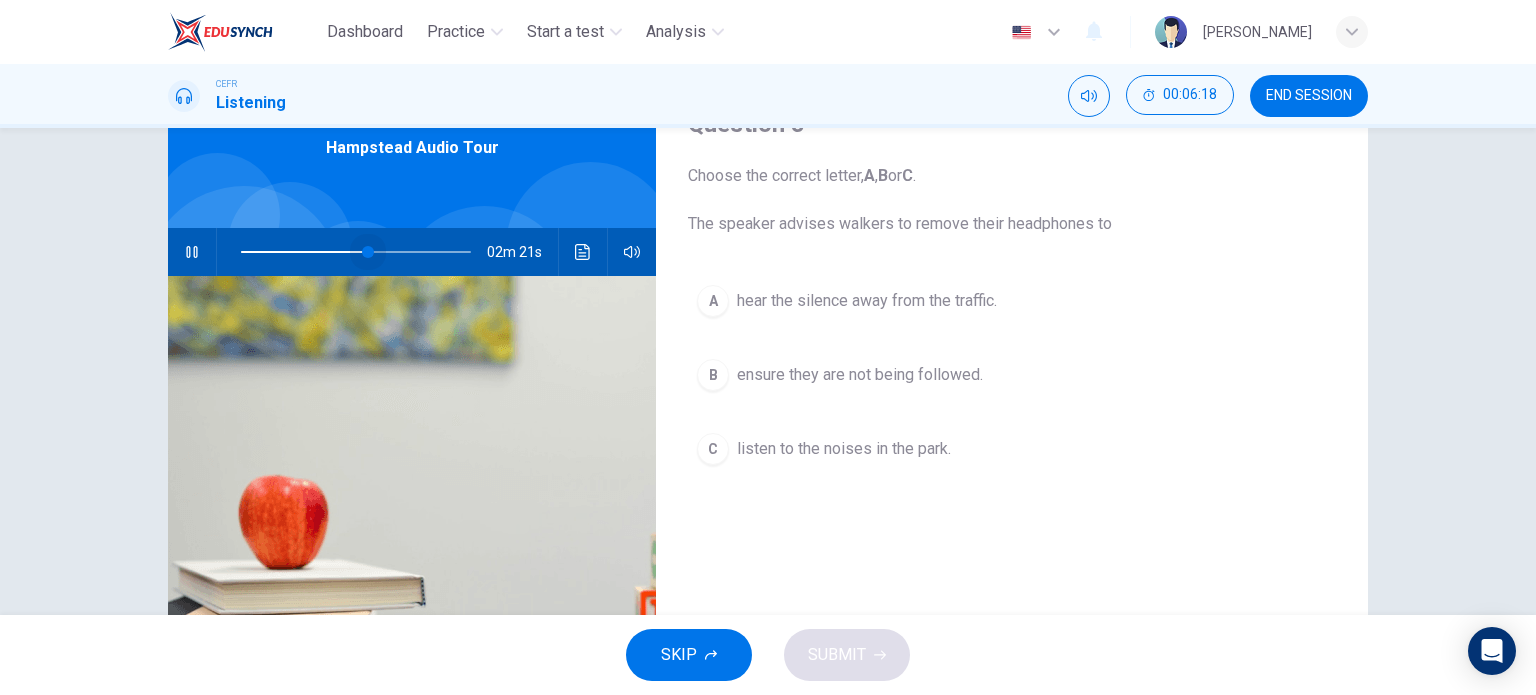 click at bounding box center [368, 252] 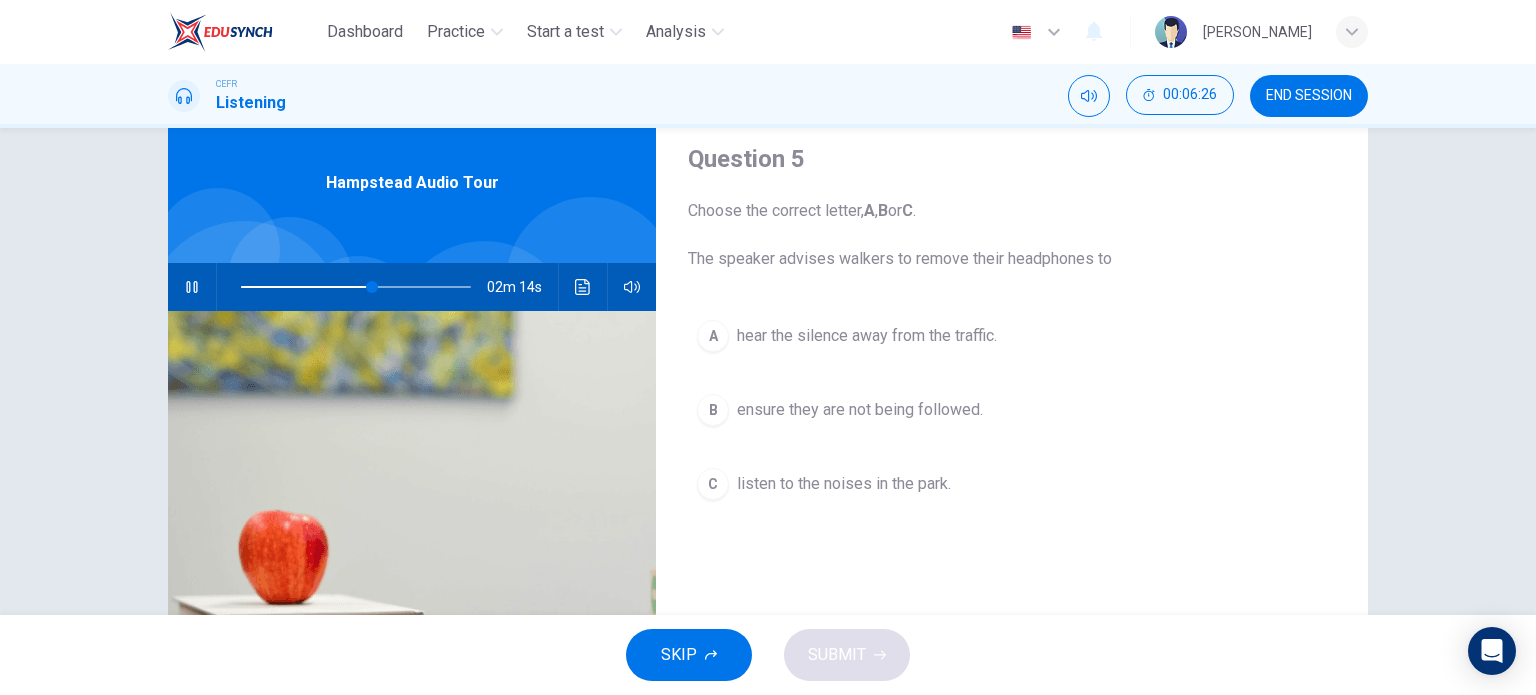 scroll, scrollTop: 100, scrollLeft: 0, axis: vertical 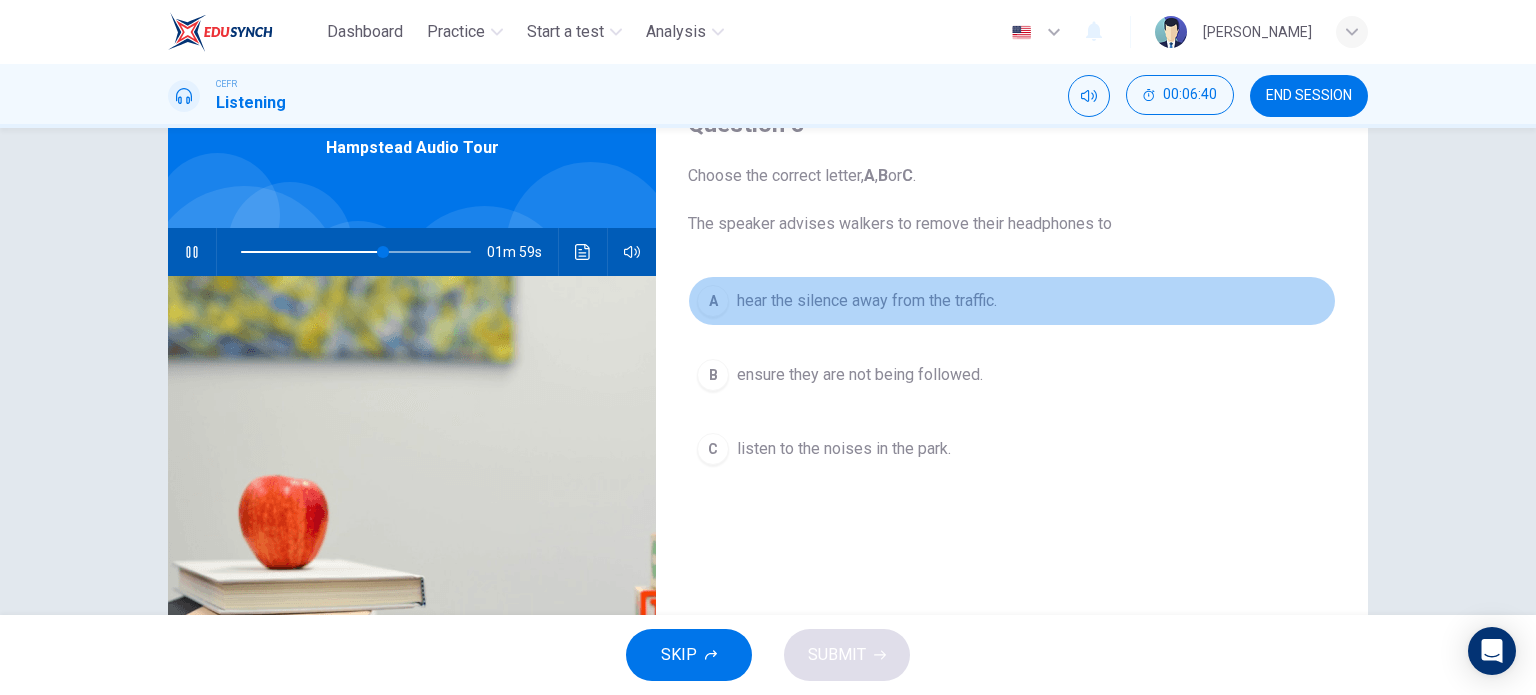 click on "A" at bounding box center (713, 301) 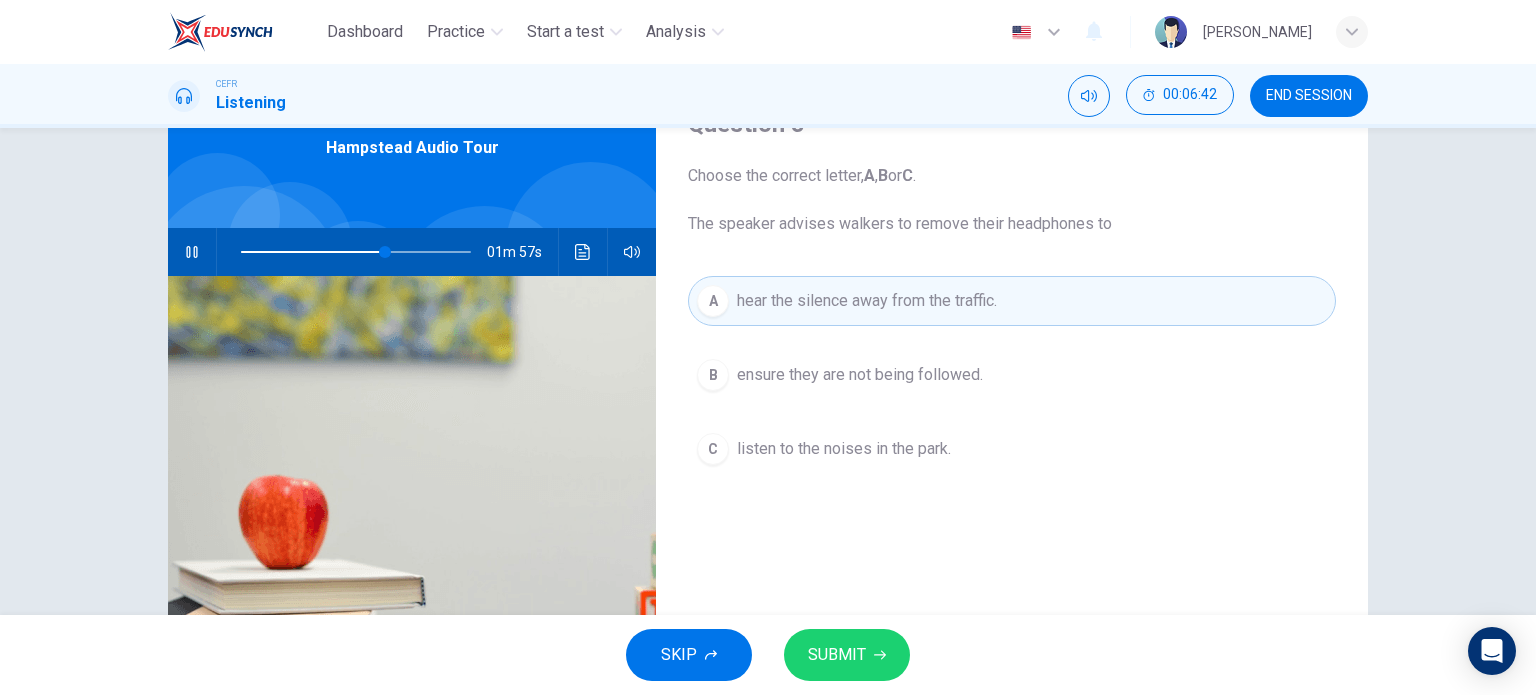 click on "SUBMIT" at bounding box center (837, 655) 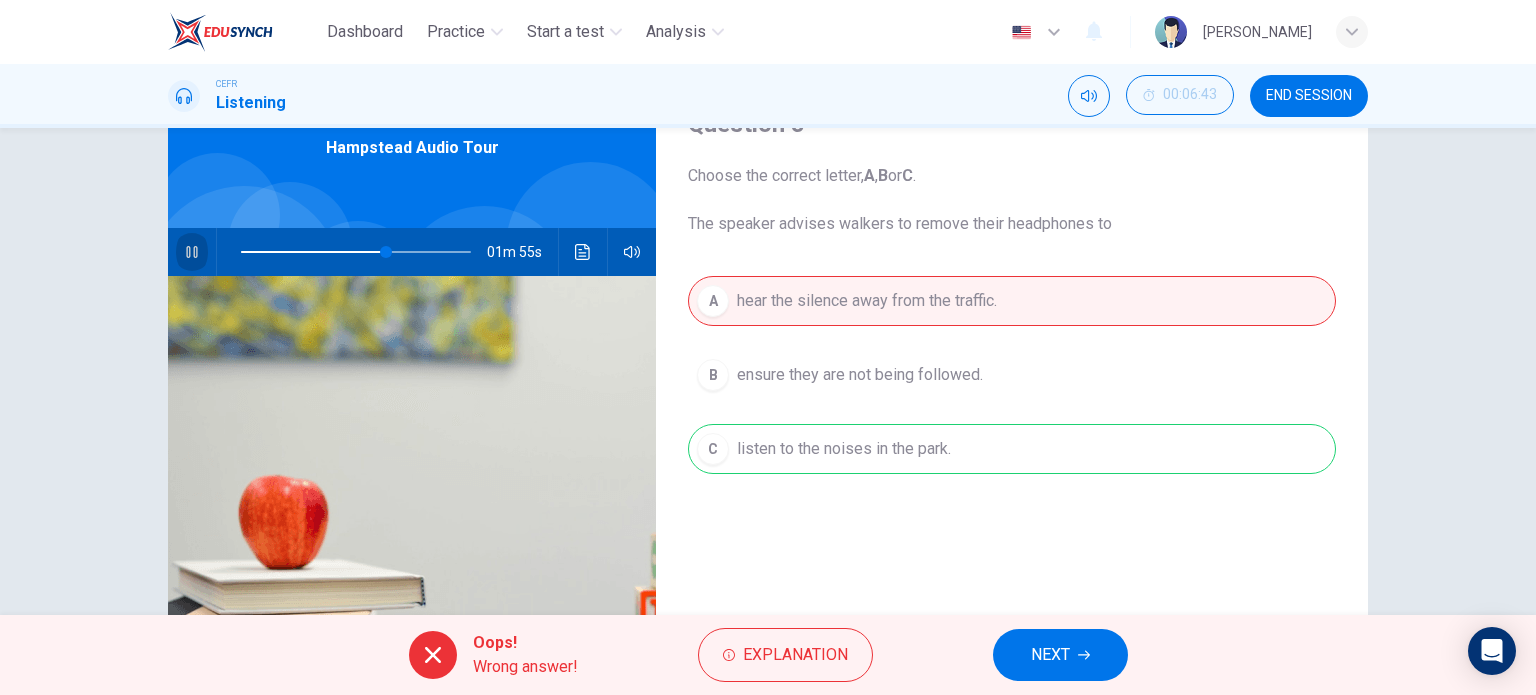 click 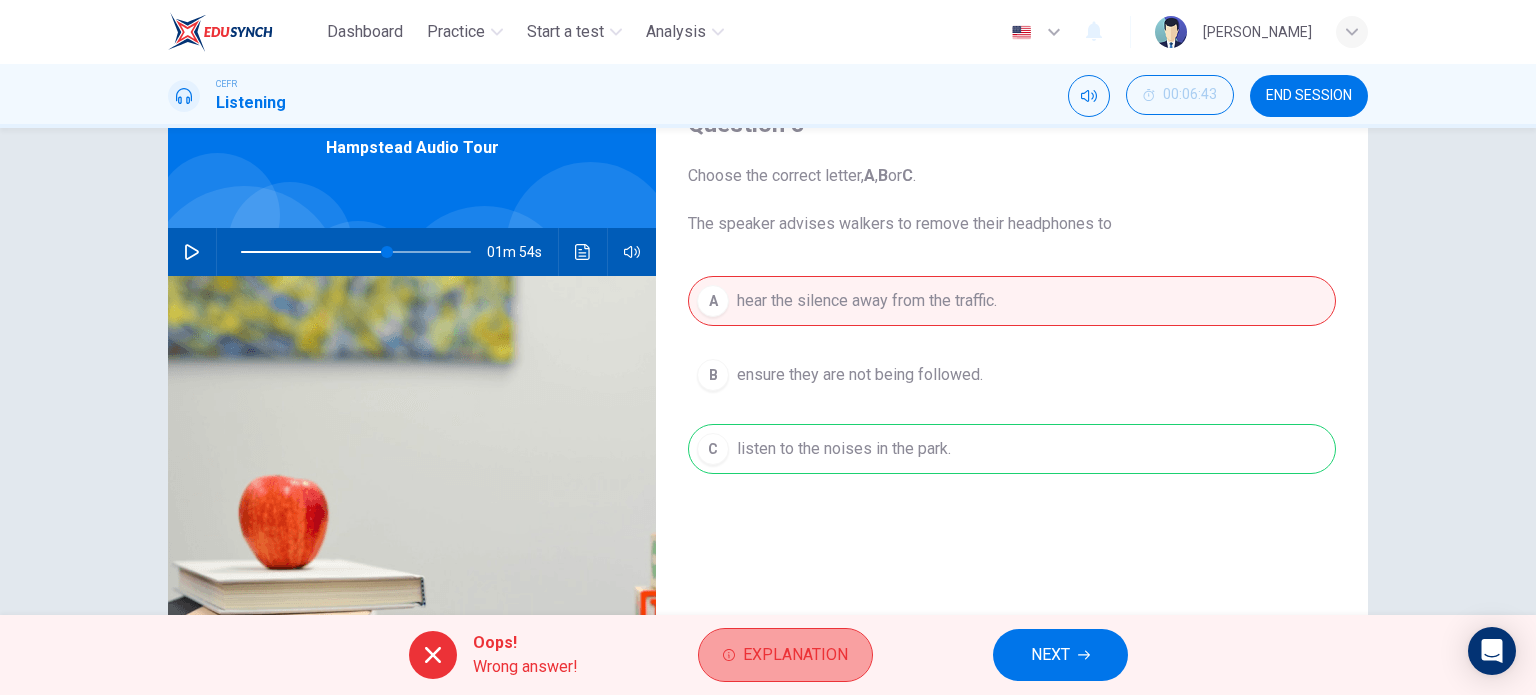 click on "Explanation" at bounding box center [795, 655] 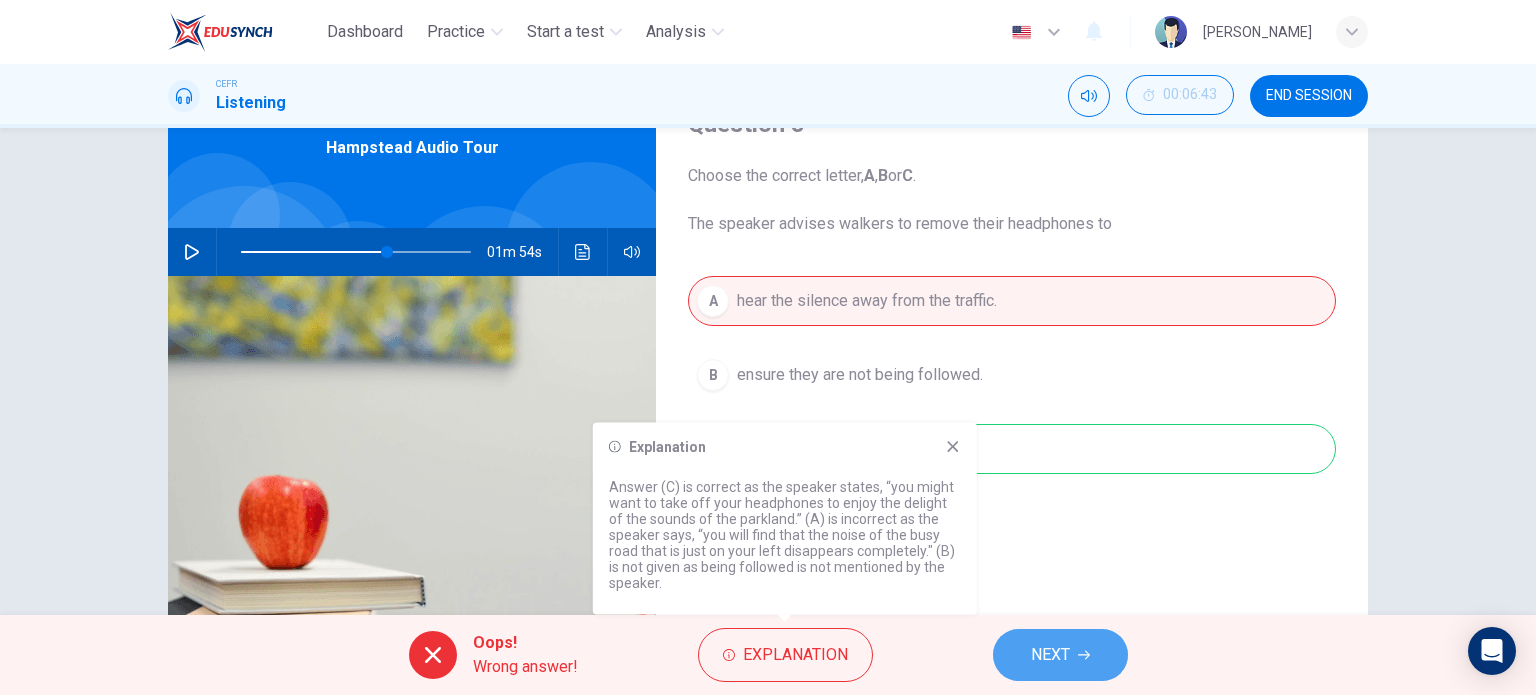click on "NEXT" at bounding box center [1060, 655] 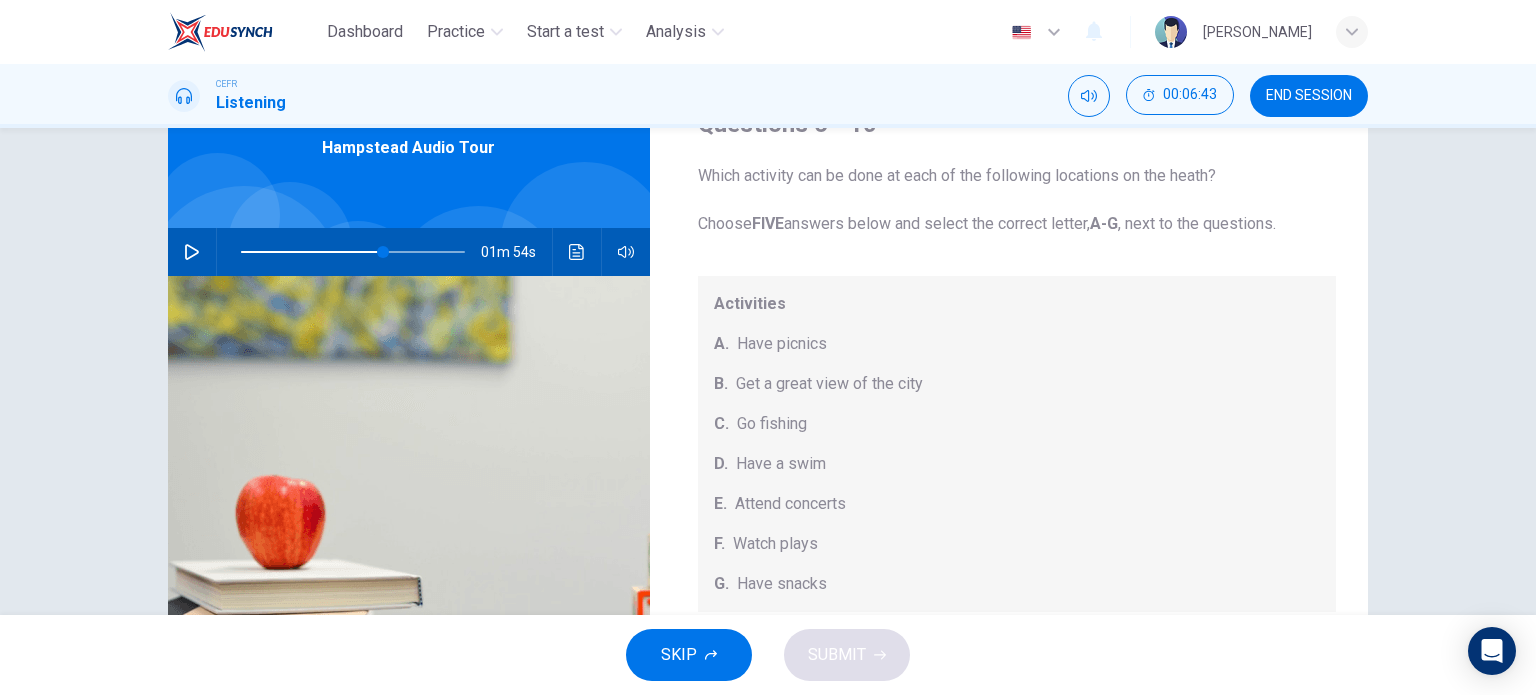 click 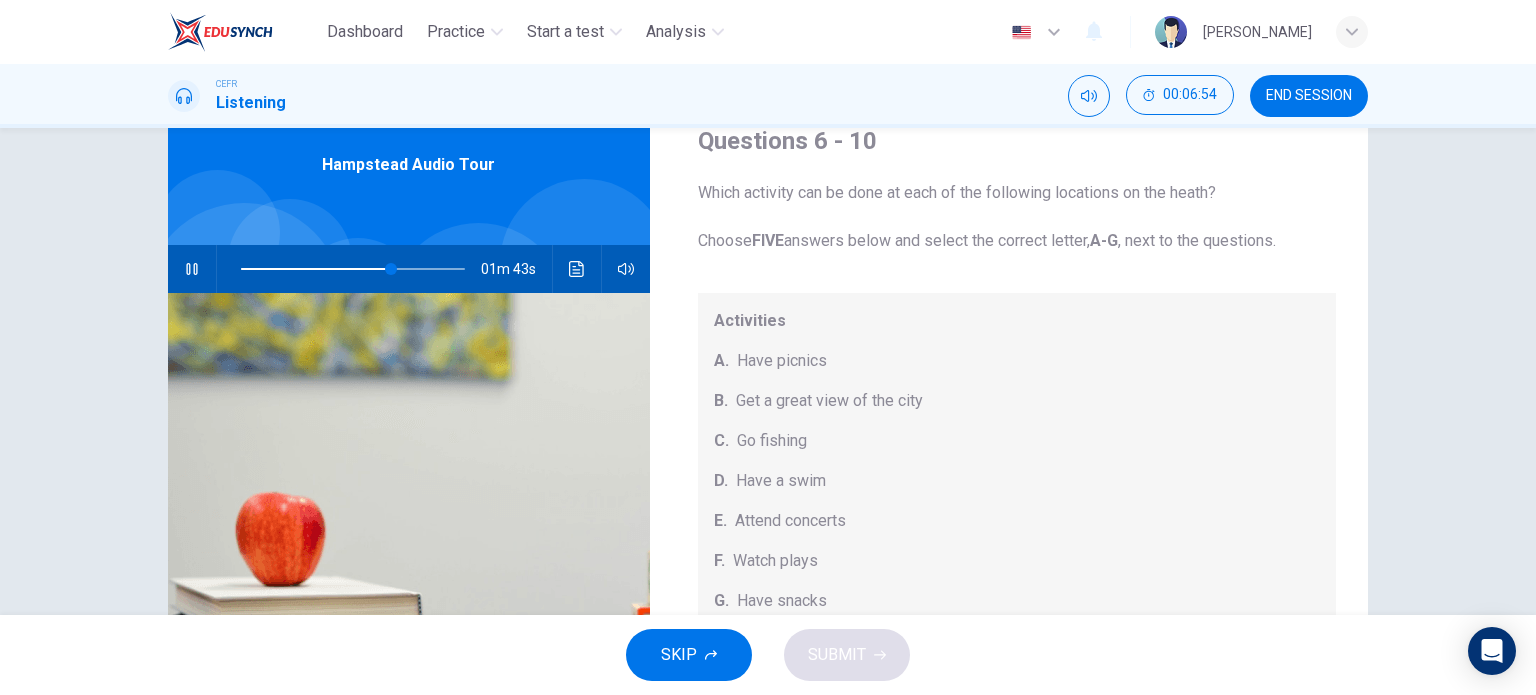 scroll, scrollTop: 80, scrollLeft: 0, axis: vertical 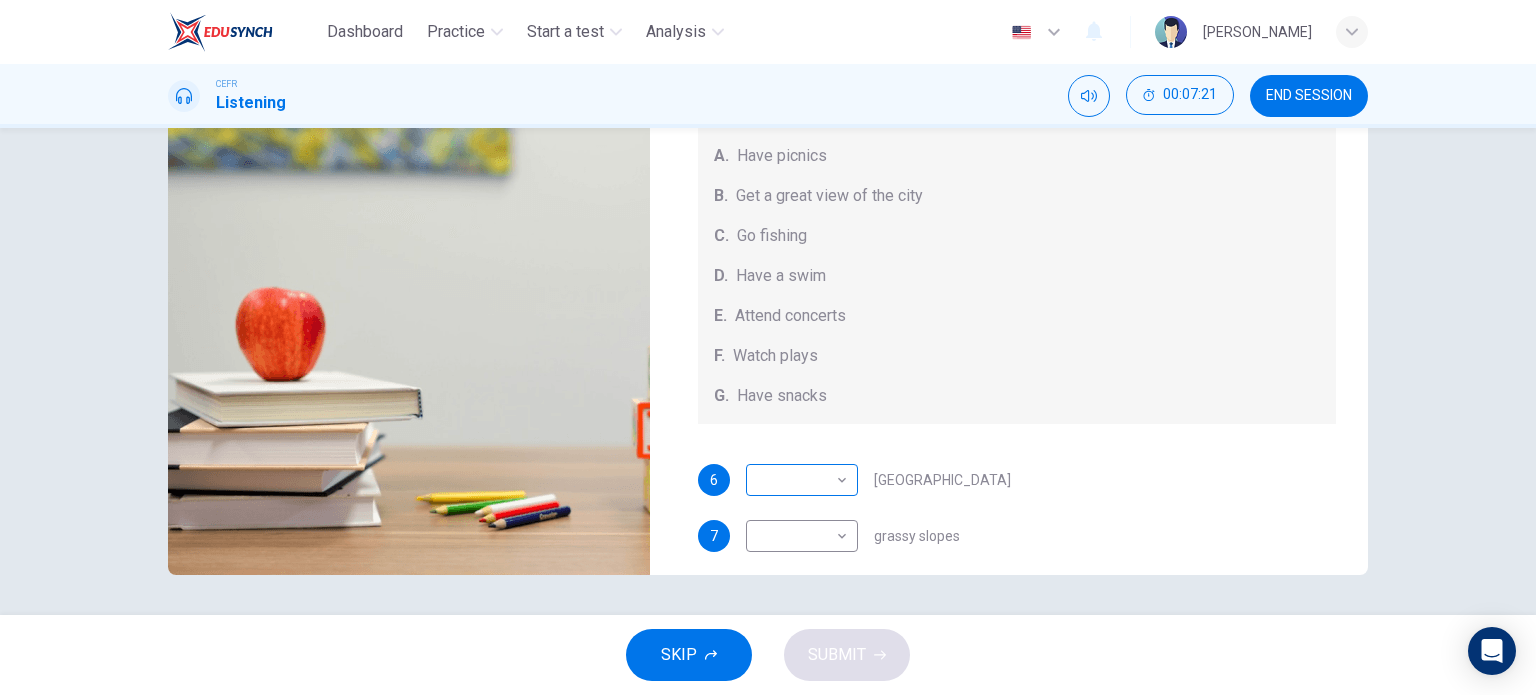 click on "Dashboard Practice Start a test Analysis English en ​ [PERSON_NAME] CEFR Listening 00:07:21 END SESSION Questions 6 - 10 Which activity can be done at each of the following locations on the heath? Choose  FIVE  answers below and select the correct letter,  A-G , next to the questions. Activities A. Have picnics B. Get a great view of the city C. Go fishing D. Have a swim E. Attend concerts F. Watch plays G. Have snacks 6 ​ ​ [GEOGRAPHIC_DATA] 7 ​ ​ grassy slopes 8 ​ ​ open-air stage 9 ​ ​ ponds 10 ​ ​ [GEOGRAPHIC_DATA] Audio Tour 01m 17s SKIP SUBMIT EduSynch - Online Language Proficiency Testing
Dashboard Practice Start a test Analysis Notifications © Copyright  2025" at bounding box center [768, 347] 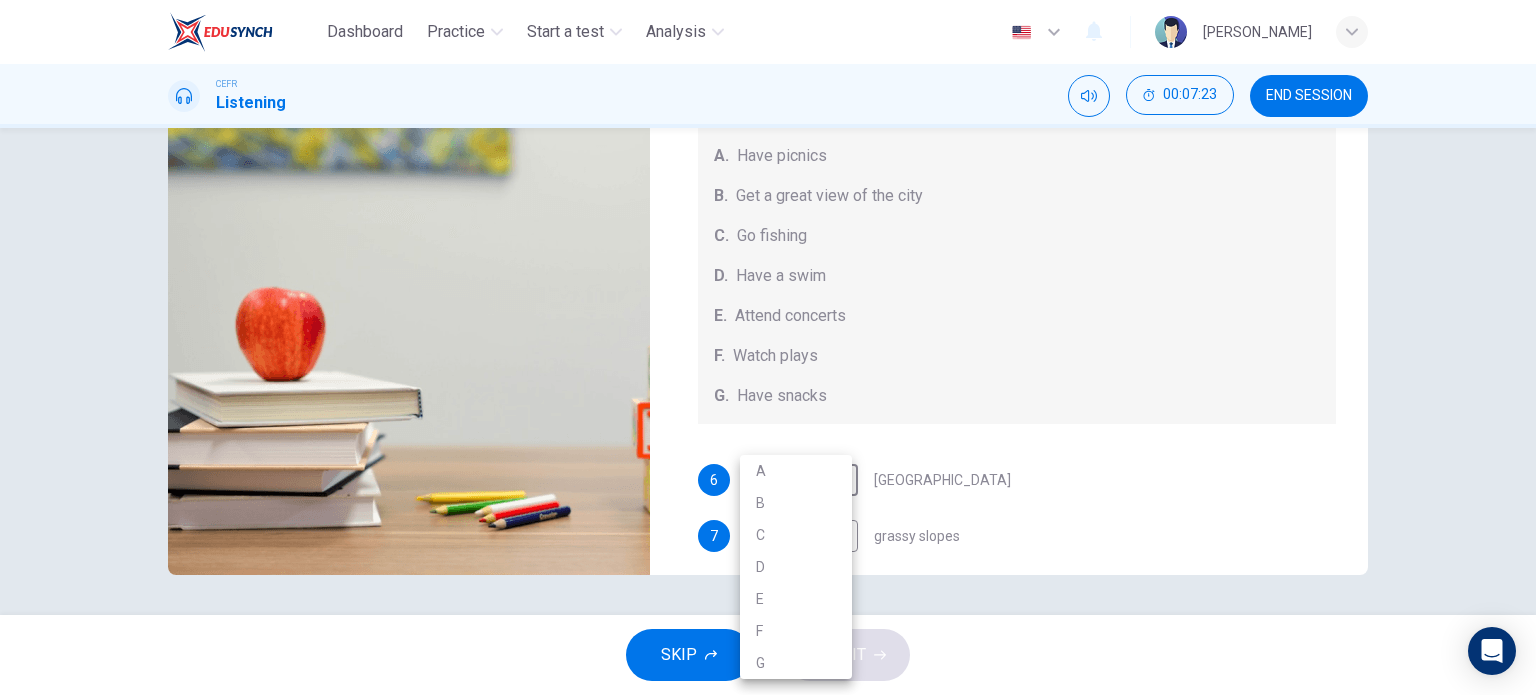 click at bounding box center (768, 347) 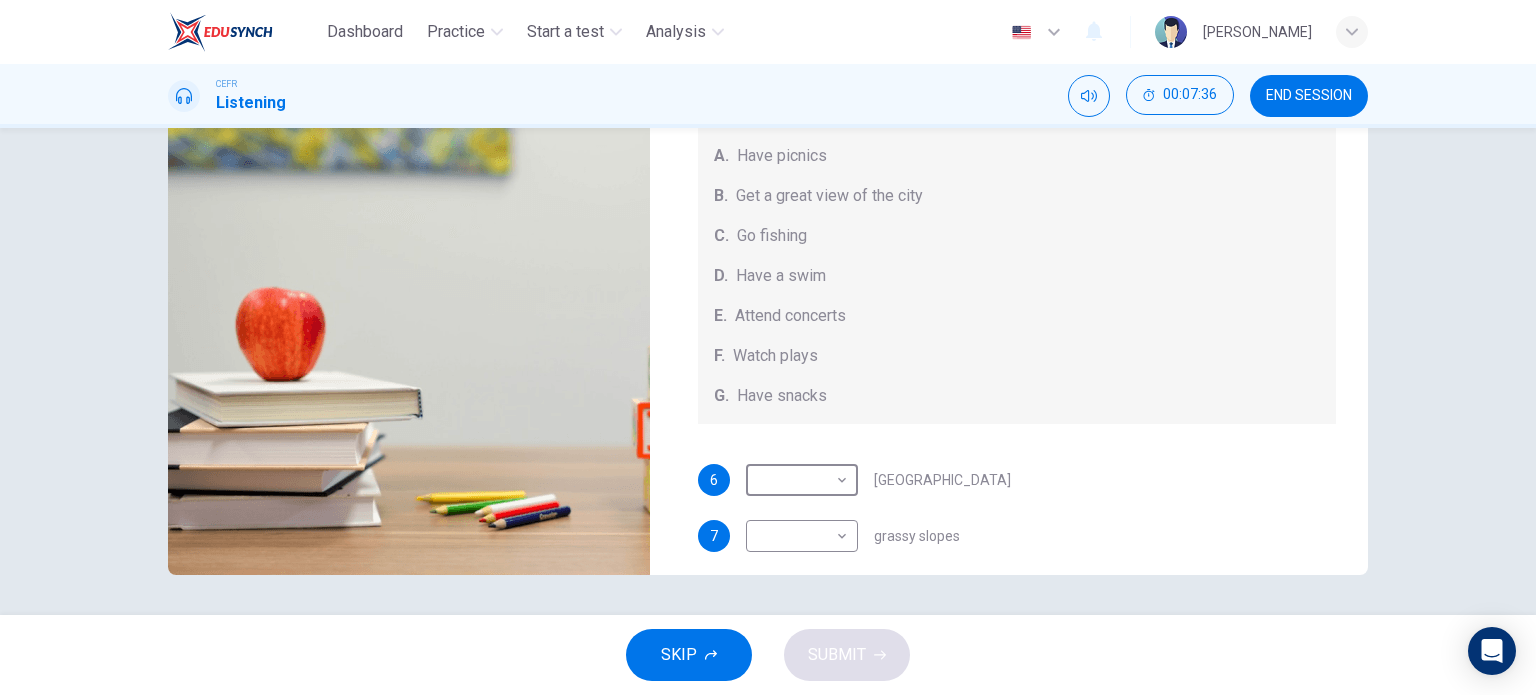scroll, scrollTop: 100, scrollLeft: 0, axis: vertical 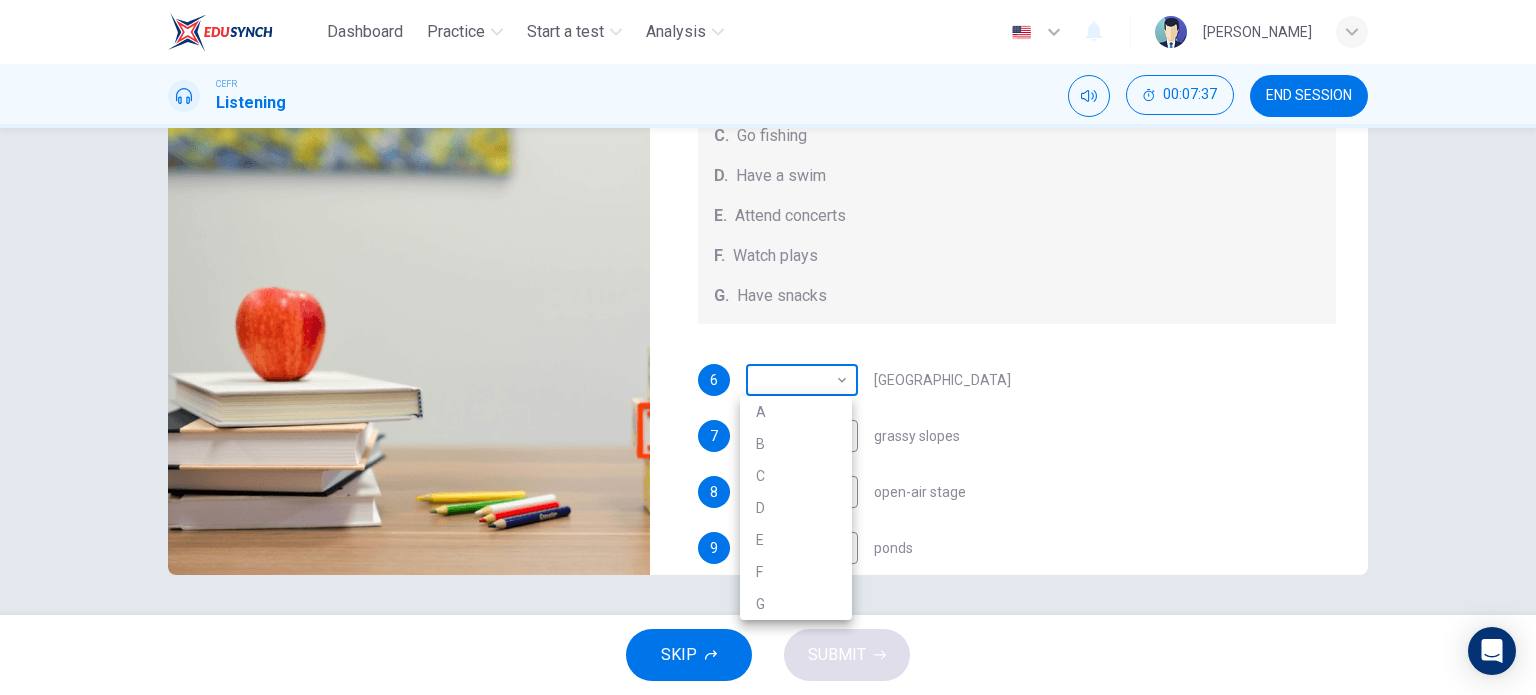 click on "Dashboard Practice Start a test Analysis English en ​ [PERSON_NAME] CEFR Listening 00:07:37 END SESSION Questions 6 - 10 Which activity can be done at each of the following locations on the heath? Choose  FIVE  answers below and select the correct letter,  A-G , next to the questions. Activities A. Have picnics B. Get a great view of the city C. Go fishing D. Have a swim E. Attend concerts F. Watch plays G. Have snacks 6 ​ ​ [GEOGRAPHIC_DATA] 7 ​ ​ grassy slopes 8 ​ ​ open-air stage 9 ​ ​ ponds 10 ​ ​ [GEOGRAPHIC_DATA] Audio Tour 01m 00s SKIP SUBMIT EduSynch - Online Language Proficiency Testing
Dashboard Practice Start a test Analysis Notifications © Copyright  2025 A B C D E F G" at bounding box center (768, 347) 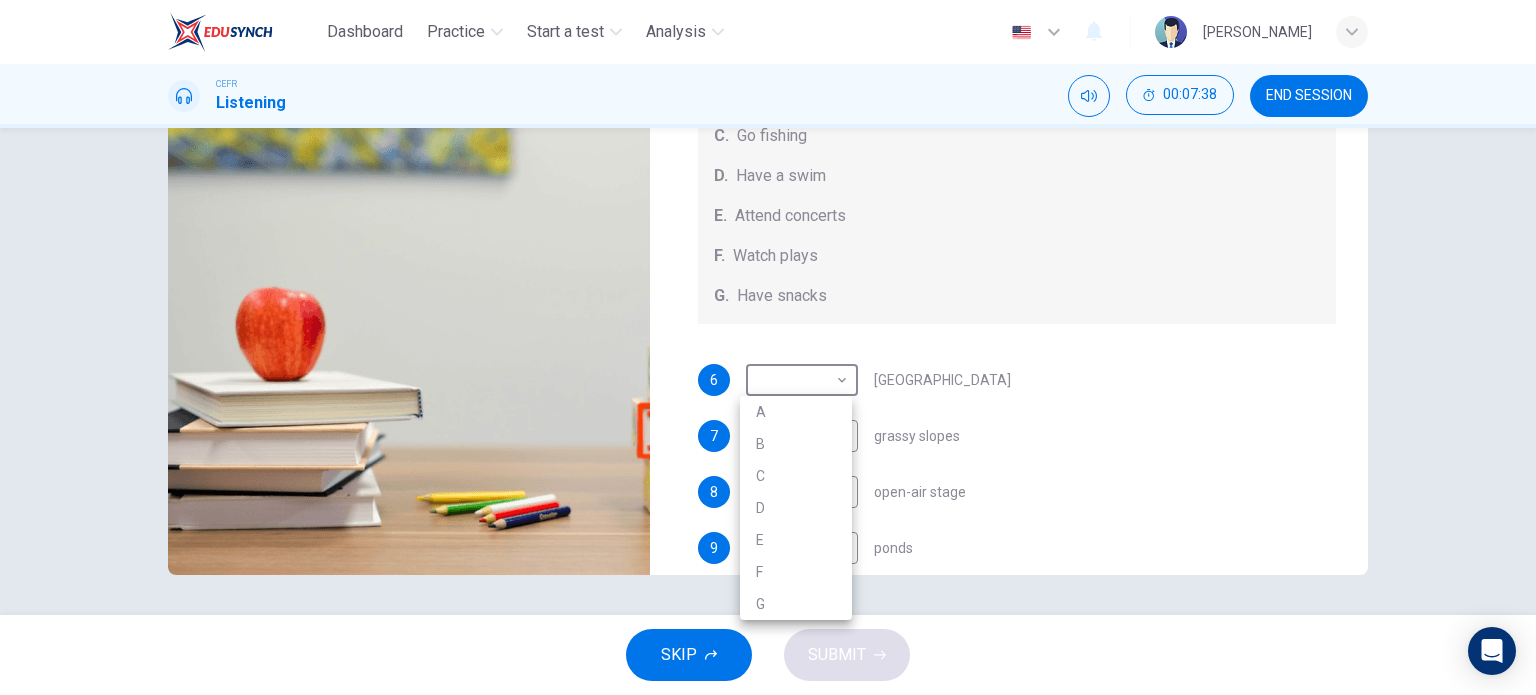click on "F" at bounding box center (796, 572) 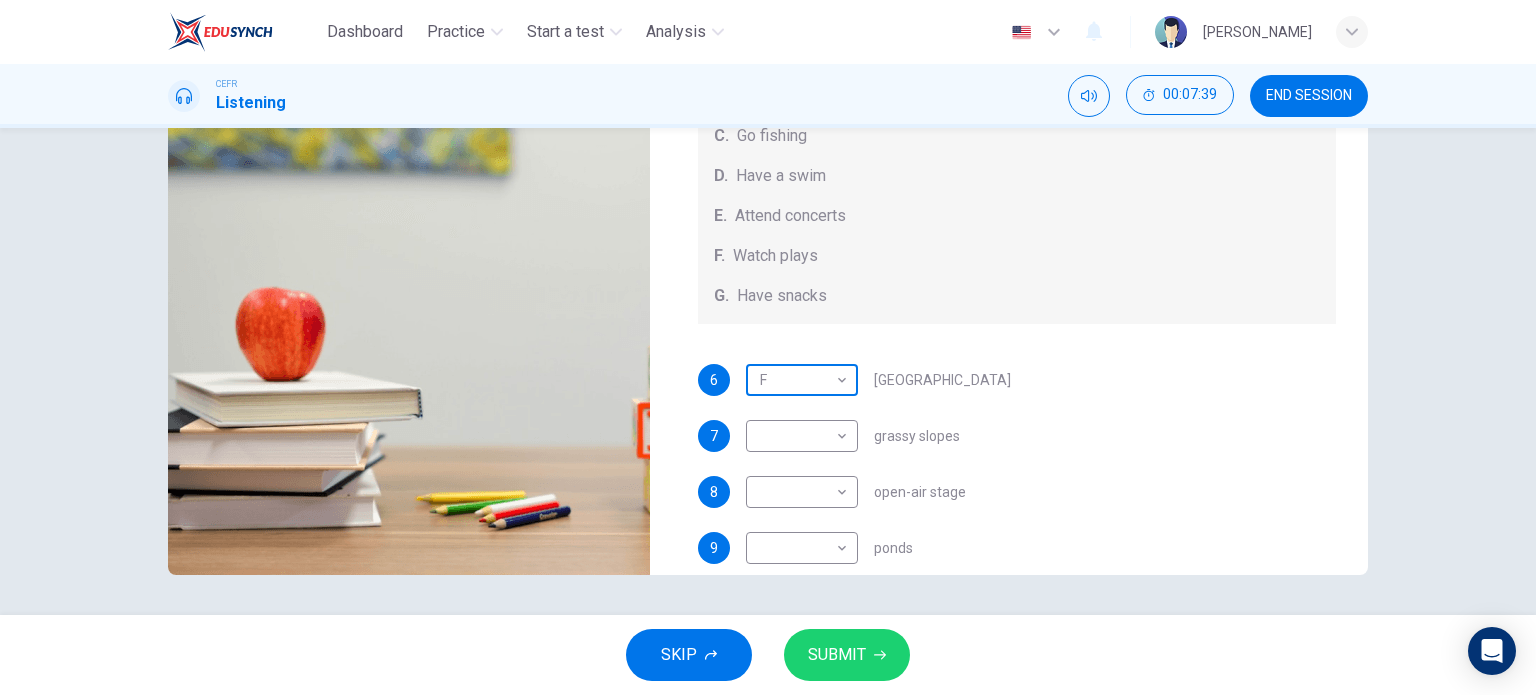 click on "Dashboard Practice Start a test Analysis English en ​ [PERSON_NAME] CEFR Listening 00:07:39 END SESSION Questions 6 - 10 Which activity can be done at each of the following locations on the heath? Choose  FIVE  answers below and select the correct letter,  A-G , next to the questions. Activities A. Have picnics B. Get a great view of the city C. Go fishing D. Have a swim E. Attend concerts F. Watch plays G. Have snacks 6 F F ​ [GEOGRAPHIC_DATA] 7 ​ ​ grassy slopes 8 ​ ​ open-air stage 9 ​ ​ ponds 10 ​ ​ [GEOGRAPHIC_DATA] Audio Tour 00m 58s SKIP SUBMIT EduSynch - Online Language Proficiency Testing
Dashboard Practice Start a test Analysis Notifications © Copyright  2025" at bounding box center (768, 347) 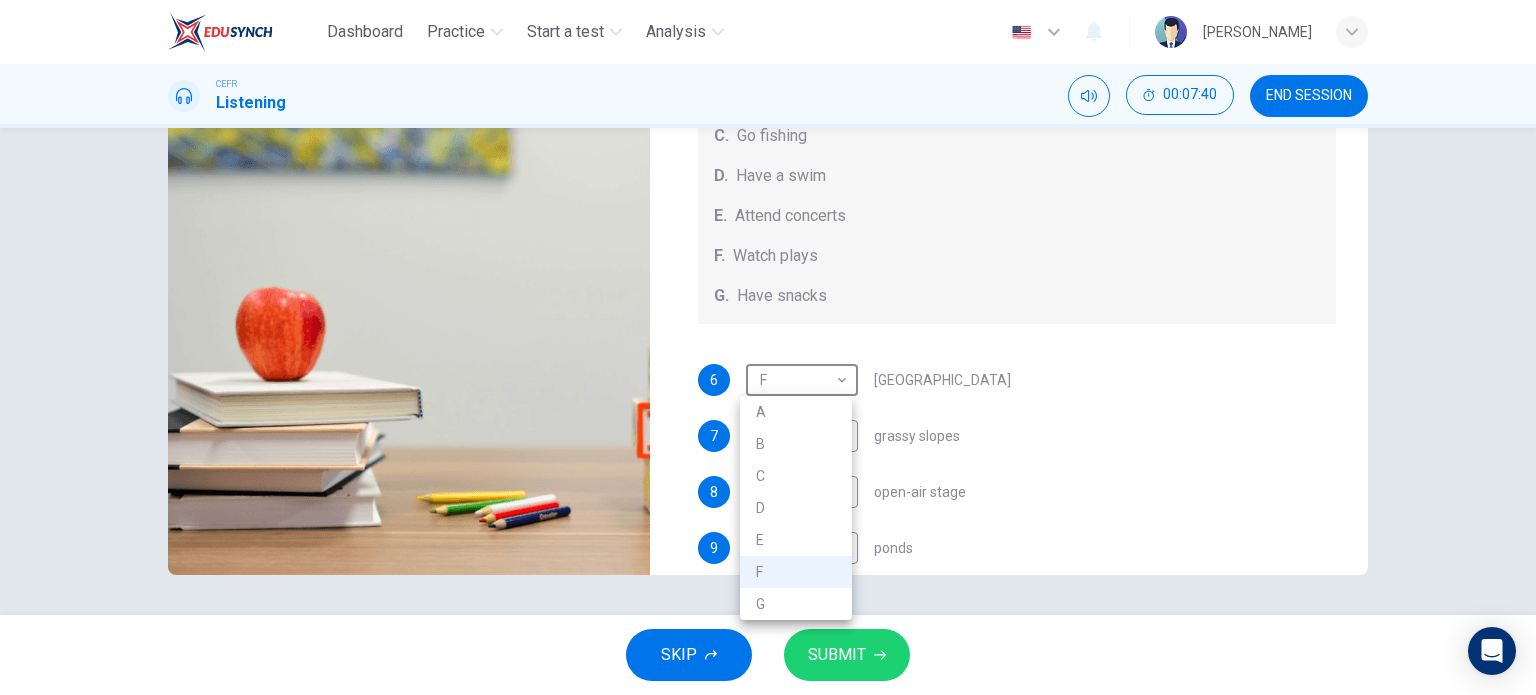 click at bounding box center (768, 347) 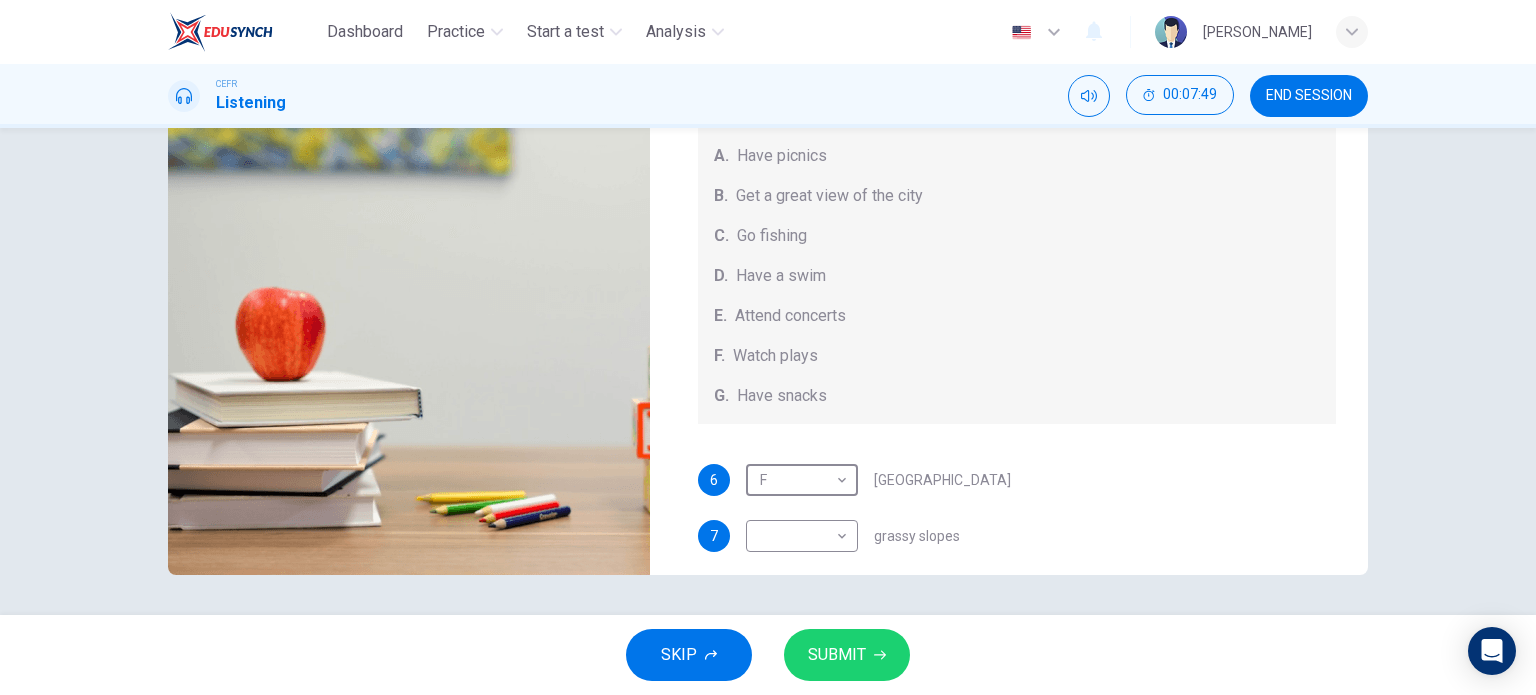 scroll, scrollTop: 100, scrollLeft: 0, axis: vertical 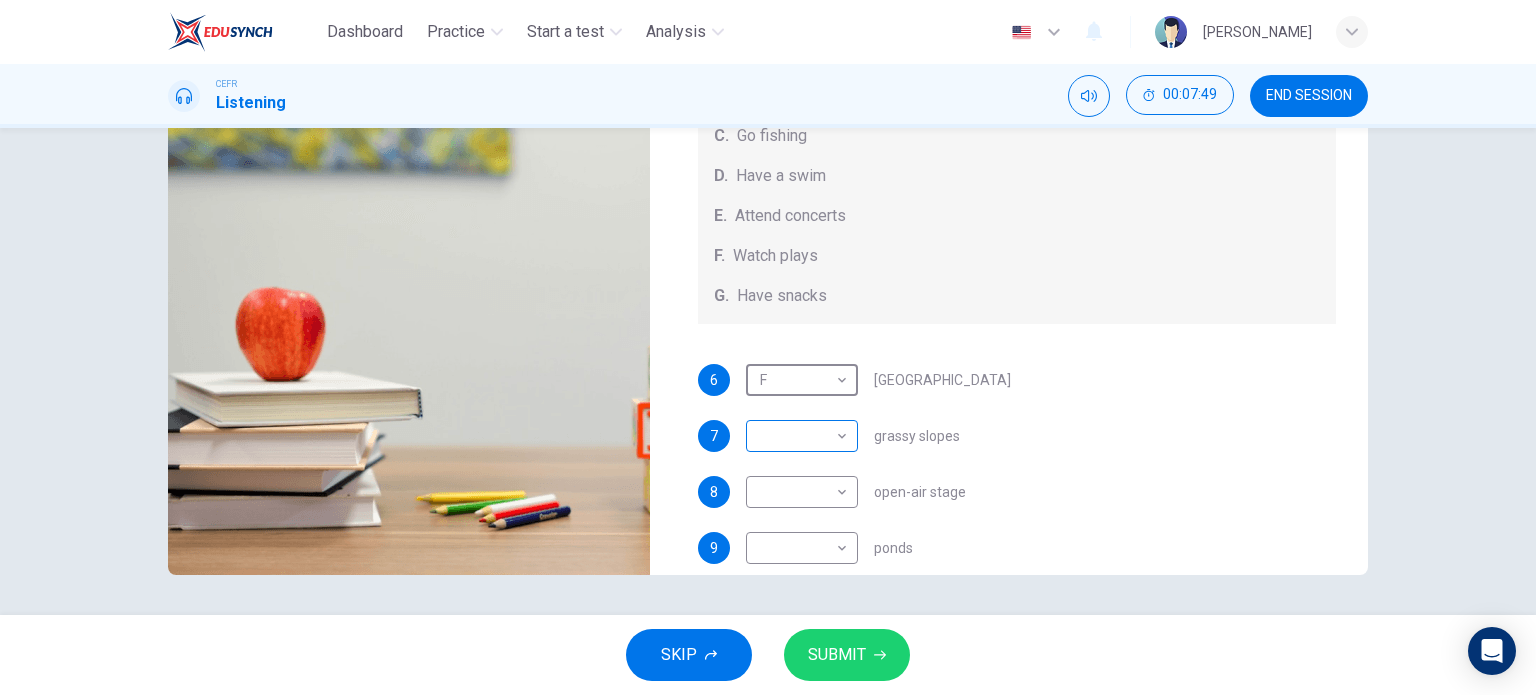 click on "Dashboard Practice Start a test Analysis English en ​ [PERSON_NAME] CEFR Listening 00:07:49 END SESSION Questions 6 - 10 Which activity can be done at each of the following locations on the heath? Choose  FIVE  answers below and select the correct letter,  A-G , next to the questions. Activities A. Have picnics B. Get a great view of the city C. Go fishing D. Have a swim E. Attend concerts F. Watch plays G. Have snacks 6 F F ​ [GEOGRAPHIC_DATA] 7 ​ ​ grassy slopes 8 ​ ​ open-air stage 9 ​ ​ ponds 10 ​ ​ [GEOGRAPHIC_DATA] Audio Tour 00m 48s SKIP SUBMIT EduSynch - Online Language Proficiency Testing
Dashboard Practice Start a test Analysis Notifications © Copyright  2025" at bounding box center (768, 347) 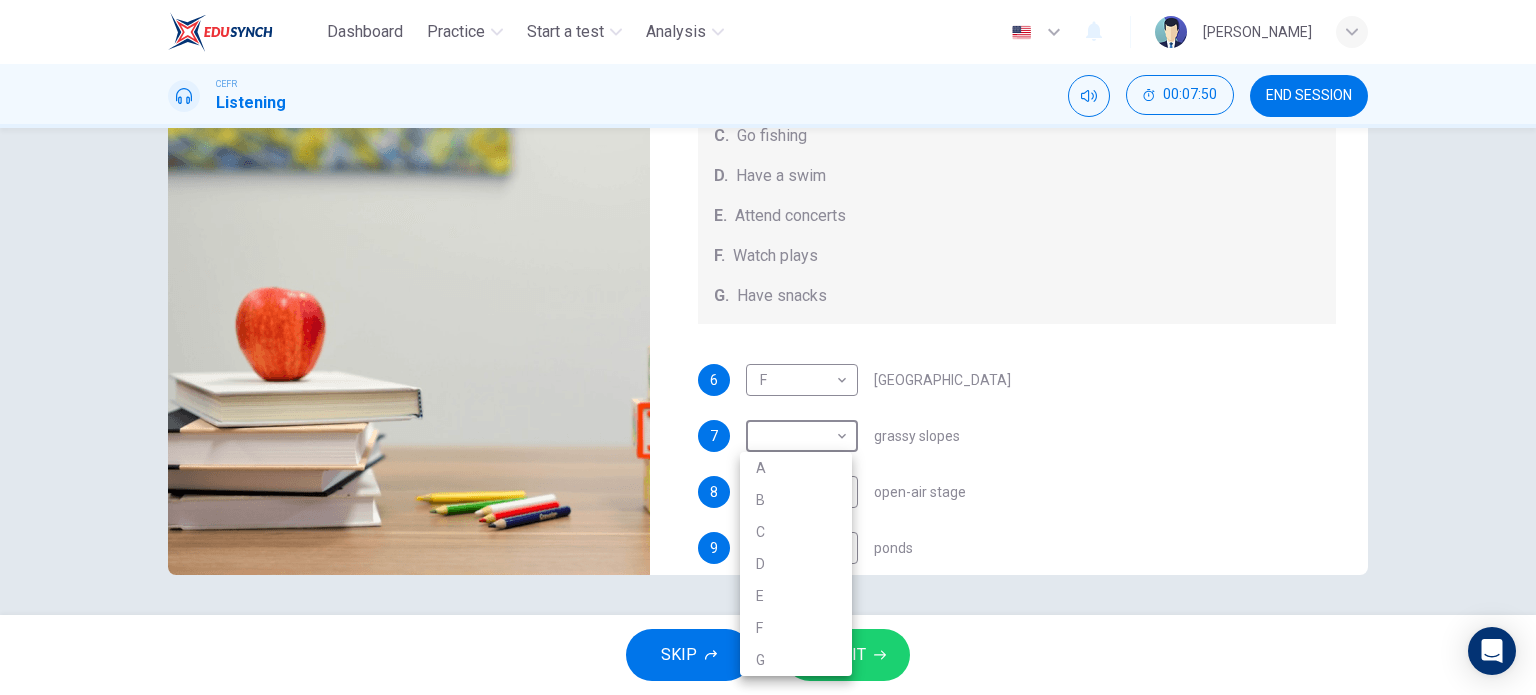 click on "A" at bounding box center (796, 468) 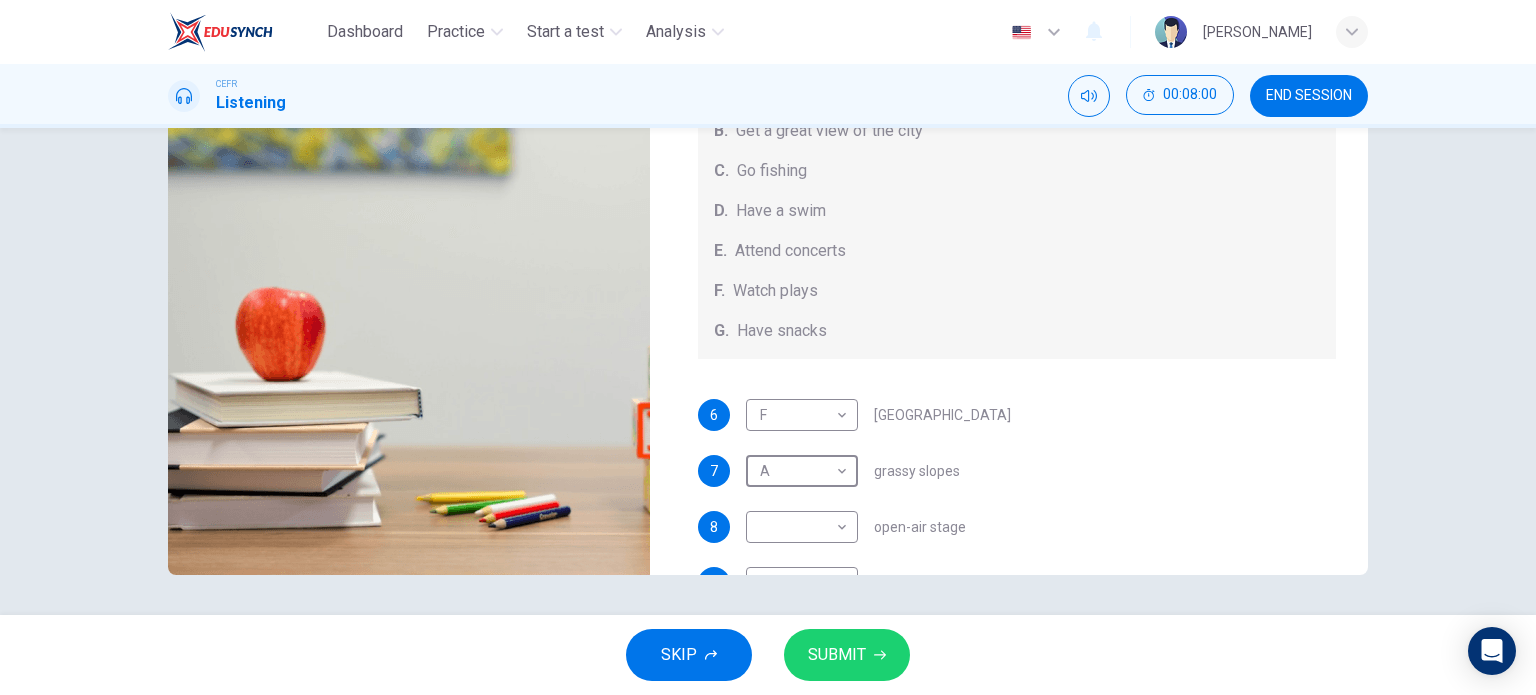 scroll, scrollTop: 100, scrollLeft: 0, axis: vertical 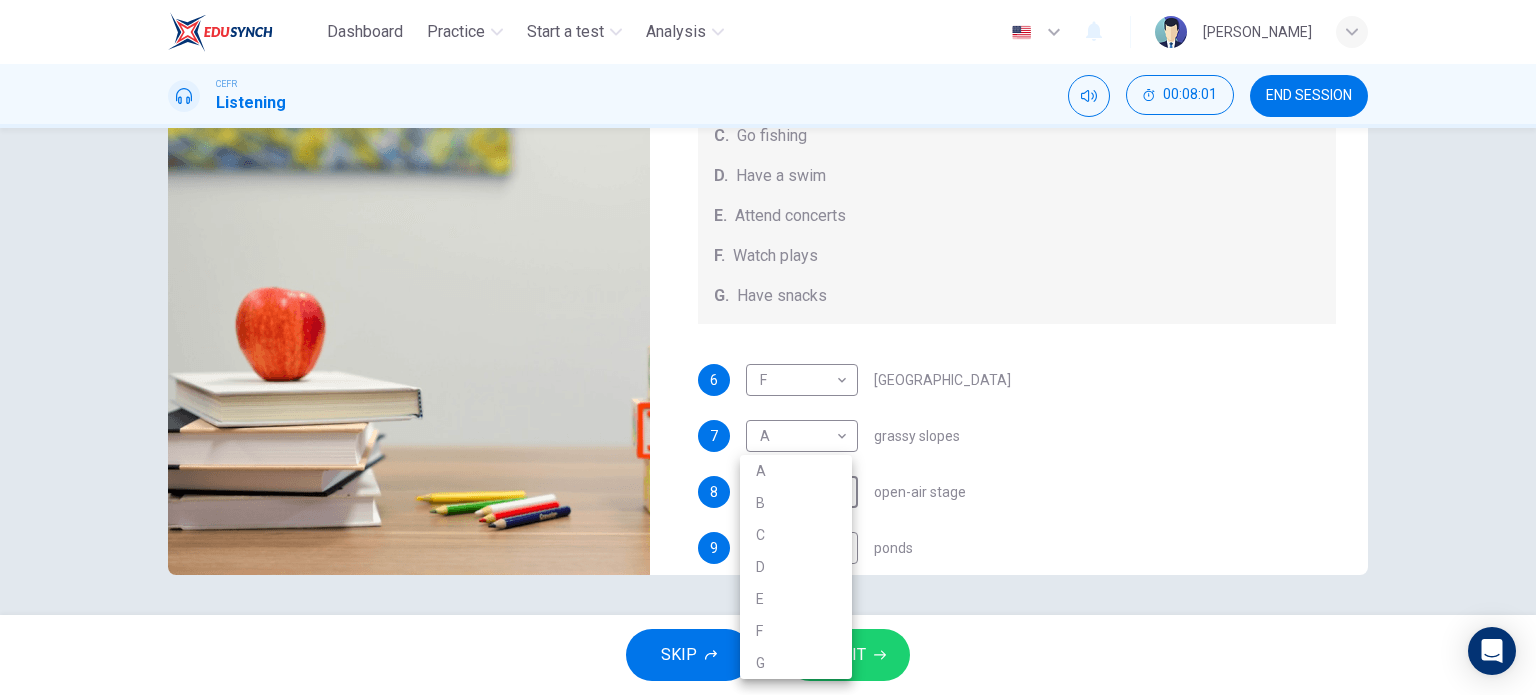 click on "Dashboard Practice Start a test Analysis English en ​ [PERSON_NAME] CEFR Listening 00:08:01 END SESSION Questions 6 - 10 Which activity can be done at each of the following locations on the heath? Choose  FIVE  answers below and select the correct letter,  A-G , next to the questions. Activities A. Have picnics B. Get a great view of the city C. Go fishing D. Have a swim E. Attend concerts F. Watch plays G. Have snacks 6 F F ​ [GEOGRAPHIC_DATA] 7 A A ​ grassy slopes 8 ​ ​ open-air stage 9 ​ ​ ponds 10 ​ ​ [GEOGRAPHIC_DATA] Audio Tour 00m 37s SKIP SUBMIT EduSynch - Online Language Proficiency Testing
Dashboard Practice Start a test Analysis Notifications © Copyright  2025 A B C D E F G" at bounding box center [768, 347] 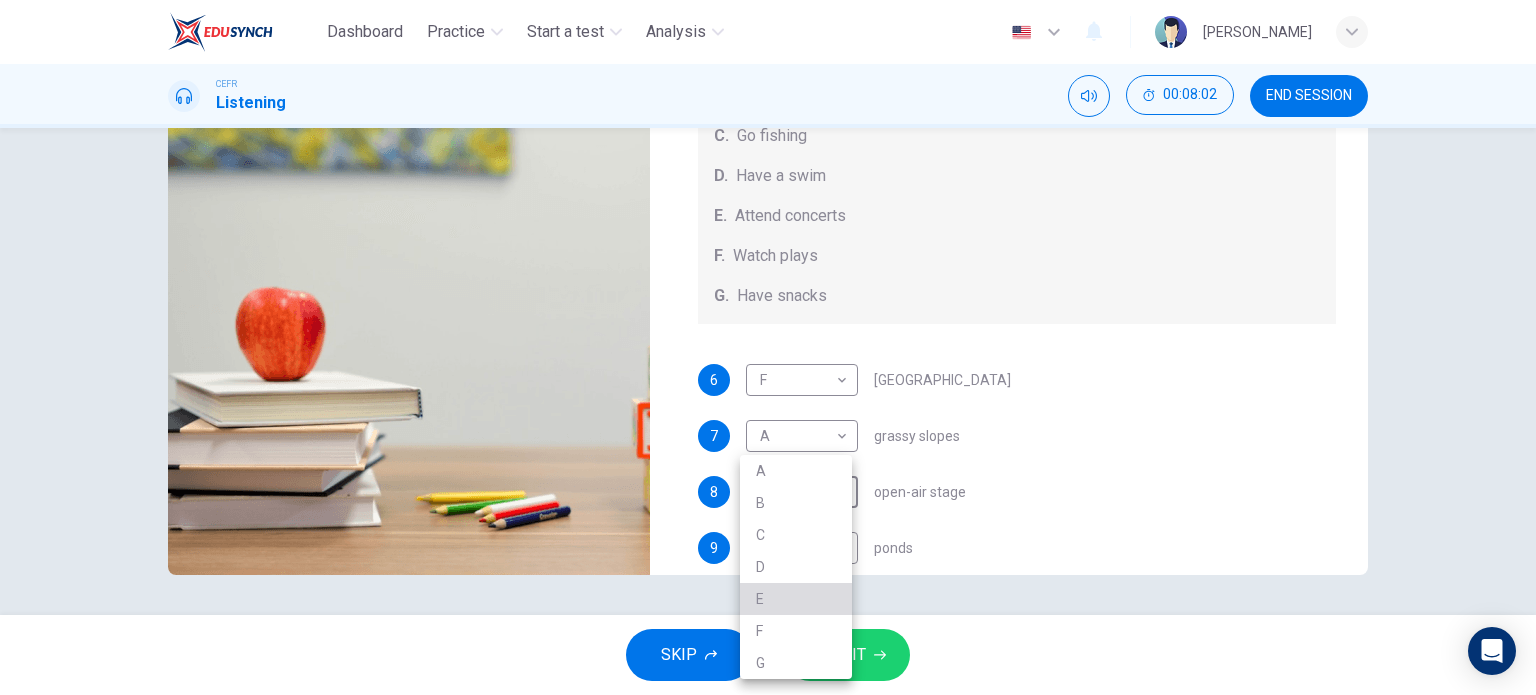click on "E" at bounding box center (796, 599) 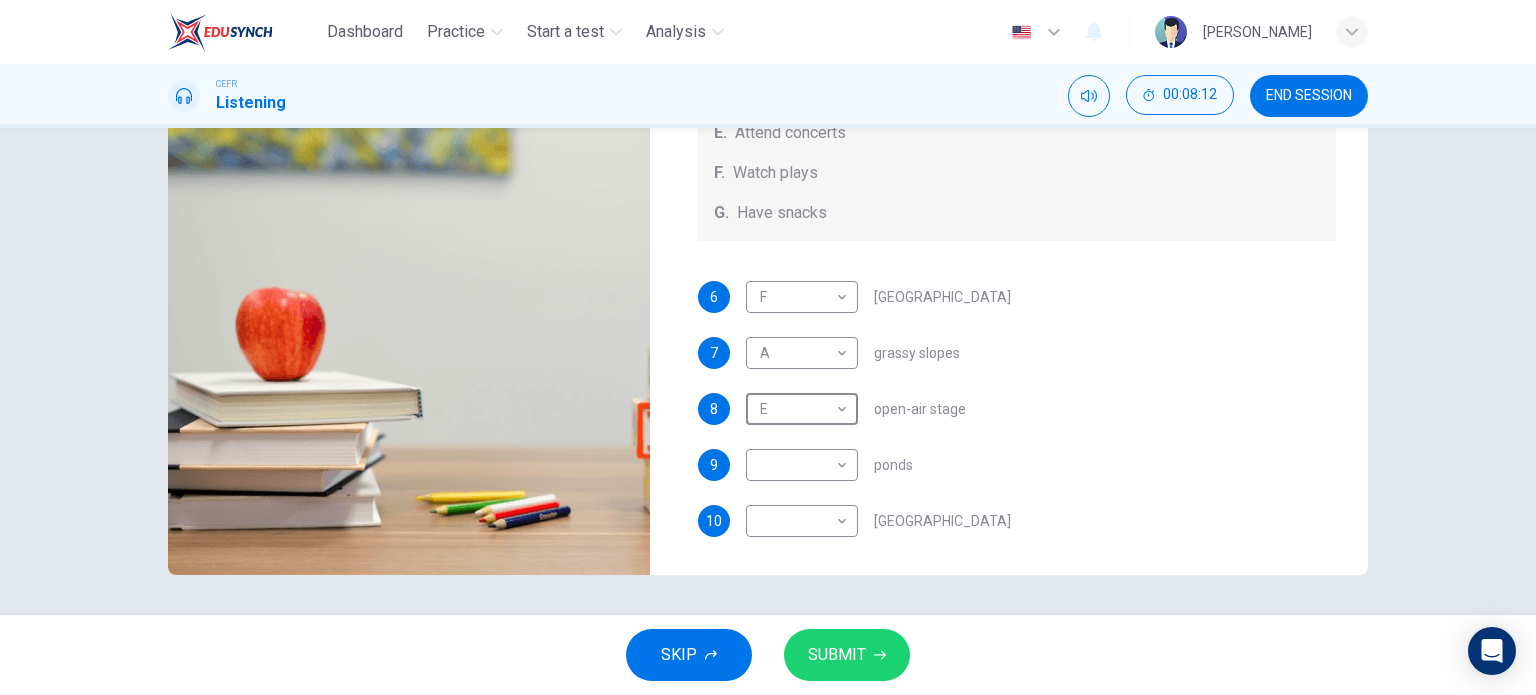scroll, scrollTop: 184, scrollLeft: 0, axis: vertical 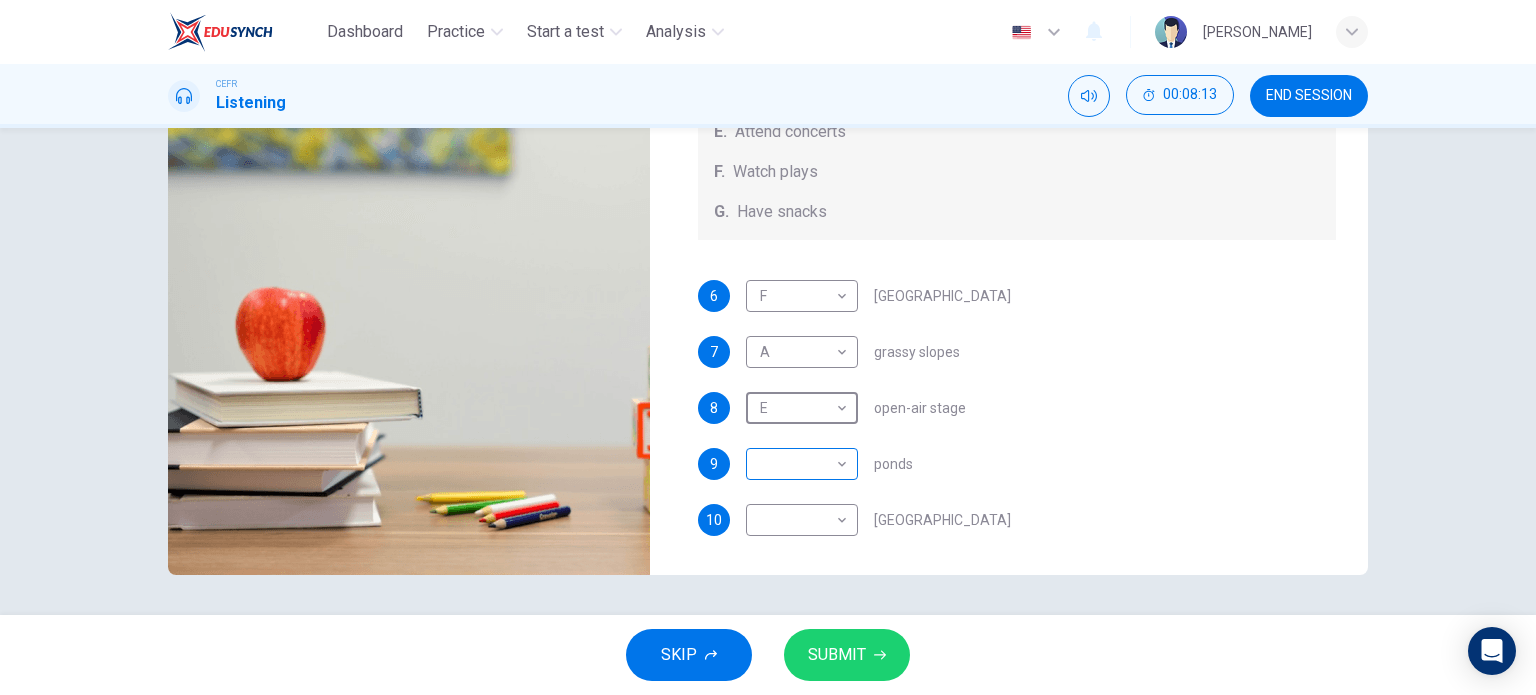 click on "Dashboard Practice Start a test Analysis English en ​ [PERSON_NAME] CEFR Listening 00:08:13 END SESSION Questions 6 - 10 Which activity can be done at each of the following locations on the heath? Choose  FIVE  answers below and select the correct letter,  A-G , next to the questions. Activities A. Have picnics B. Get a great view of the city C. Go fishing D. Have a swim E. Attend concerts F. Watch plays G. Have snacks 6 F F ​ [GEOGRAPHIC_DATA] 7 A A ​ grassy slopes 8 E E ​ open-air stage 9 ​ ​ ponds 10 ​ ​ [GEOGRAPHIC_DATA] Audio Tour 00m 25s SKIP SUBMIT EduSynch - Online Language Proficiency Testing
Dashboard Practice Start a test Analysis Notifications © Copyright  2025" at bounding box center [768, 347] 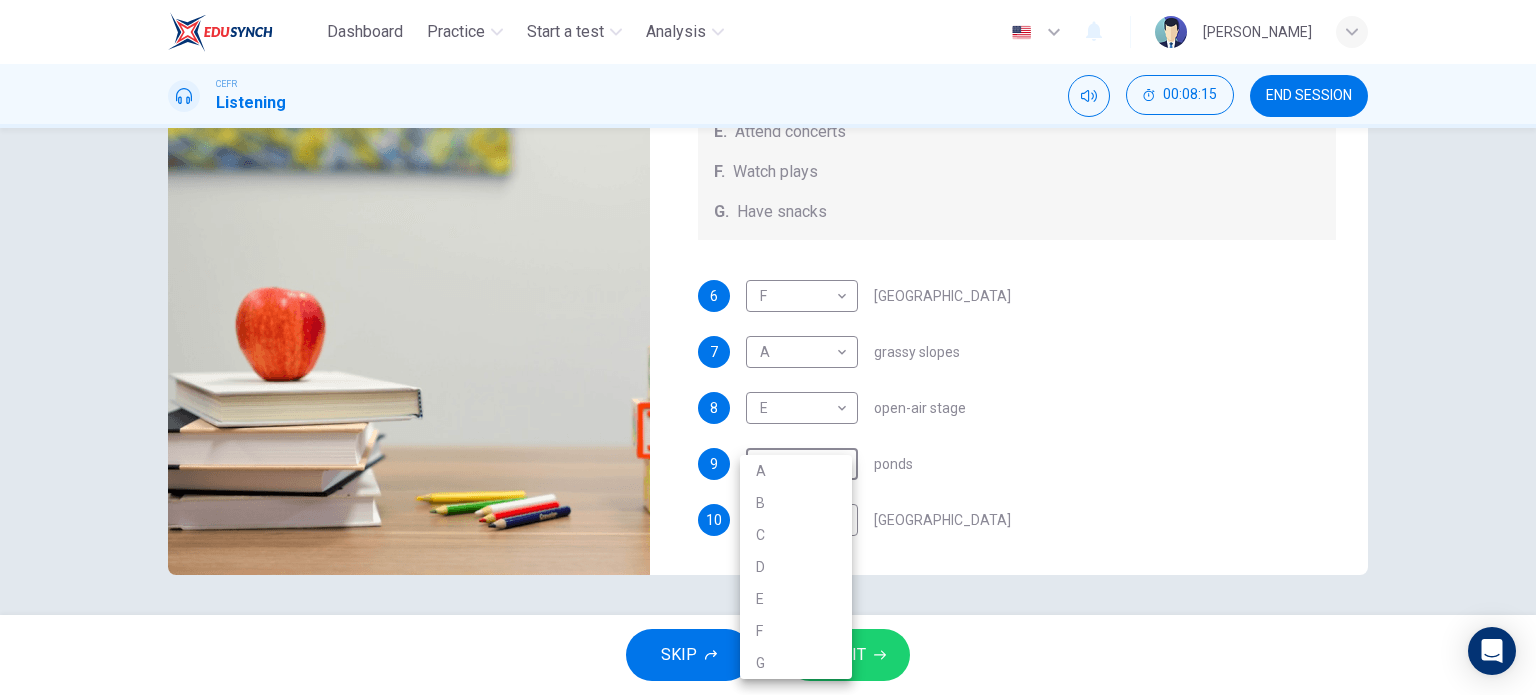click at bounding box center [768, 347] 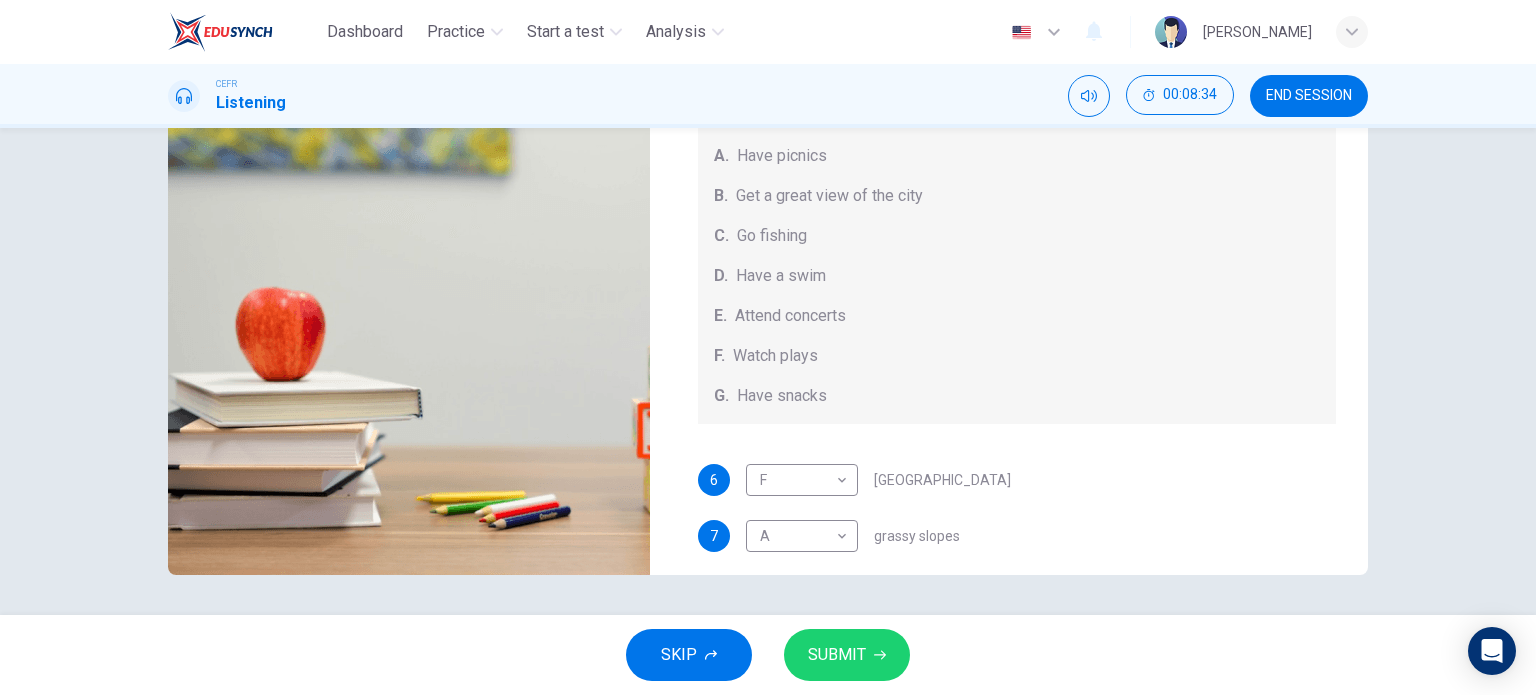 scroll, scrollTop: 184, scrollLeft: 0, axis: vertical 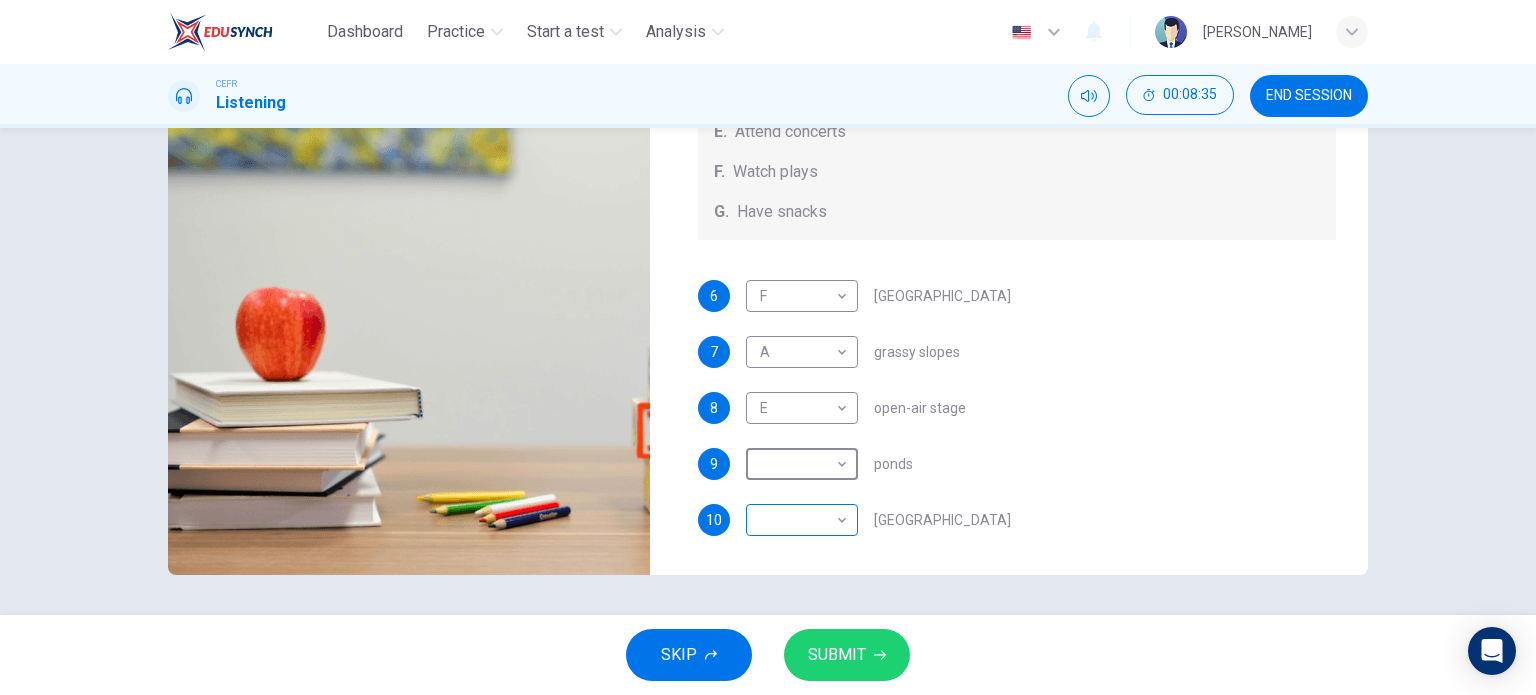 click on "Dashboard Practice Start a test Analysis English en ​ [PERSON_NAME] CEFR Listening 00:08:35 END SESSION Questions 6 - 10 Which activity can be done at each of the following locations on the heath? Choose  FIVE  answers below and select the correct letter,  A-G , next to the questions. Activities A. Have picnics B. Get a great view of the city C. Go fishing D. Have a swim E. Attend concerts F. Watch plays G. Have snacks 6 F F ​ [GEOGRAPHIC_DATA] 7 A A ​ grassy slopes 8 E E ​ open-air stage 9 ​ ​ ponds 10 ​ ​ [GEOGRAPHIC_DATA] Audio Tour 00m 02s SKIP SUBMIT EduSynch - Online Language Proficiency Testing
Dashboard Practice Start a test Analysis Notifications © Copyright  2025" at bounding box center (768, 347) 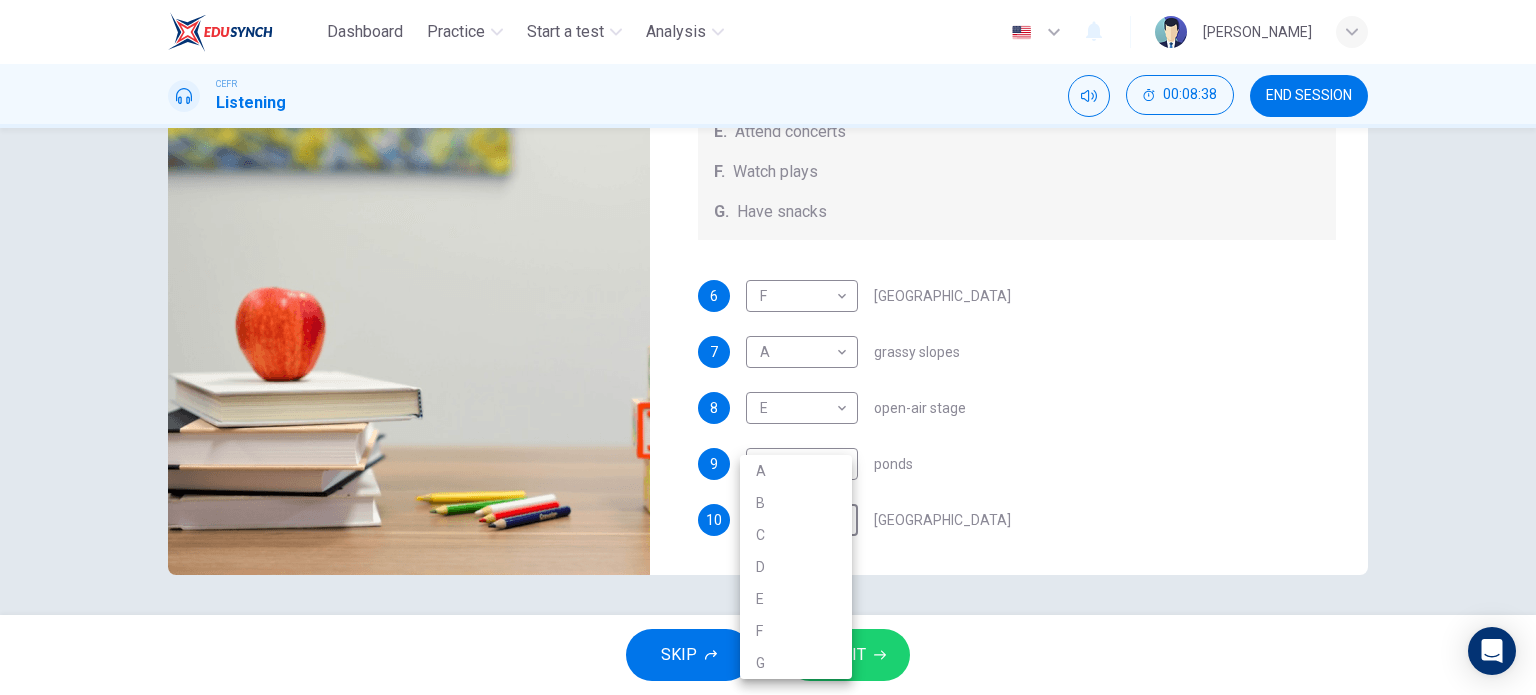 type on "0" 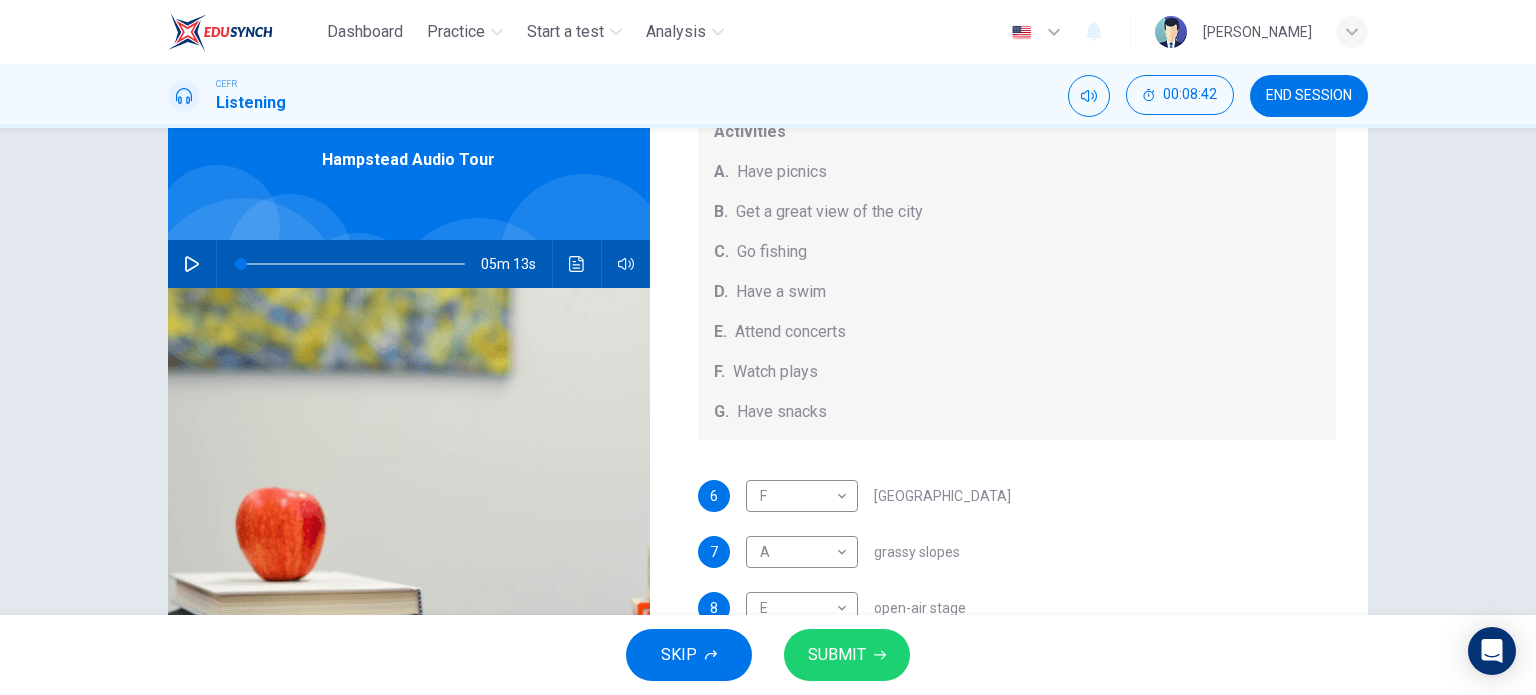 scroll, scrollTop: 288, scrollLeft: 0, axis: vertical 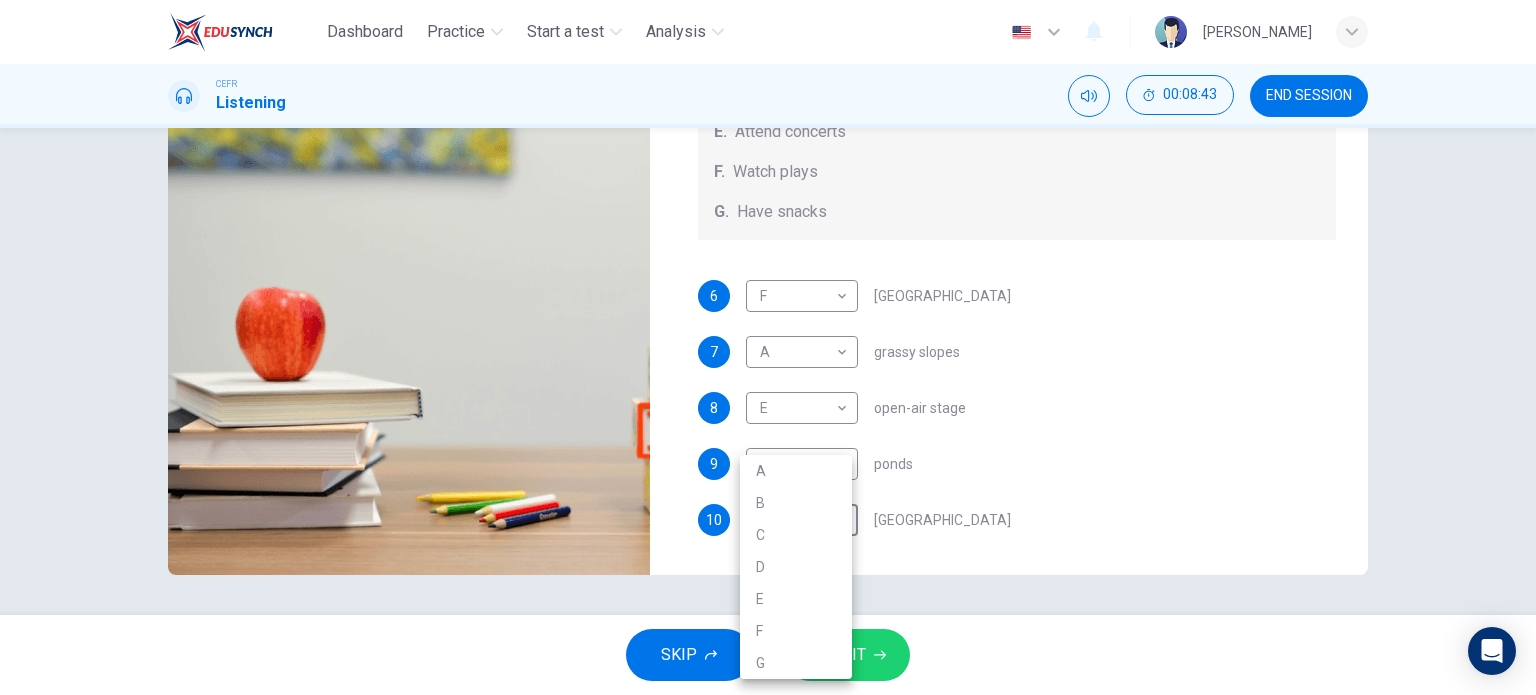 click on "Dashboard Practice Start a test Analysis English en ​ [PERSON_NAME] CEFR Listening 00:08:43 END SESSION Questions 6 - 10 Which activity can be done at each of the following locations on the heath? Choose  FIVE  answers below and select the correct letter,  A-G , next to the questions. Activities A. Have picnics B. Get a great view of the city C. Go fishing D. Have a swim E. Attend concerts F. Watch plays G. Have snacks 6 F F ​ [GEOGRAPHIC_DATA] 7 A A ​ grassy slopes 8 E E ​ open-air stage 9 ​ ​ ponds 10 ​ ​ [GEOGRAPHIC_DATA] Audio Tour 05m 13s SKIP SUBMIT EduSynch - Online Language Proficiency Testing
Dashboard Practice Start a test Analysis Notifications © Copyright  2025 A B C D E F G" at bounding box center (768, 347) 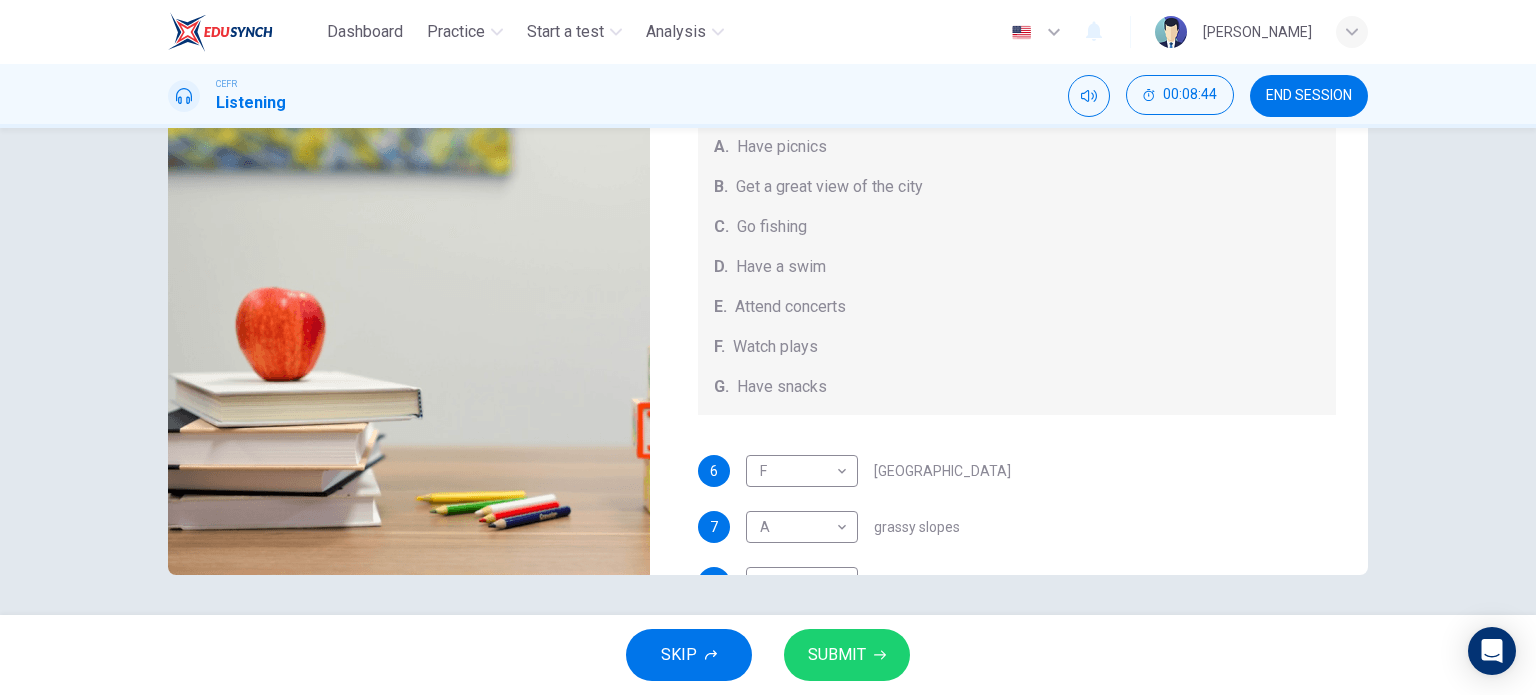 scroll, scrollTop: 0, scrollLeft: 0, axis: both 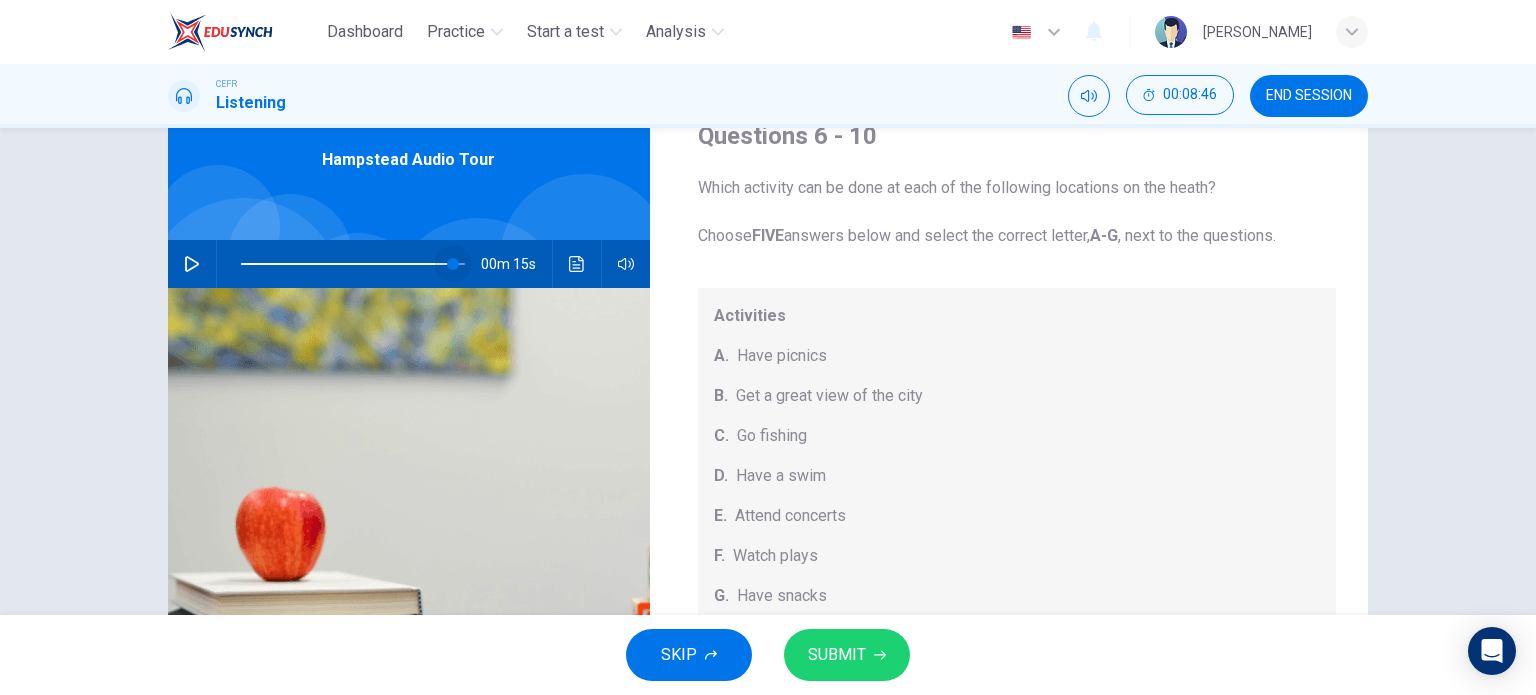 click at bounding box center [353, 264] 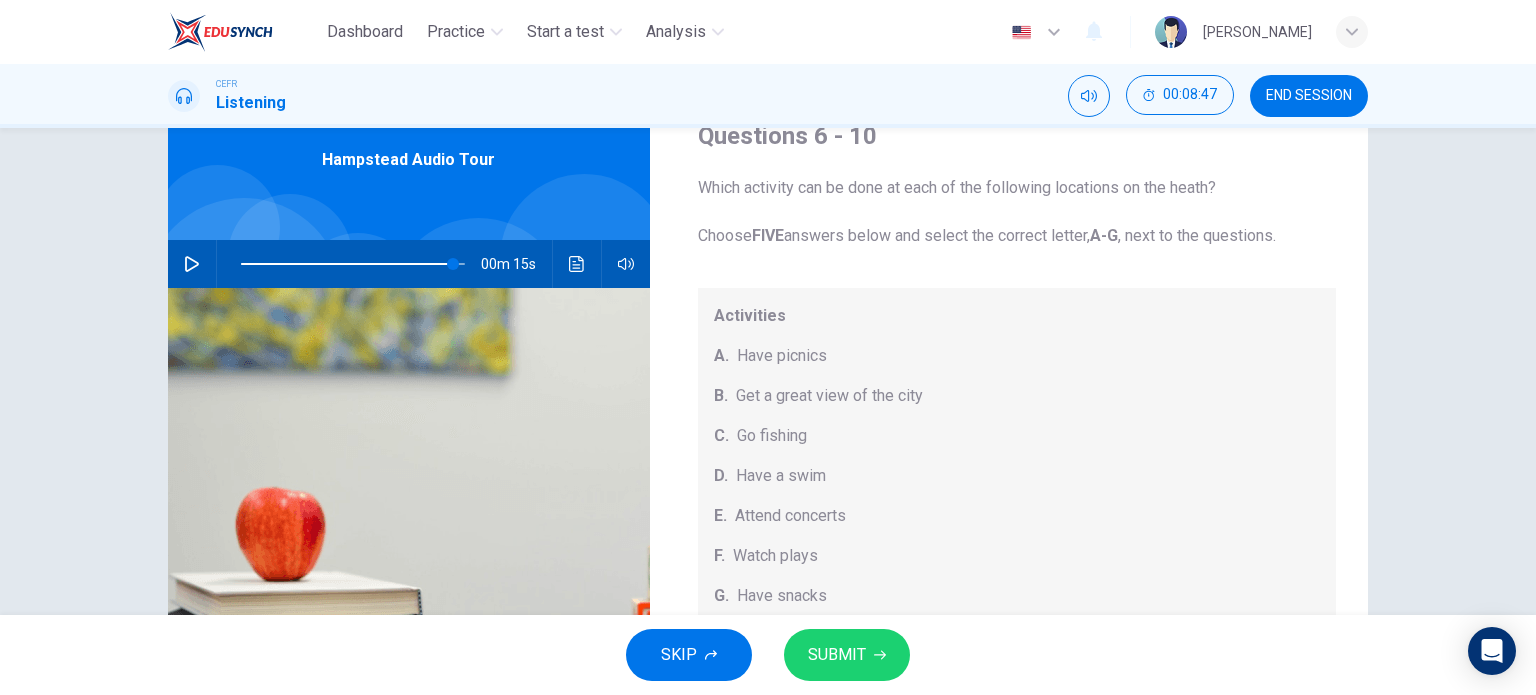 click at bounding box center (192, 264) 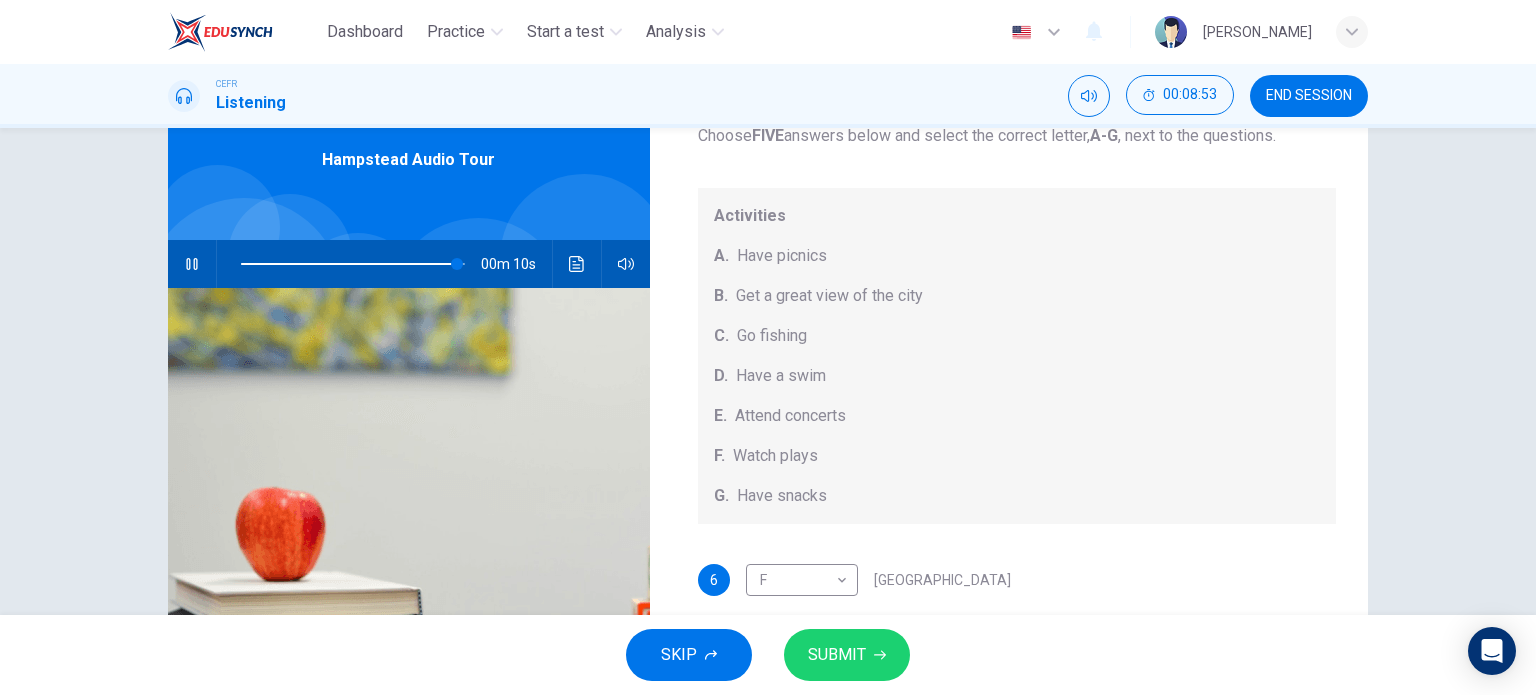 scroll, scrollTop: 184, scrollLeft: 0, axis: vertical 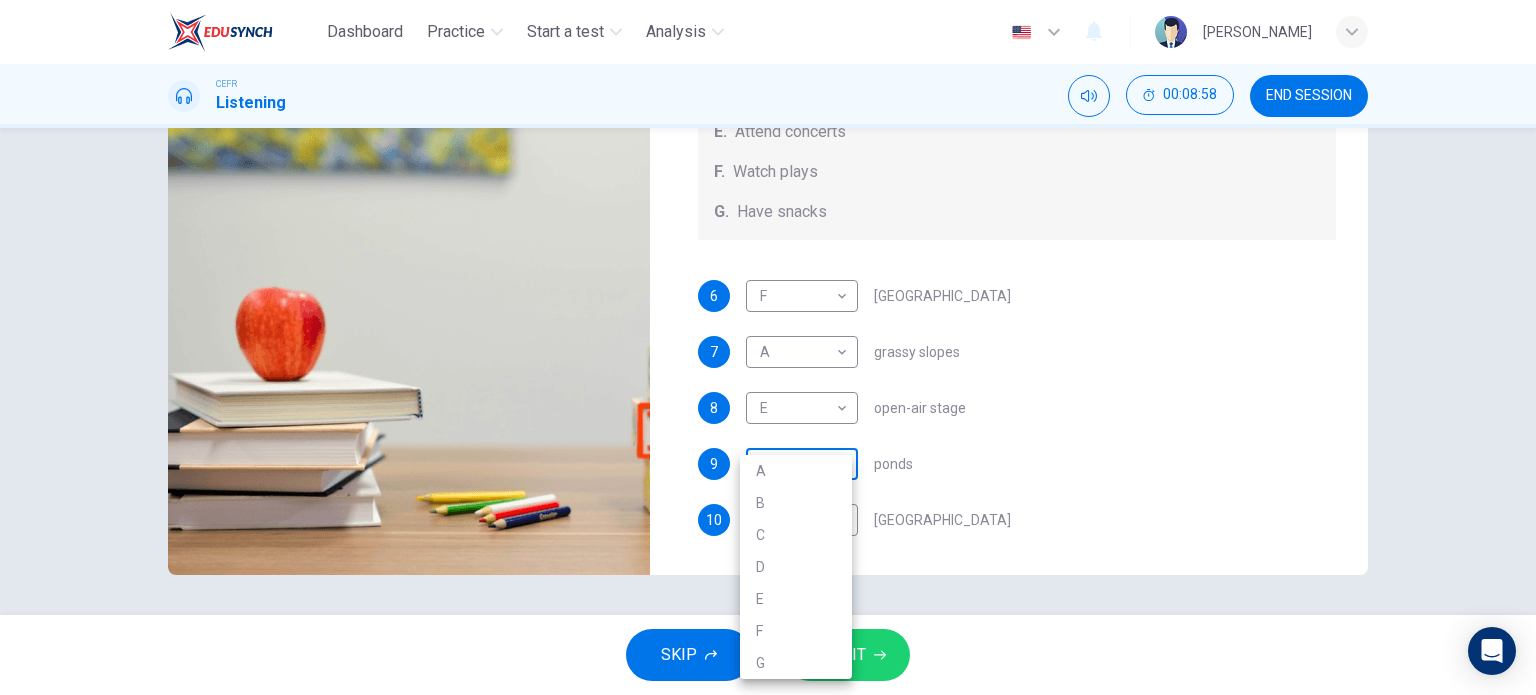 click on "Dashboard Practice Start a test Analysis English en ​ [PERSON_NAME] CEFR Listening 00:08:58 END SESSION Questions 6 - 10 Which activity can be done at each of the following locations on the heath? Choose  FIVE  answers below and select the correct letter,  A-G , next to the questions. Activities A. Have picnics B. Get a great view of the city C. Go fishing D. Have a swim E. Attend concerts F. Watch plays G. Have snacks 6 F F ​ [GEOGRAPHIC_DATA] 7 A A ​ grassy slopes 8 E E ​ open-air stage 9 ​ ​ ponds 10 B B ​ [GEOGRAPHIC_DATA] Audio Tour 00m 05s SKIP SUBMIT EduSynch - Online Language Proficiency Testing
Dashboard Practice Start a test Analysis Notifications © Copyright  2025 A B C D E F G" at bounding box center (768, 347) 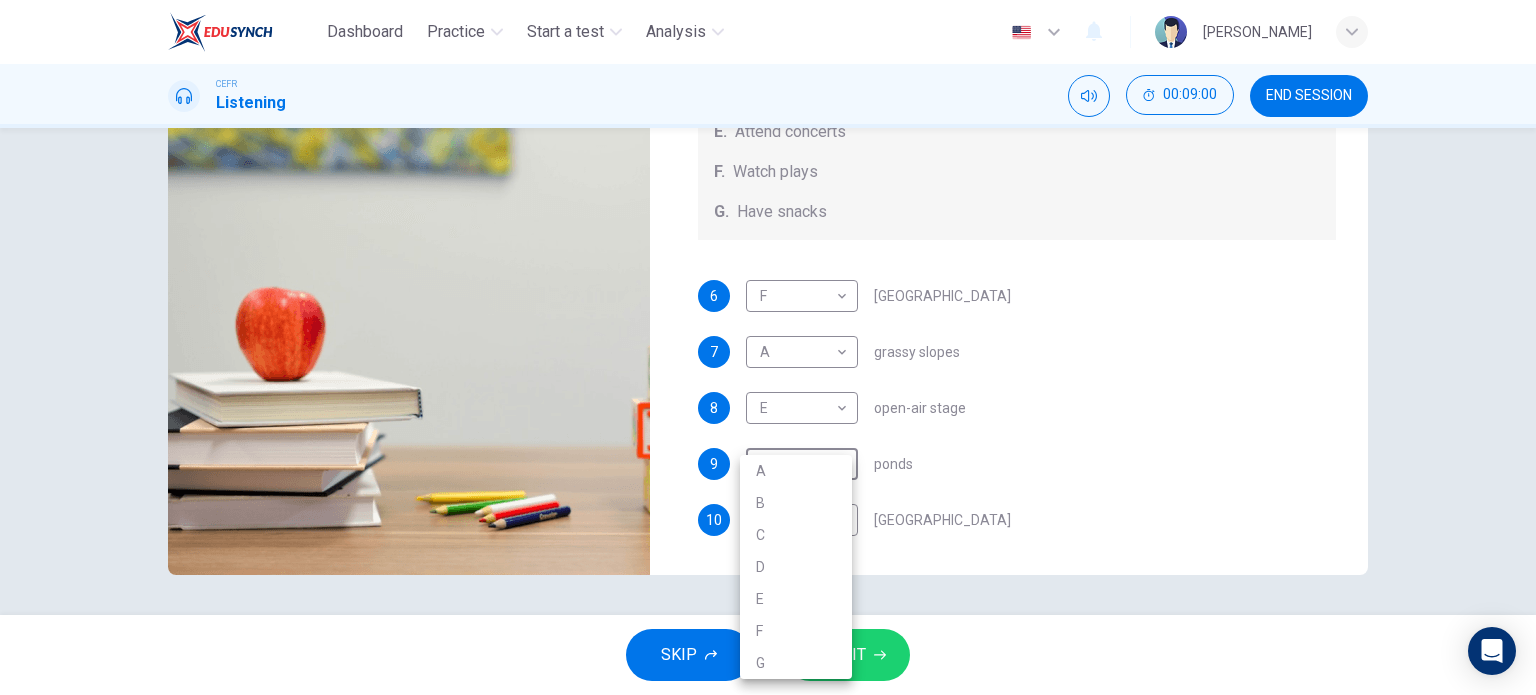 click at bounding box center (768, 347) 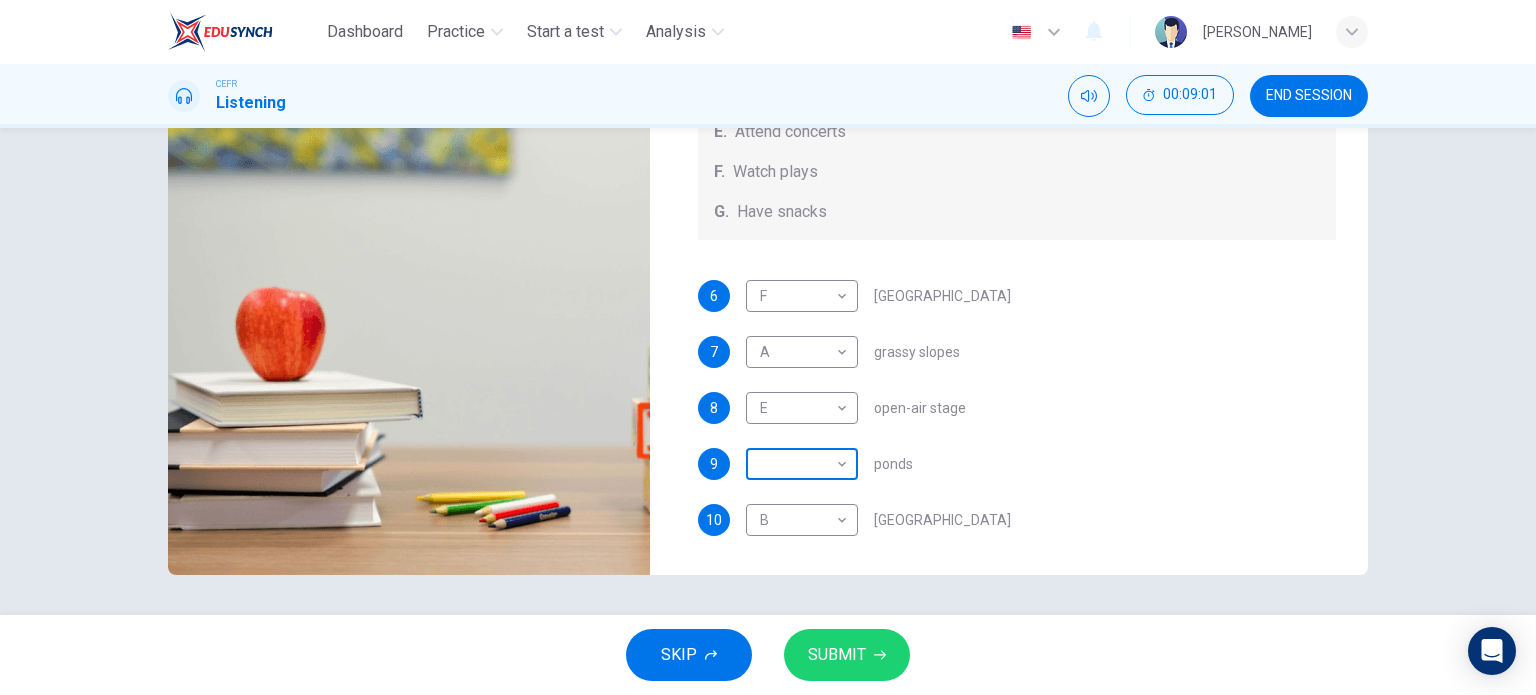click on "Dashboard Practice Start a test Analysis English en ​ [PERSON_NAME] CEFR Listening 00:09:01 END SESSION Questions 6 - 10 Which activity can be done at each of the following locations on the heath? Choose  FIVE  answers below and select the correct letter,  A-G , next to the questions. Activities A. Have picnics B. Get a great view of the city C. Go fishing D. Have a swim E. Attend concerts F. Watch plays G. Have snacks 6 F F ​ [GEOGRAPHIC_DATA] 7 A A ​ grassy slopes 8 E E ​ open-air stage 9 ​ ​ ponds 10 B B ​ [GEOGRAPHIC_DATA] Audio Tour 00m 02s SKIP SUBMIT EduSynch - Online Language Proficiency Testing
Dashboard Practice Start a test Analysis Notifications © Copyright  2025" at bounding box center (768, 347) 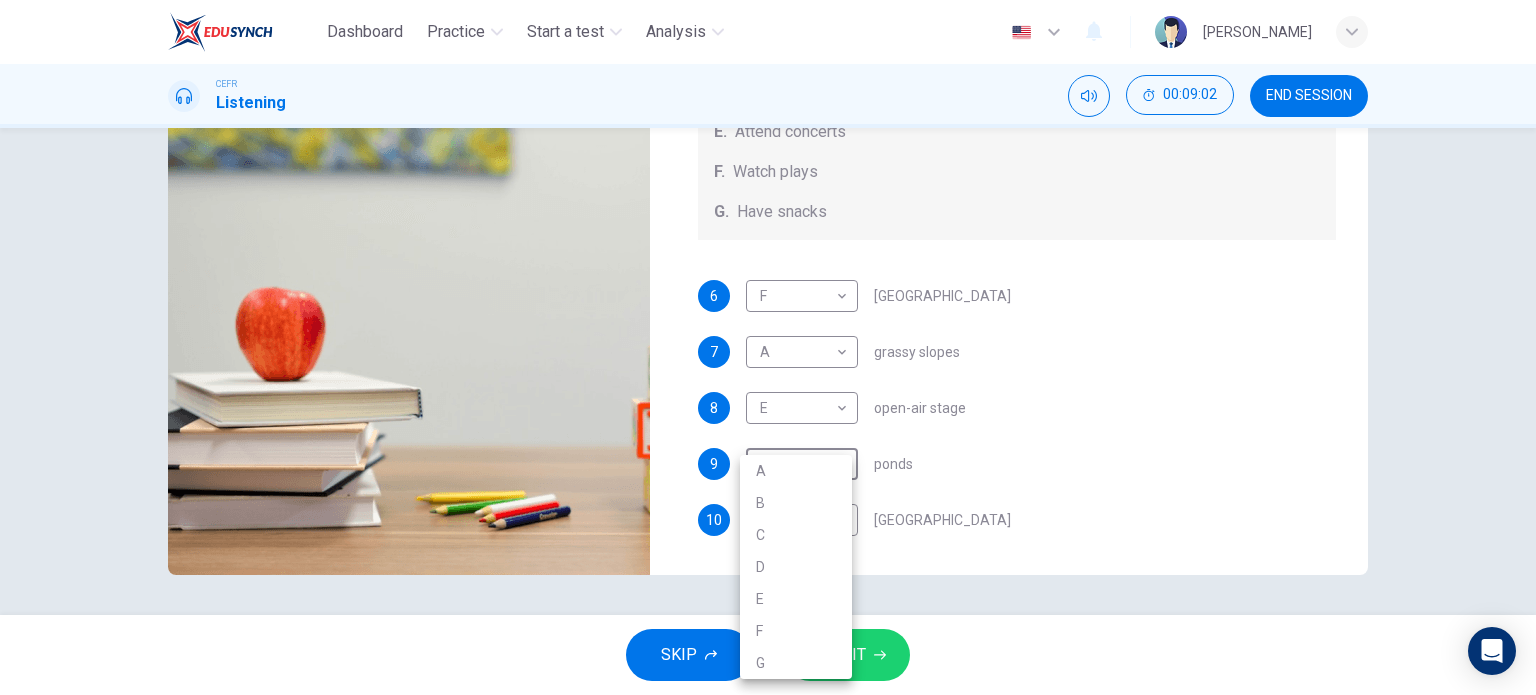 click at bounding box center [768, 347] 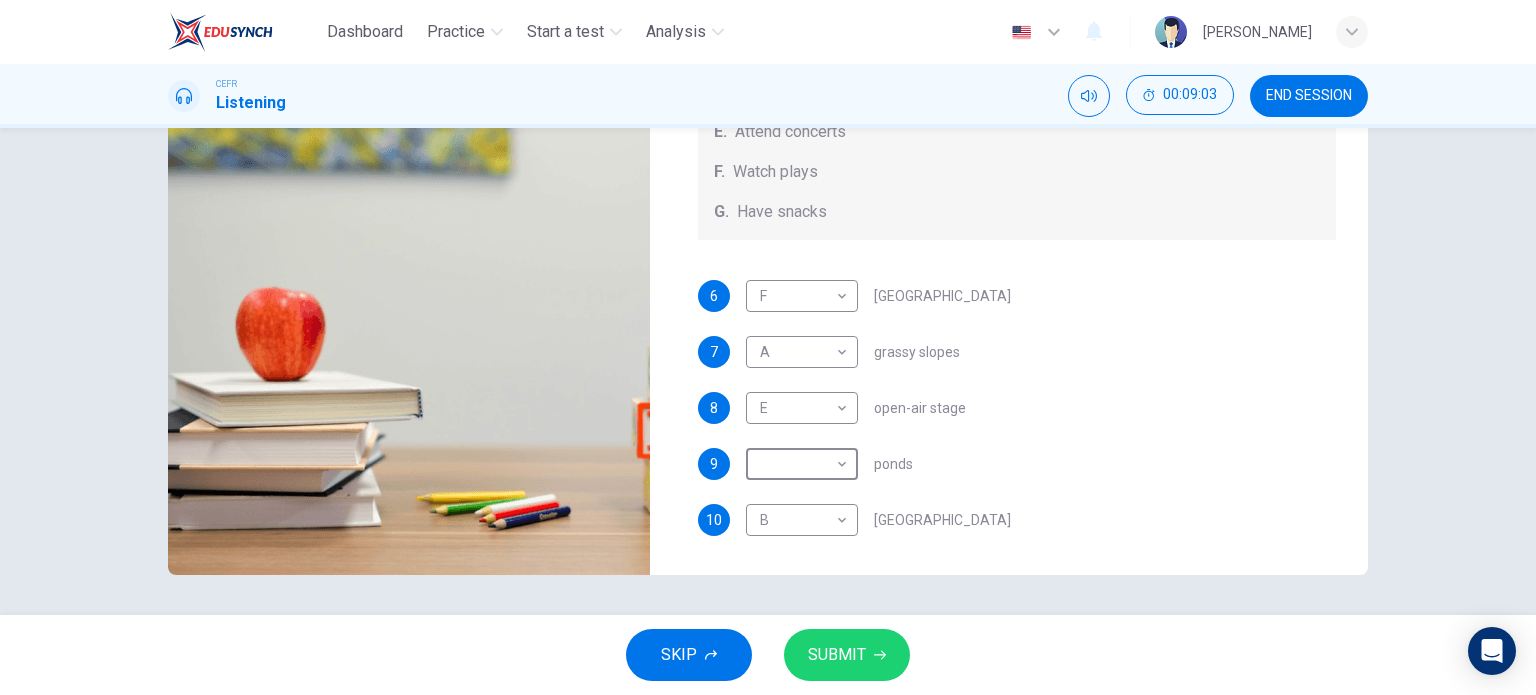type on "0" 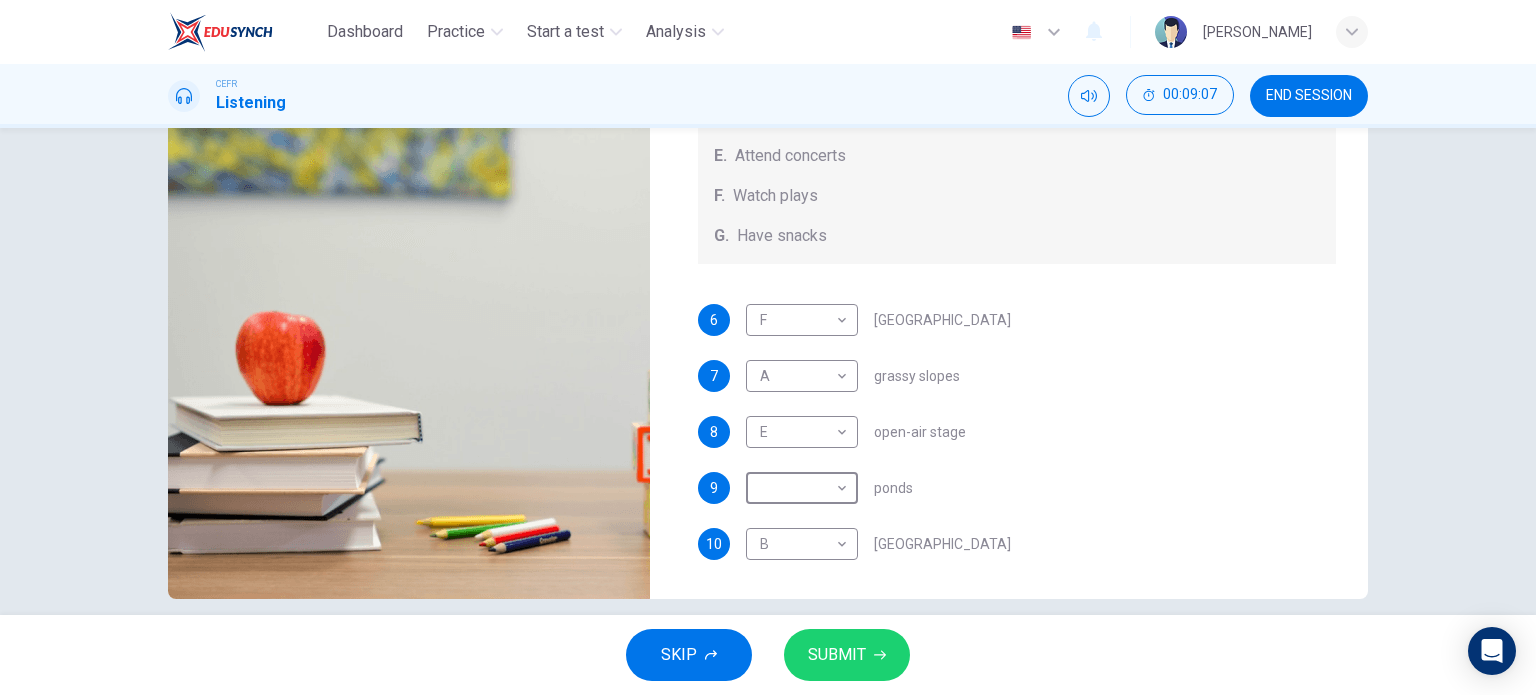 scroll, scrollTop: 288, scrollLeft: 0, axis: vertical 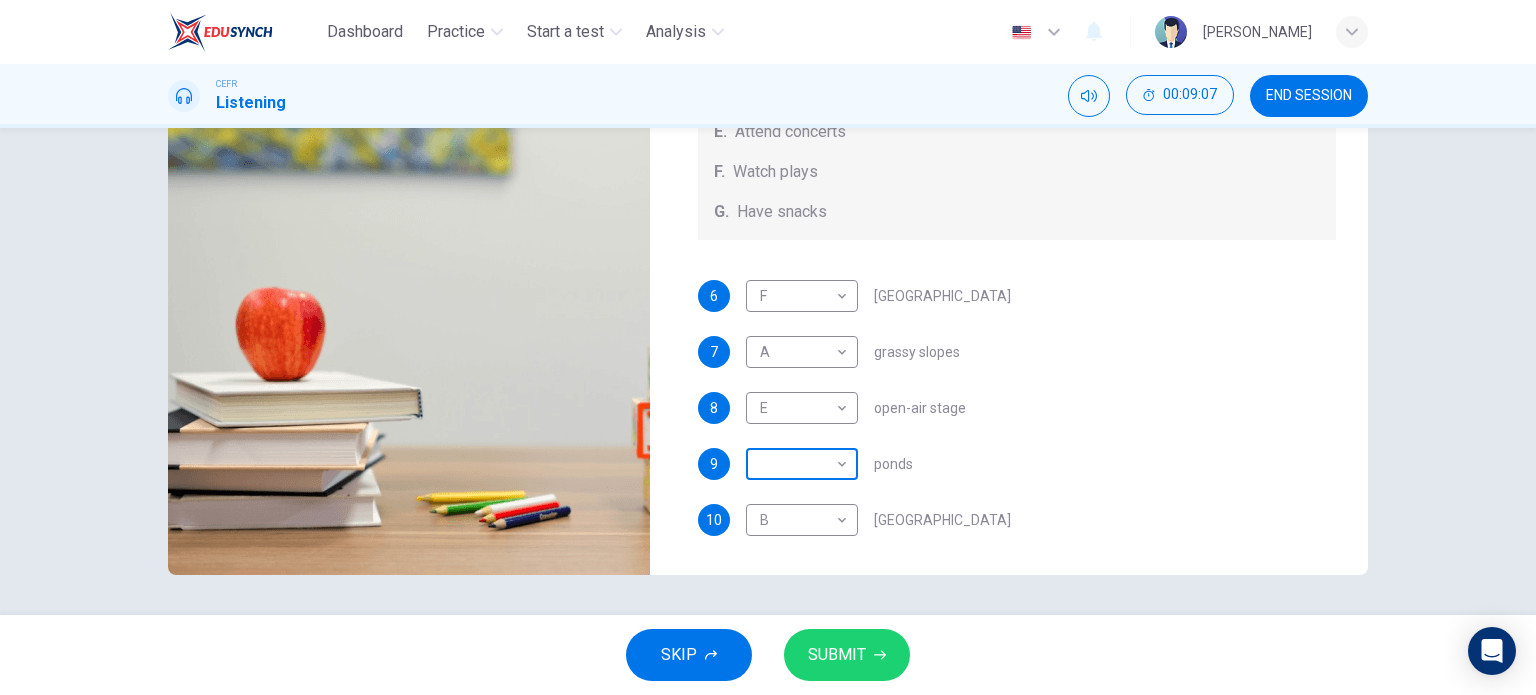 click on "Dashboard Practice Start a test Analysis English en ​ [PERSON_NAME] CEFR Listening 00:09:07 END SESSION Questions 6 - 10 Which activity can be done at each of the following locations on the heath? Choose  FIVE  answers below and select the correct letter,  A-G , next to the questions. Activities A. Have picnics B. Get a great view of the city C. Go fishing D. Have a swim E. Attend concerts F. Watch plays G. Have snacks 6 F F ​ [GEOGRAPHIC_DATA] 7 A A ​ grassy slopes 8 E E ​ open-air stage 9 ​ ​ ponds 10 B B ​ [GEOGRAPHIC_DATA] Audio Tour 05m 13s SKIP SUBMIT EduSynch - Online Language Proficiency Testing
Dashboard Practice Start a test Analysis Notifications © Copyright  2025" at bounding box center [768, 347] 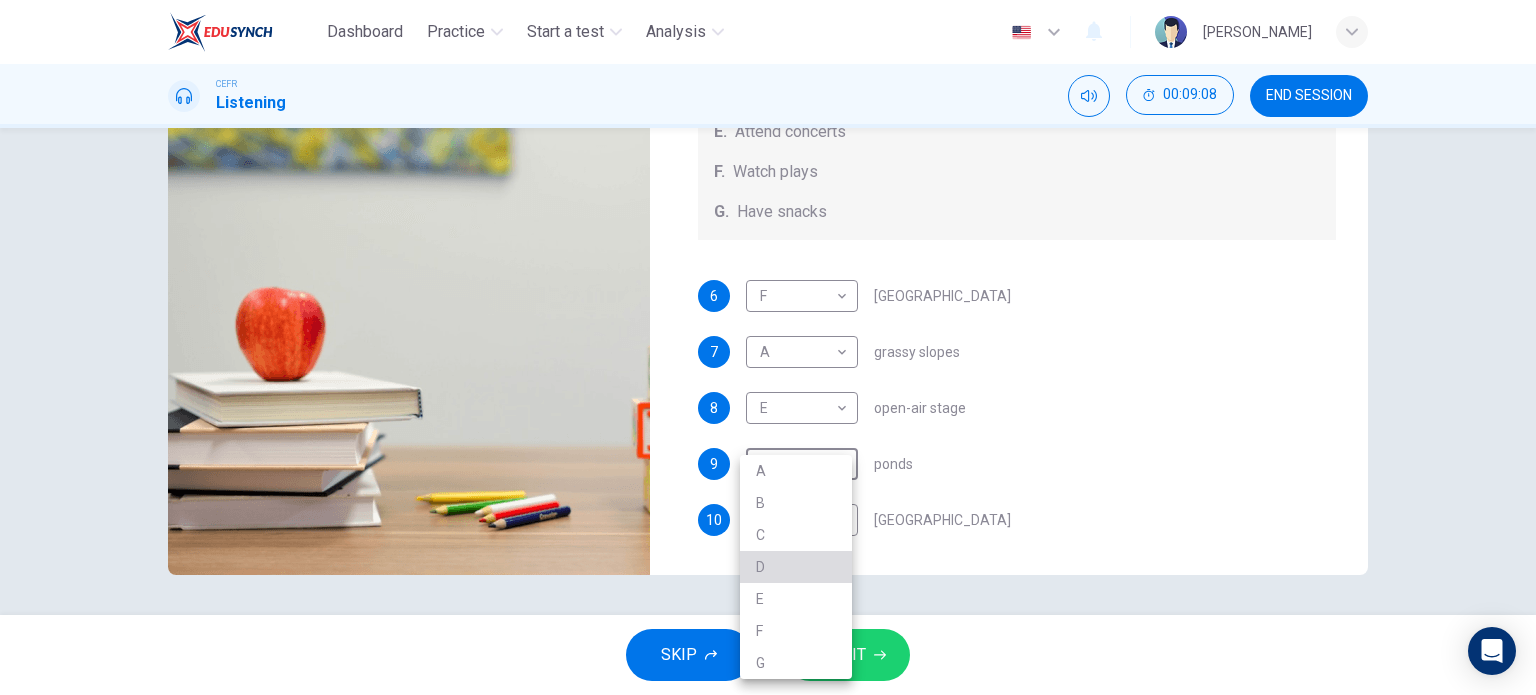 drag, startPoint x: 803, startPoint y: 571, endPoint x: 824, endPoint y: 591, distance: 29 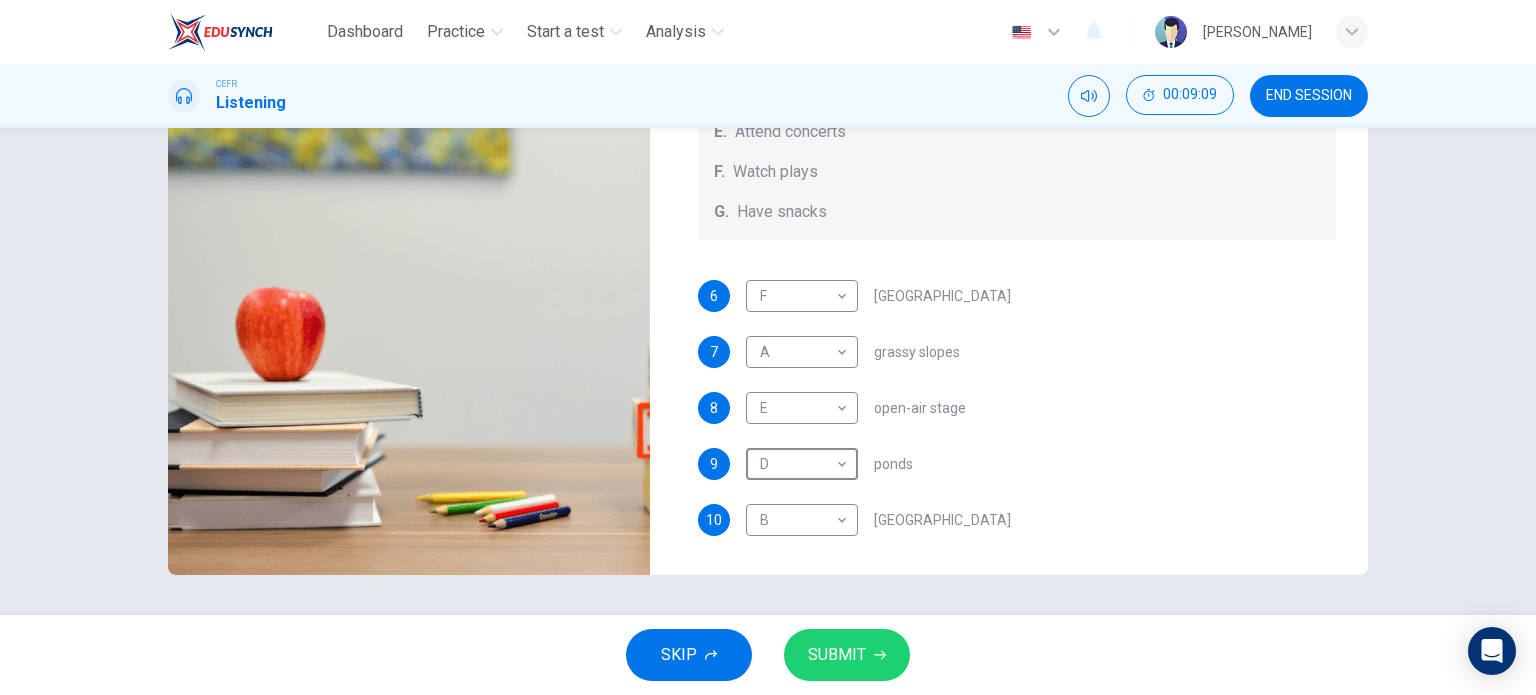 click on "SUBMIT" at bounding box center [847, 655] 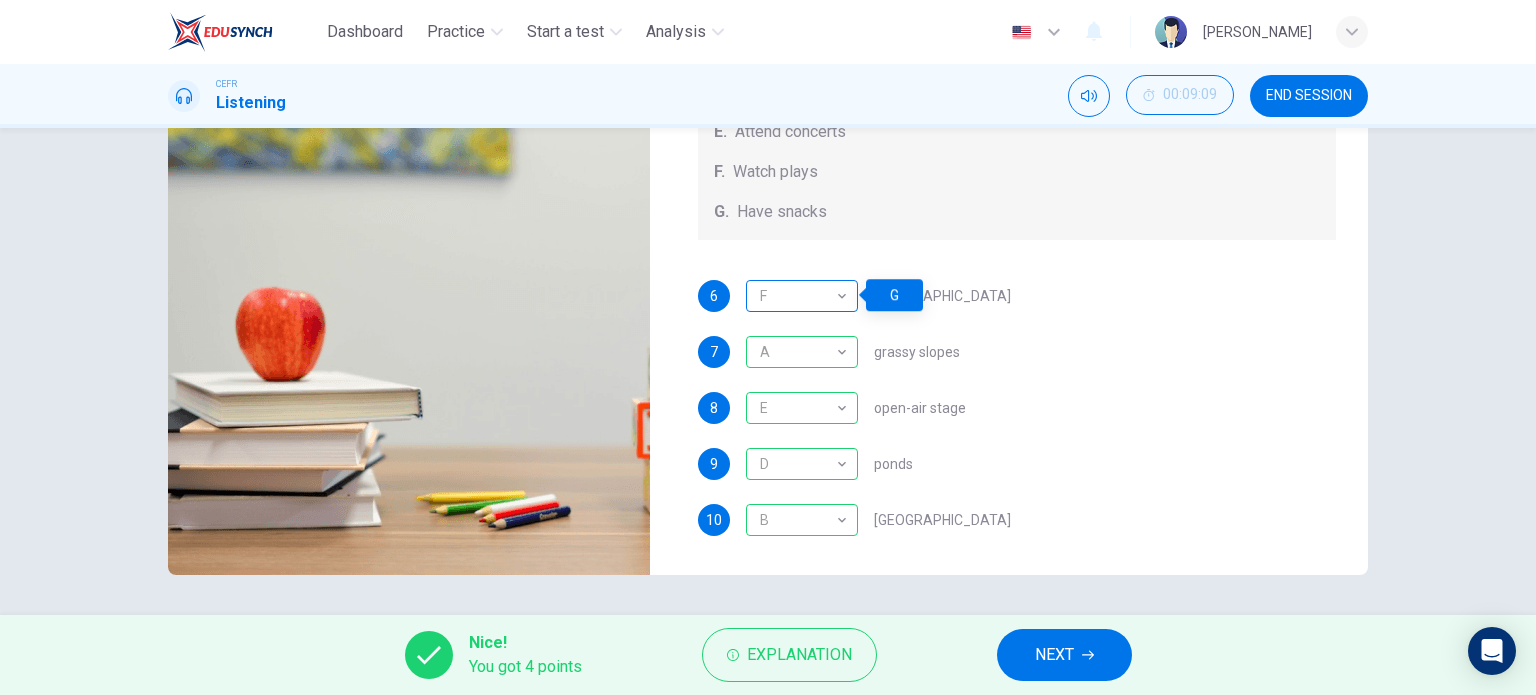 click on "F" at bounding box center [798, 296] 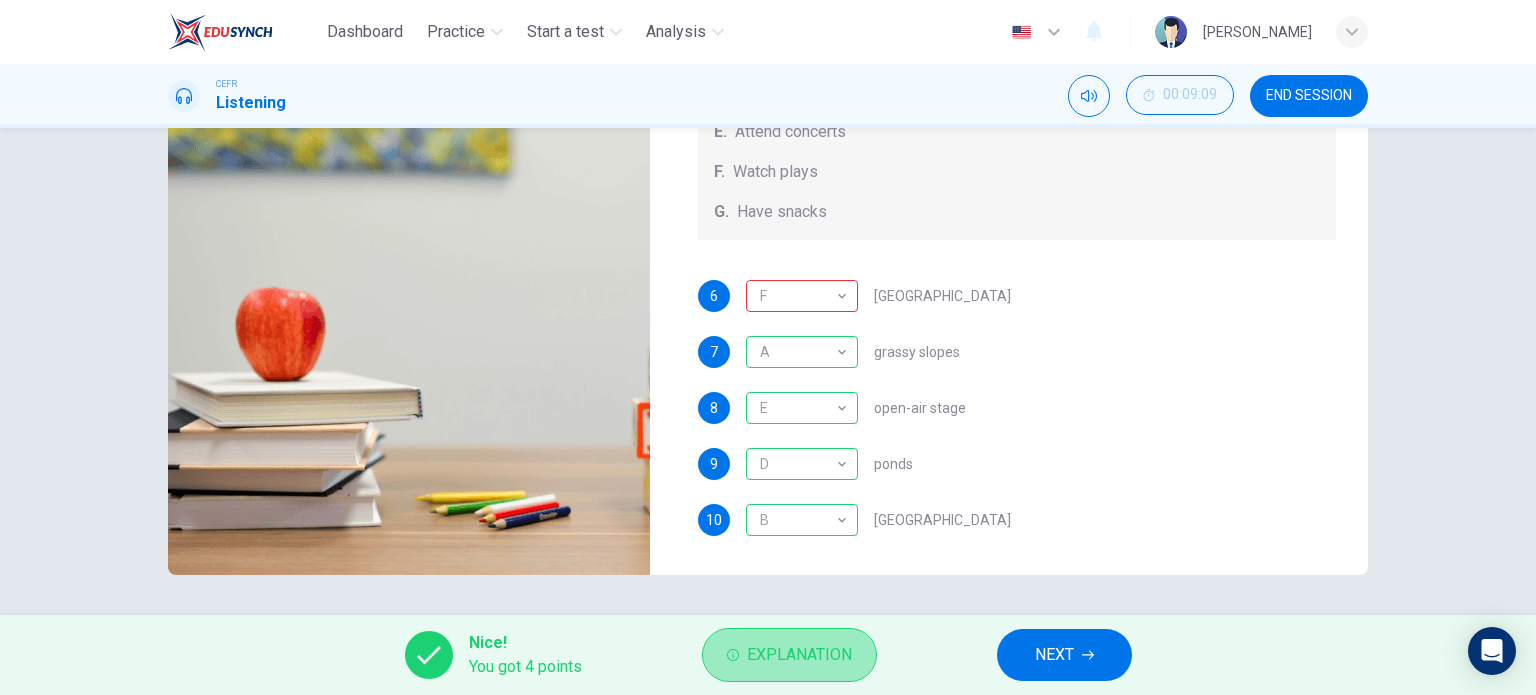 click on "Explanation" at bounding box center [799, 655] 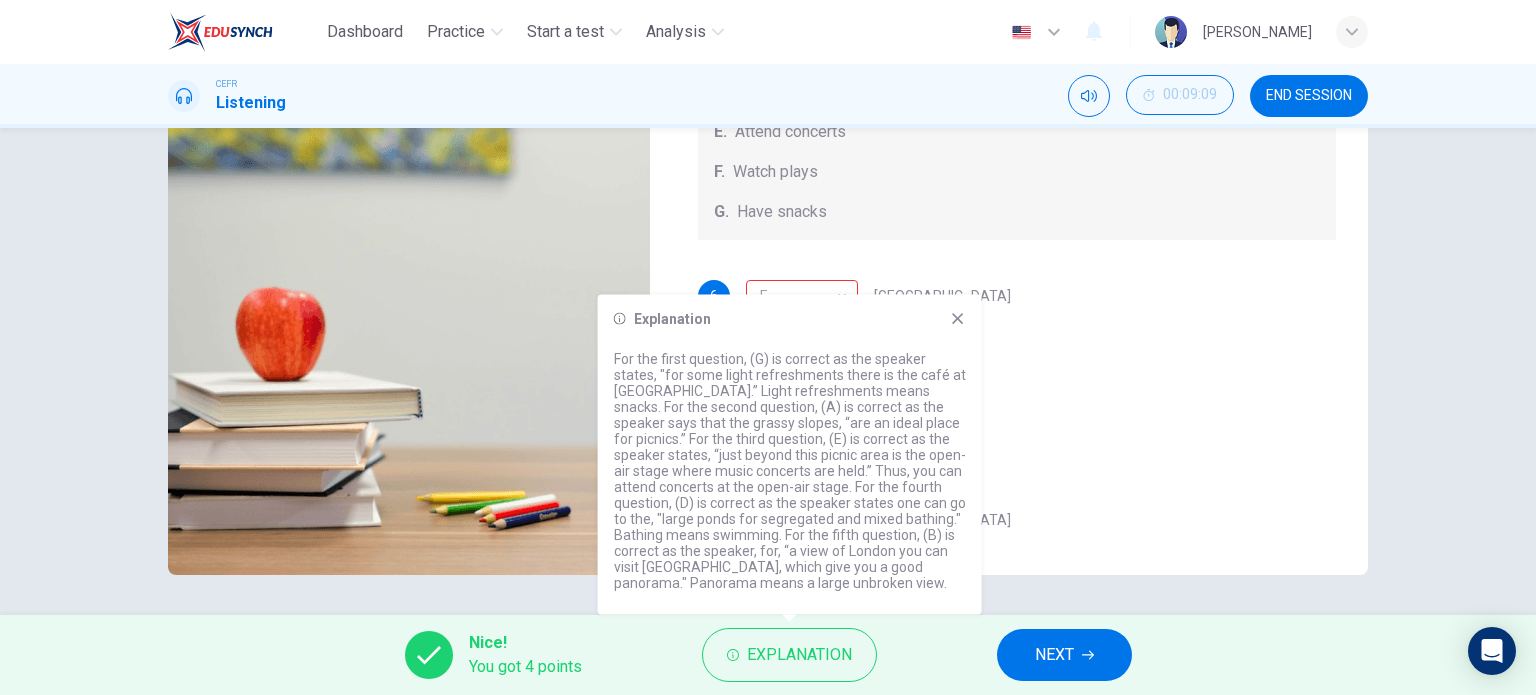 click 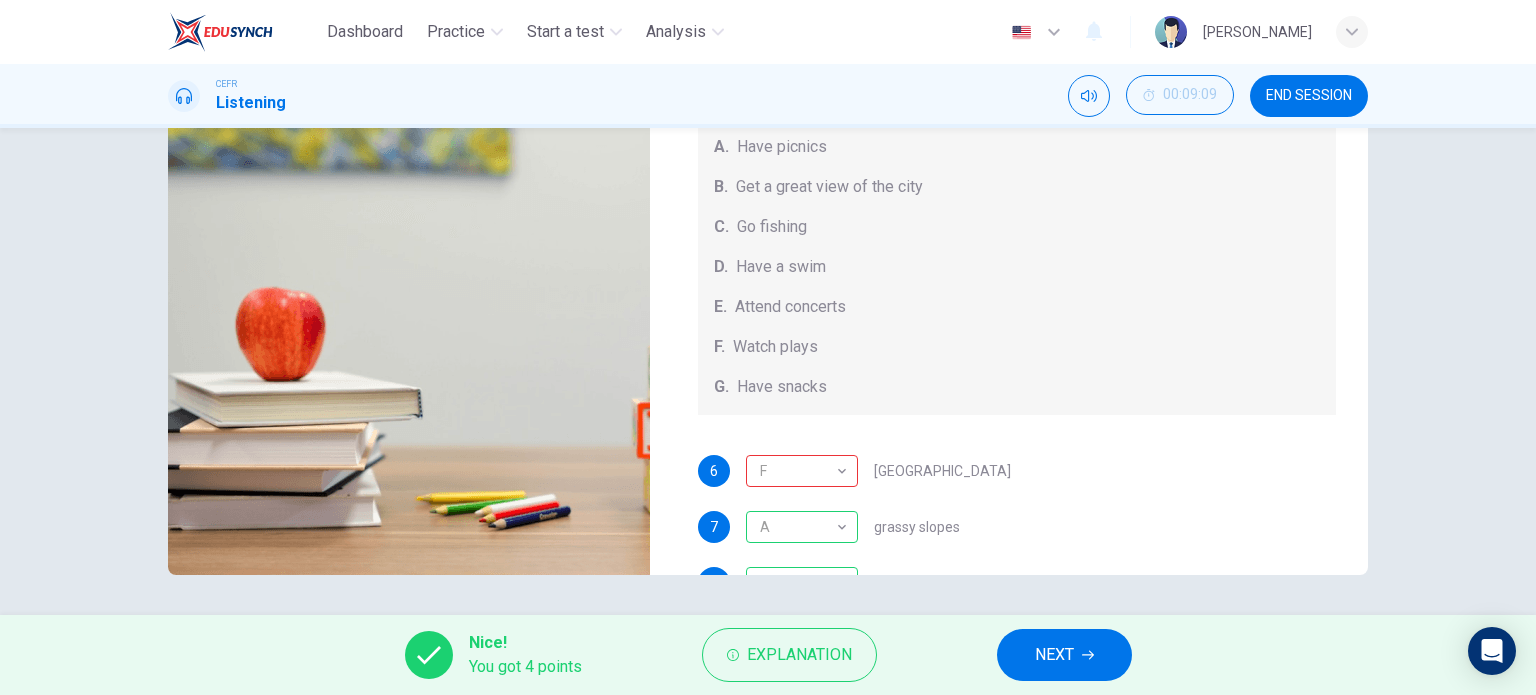 scroll, scrollTop: 0, scrollLeft: 0, axis: both 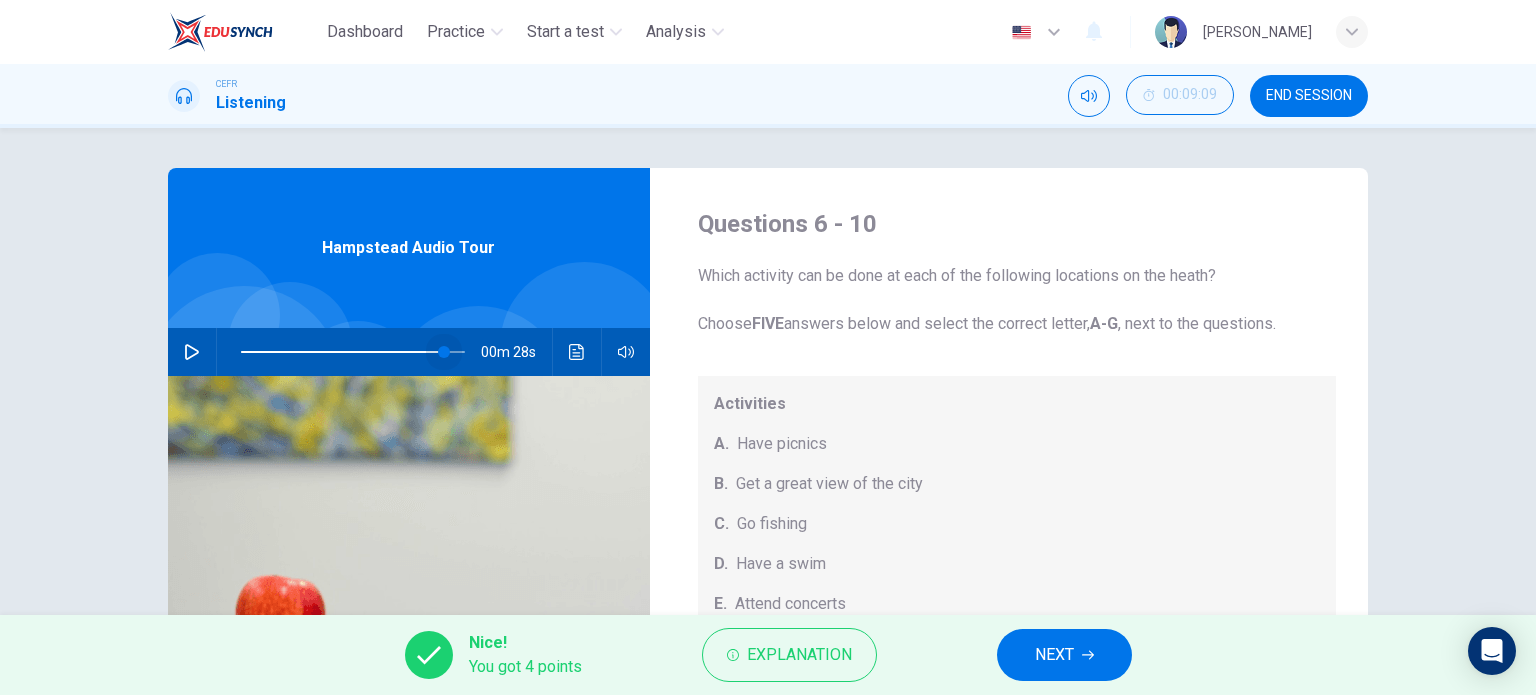 click at bounding box center [353, 352] 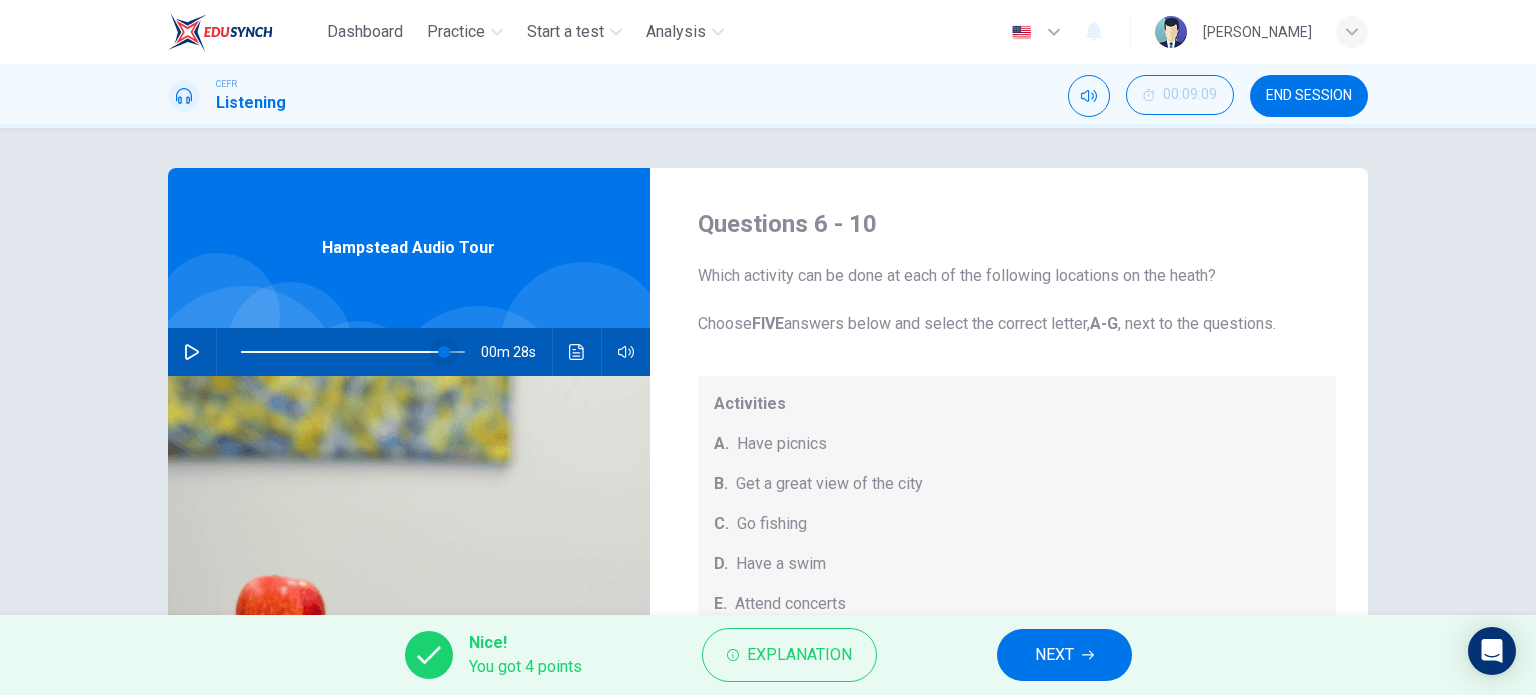 click at bounding box center [444, 352] 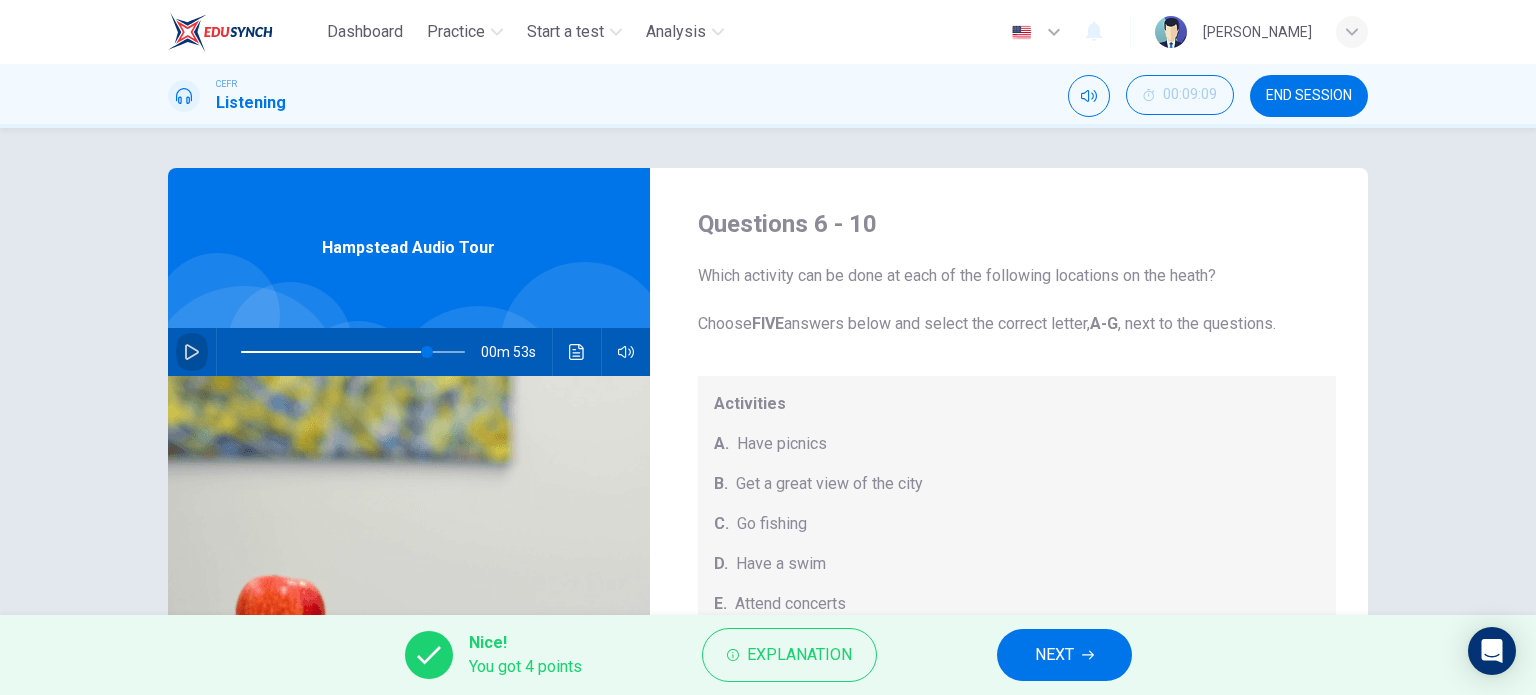 click at bounding box center (192, 352) 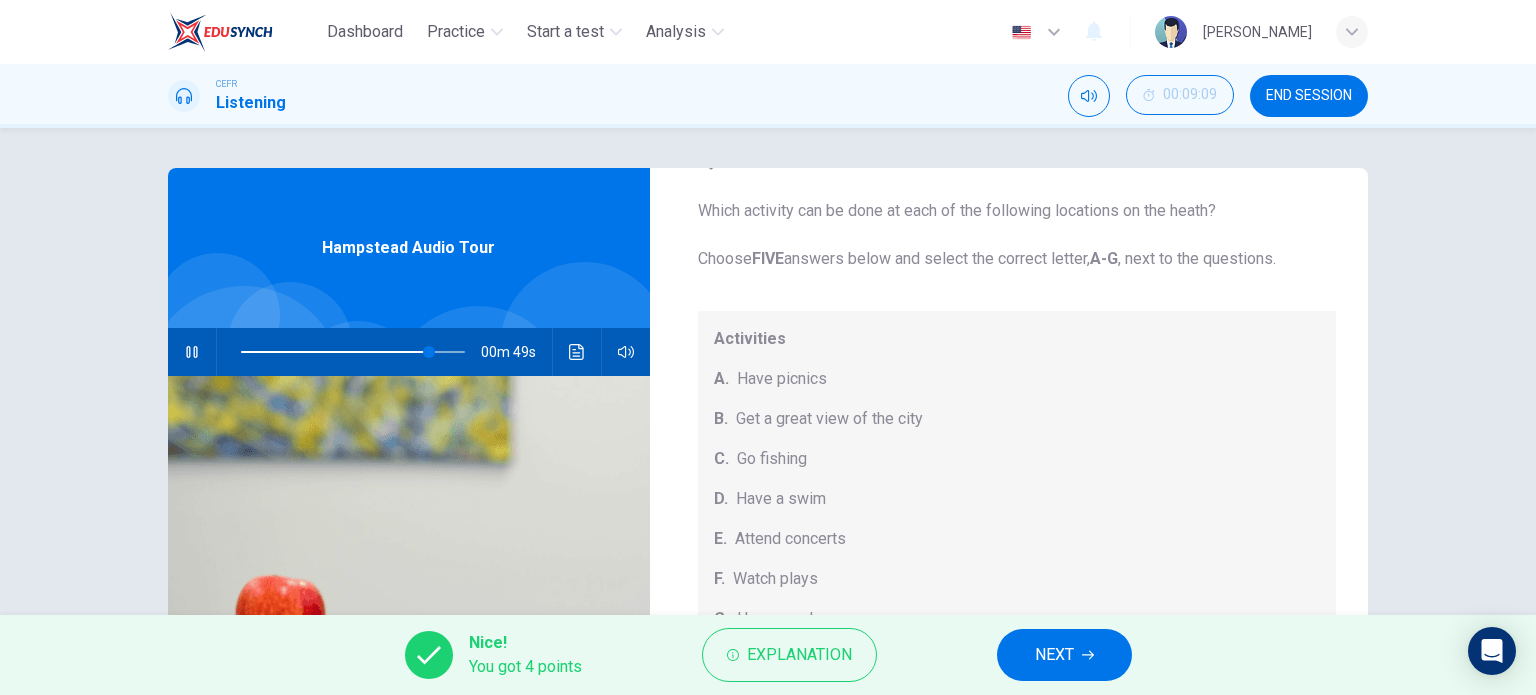 scroll, scrollTop: 100, scrollLeft: 0, axis: vertical 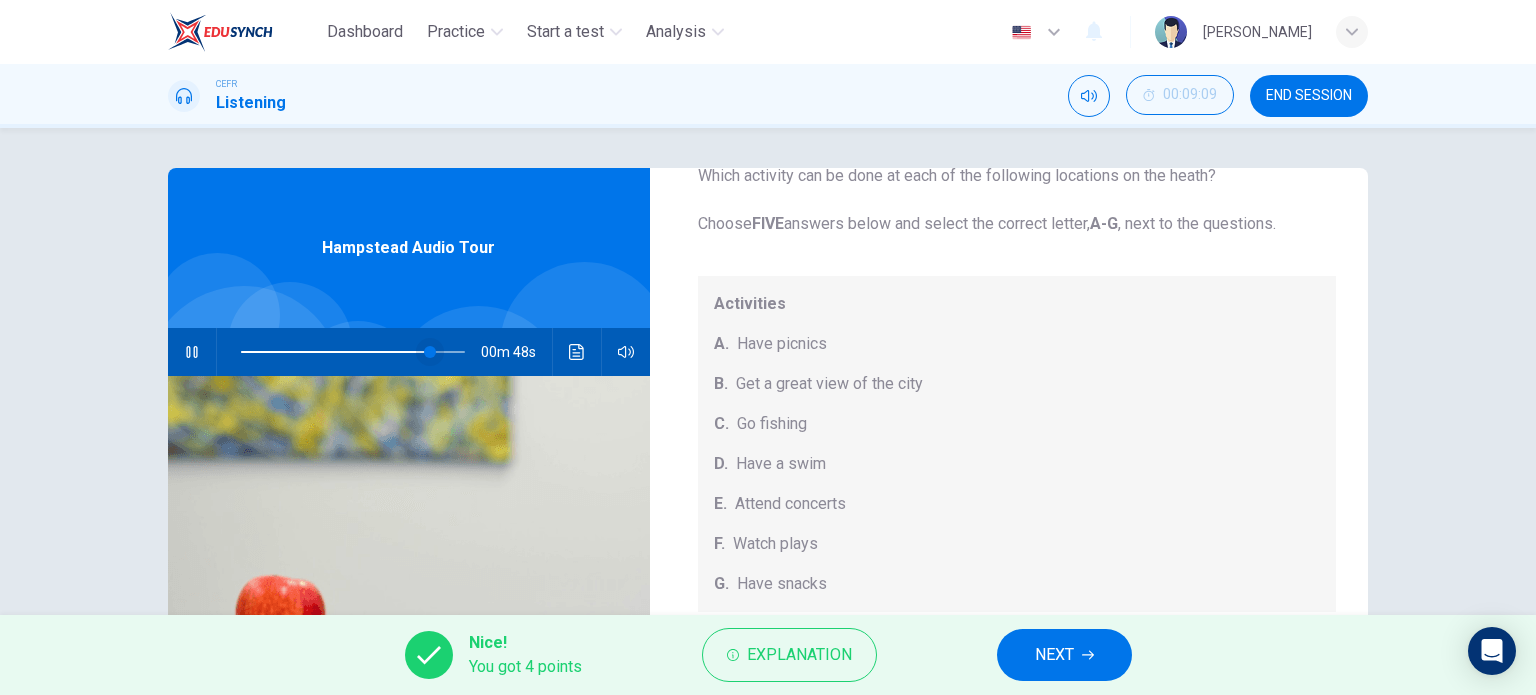 click at bounding box center [430, 352] 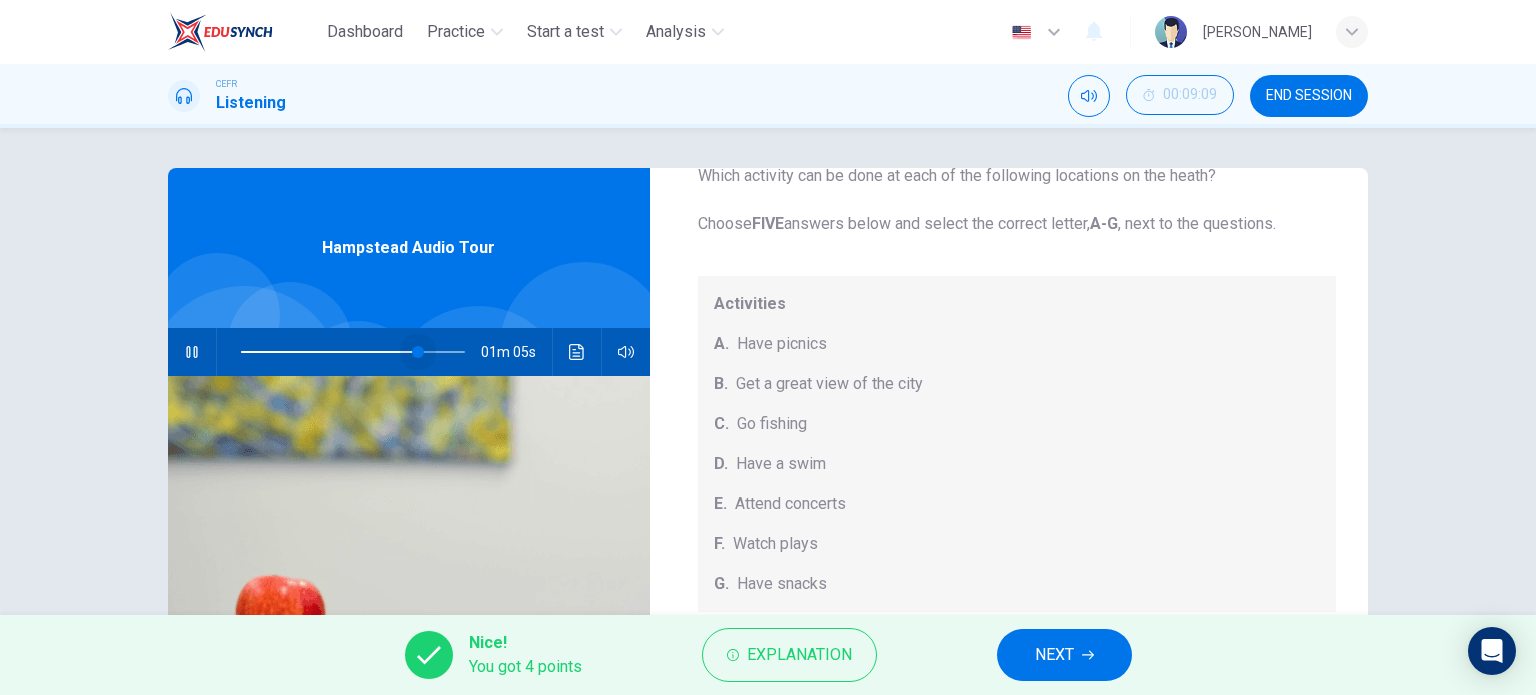 click at bounding box center (418, 352) 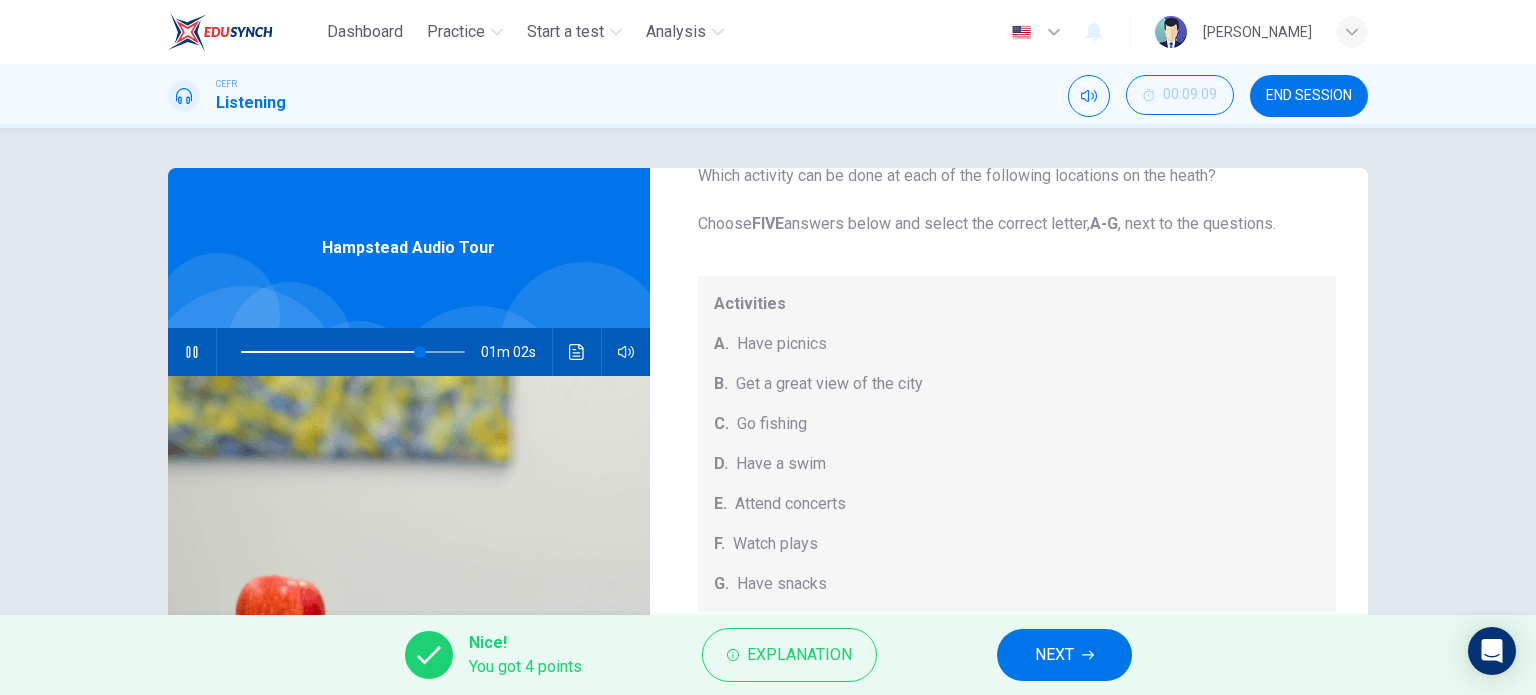 scroll, scrollTop: 184, scrollLeft: 0, axis: vertical 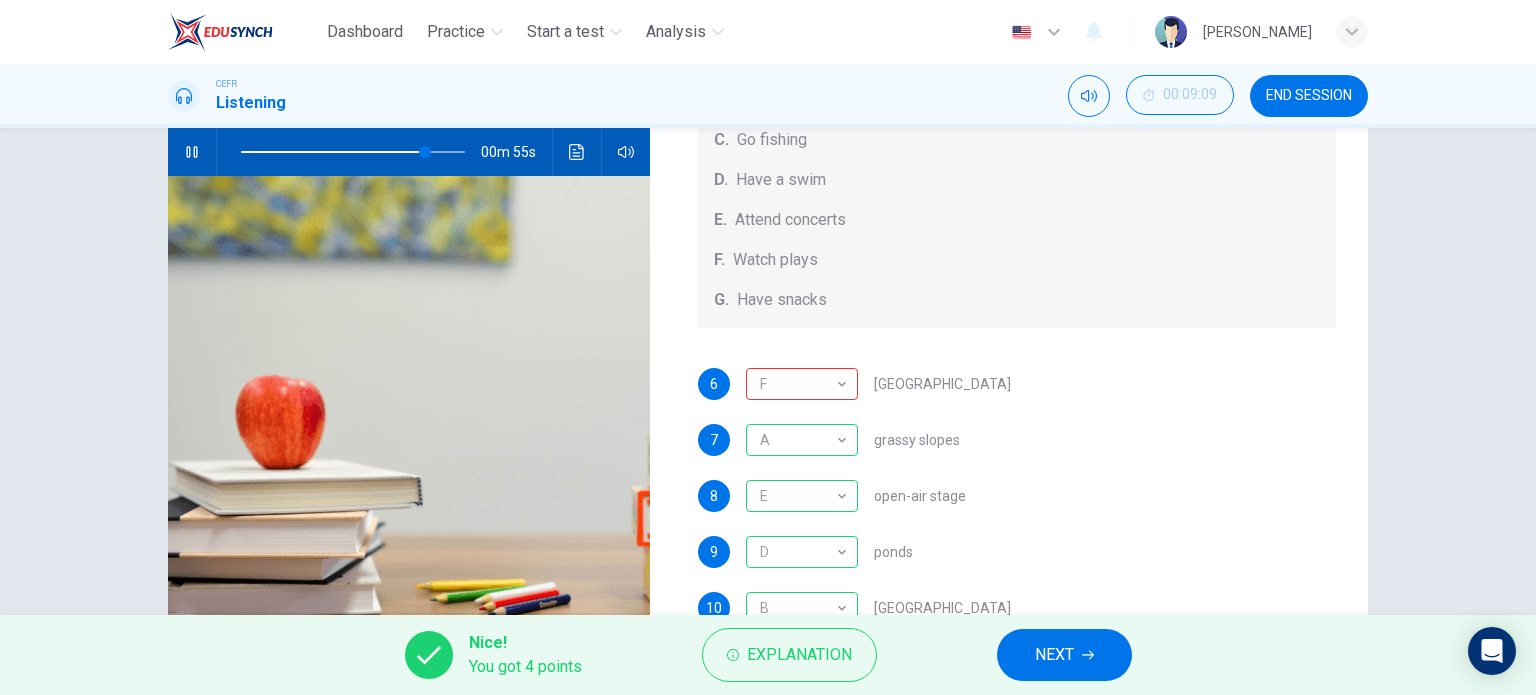 type on "83" 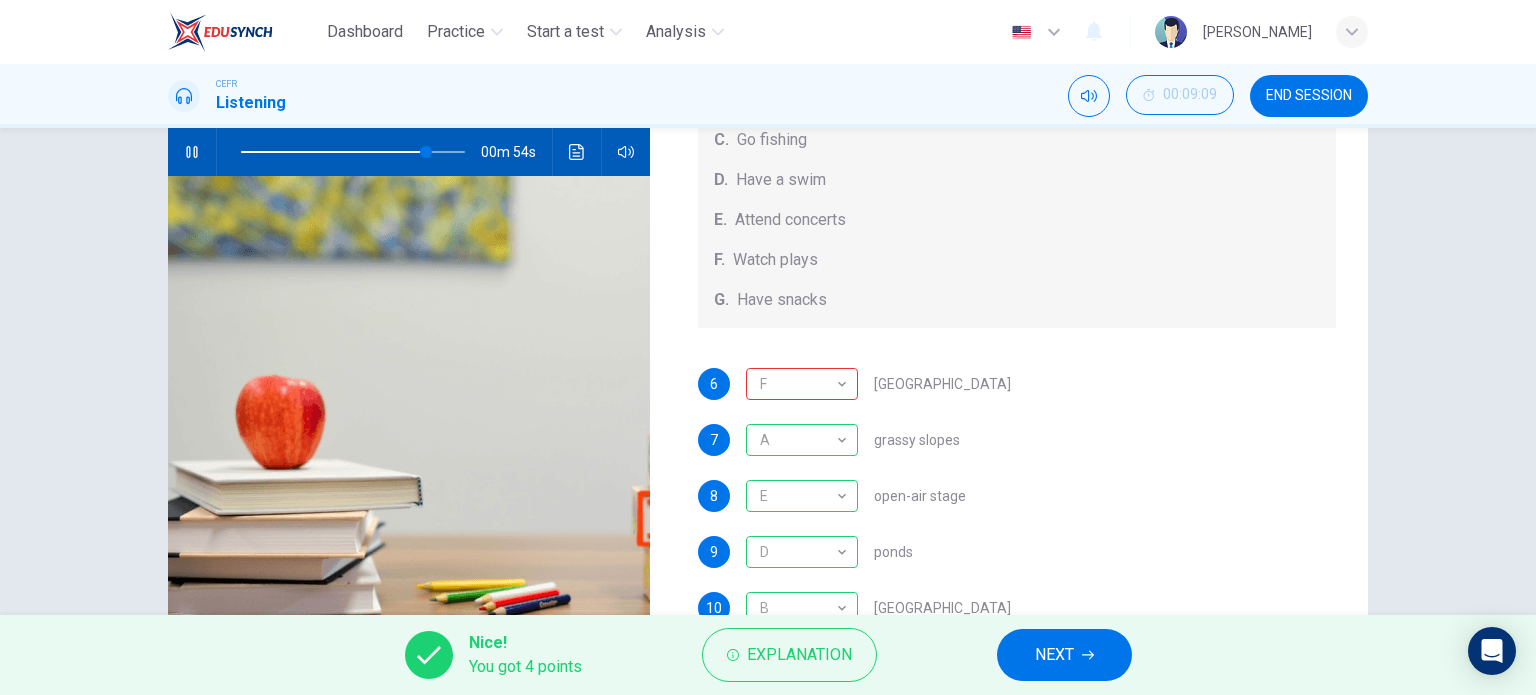 click on "NEXT" at bounding box center (1054, 655) 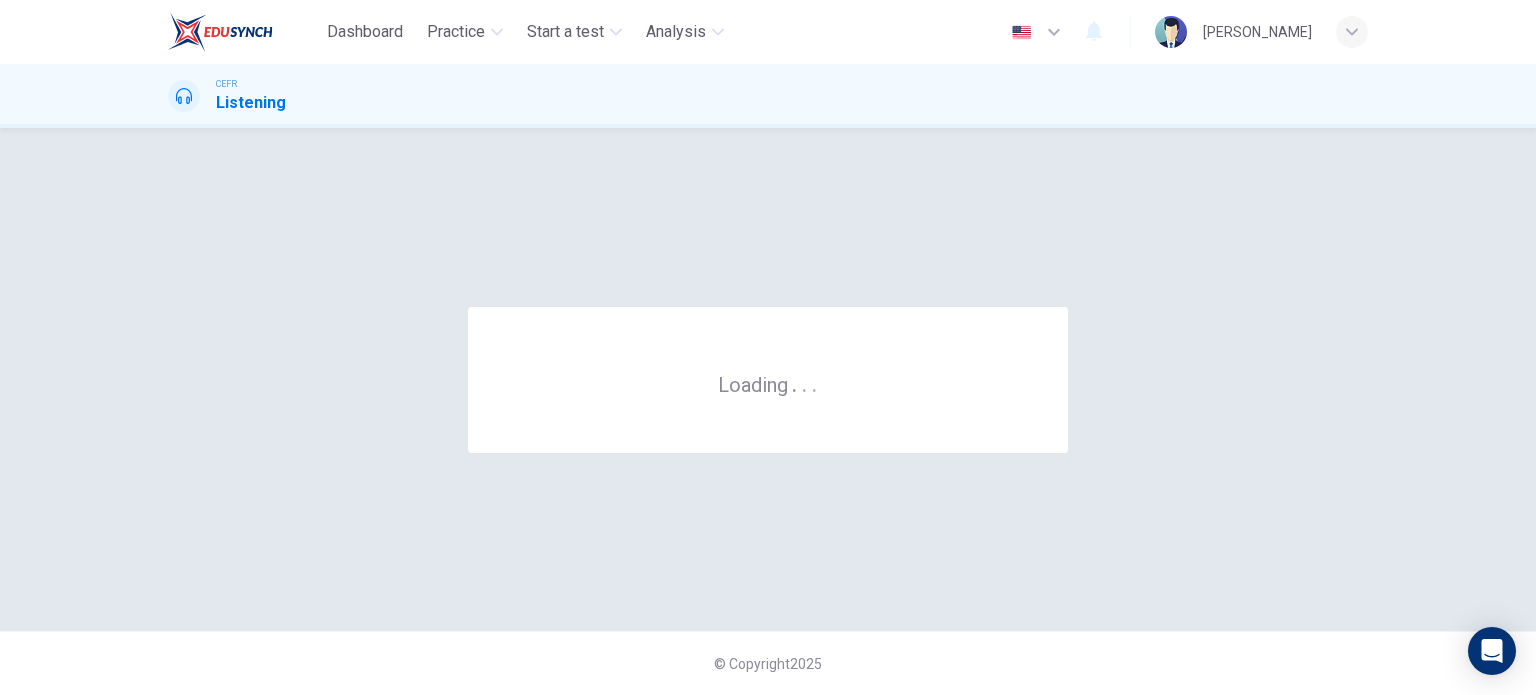 scroll, scrollTop: 0, scrollLeft: 0, axis: both 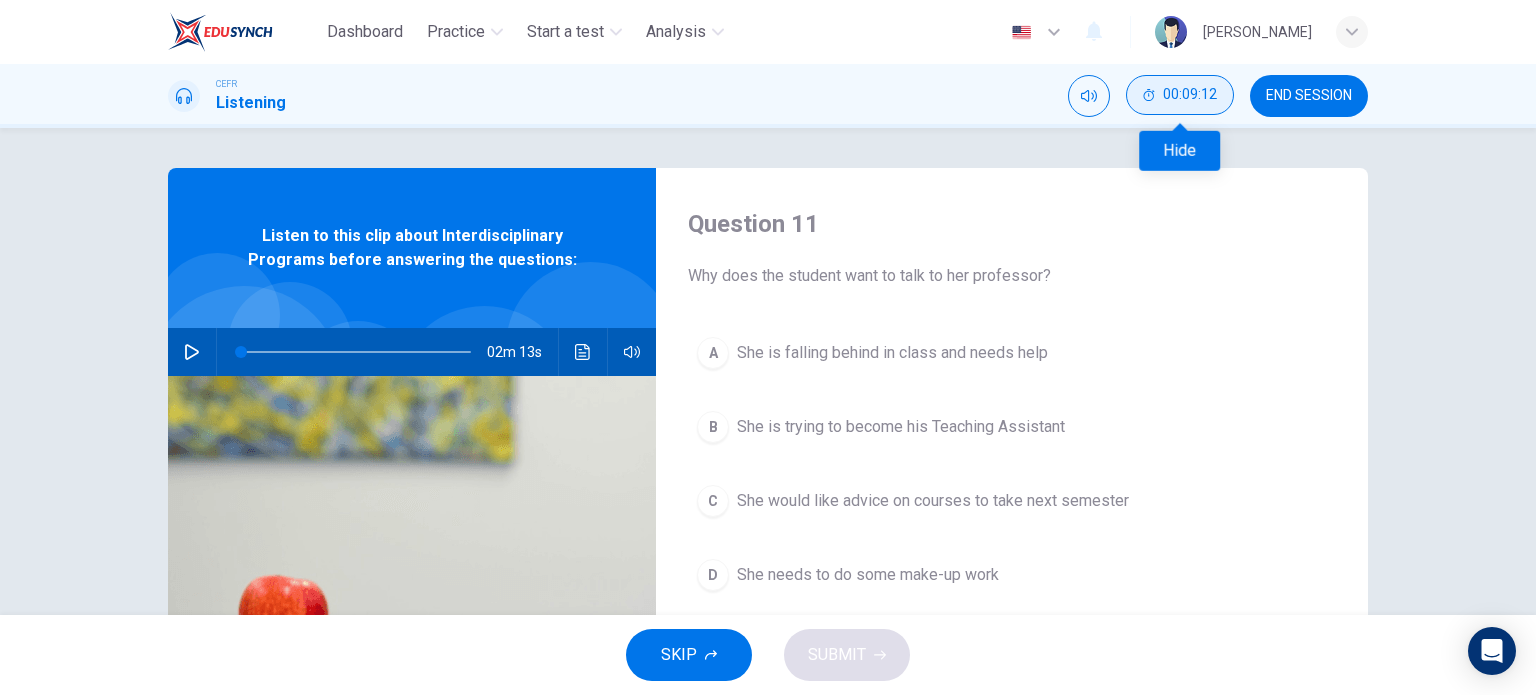 click on "00:09:12" at bounding box center (1190, 95) 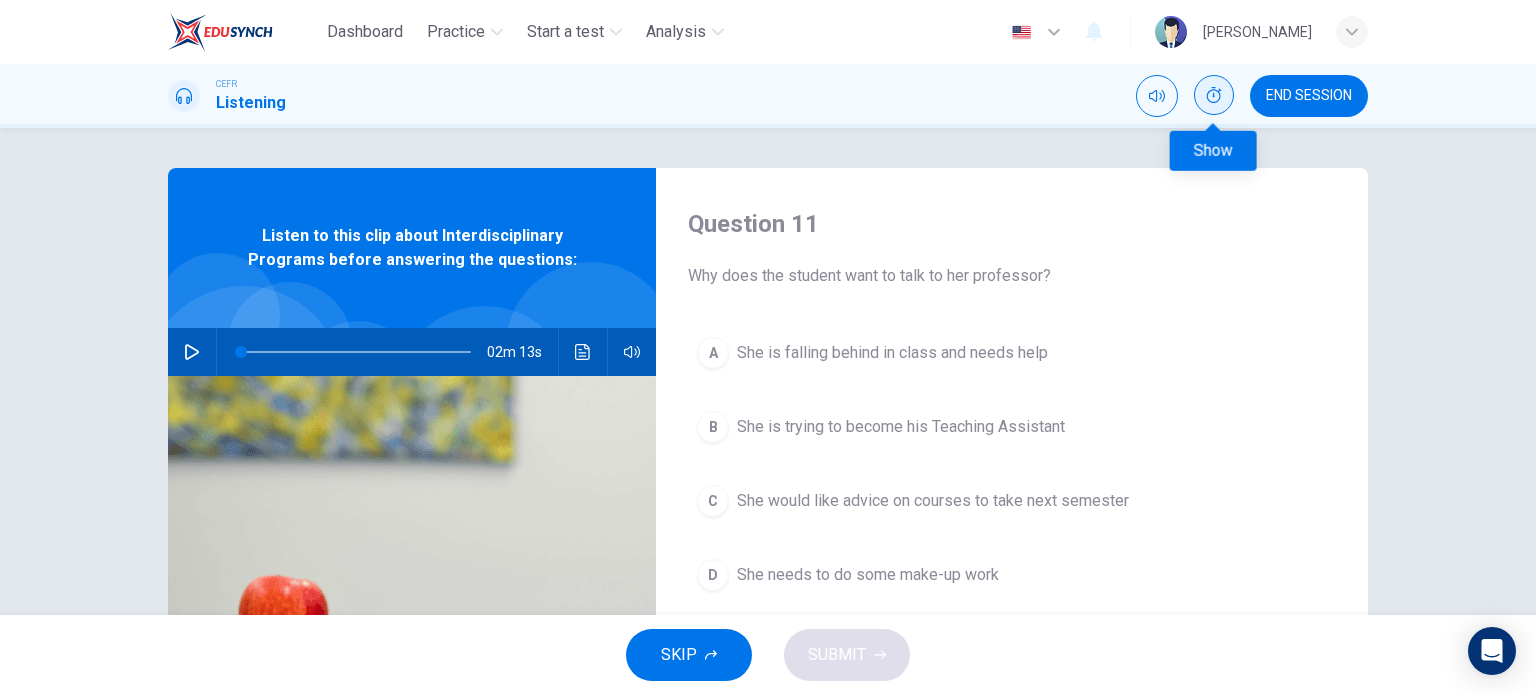 click at bounding box center [1214, 95] 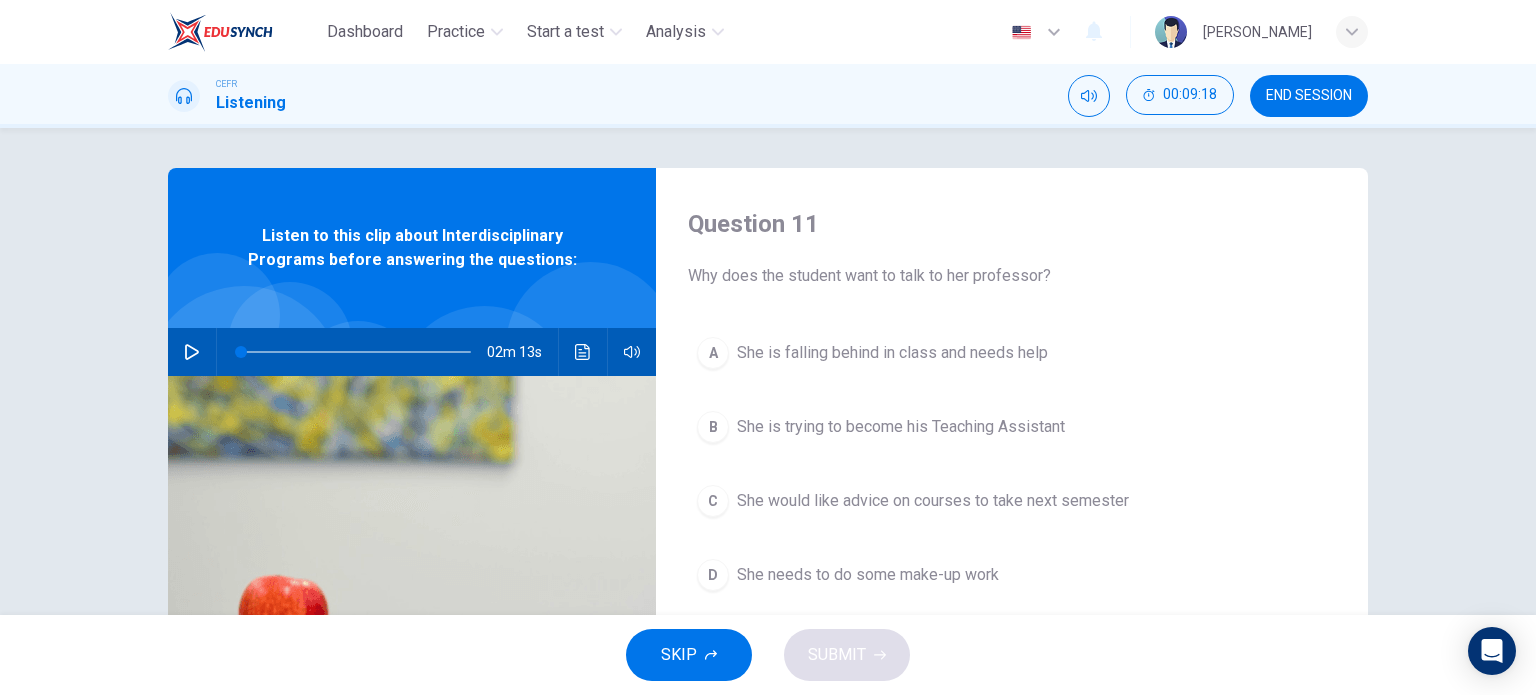 click at bounding box center (192, 352) 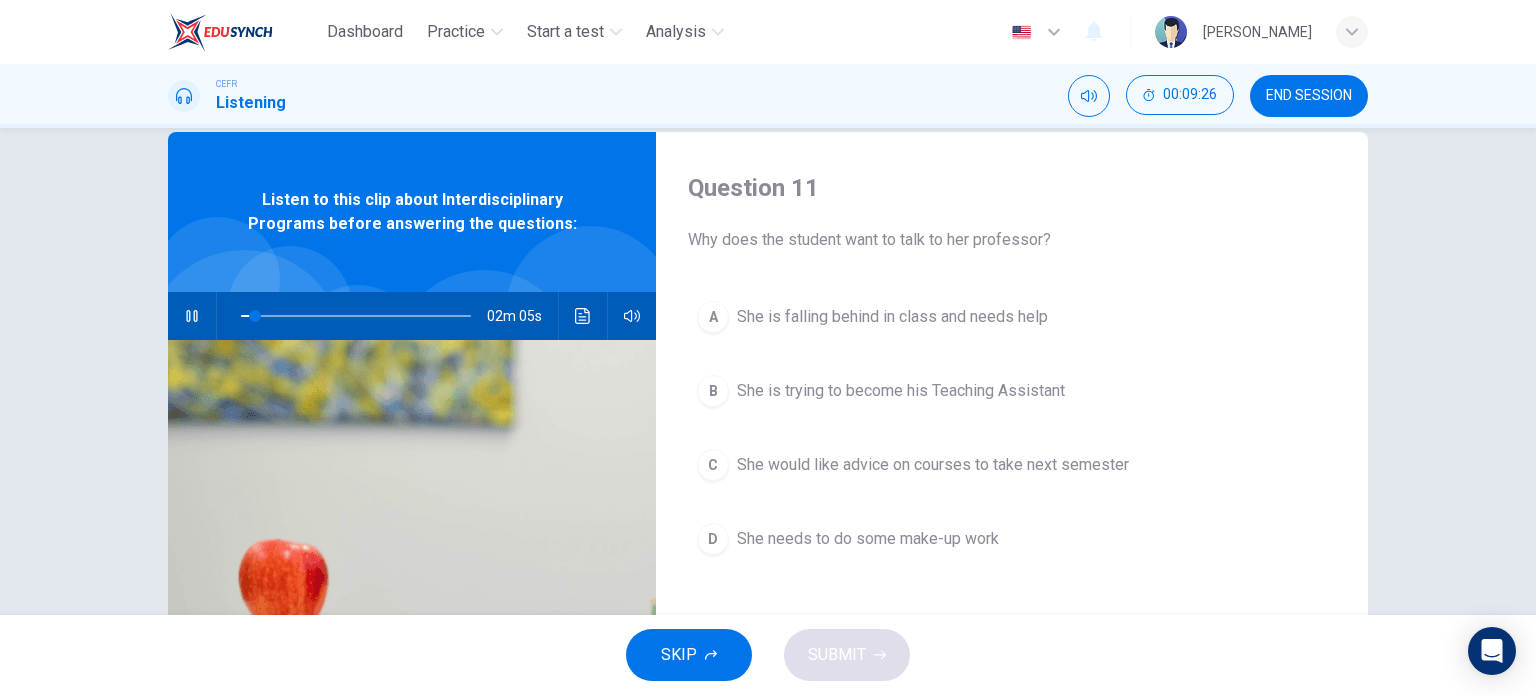 scroll, scrollTop: 0, scrollLeft: 0, axis: both 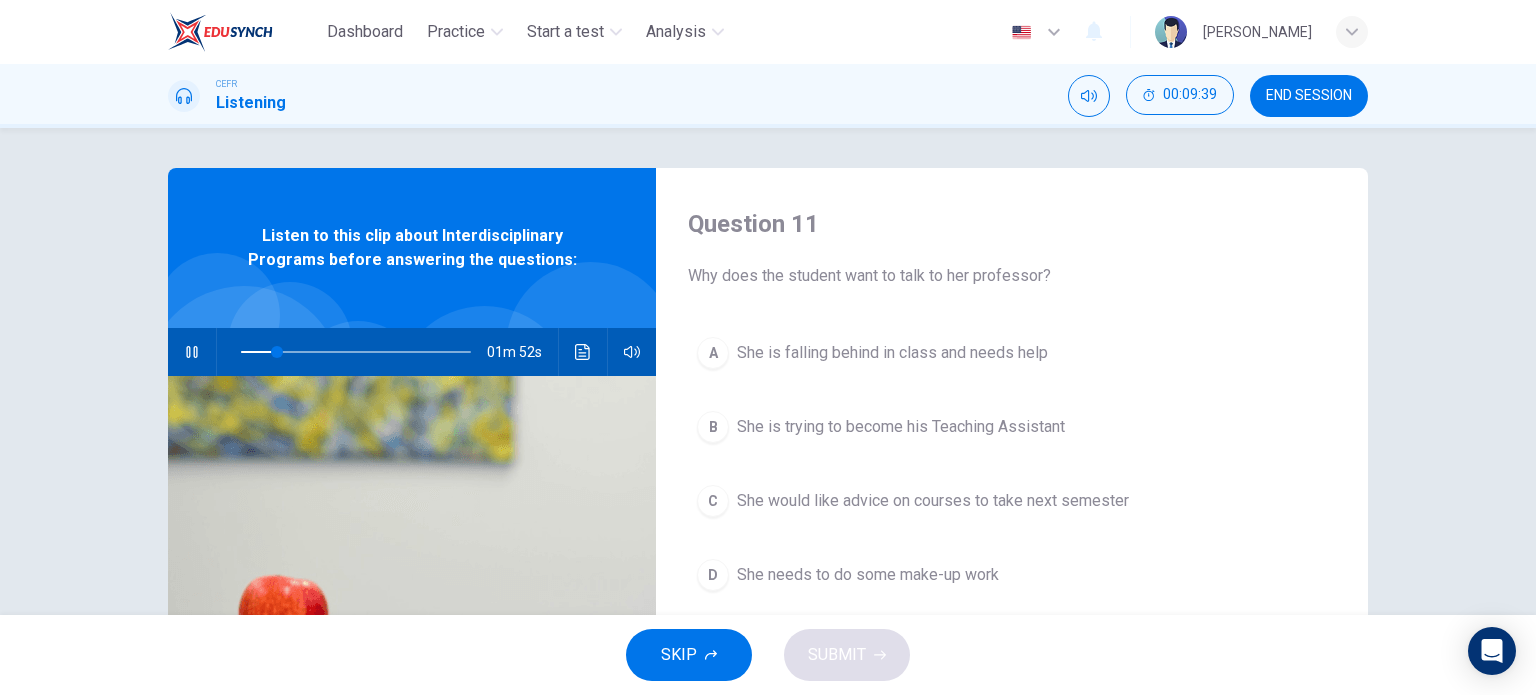 click on "C" at bounding box center [713, 501] 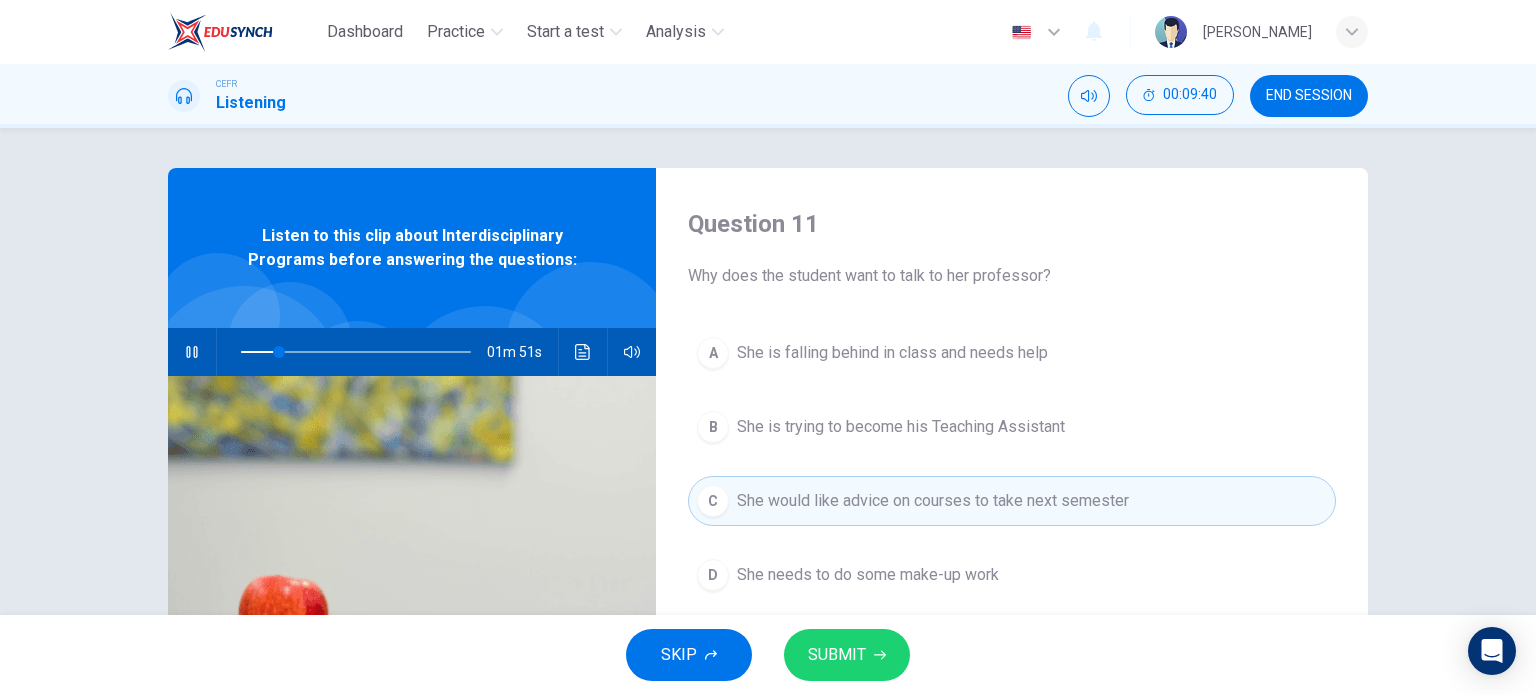 click on "SUBMIT" at bounding box center (837, 655) 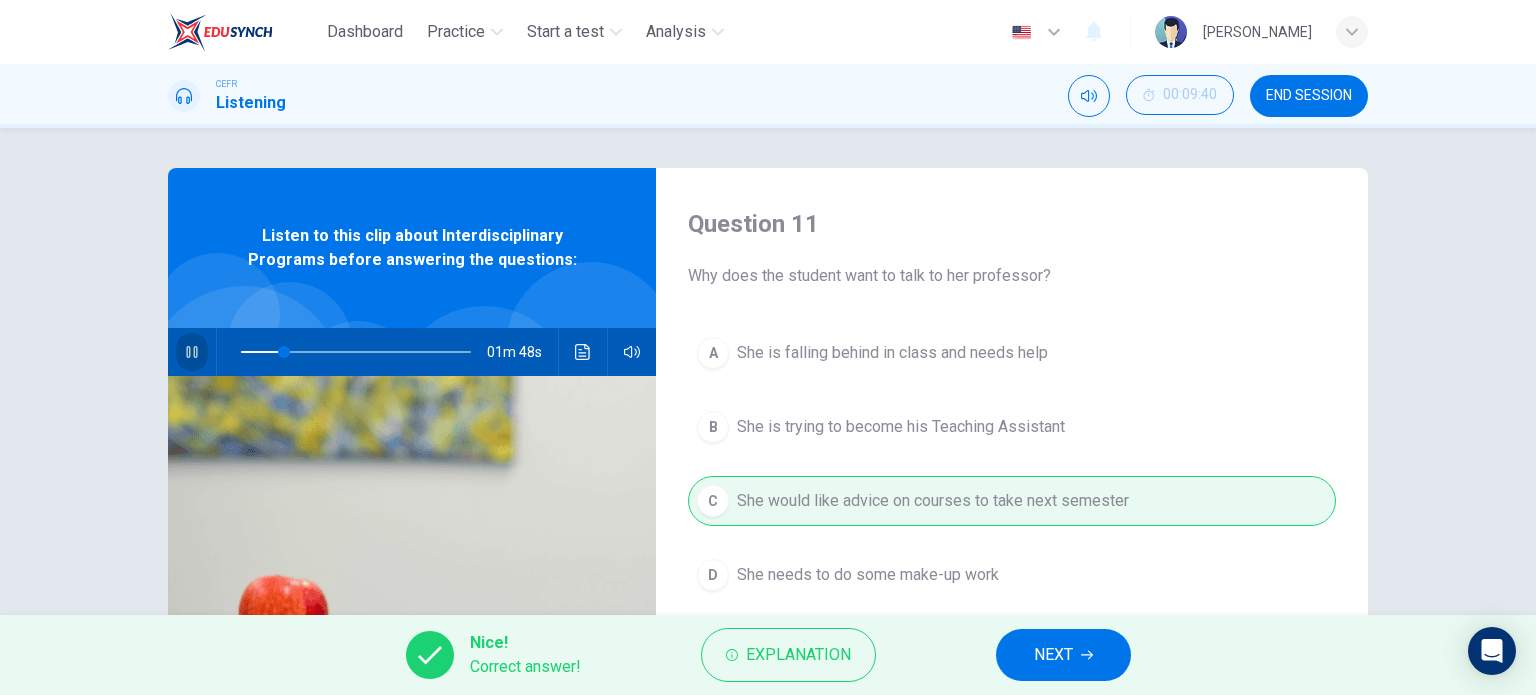 click at bounding box center [192, 352] 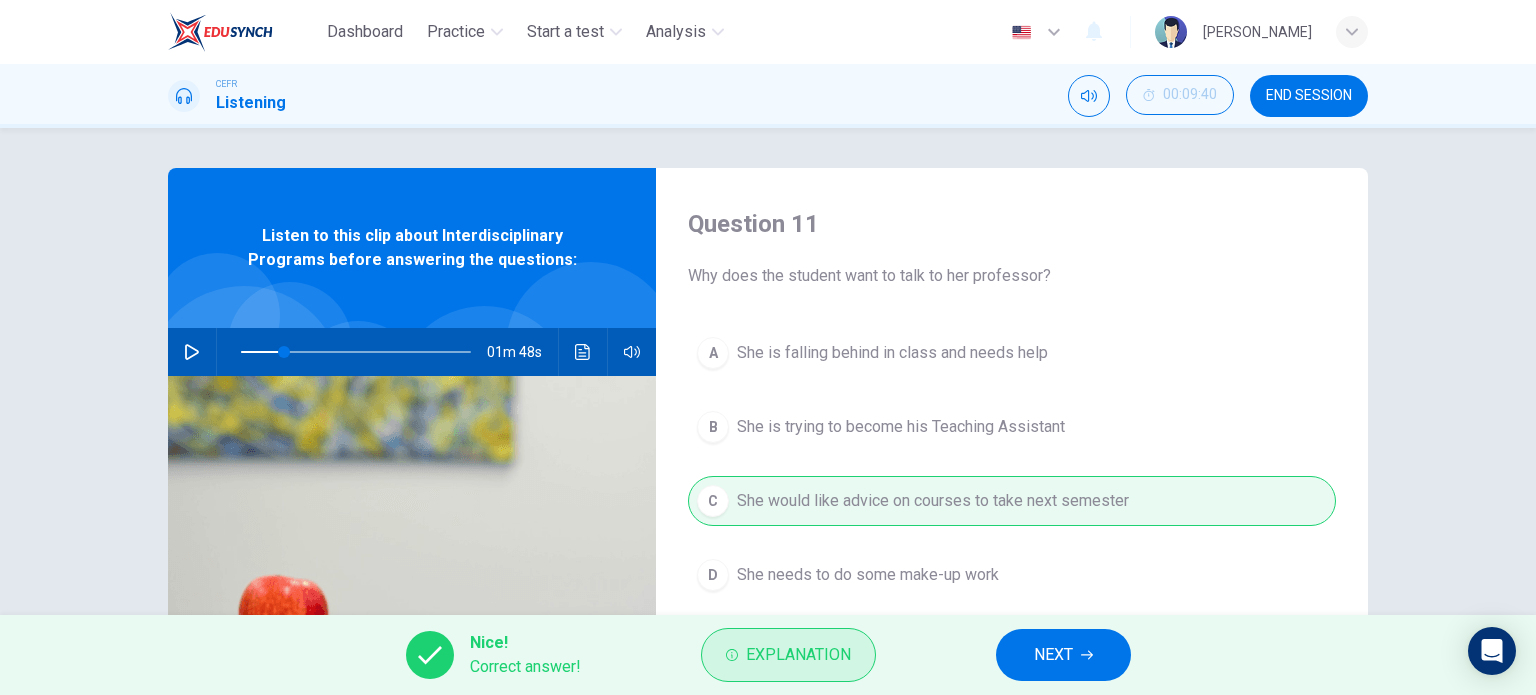 click on "Explanation" at bounding box center [788, 655] 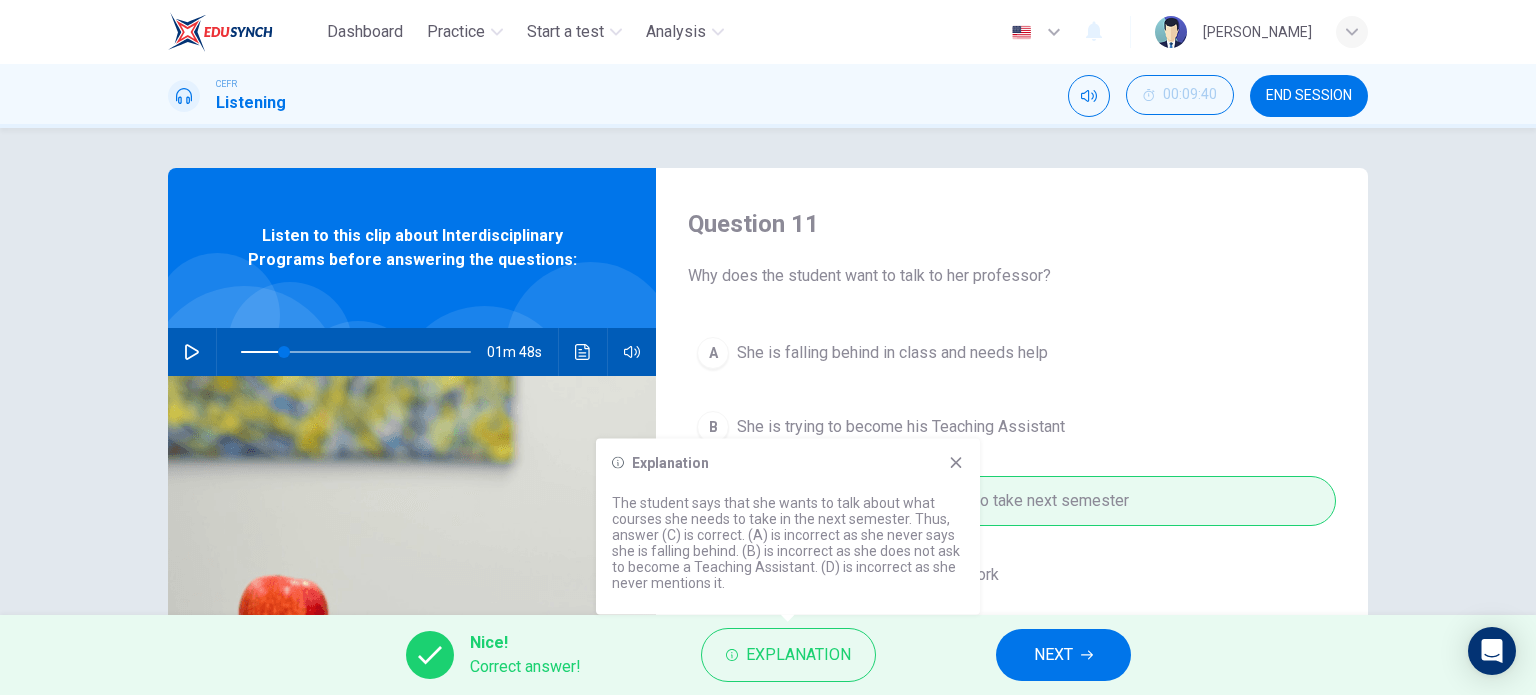 click 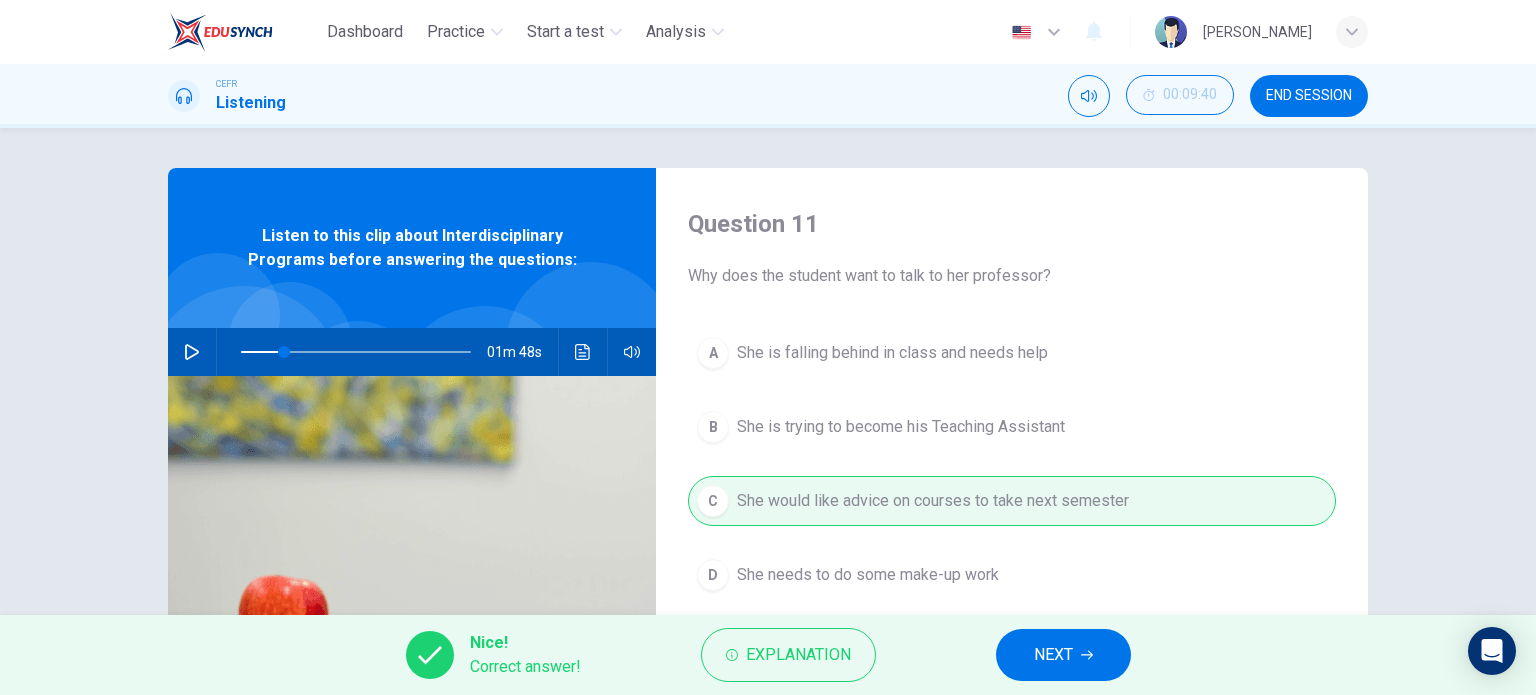 drag, startPoint x: 1036, startPoint y: 638, endPoint x: 1002, endPoint y: 637, distance: 34.0147 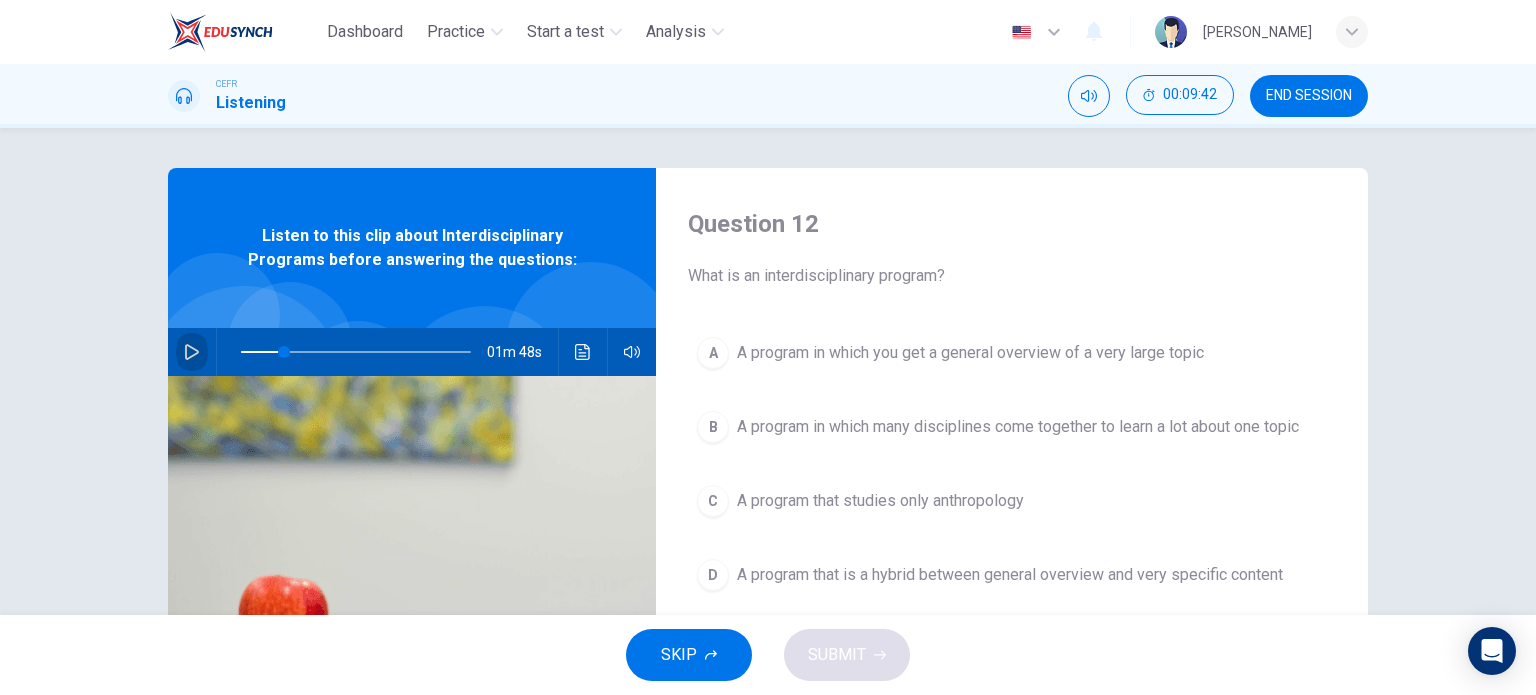 click at bounding box center (192, 352) 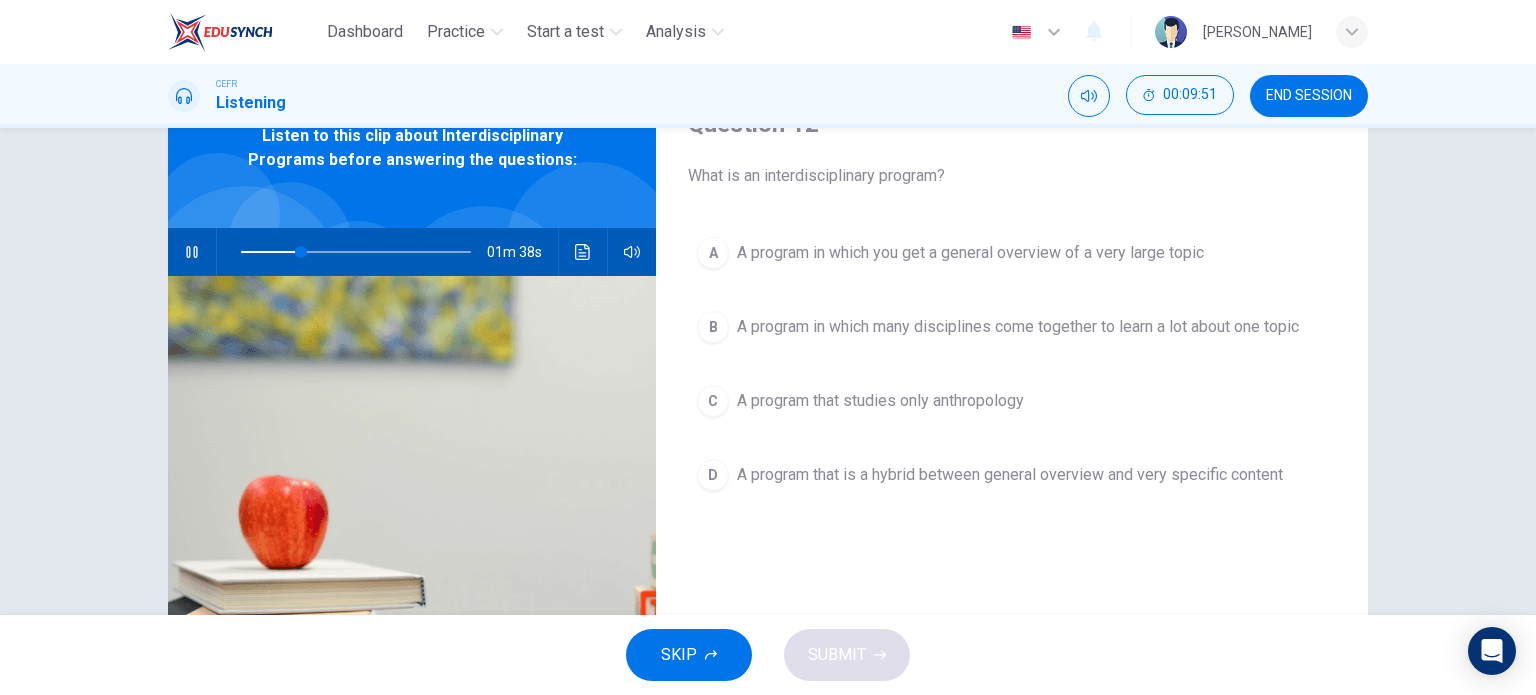 scroll, scrollTop: 0, scrollLeft: 0, axis: both 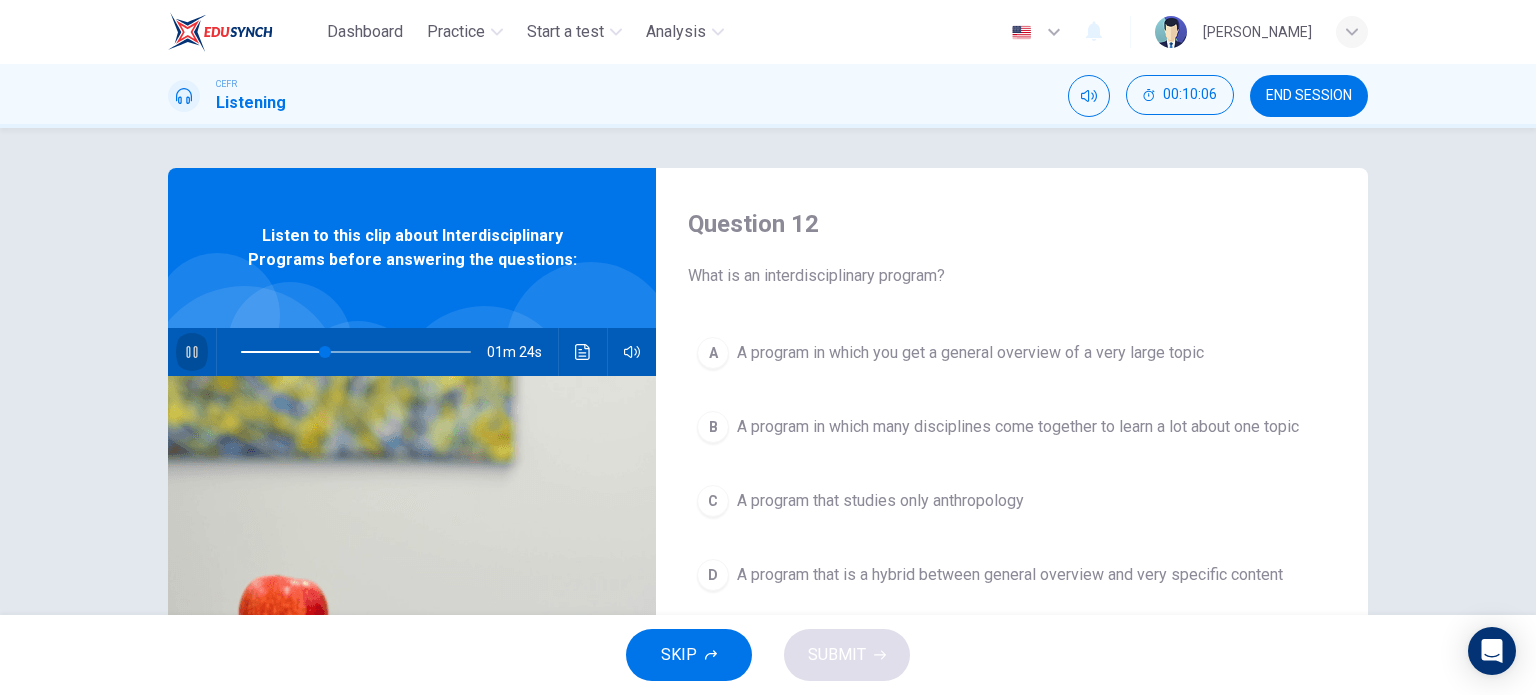 click 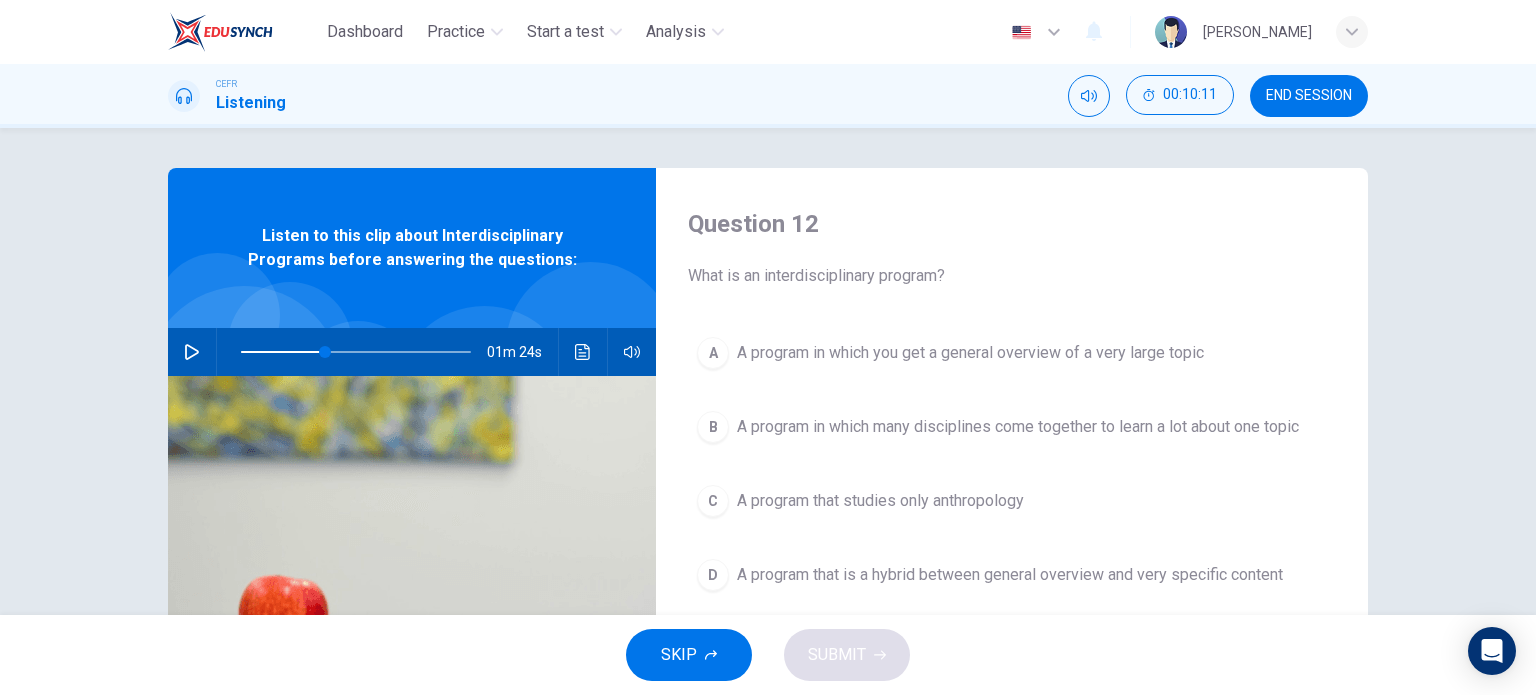 drag, startPoint x: 185, startPoint y: 347, endPoint x: 220, endPoint y: 358, distance: 36.687874 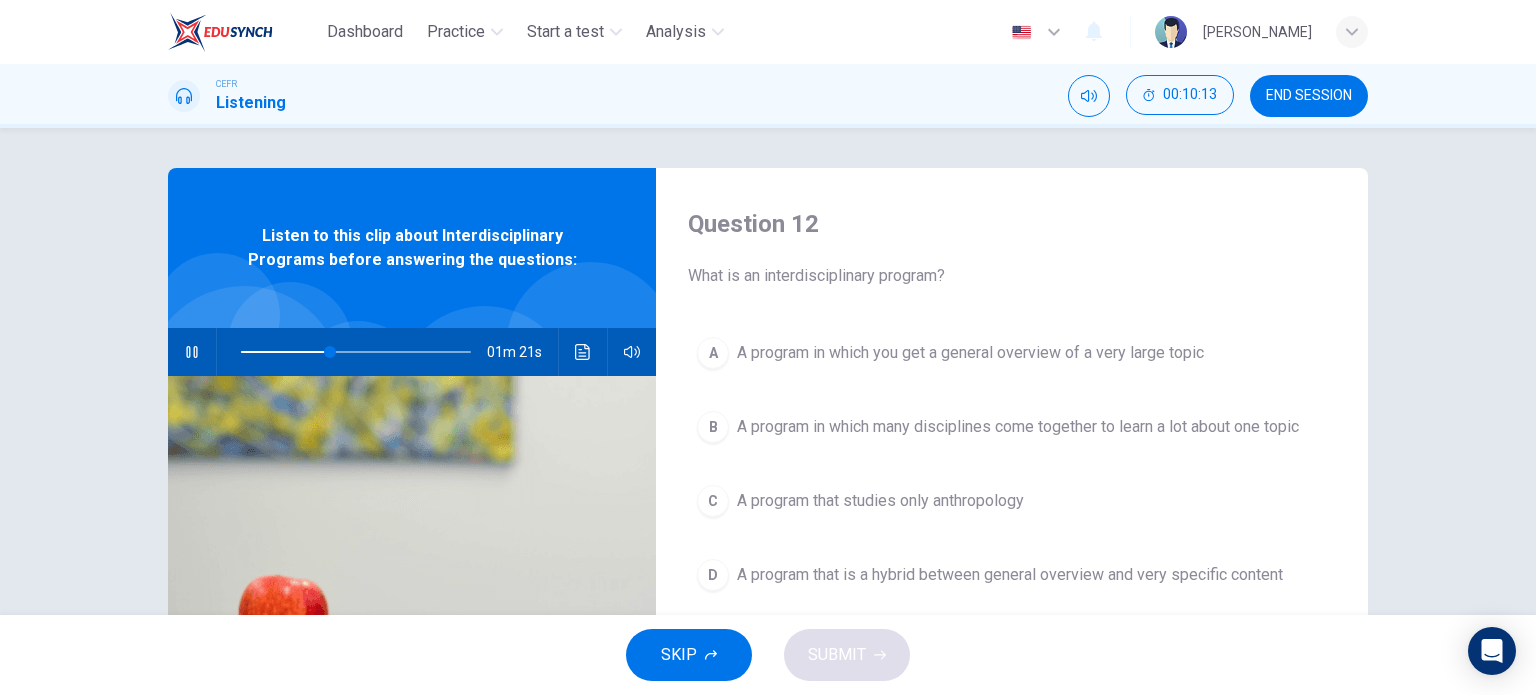 click on "B" at bounding box center (713, 427) 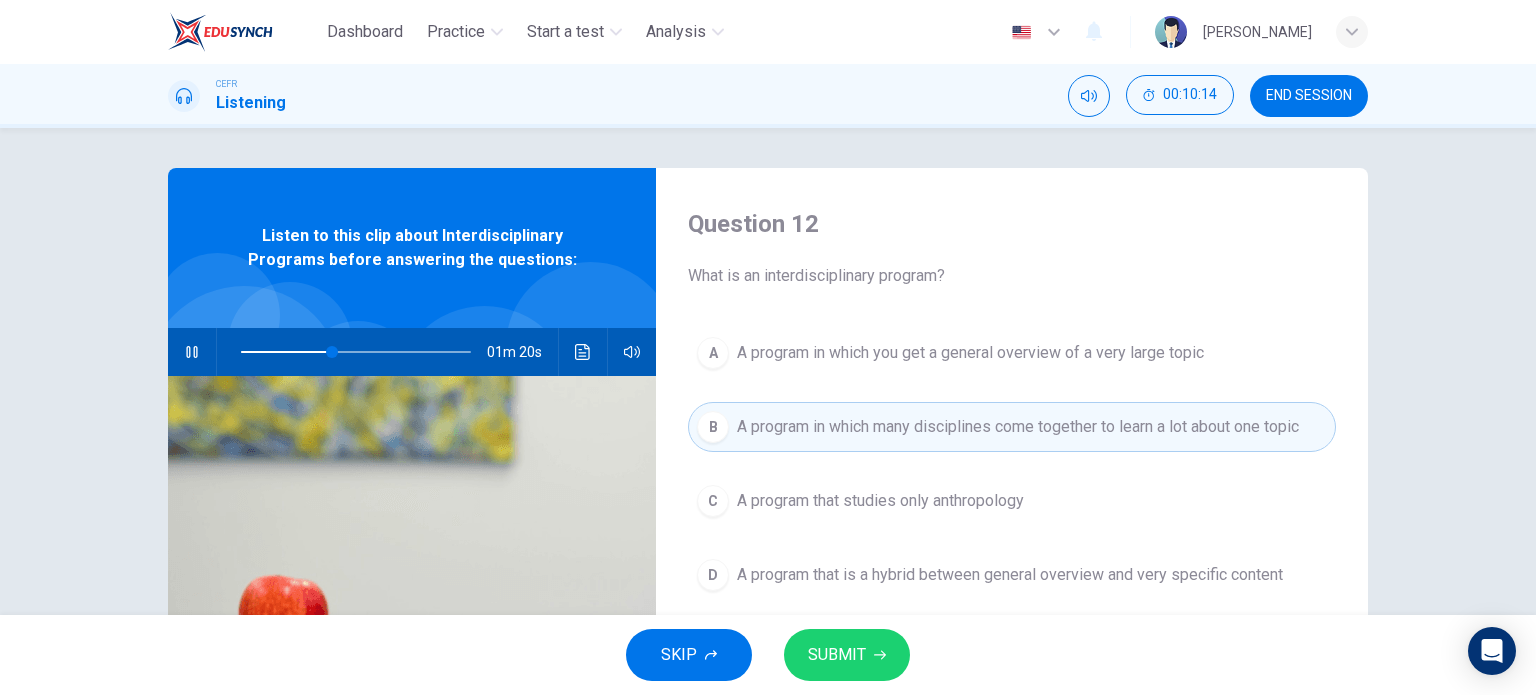 click on "SUBMIT" at bounding box center [837, 655] 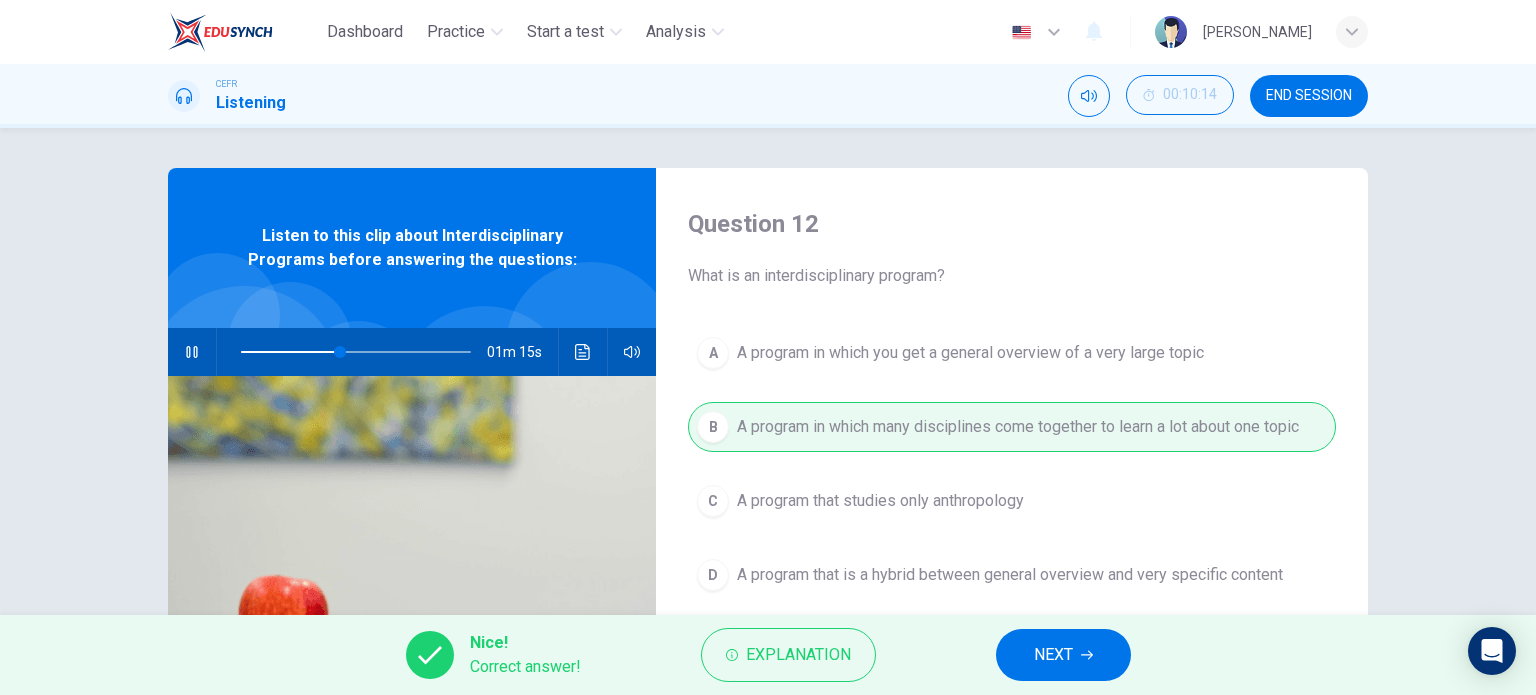 click 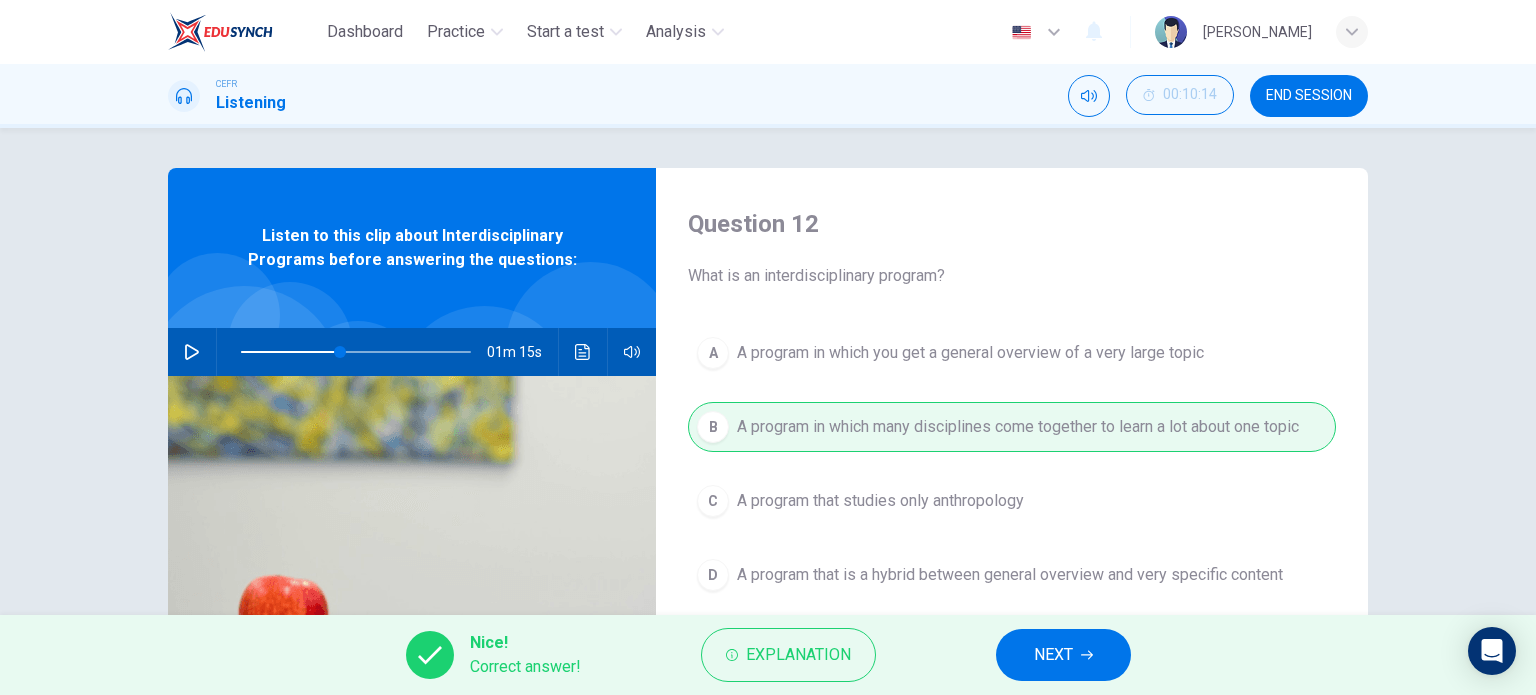 click on "NEXT" at bounding box center (1063, 655) 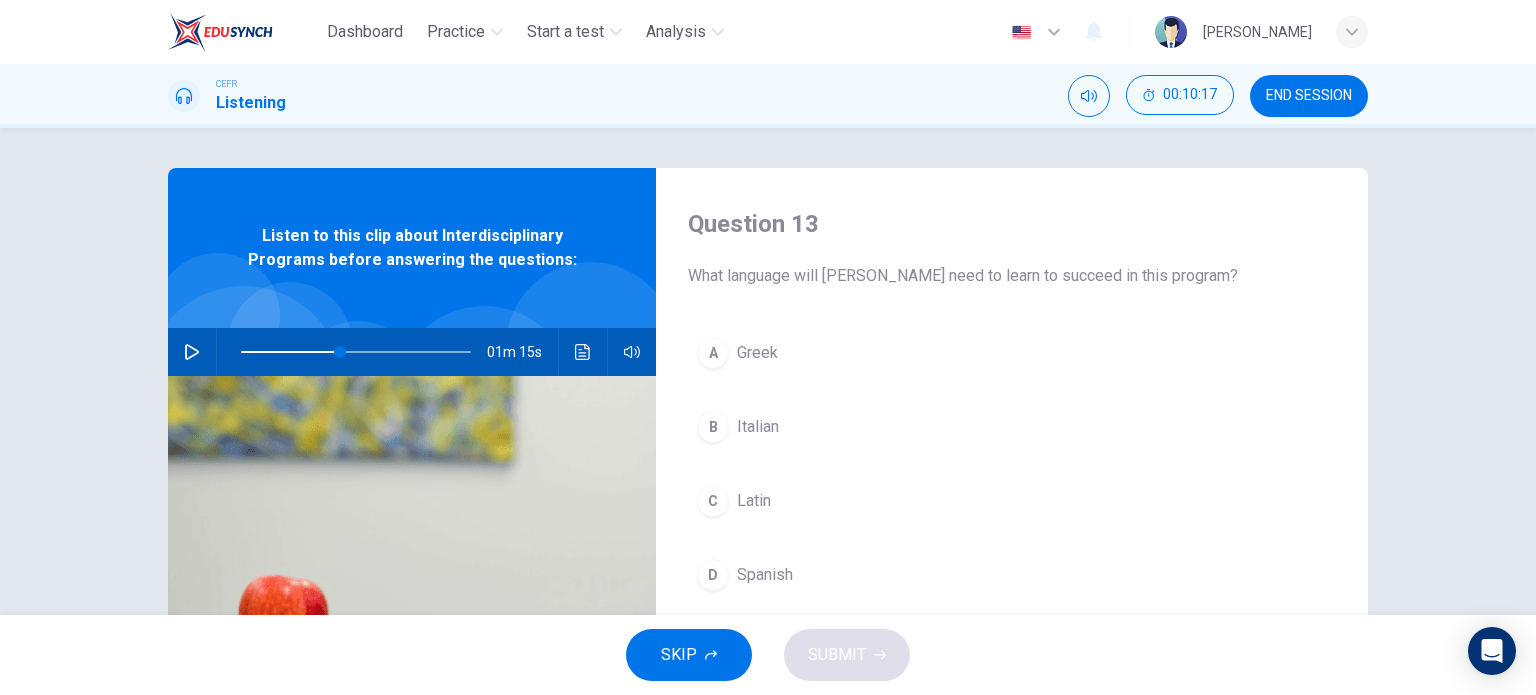 click 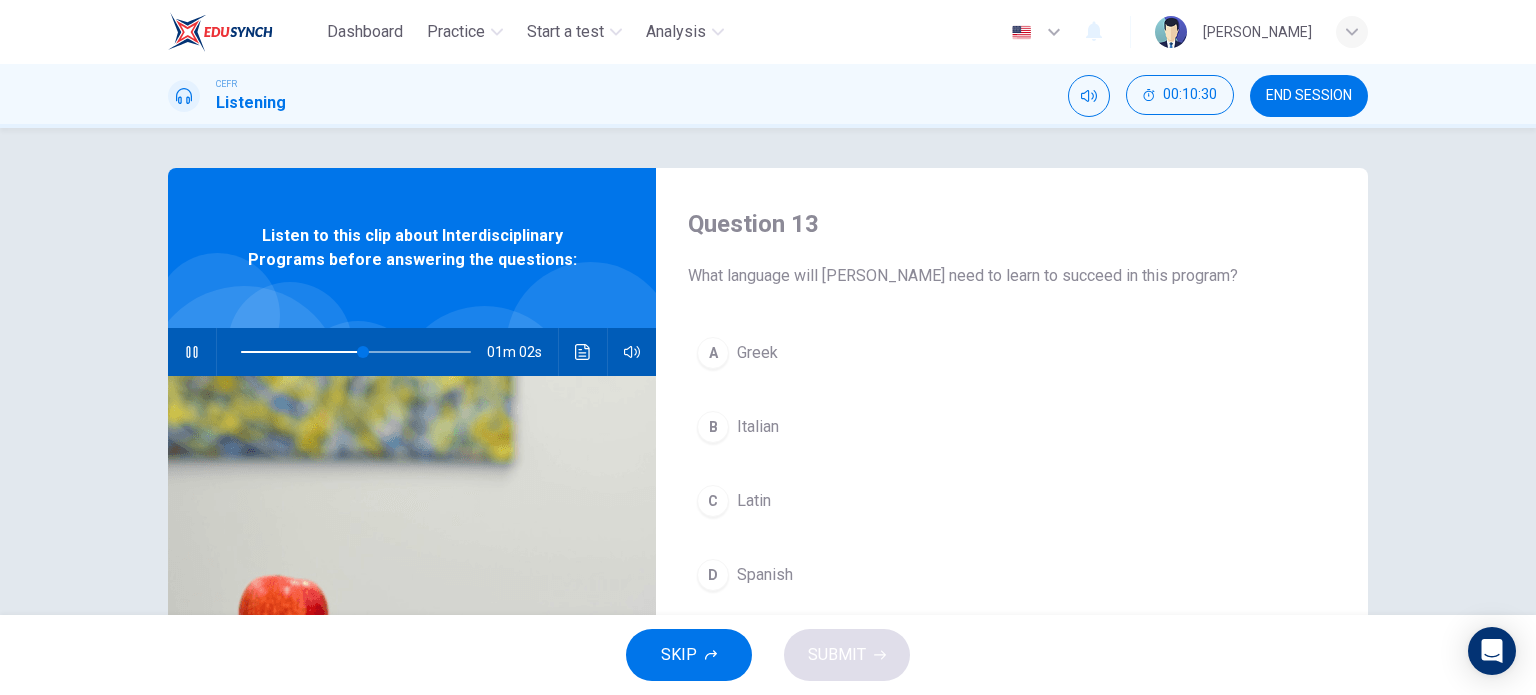 click on "Greek" at bounding box center [757, 353] 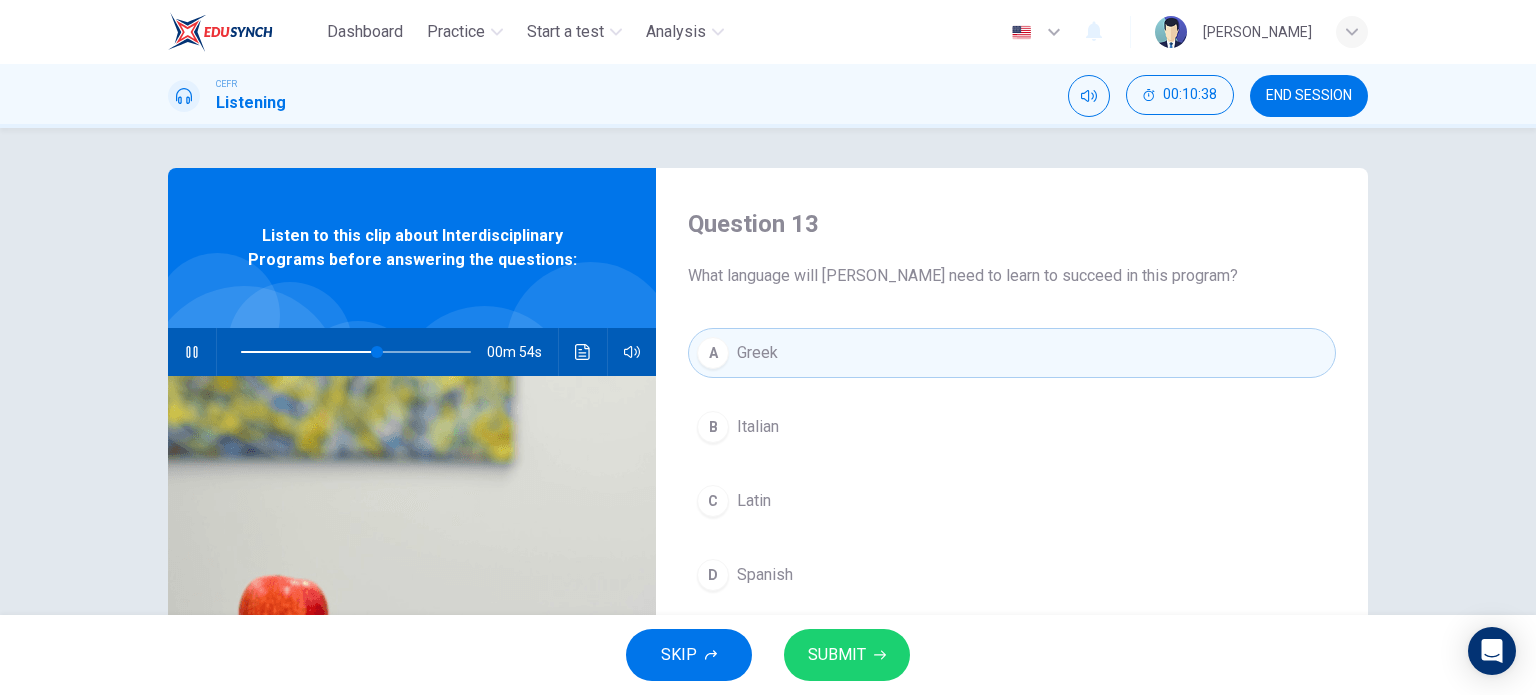 click on "C Latin" at bounding box center [1012, 501] 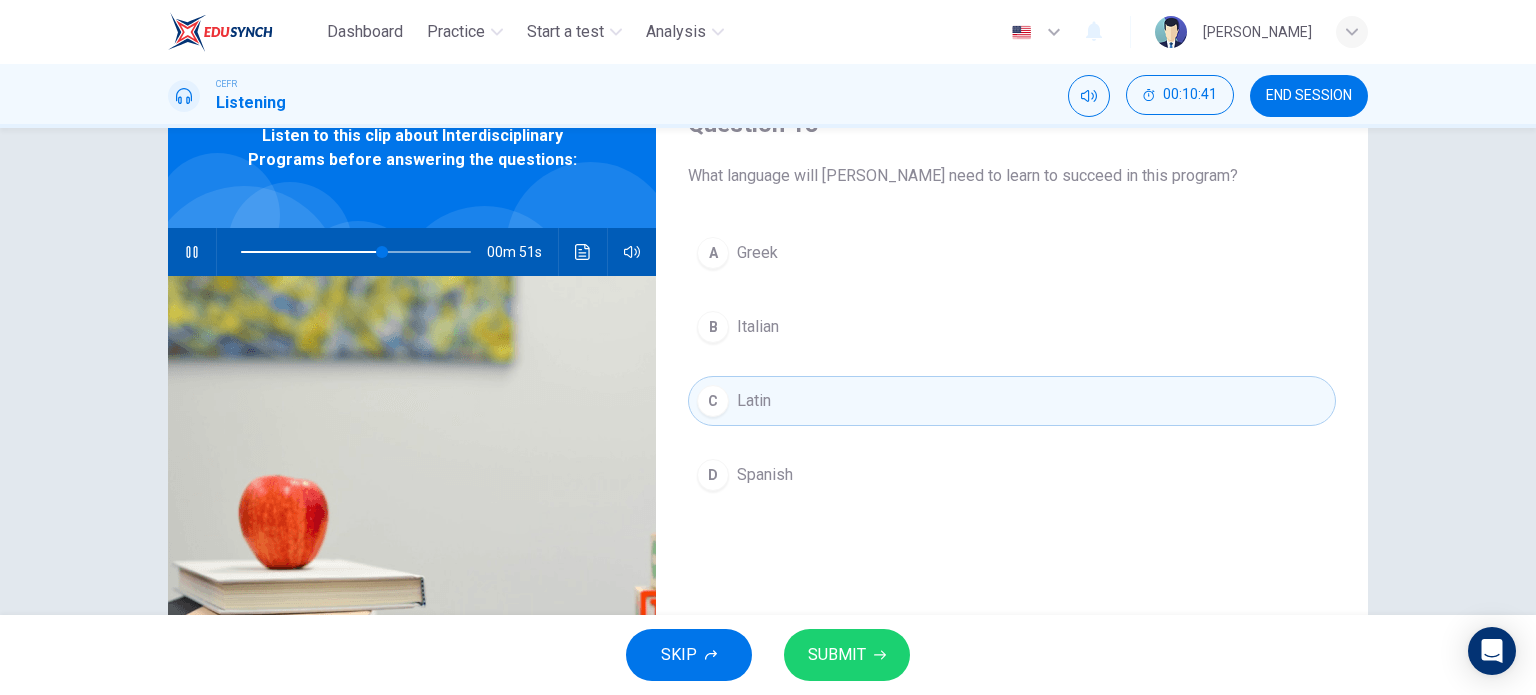 scroll, scrollTop: 0, scrollLeft: 0, axis: both 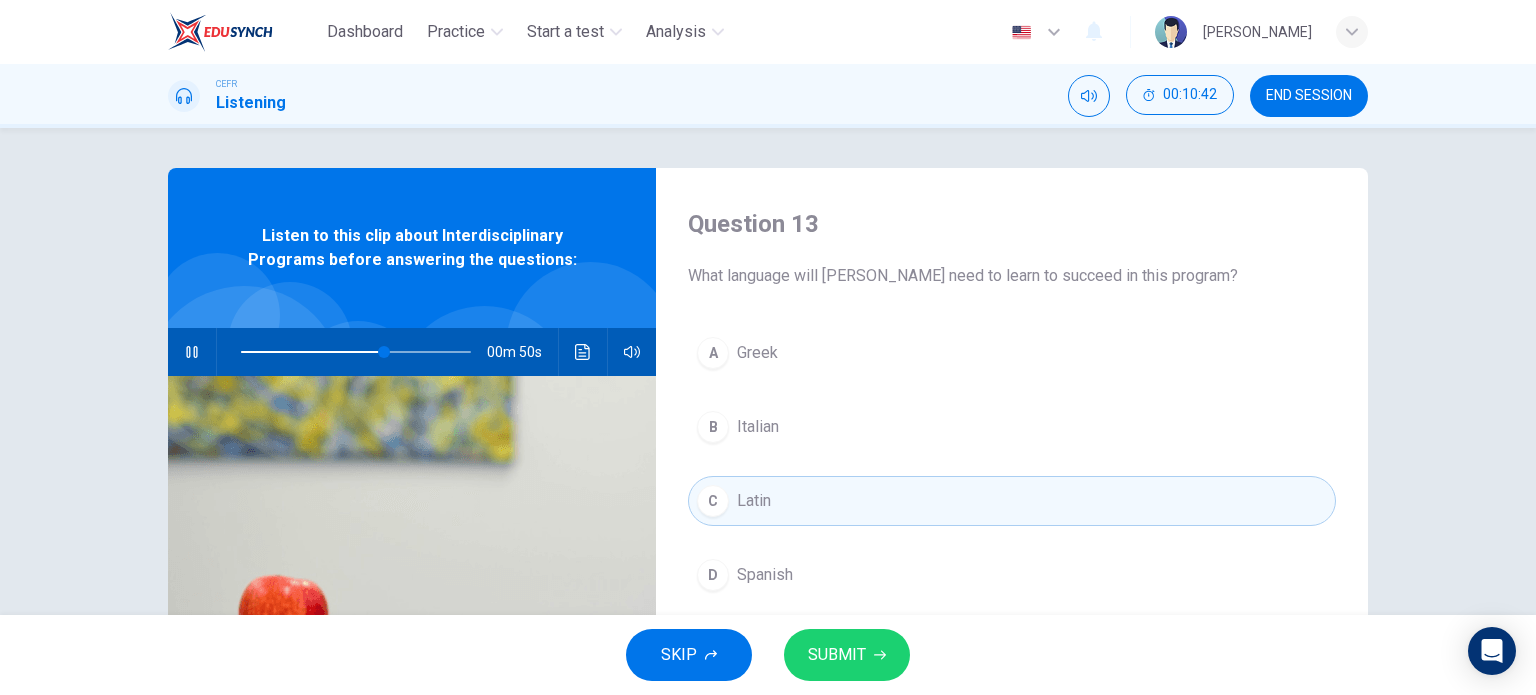 click on "SUBMIT" at bounding box center (847, 655) 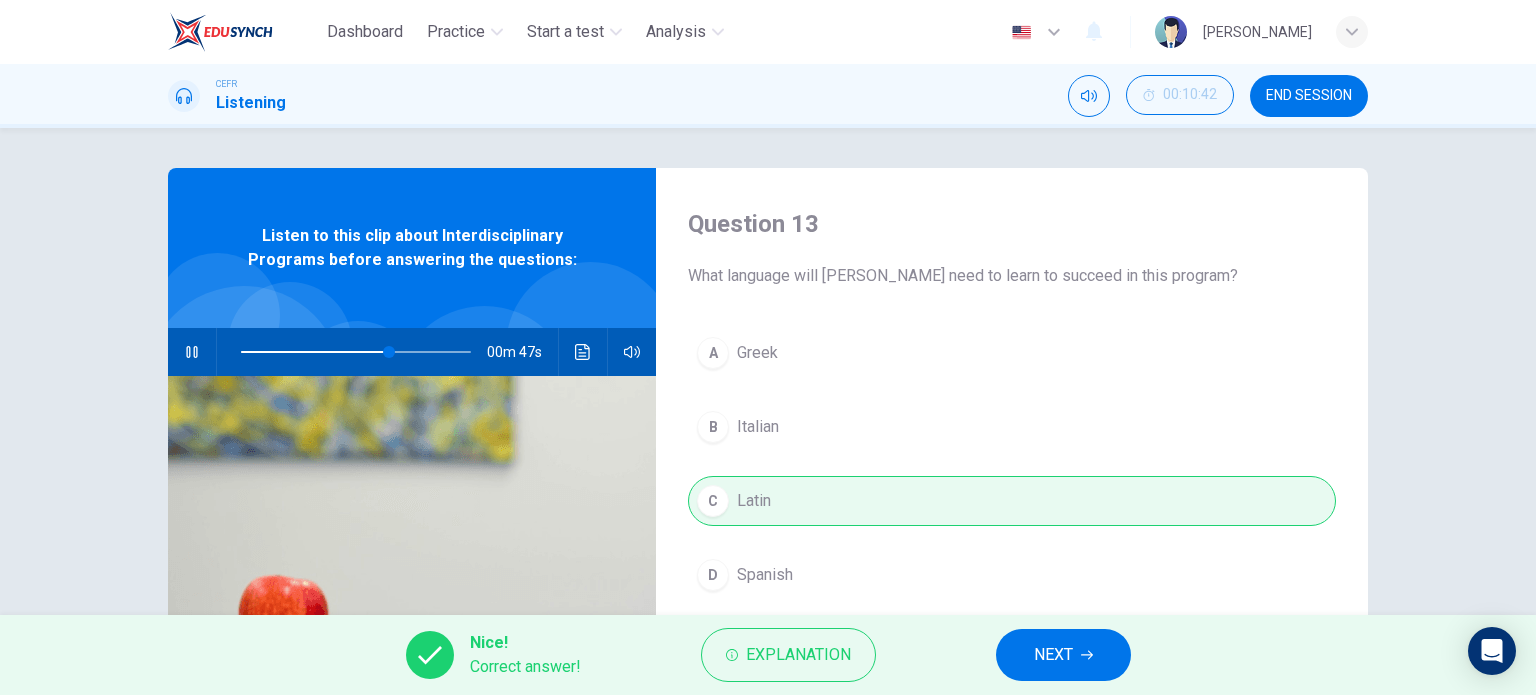 click 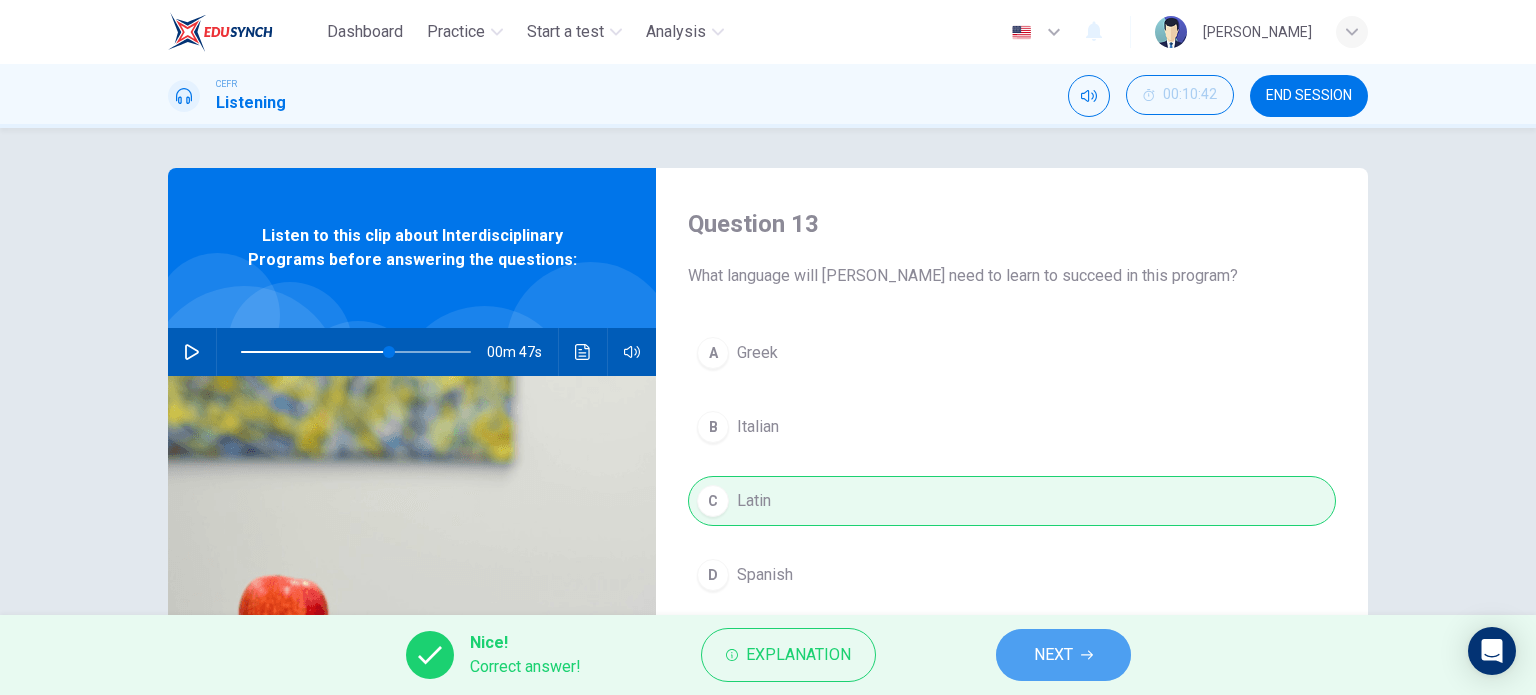 click on "NEXT" at bounding box center (1063, 655) 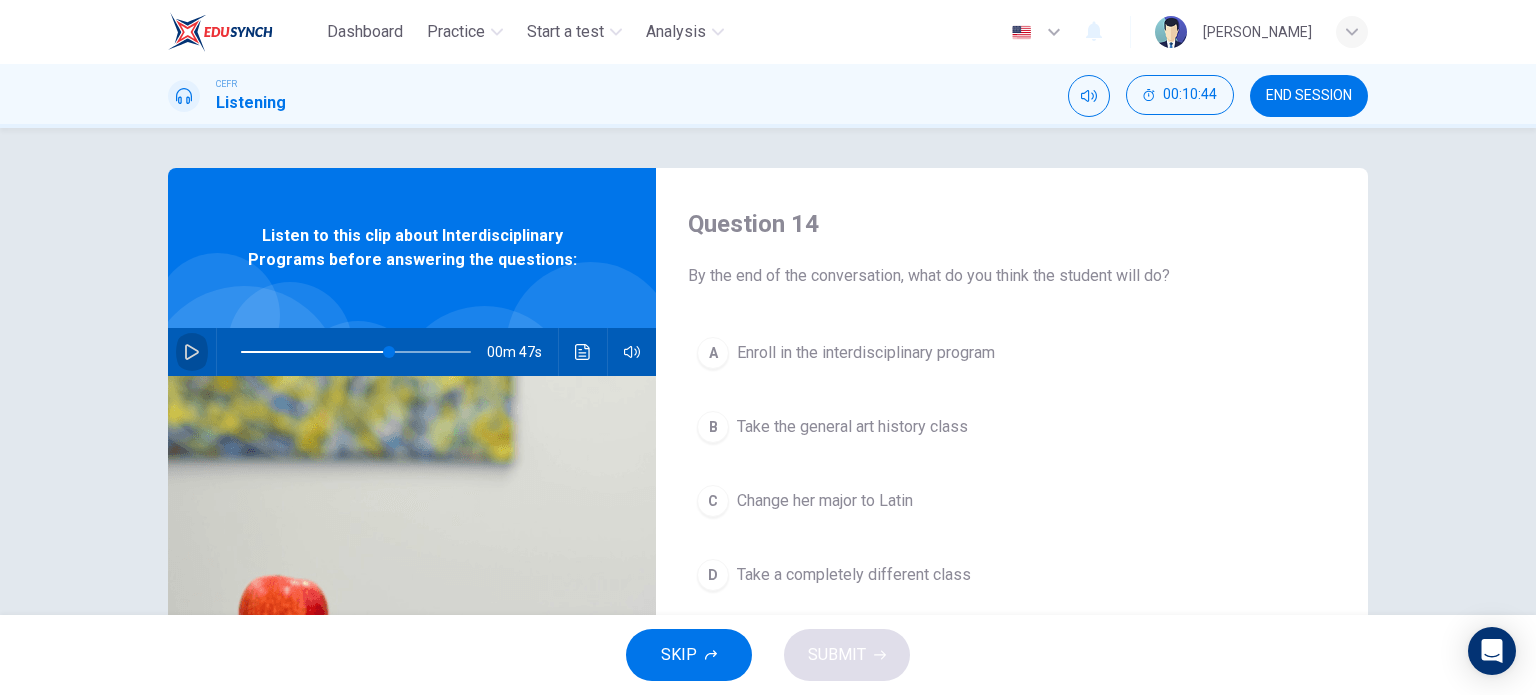 click at bounding box center (192, 352) 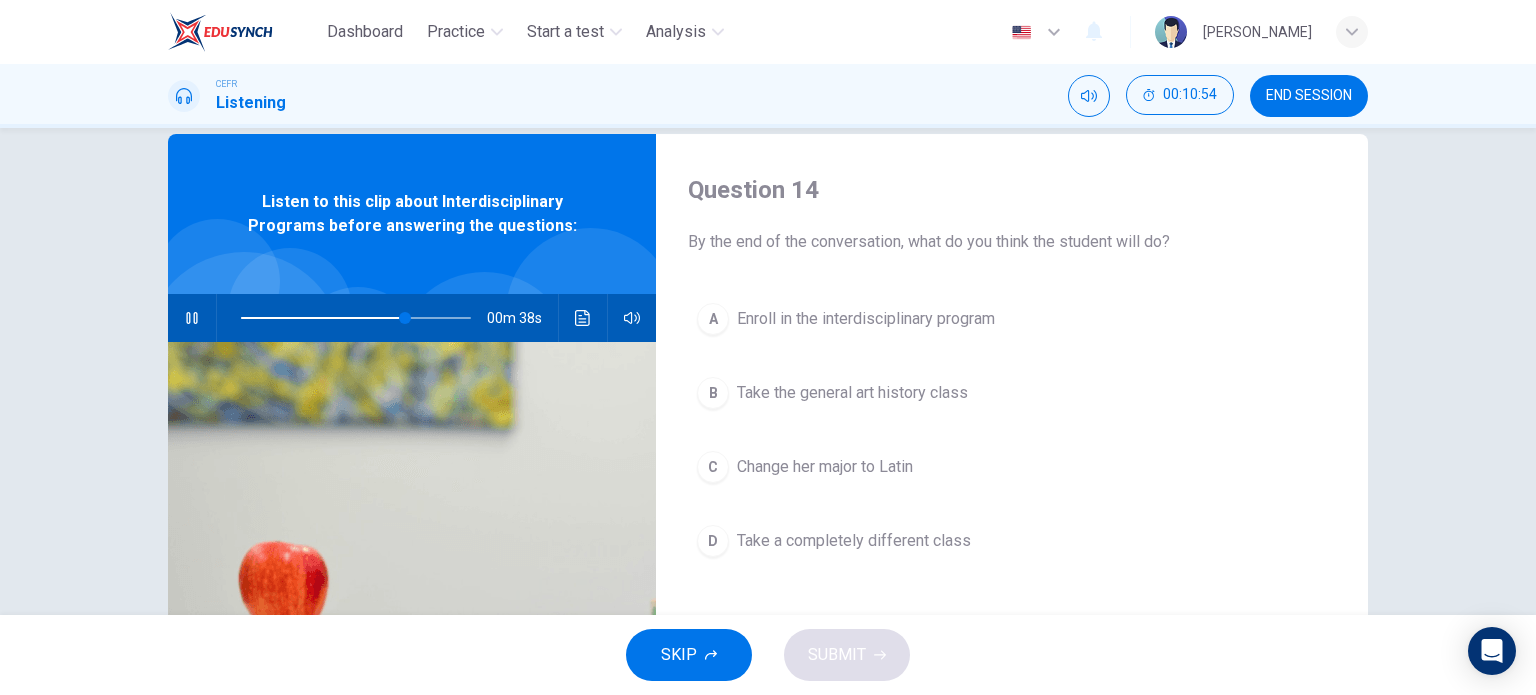 scroll, scrollTop: 0, scrollLeft: 0, axis: both 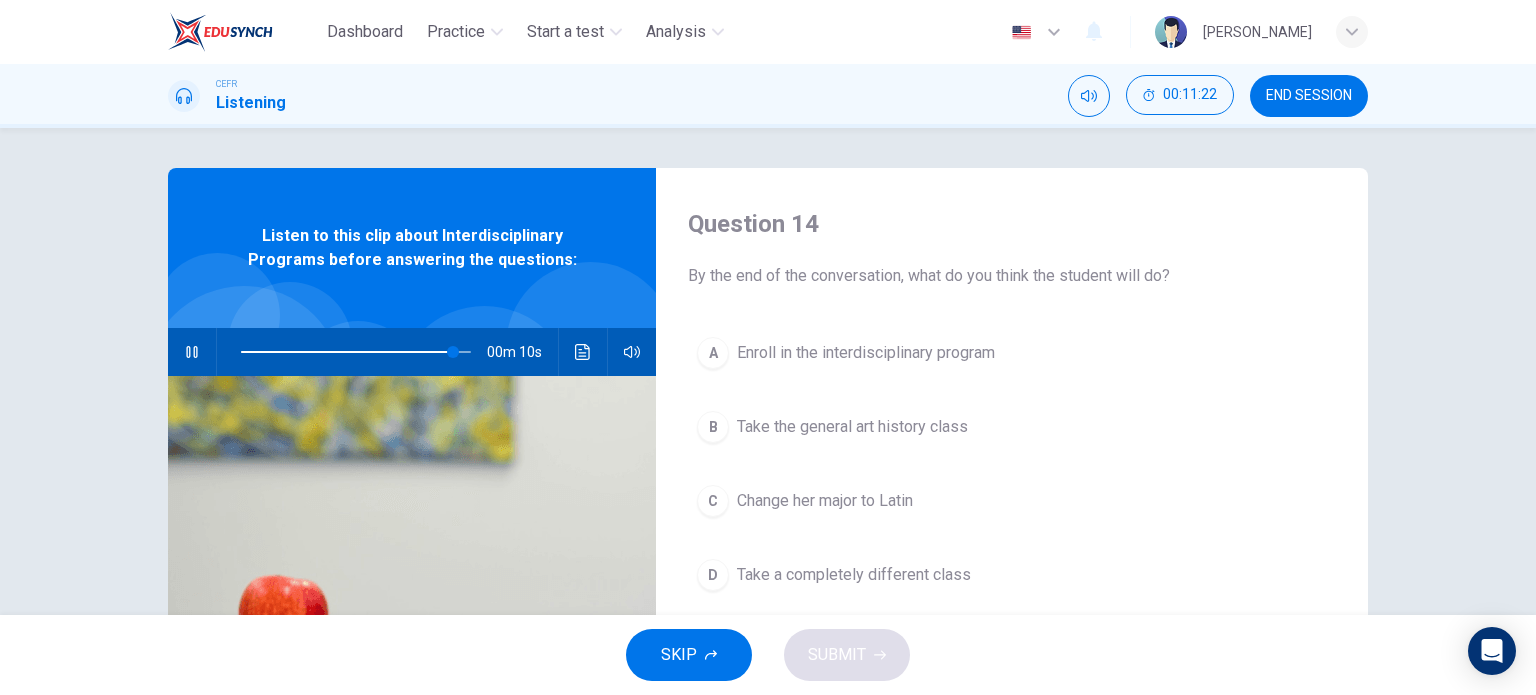 click on "Enroll in the interdisciplinary program" at bounding box center [866, 353] 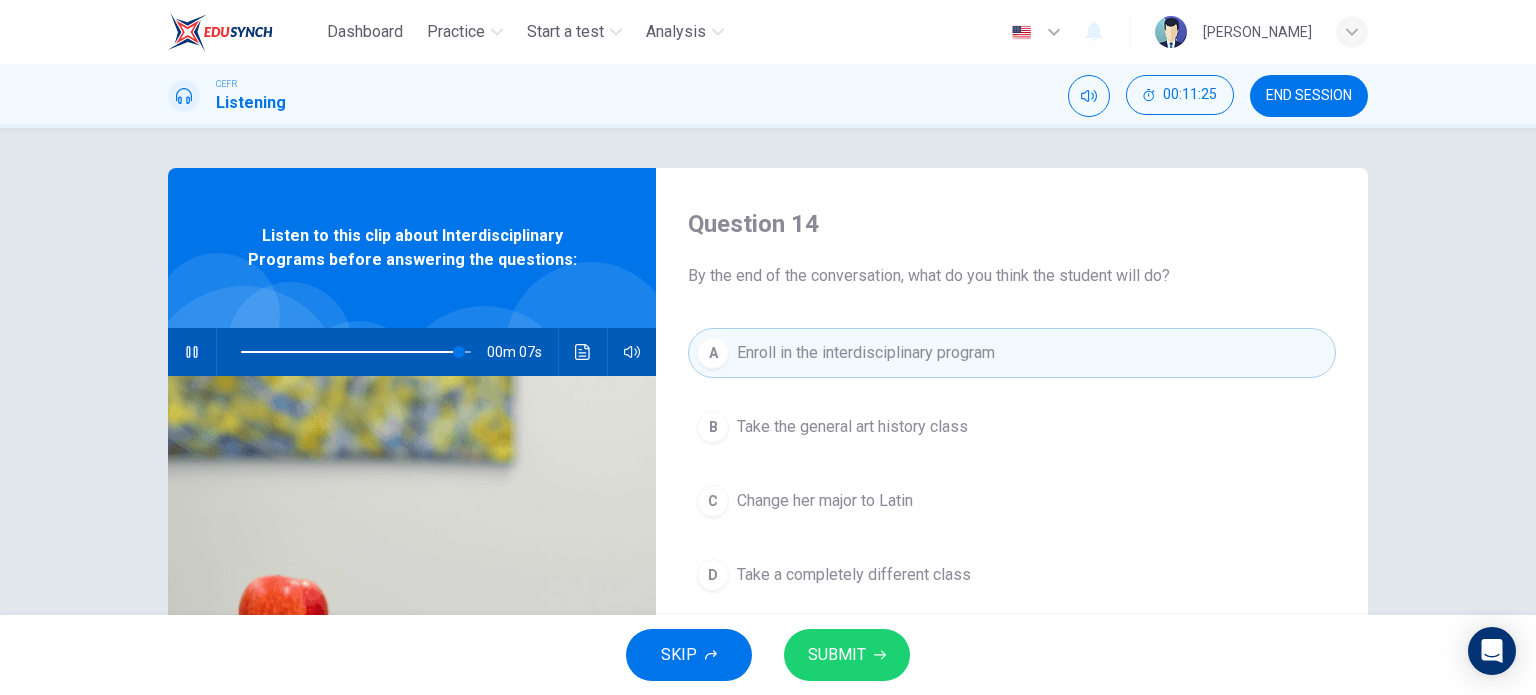 click on "SUBMIT" at bounding box center (837, 655) 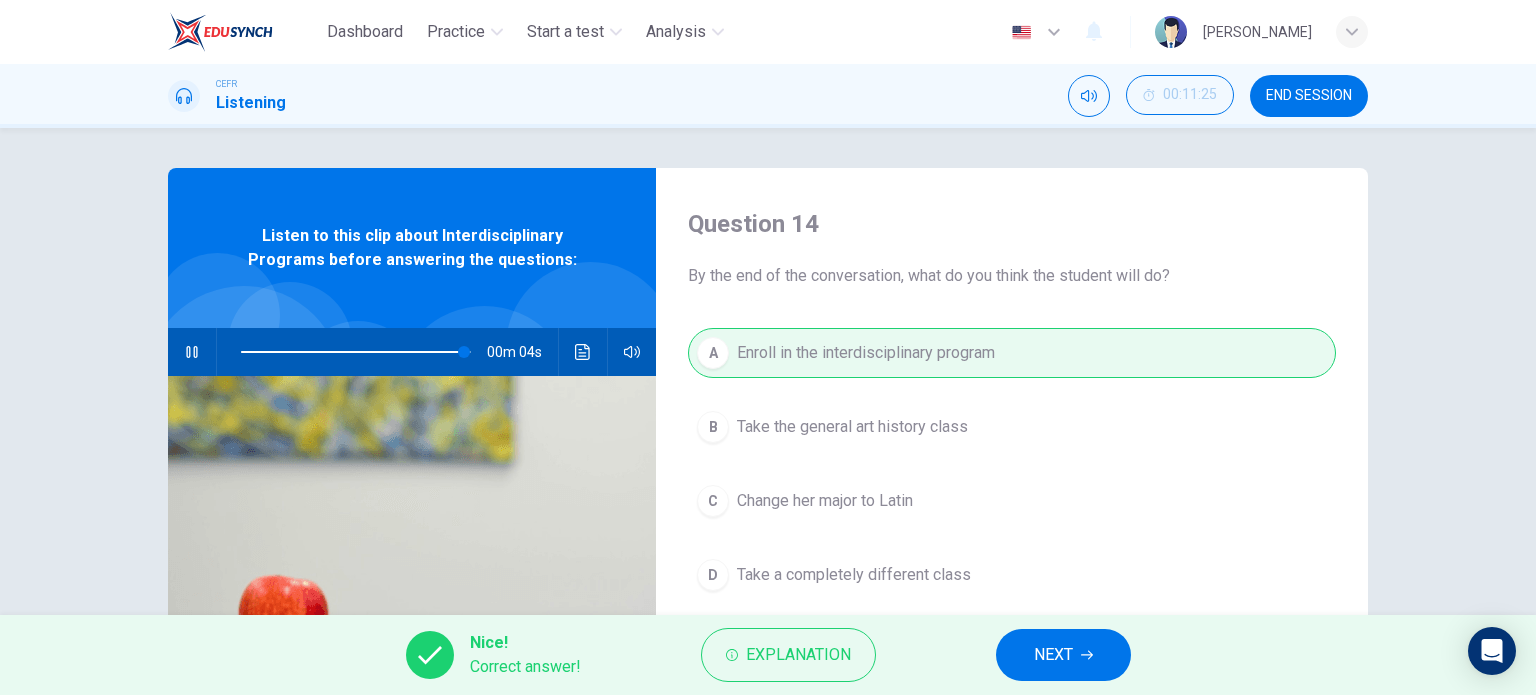 click 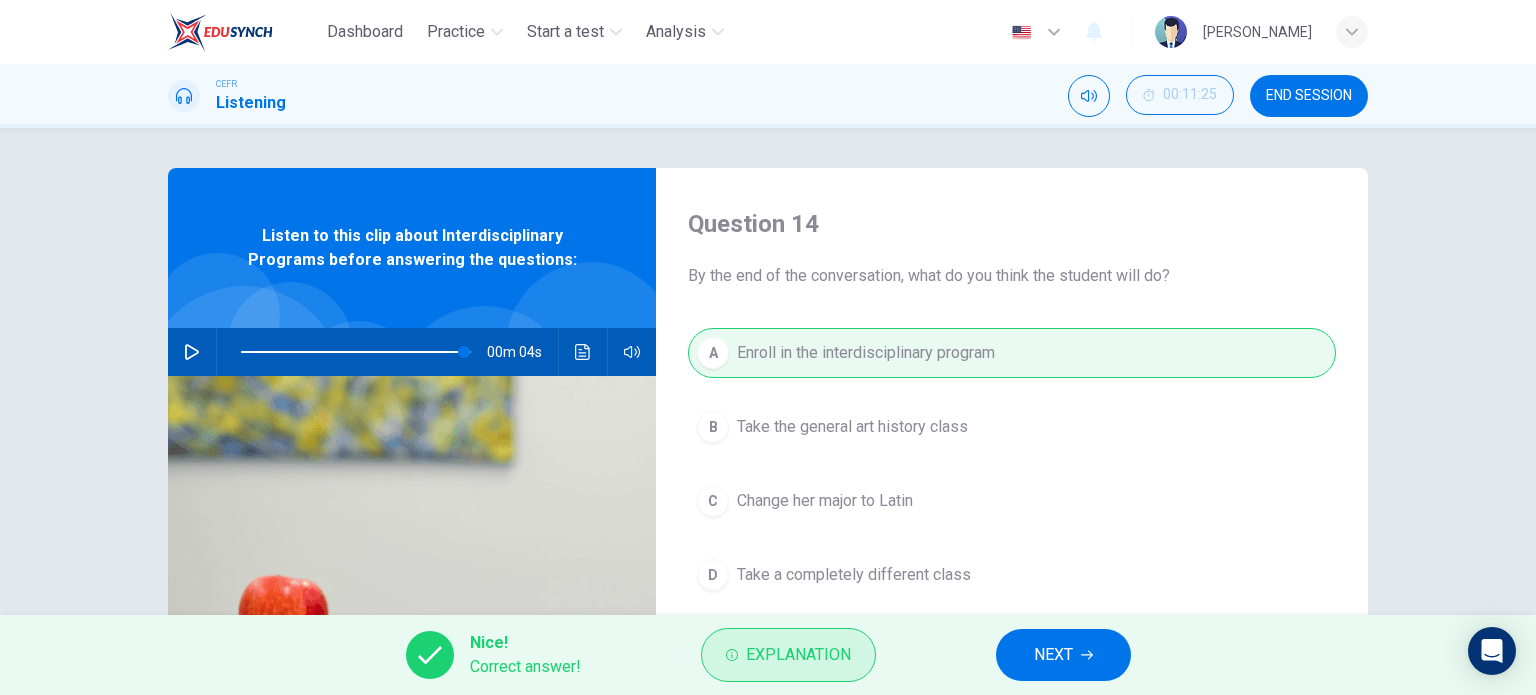click on "Explanation" at bounding box center [788, 655] 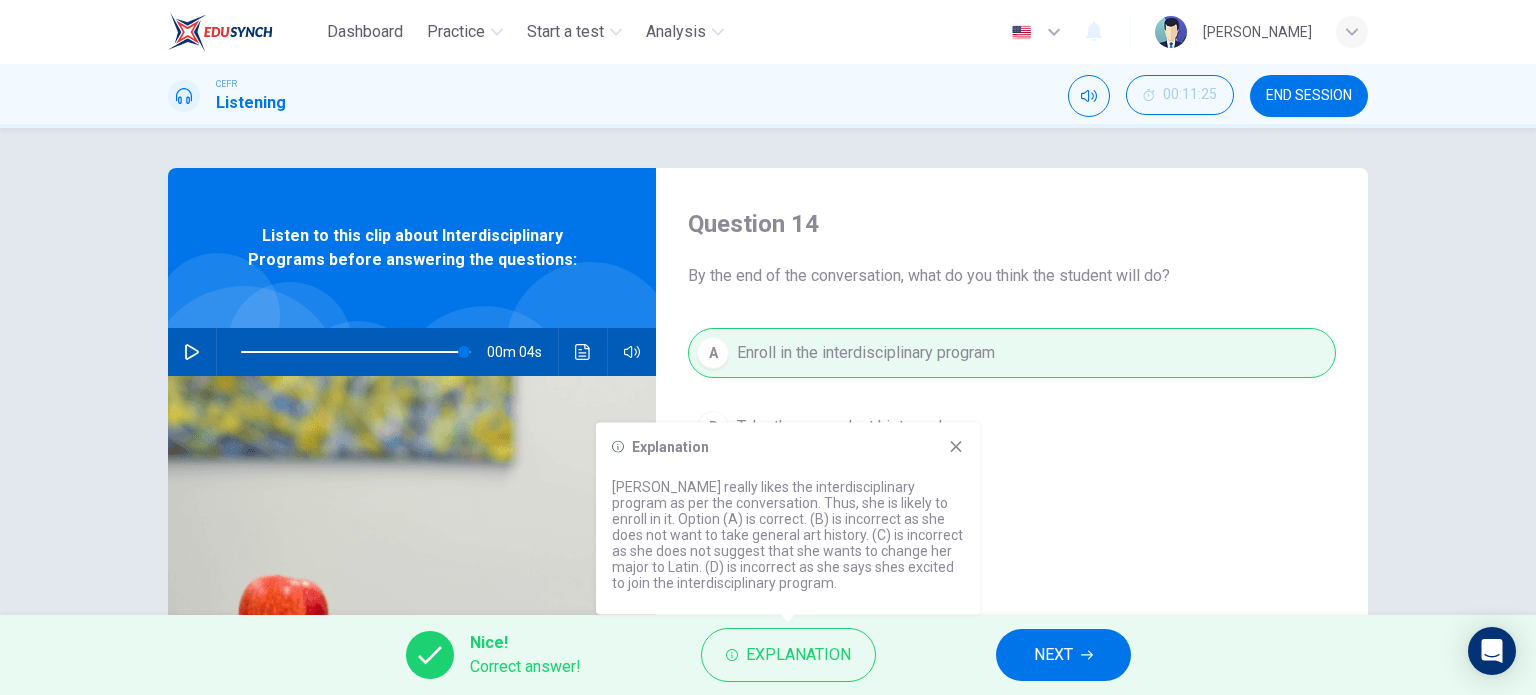 drag, startPoint x: 944, startPoint y: 442, endPoint x: 955, endPoint y: 464, distance: 24.596748 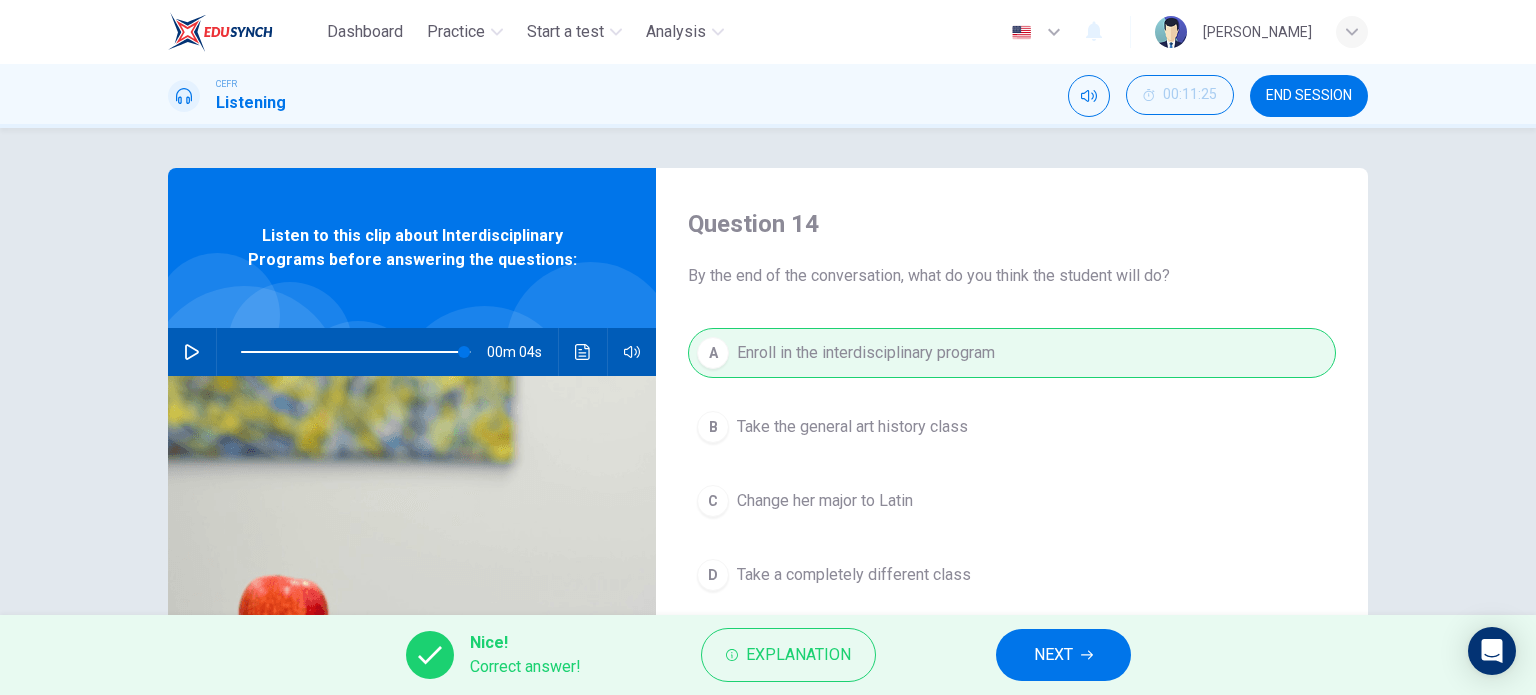 click on "NEXT" at bounding box center (1053, 655) 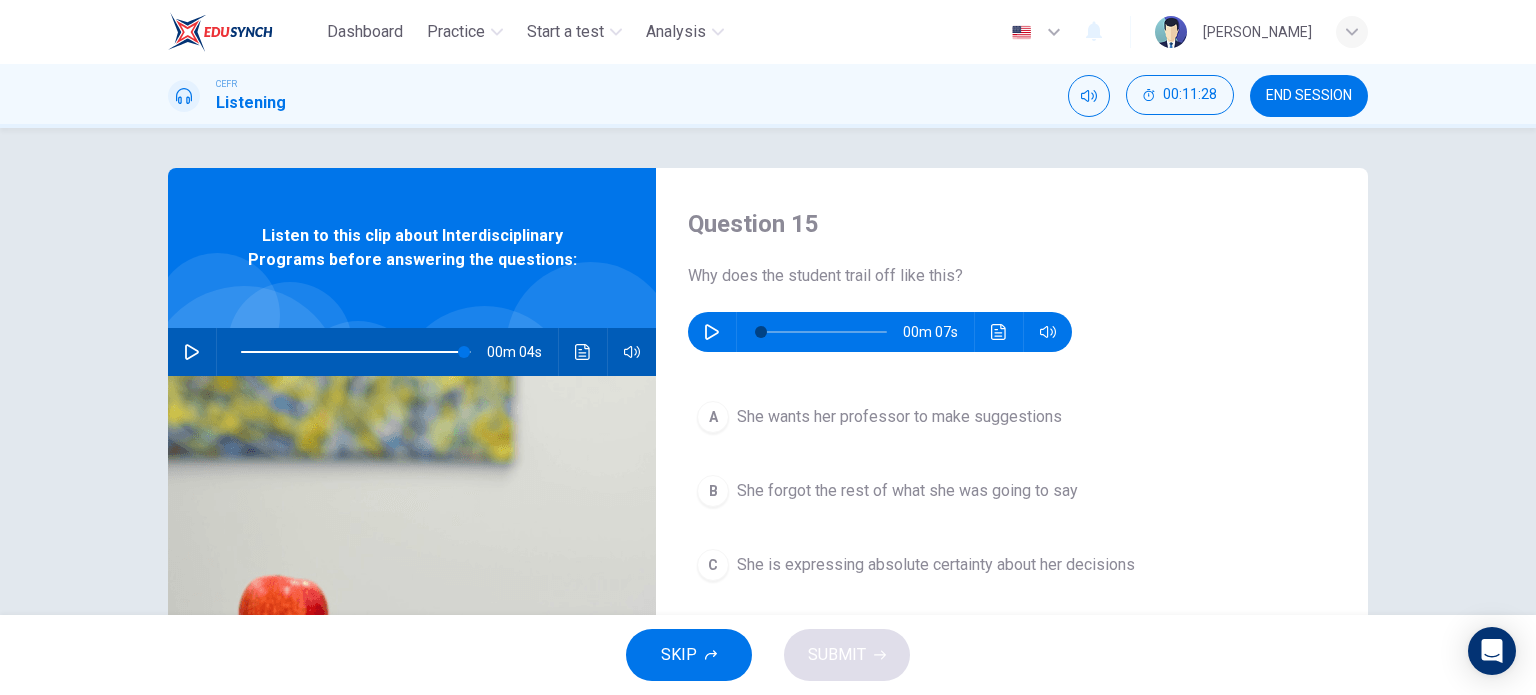 type on "97" 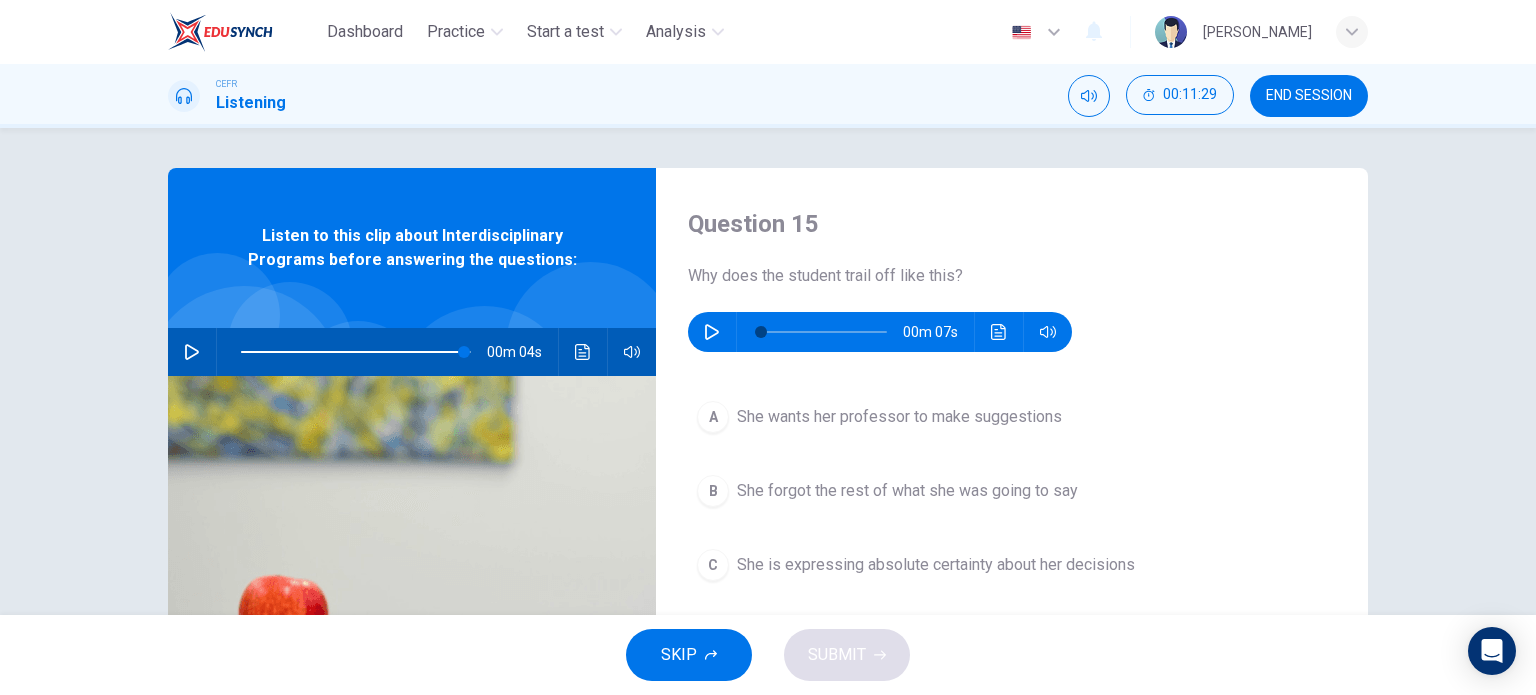click 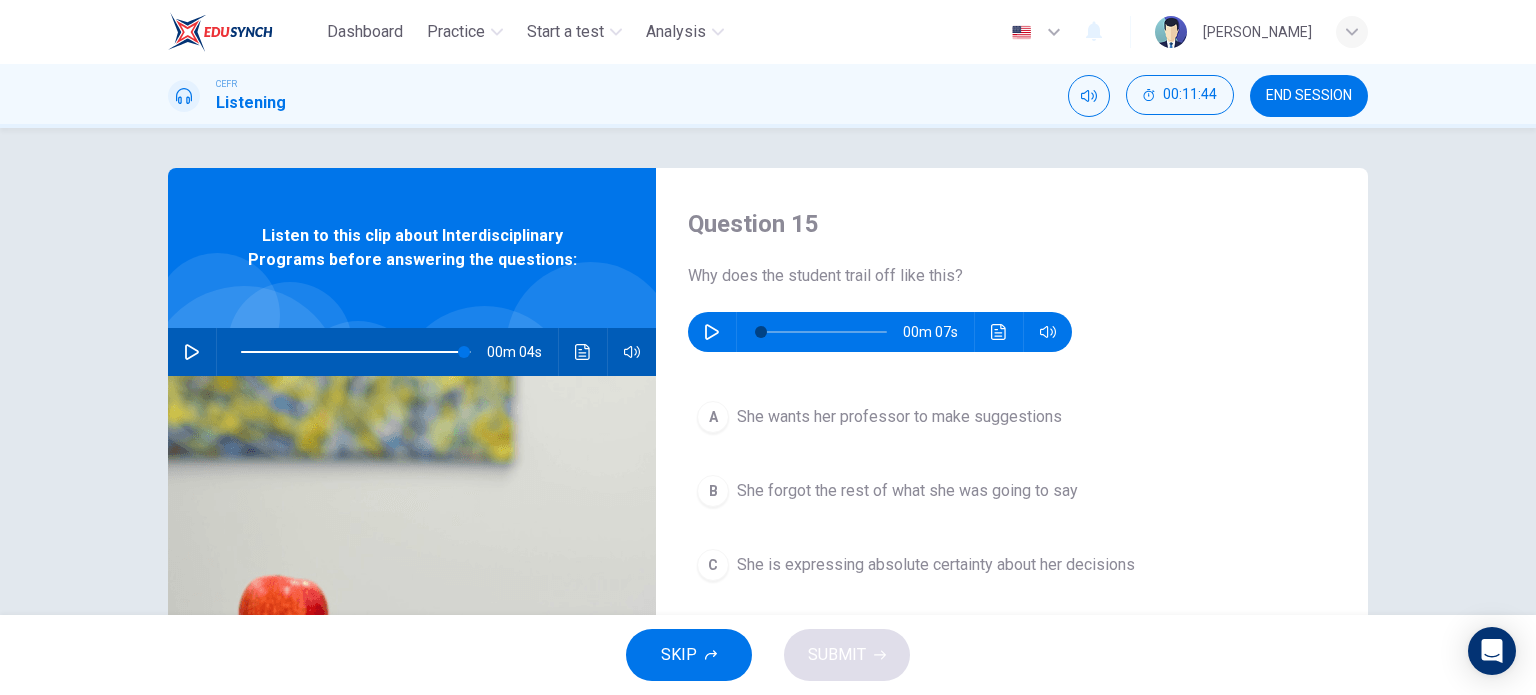 scroll, scrollTop: 100, scrollLeft: 0, axis: vertical 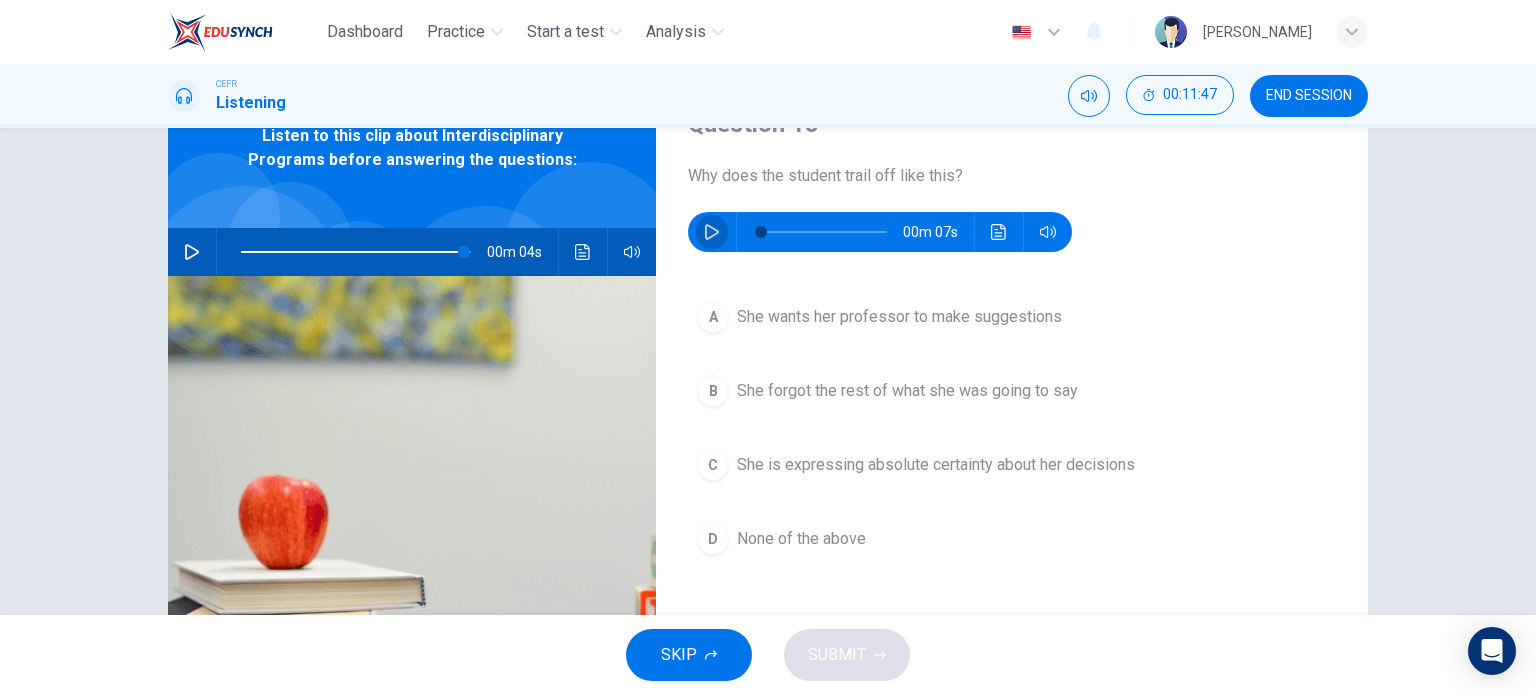 click 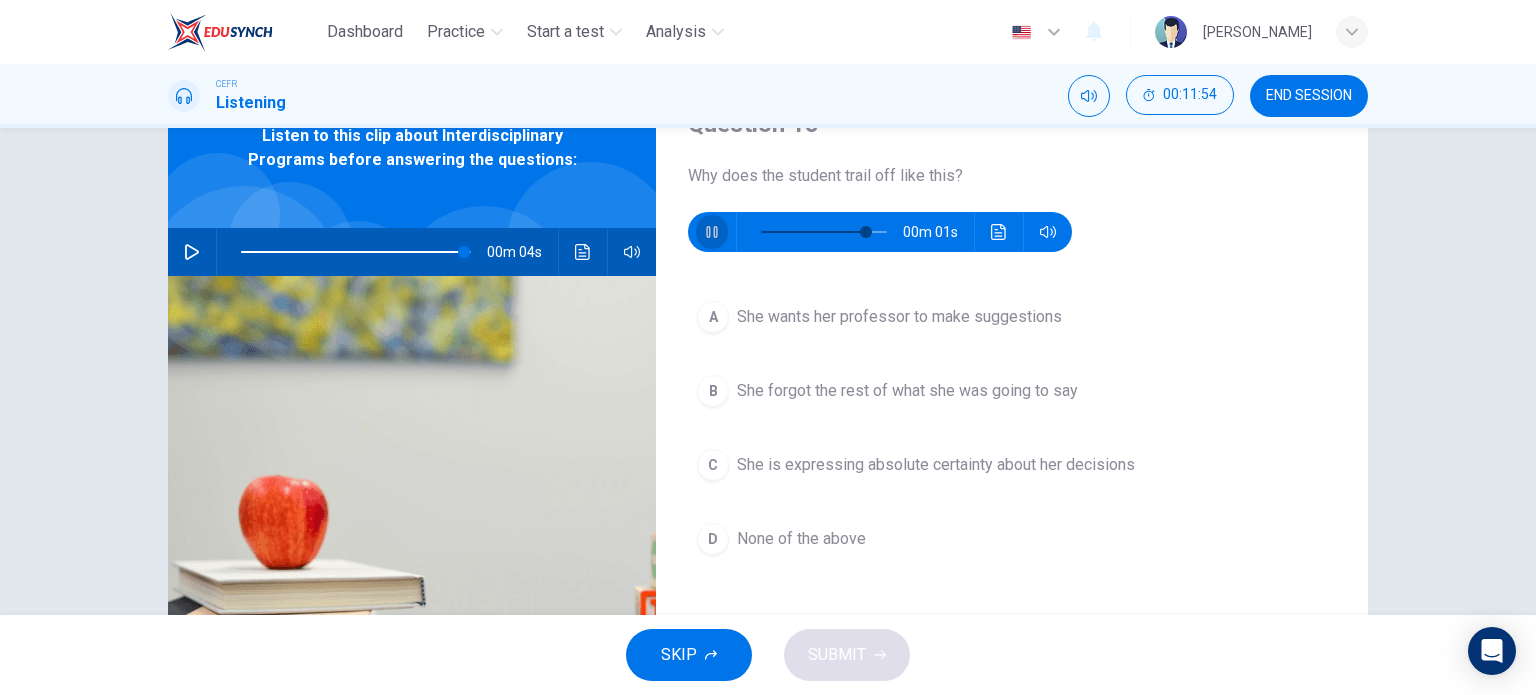 click 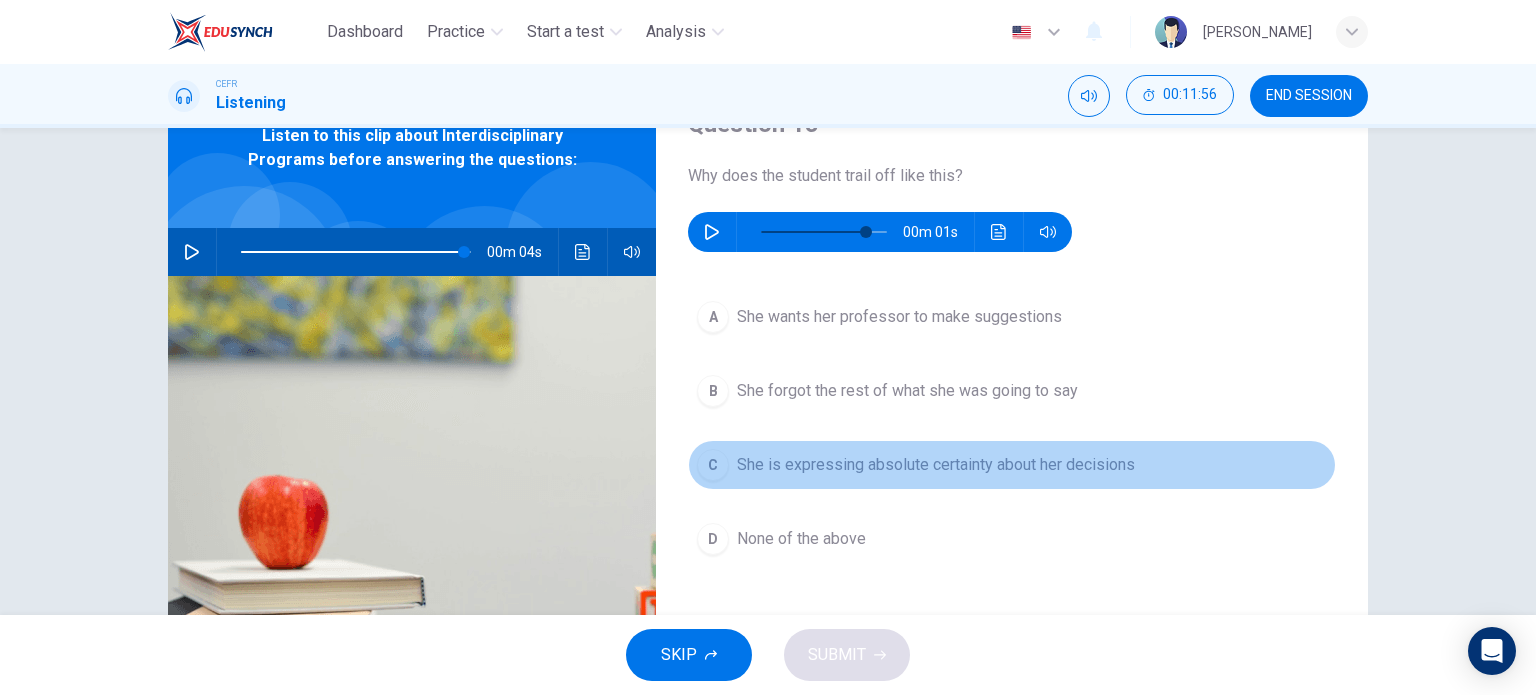 click on "C" at bounding box center [713, 465] 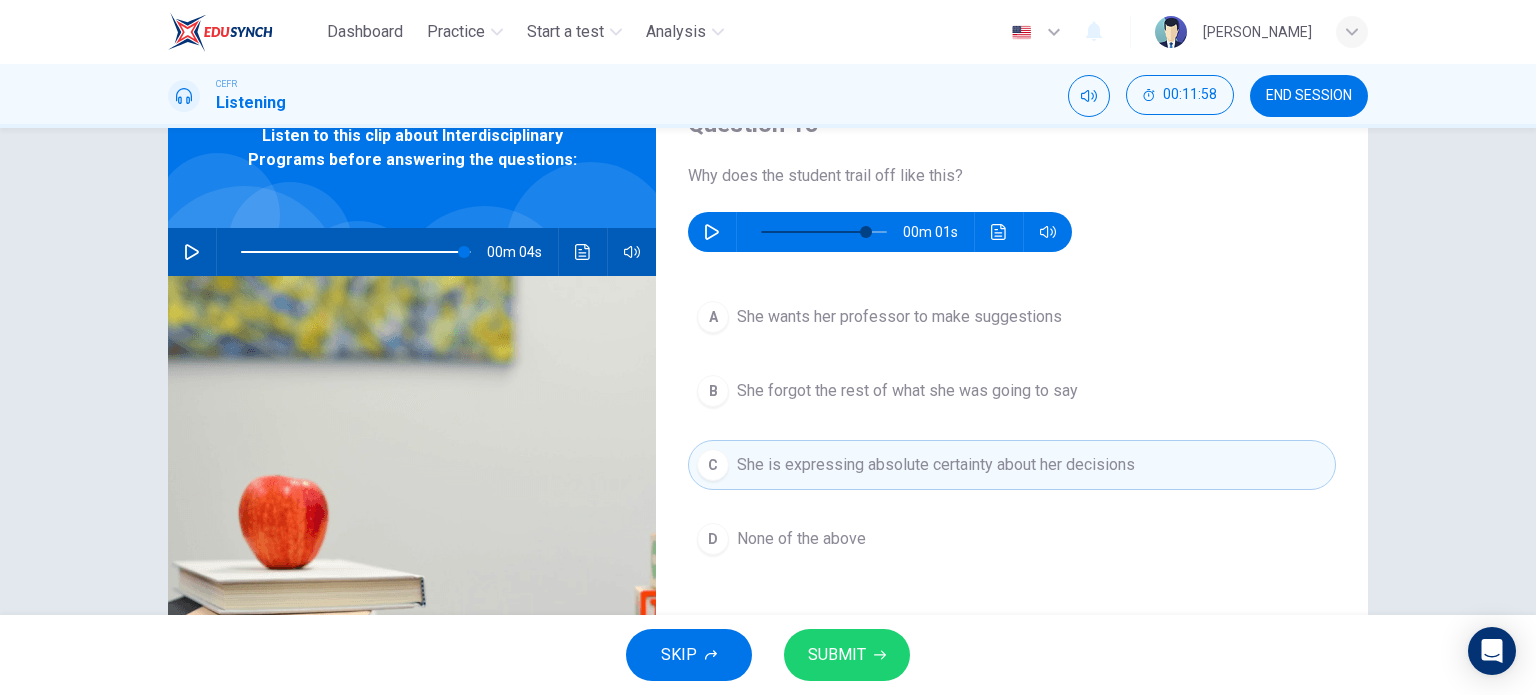 click on "SUBMIT" at bounding box center [837, 655] 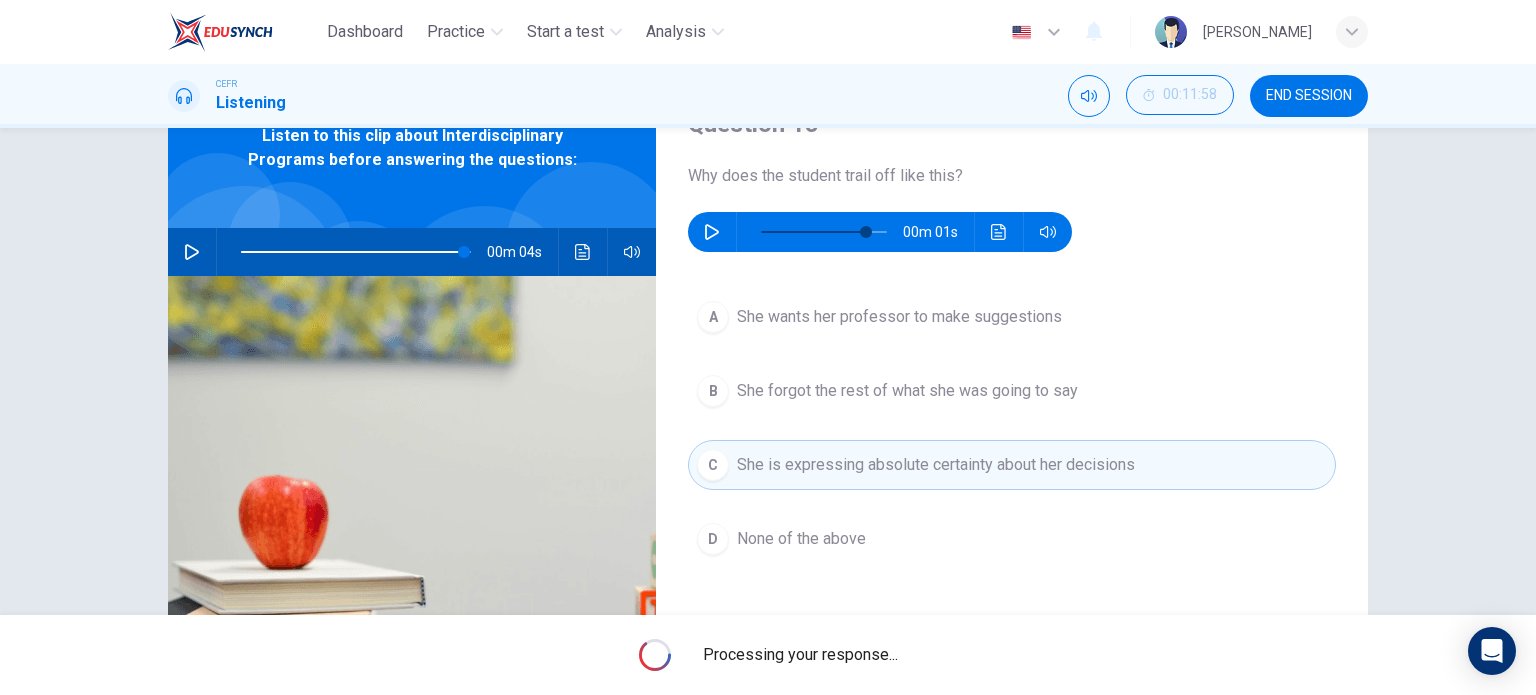 type on "97" 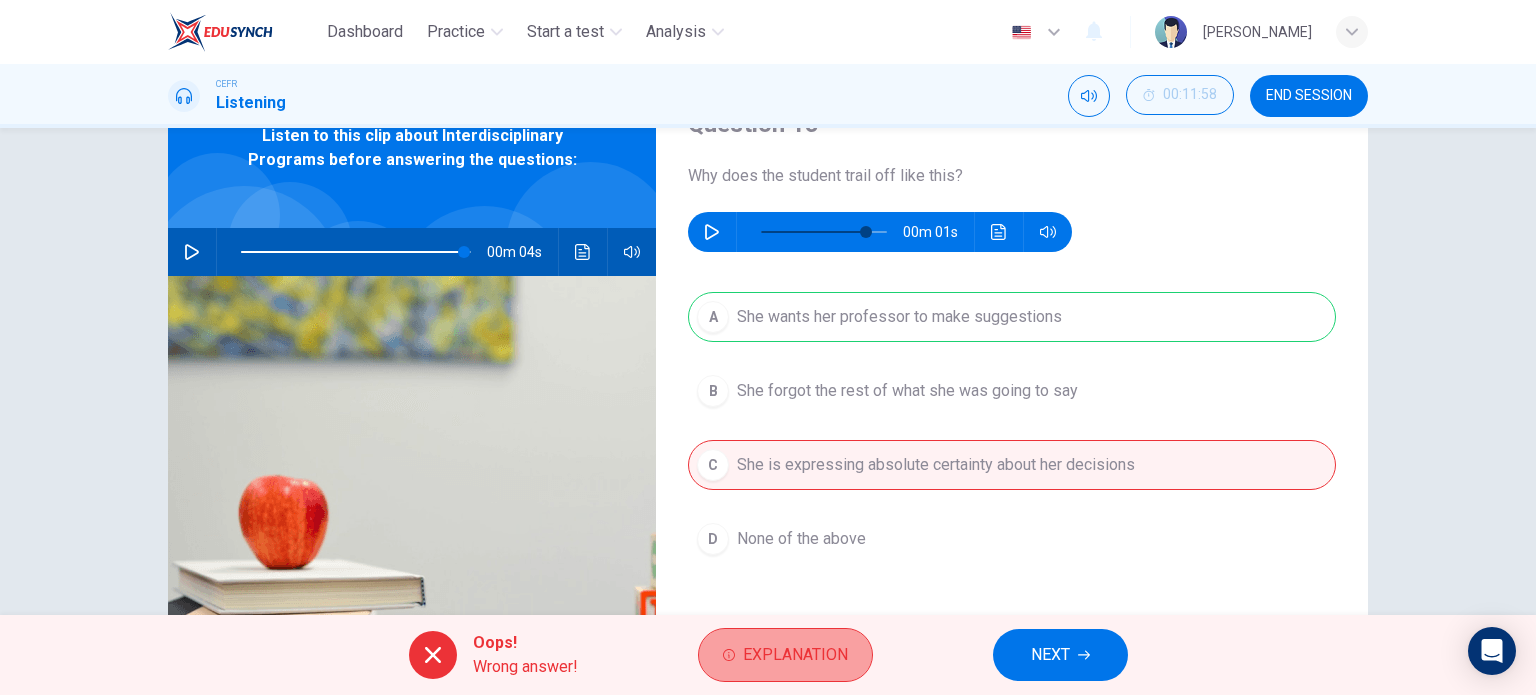 click on "Explanation" at bounding box center [795, 655] 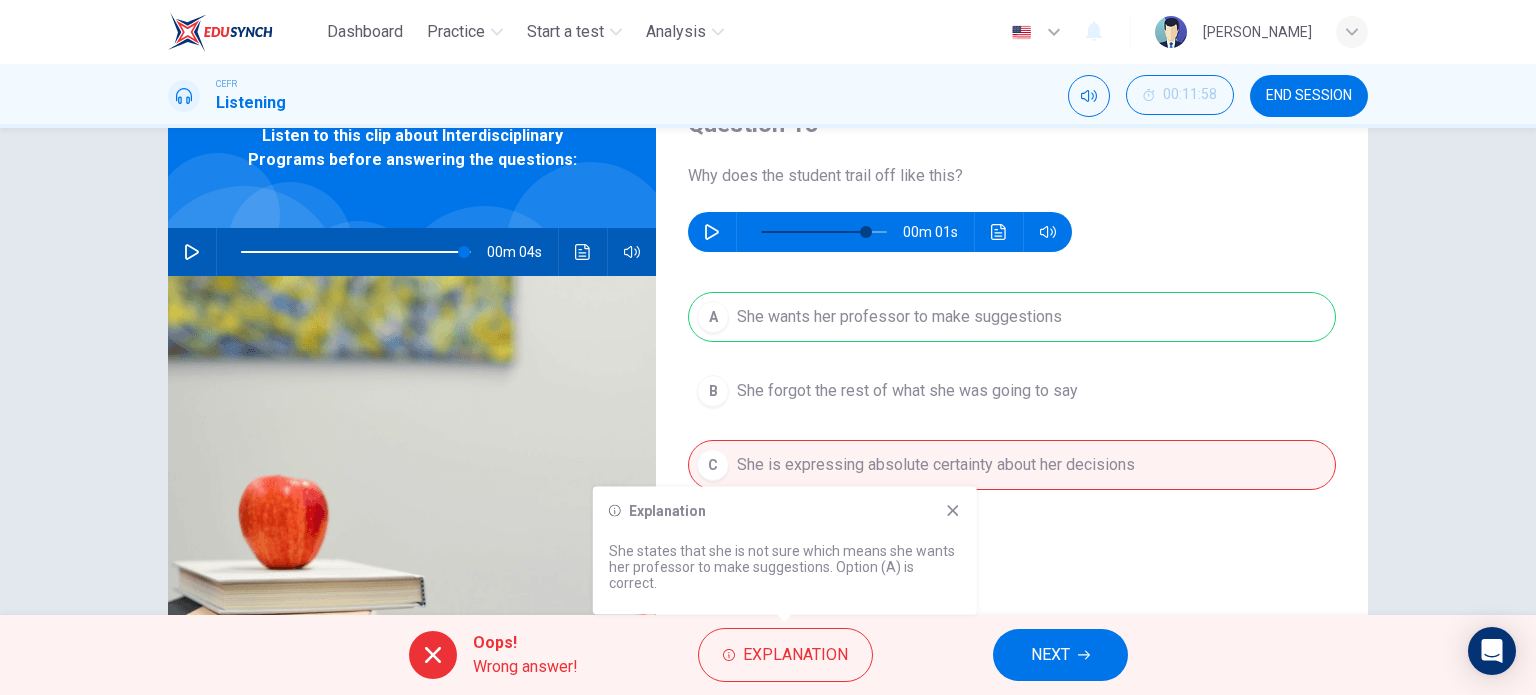 type 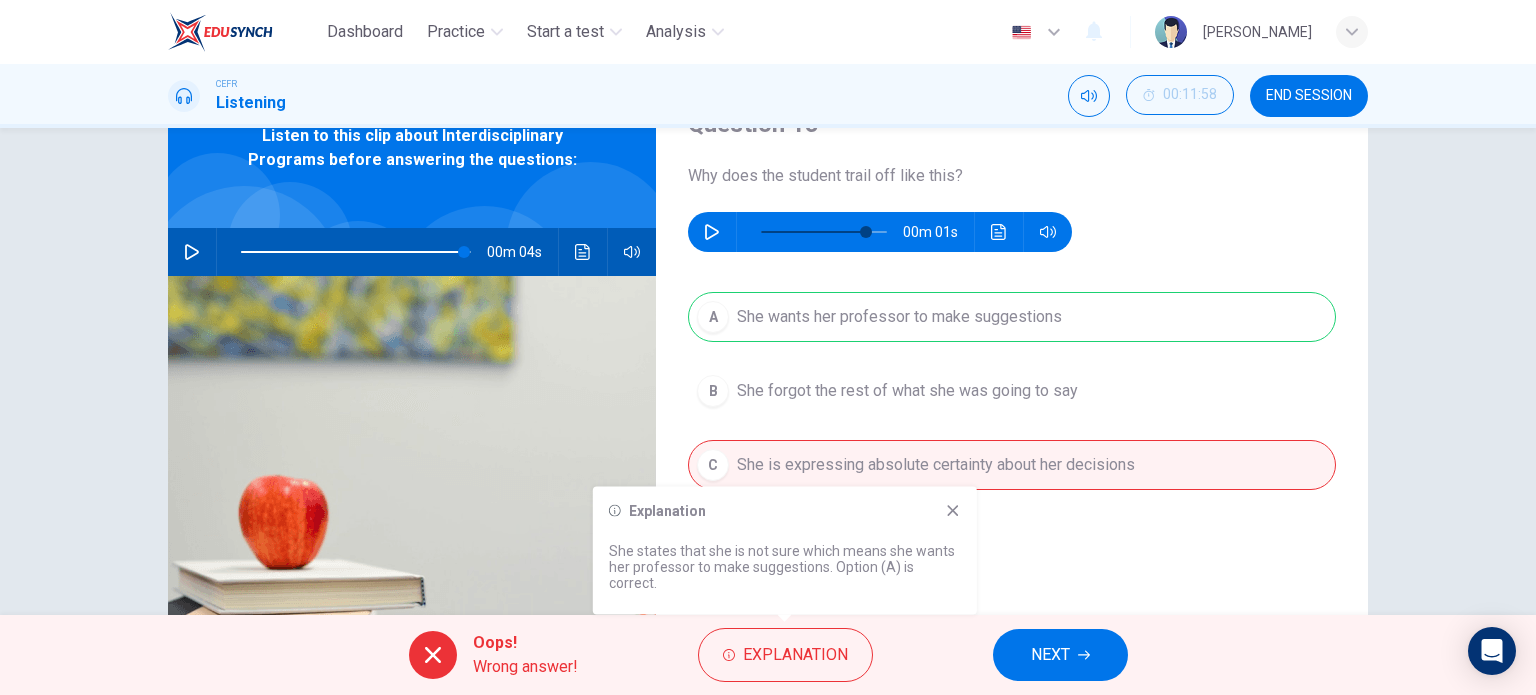 click 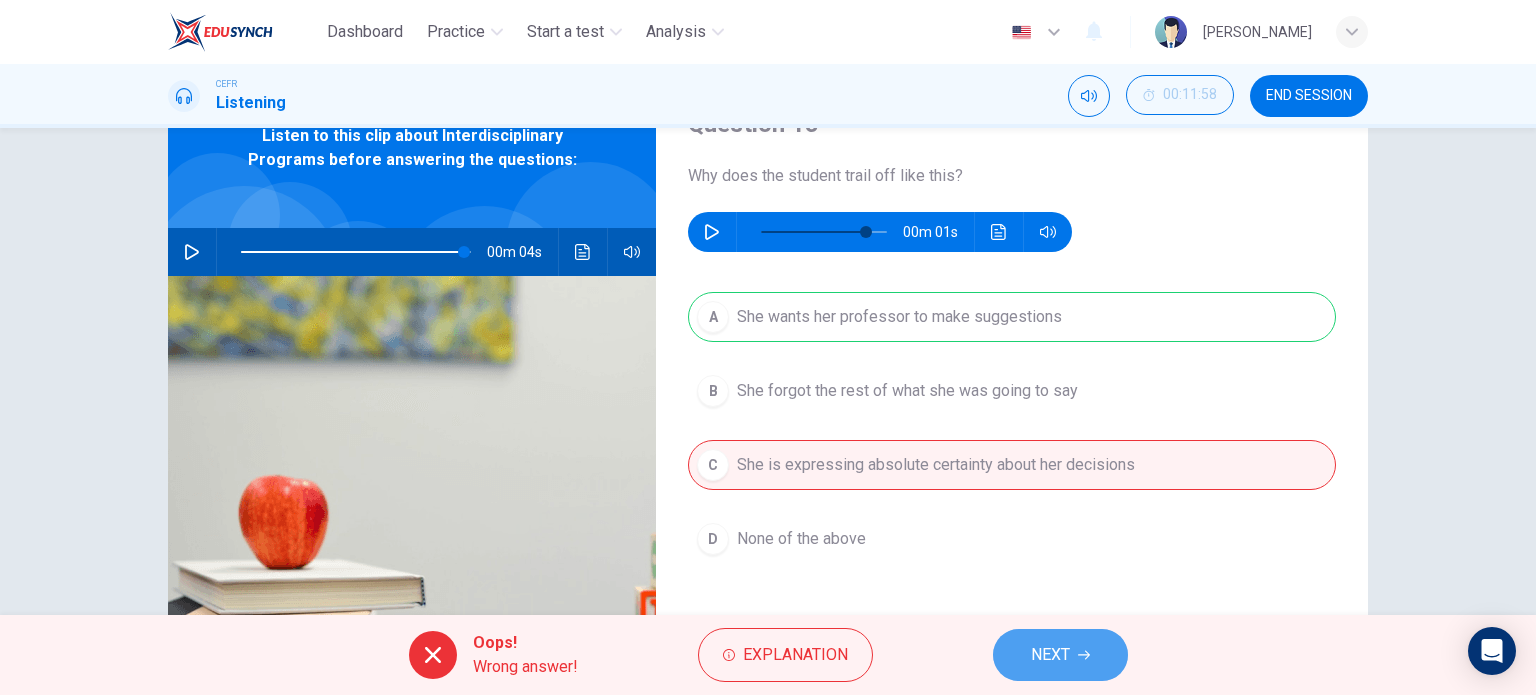 click on "NEXT" at bounding box center (1050, 655) 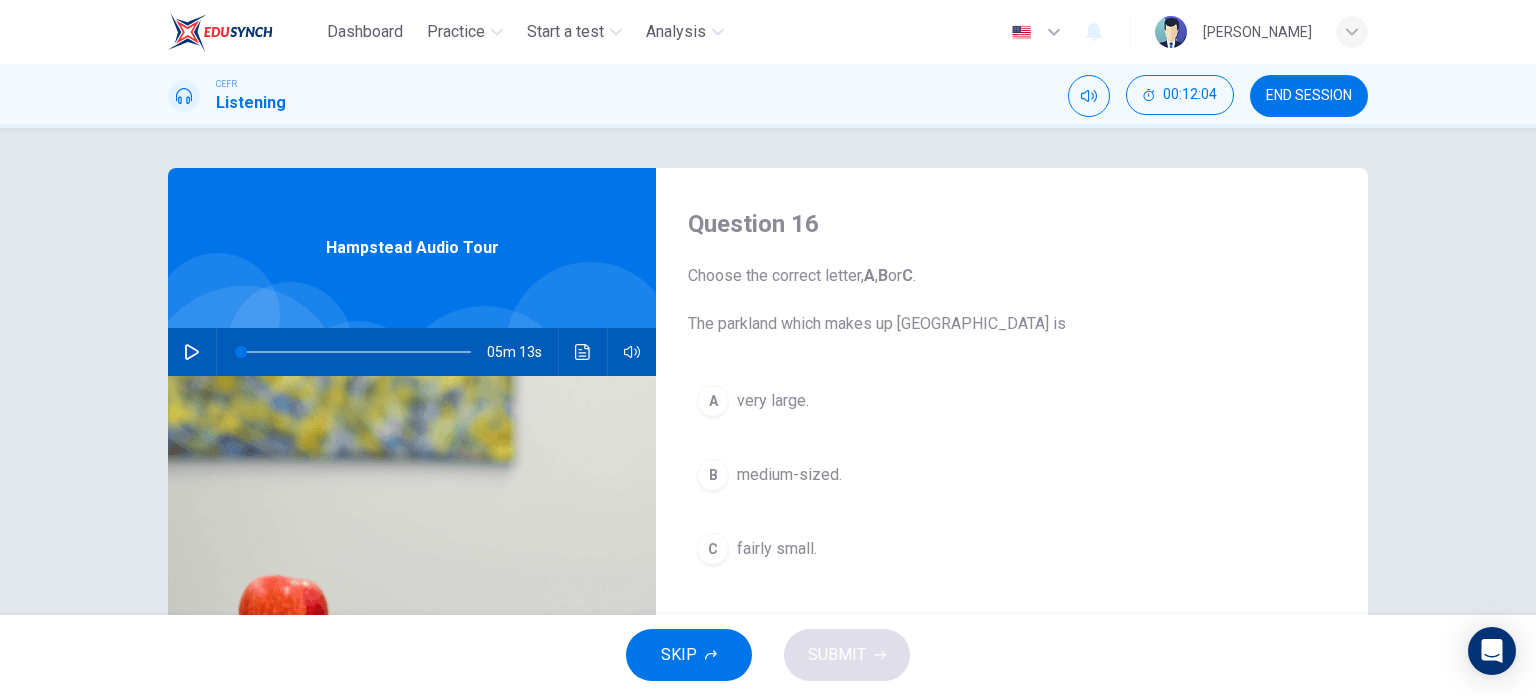 click on "very large." at bounding box center [773, 401] 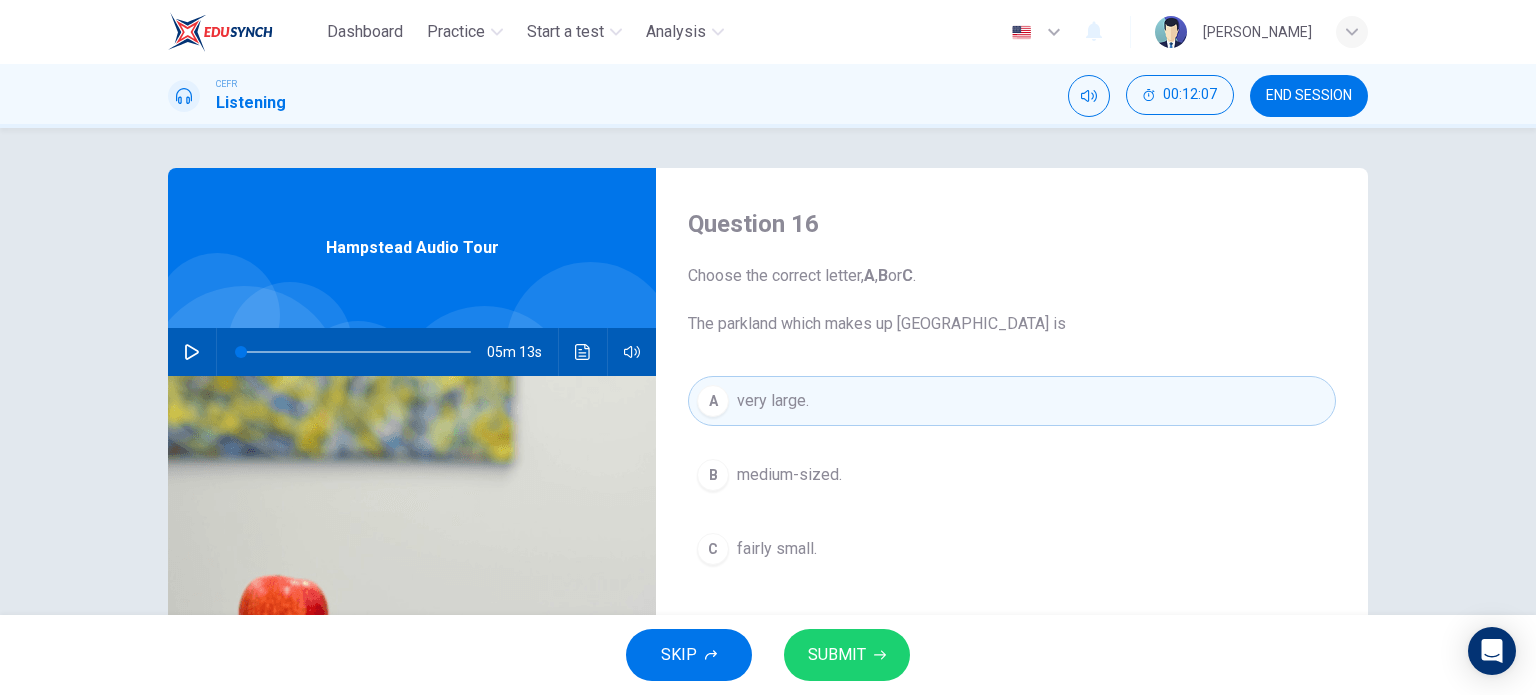 click on "SUBMIT" at bounding box center [847, 655] 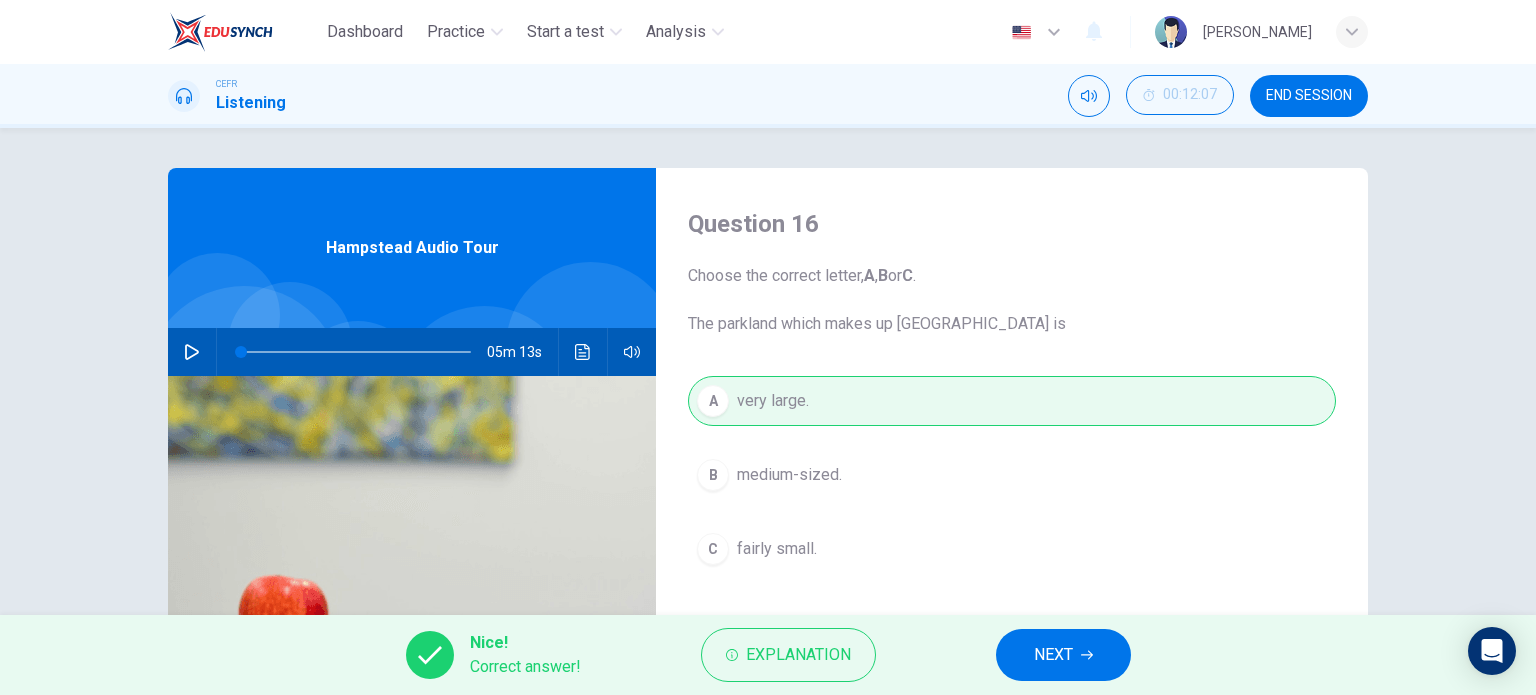 click on "NEXT" at bounding box center (1053, 655) 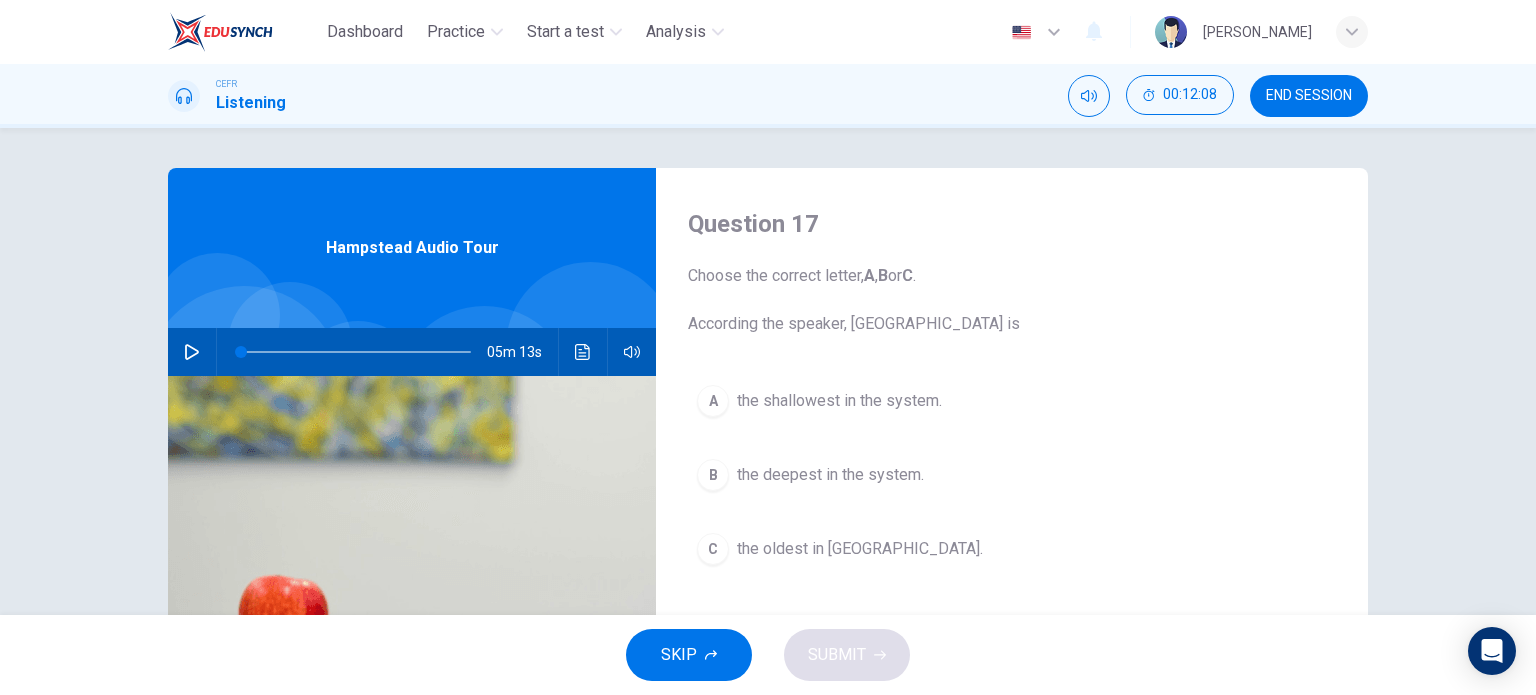 click on "the deepest in the system." at bounding box center (830, 475) 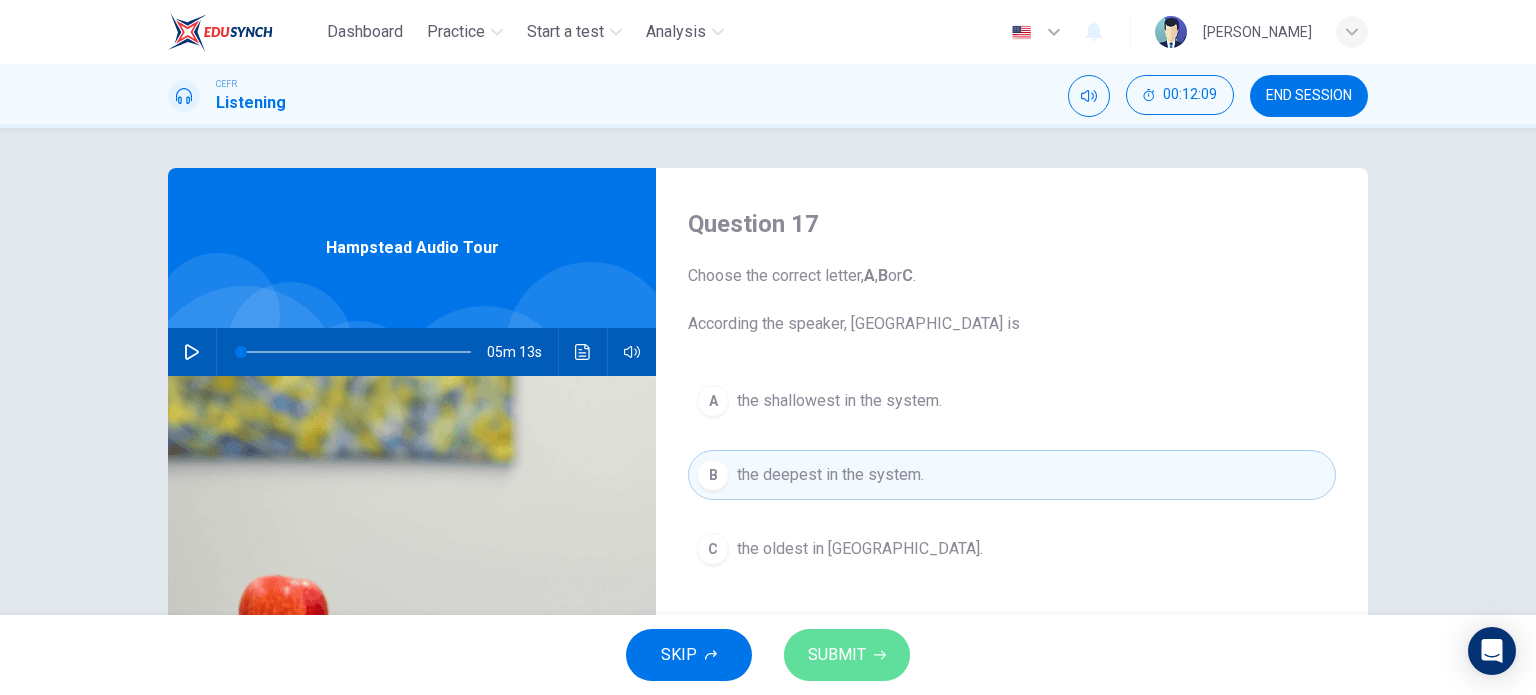 click on "SUBMIT" at bounding box center [847, 655] 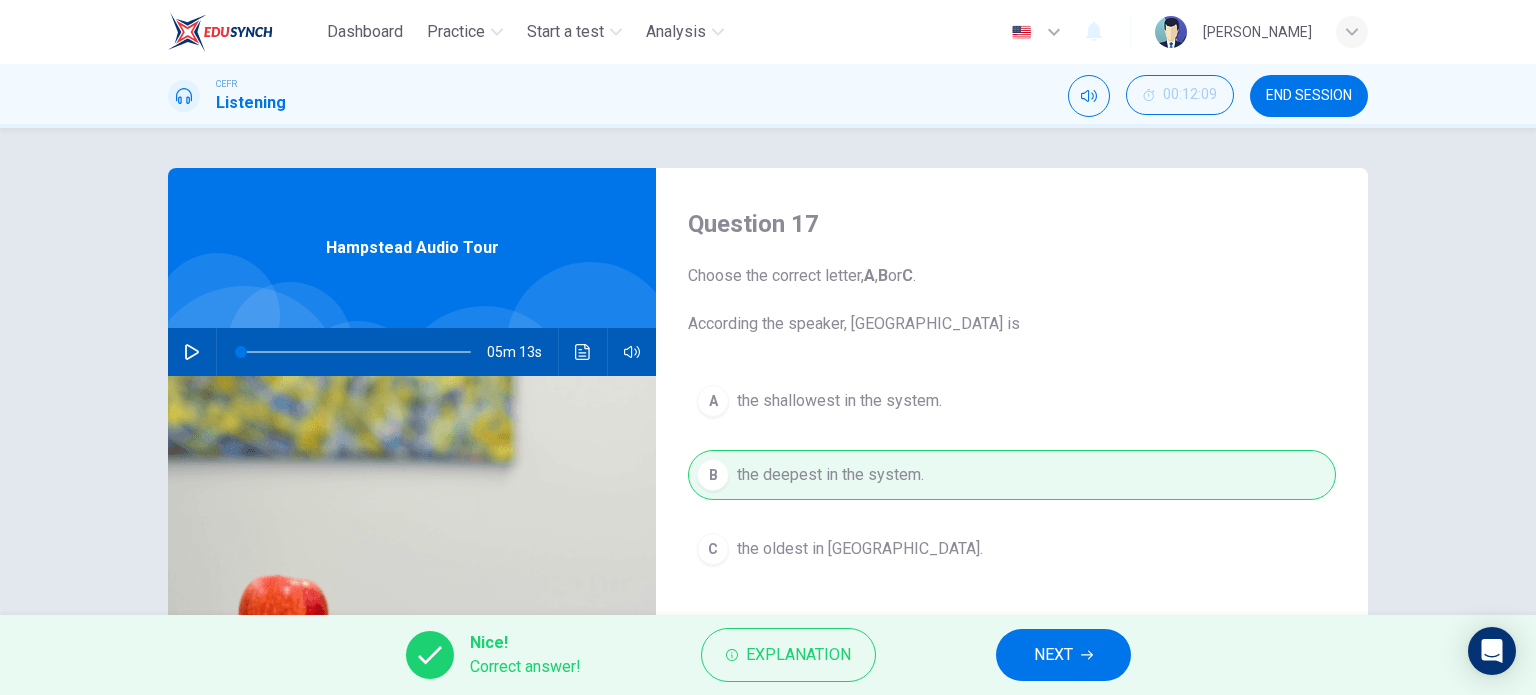 drag, startPoint x: 1124, startPoint y: 654, endPoint x: 1114, endPoint y: 655, distance: 10.049875 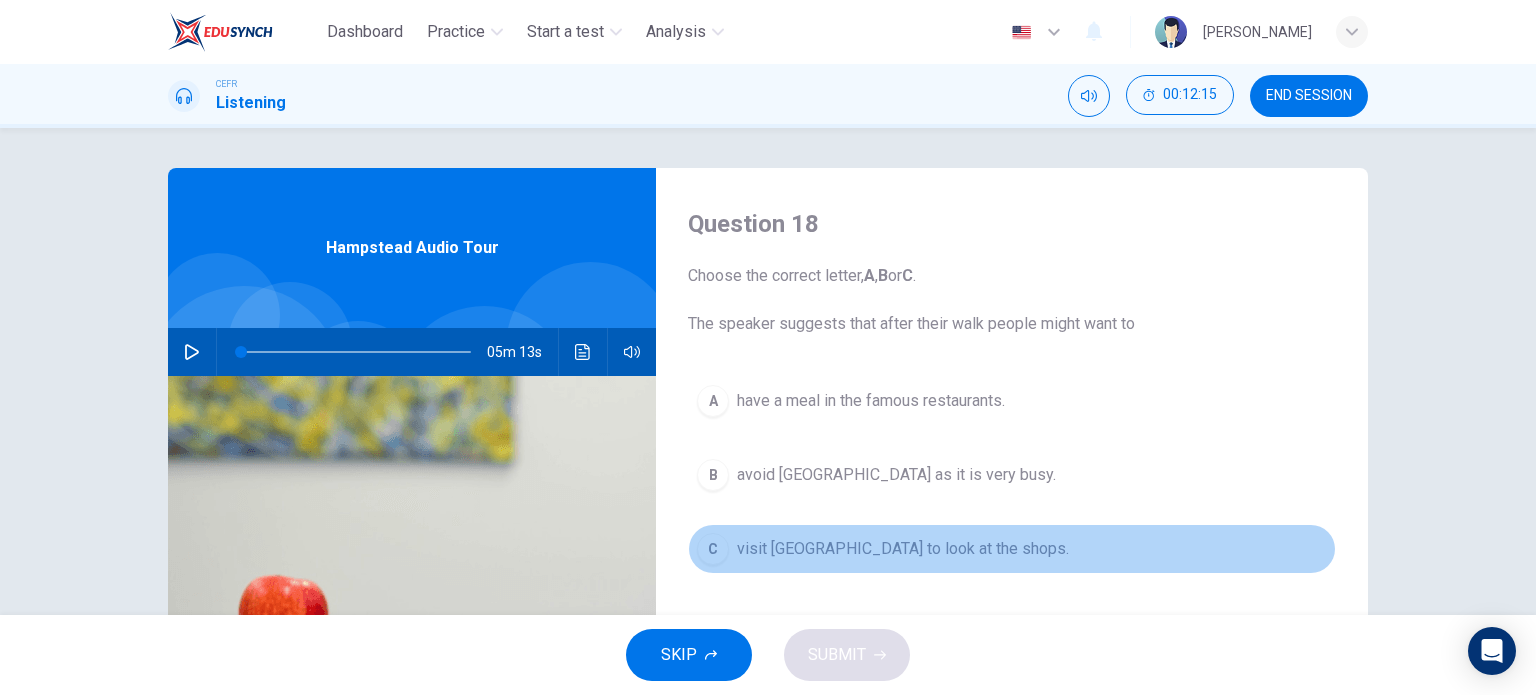 click on "visit [GEOGRAPHIC_DATA] to look at the shops." at bounding box center [903, 549] 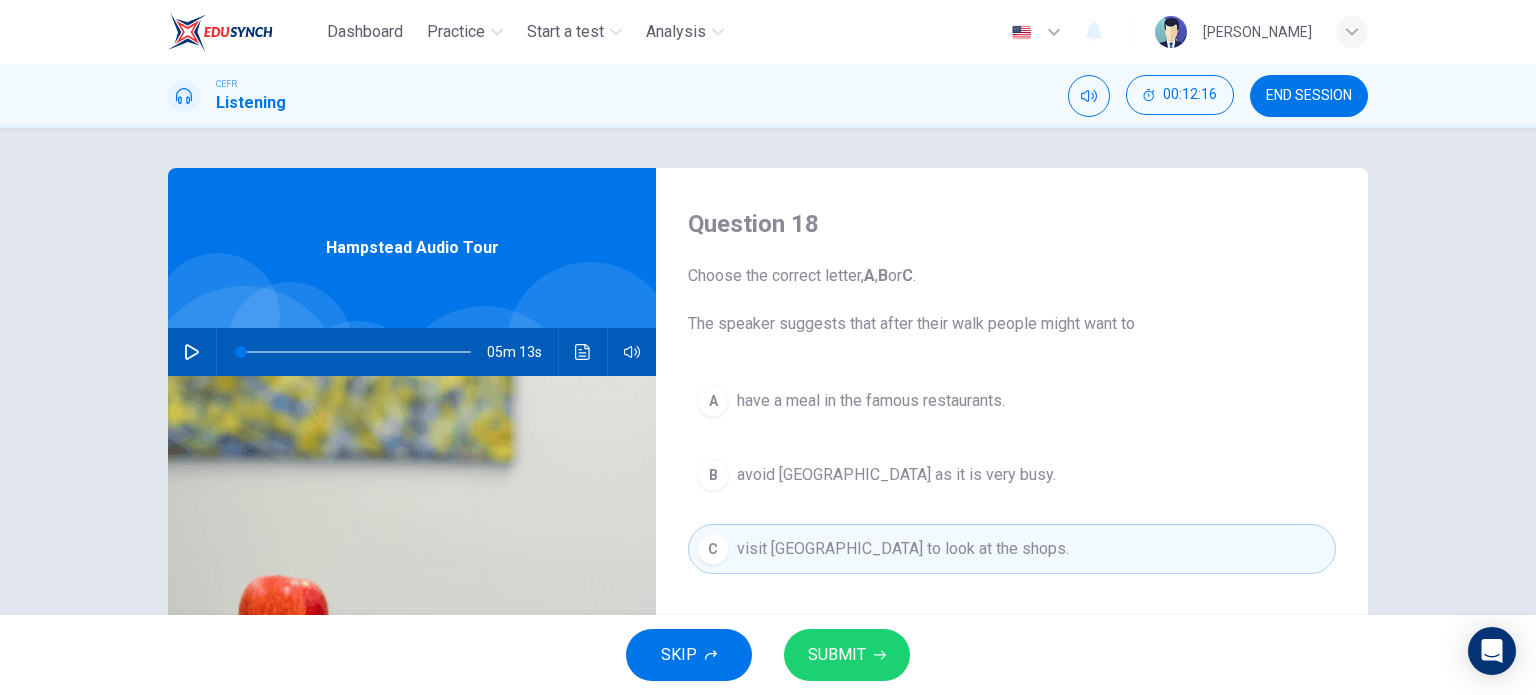 click on "SUBMIT" at bounding box center (847, 655) 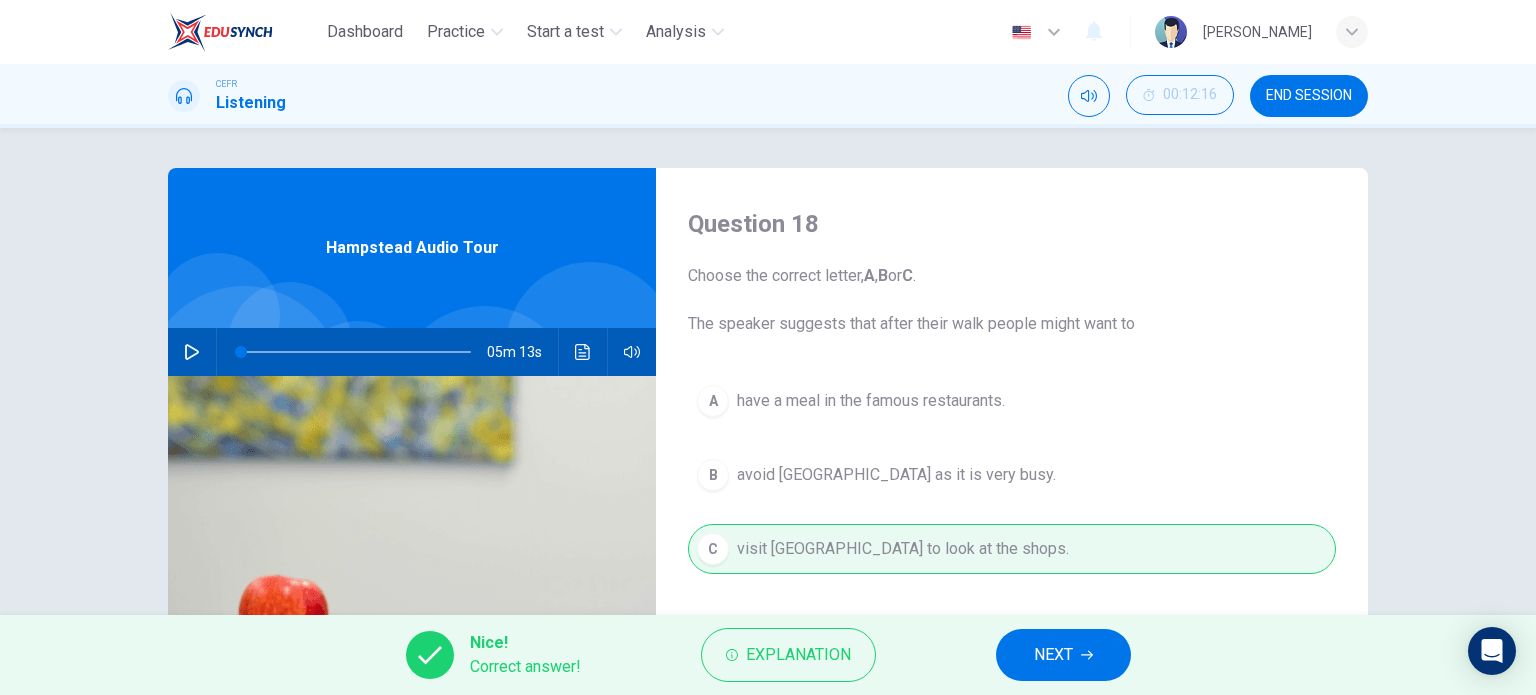 click on "NEXT" at bounding box center (1063, 655) 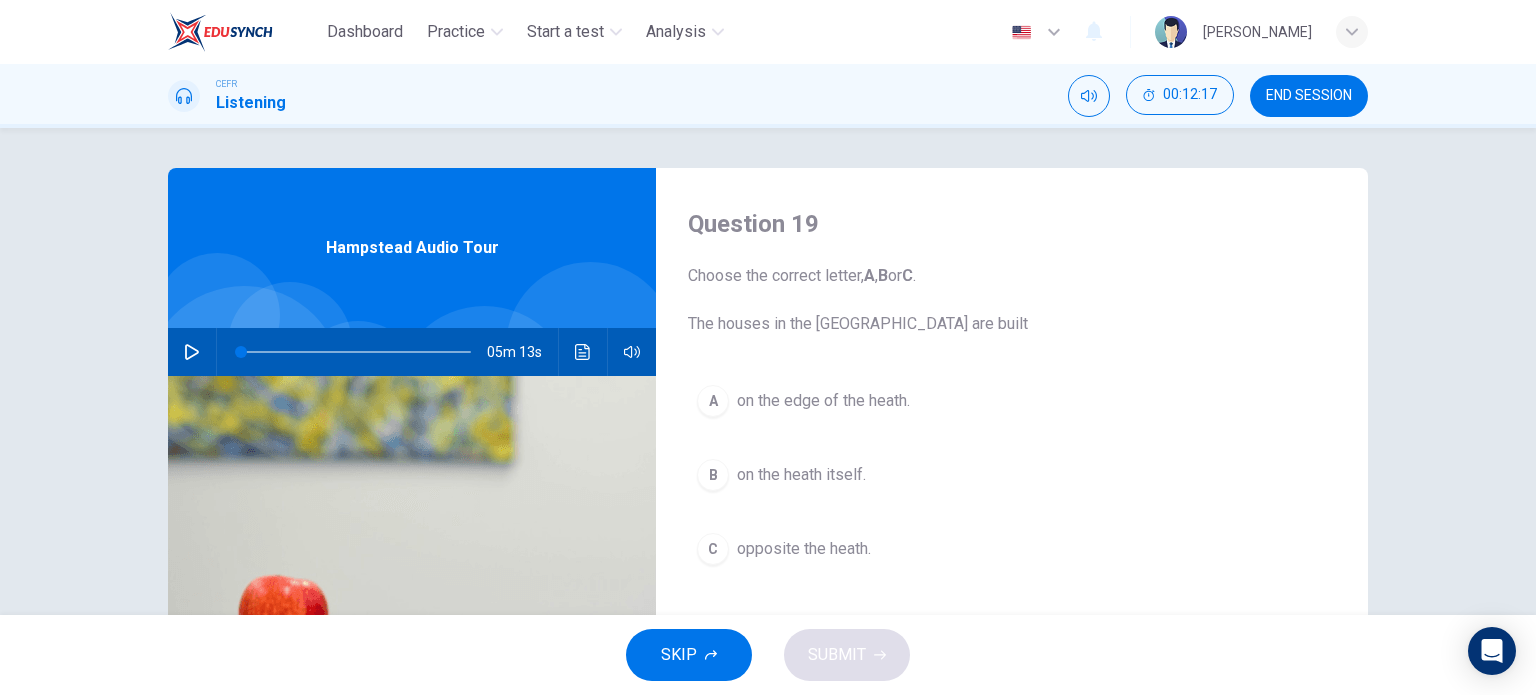 drag, startPoint x: 796, startPoint y: 475, endPoint x: 820, endPoint y: 571, distance: 98.95454 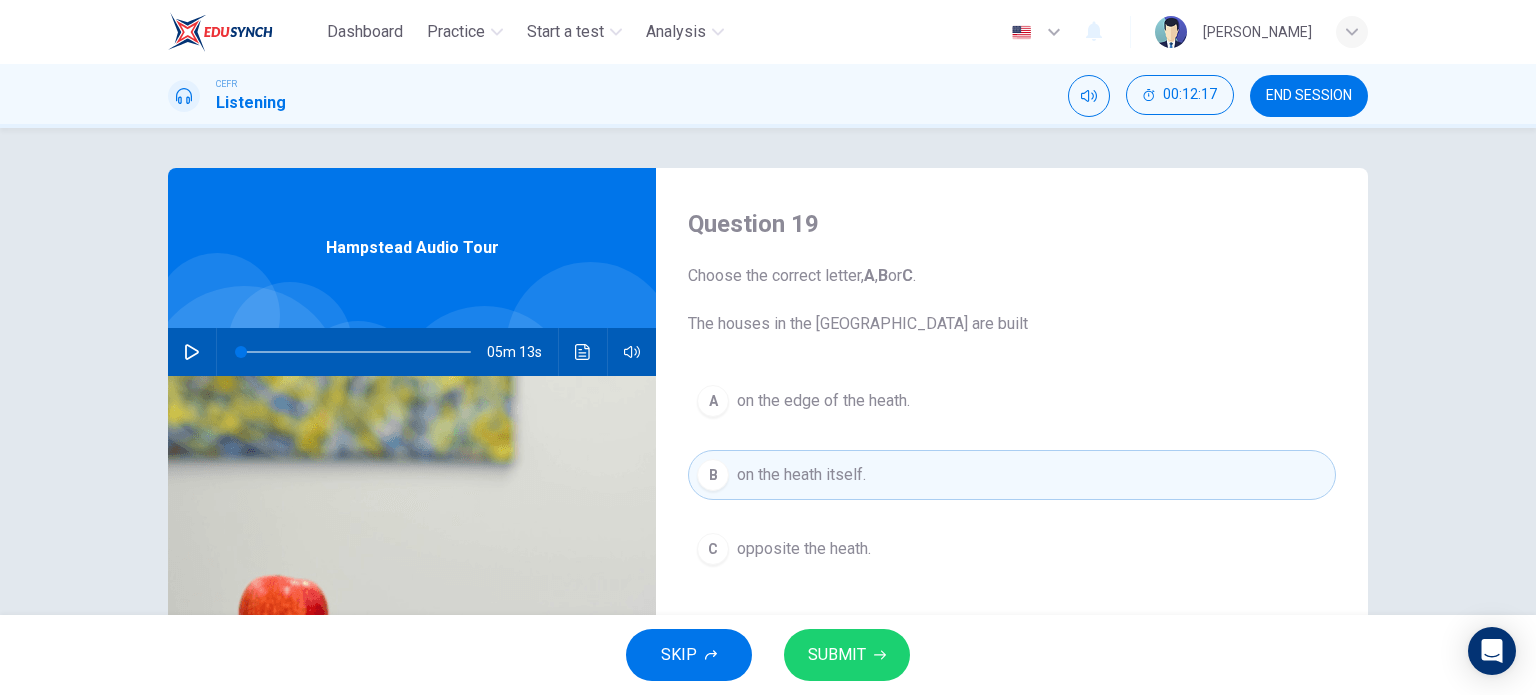 drag, startPoint x: 832, startPoint y: 601, endPoint x: 839, endPoint y: 624, distance: 24.04163 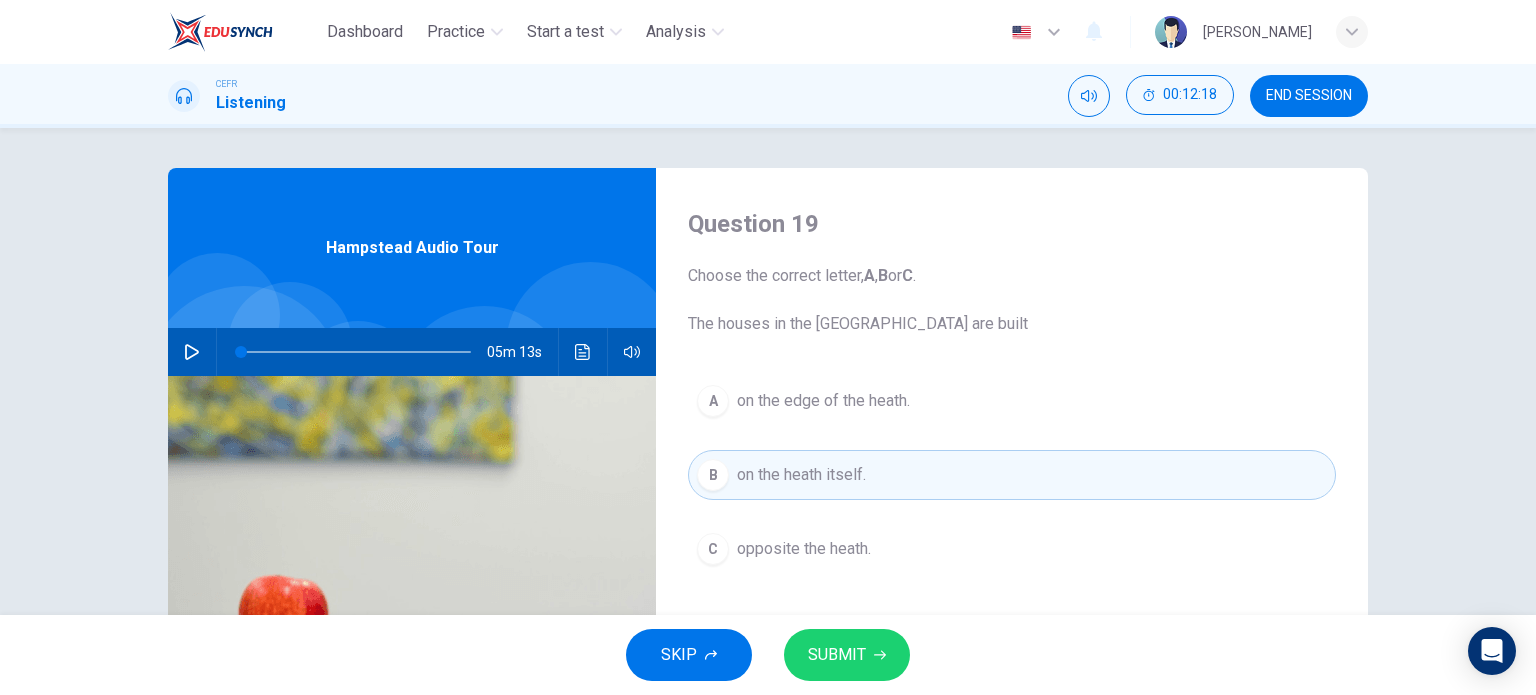 click on "SUBMIT" at bounding box center (837, 655) 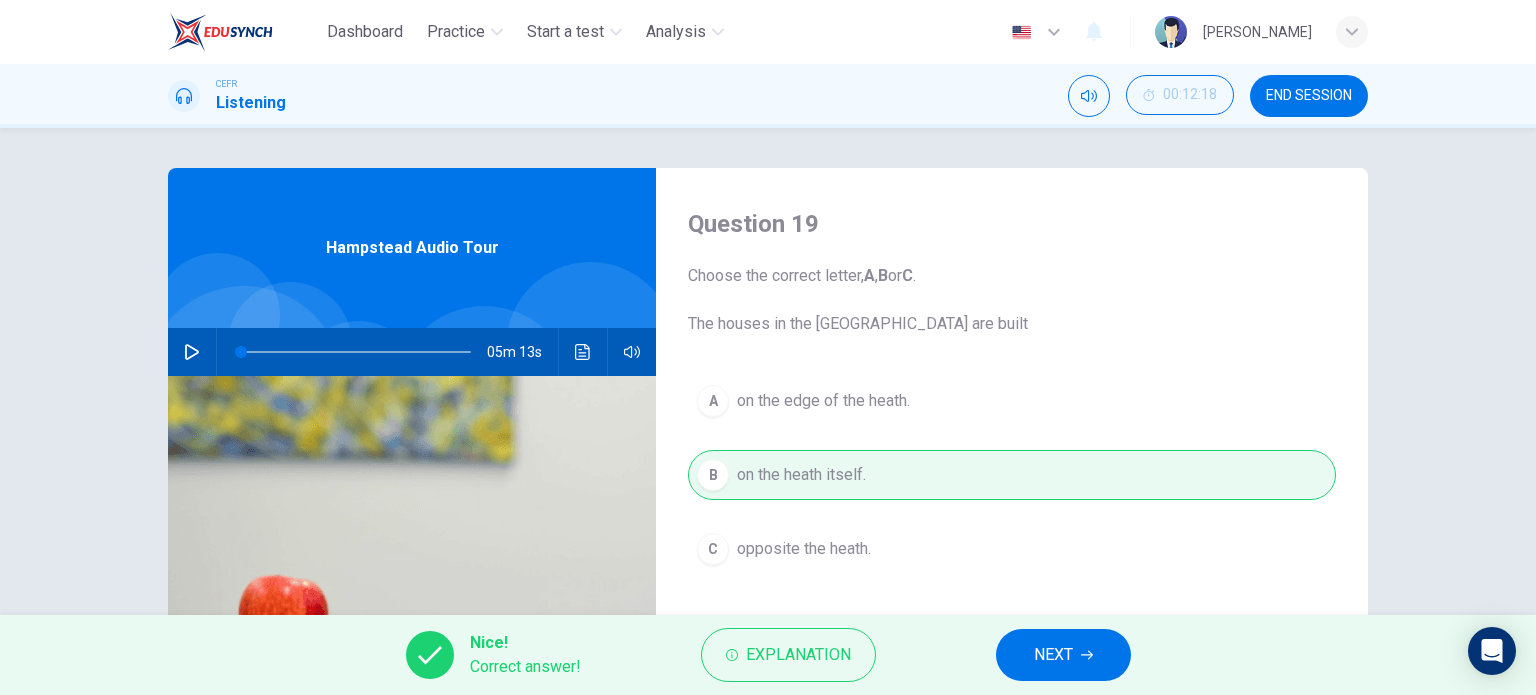 click on "NEXT" at bounding box center (1053, 655) 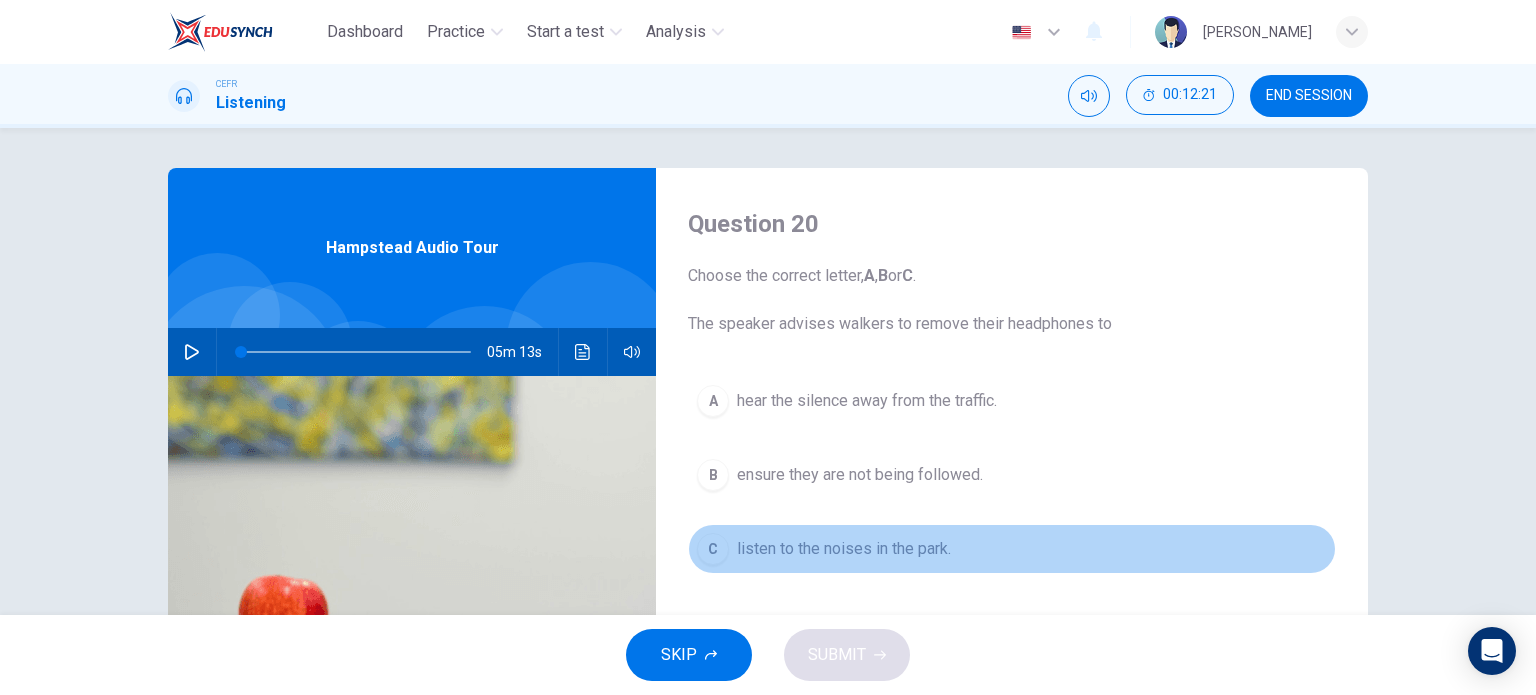 click on "listen to the noises in the park." at bounding box center [844, 549] 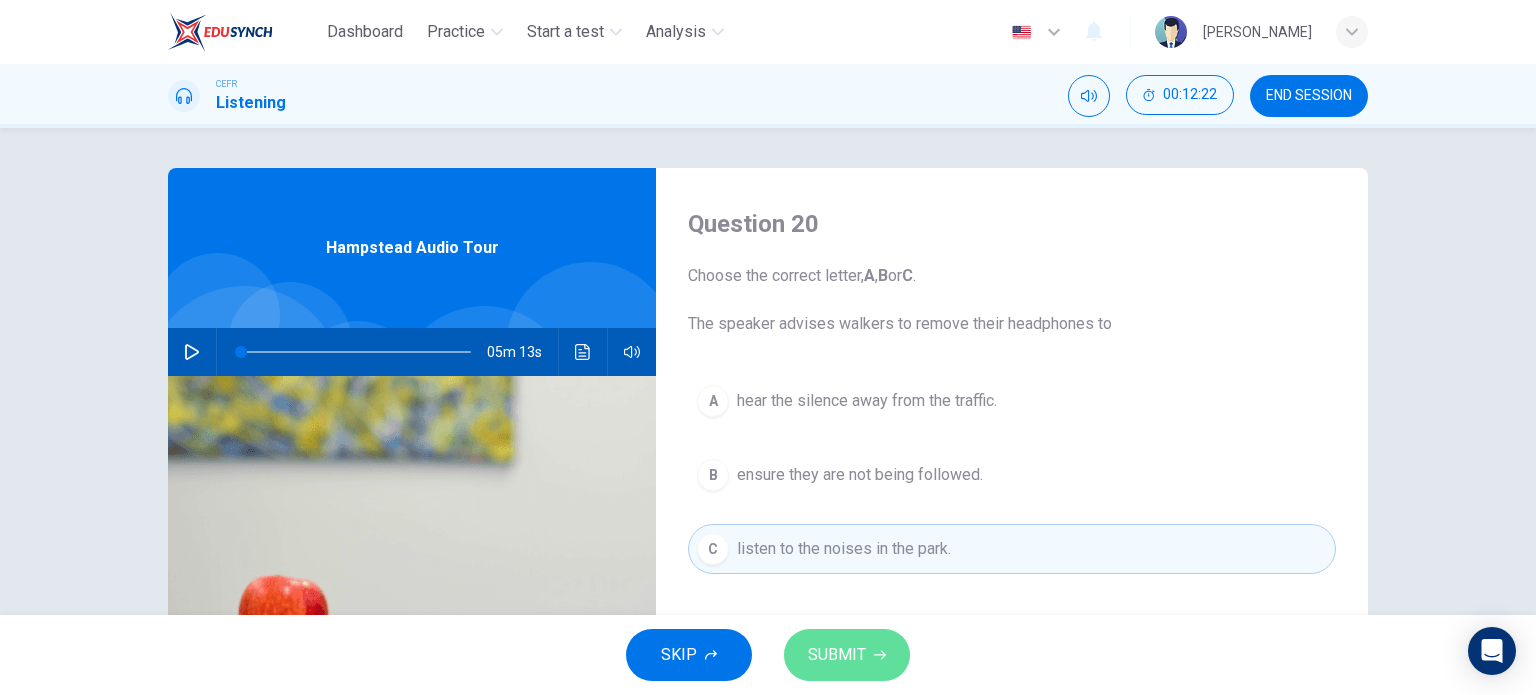 click on "SUBMIT" at bounding box center [847, 655] 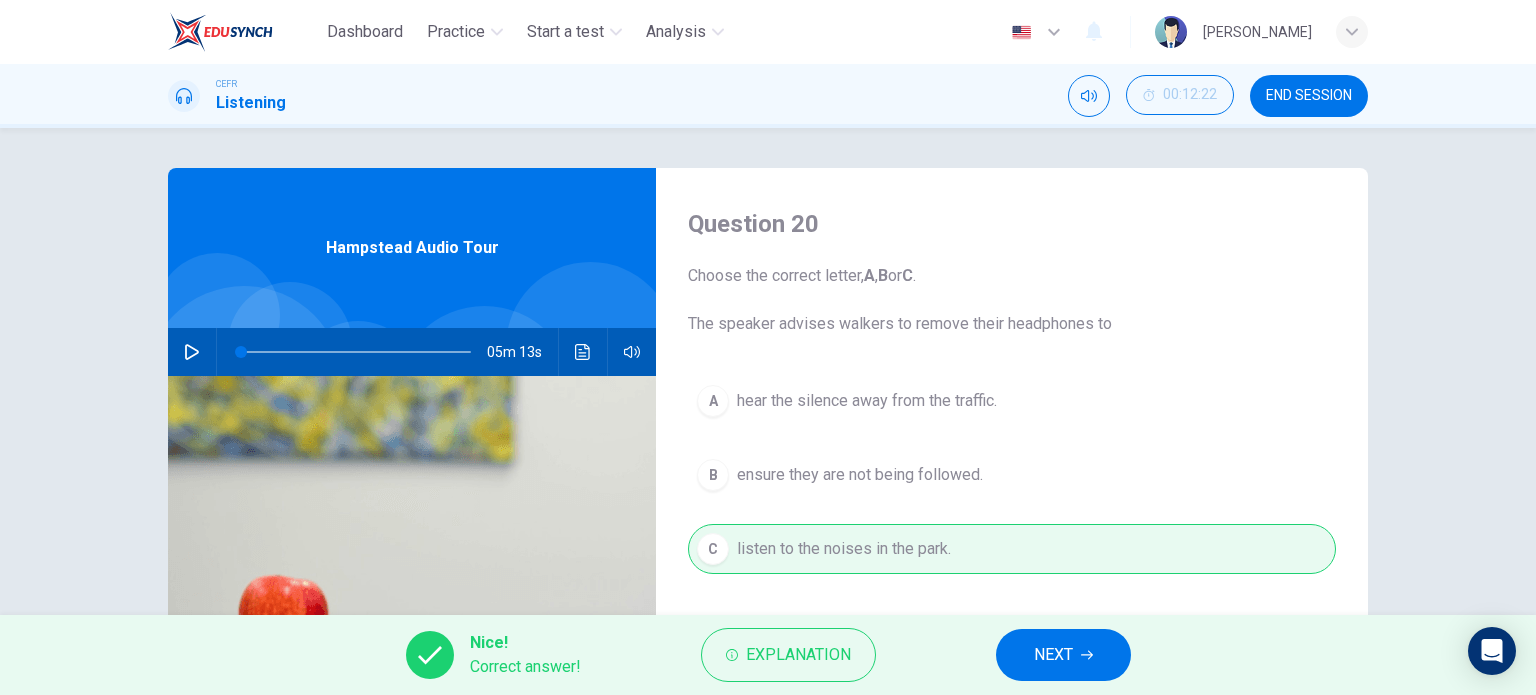 scroll, scrollTop: 100, scrollLeft: 0, axis: vertical 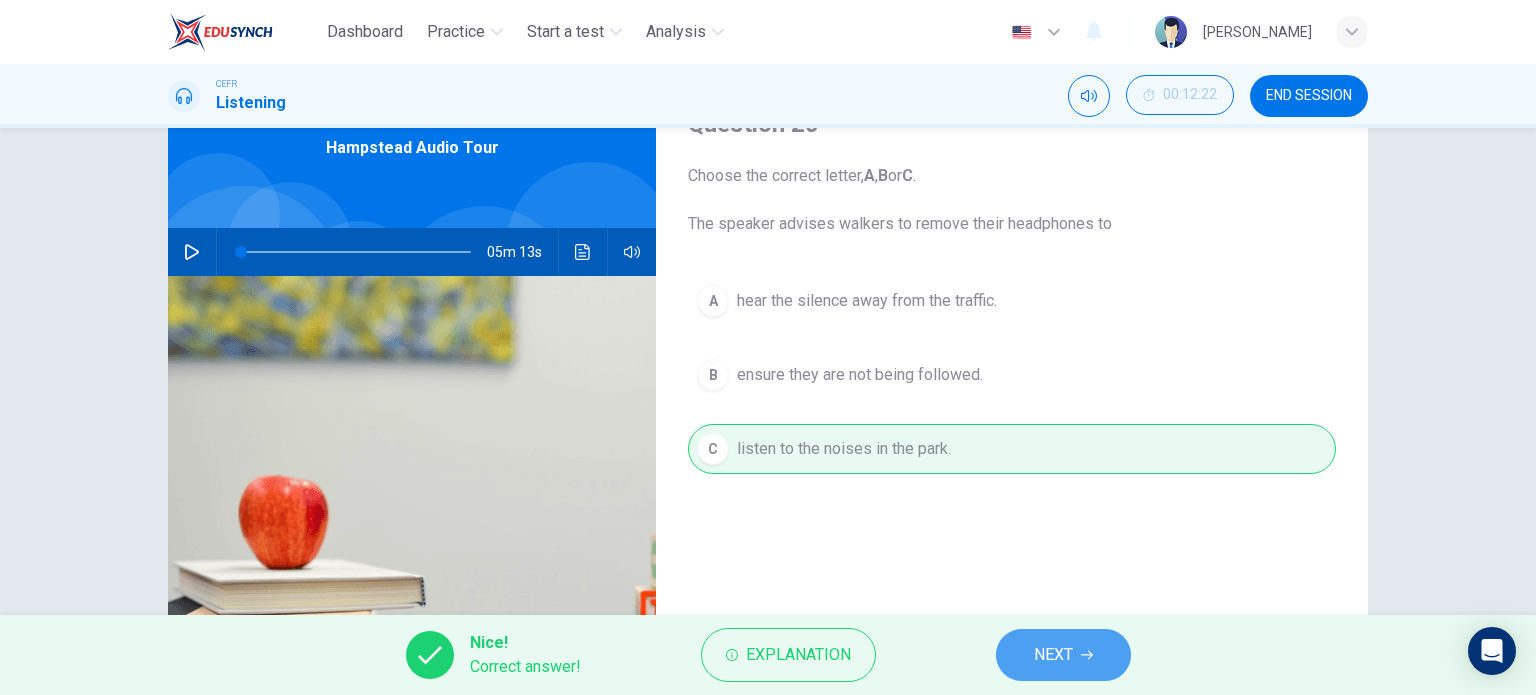 click on "NEXT" at bounding box center [1063, 655] 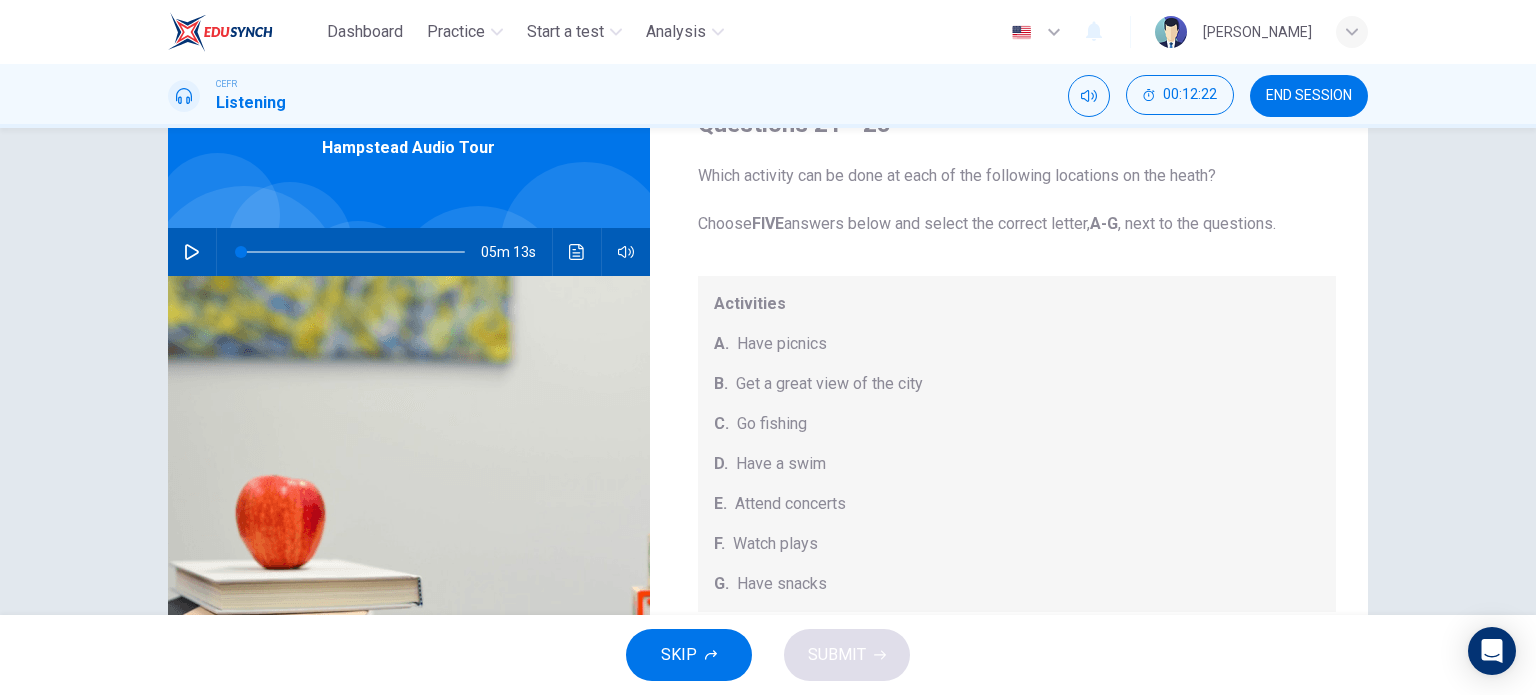 scroll, scrollTop: 0, scrollLeft: 0, axis: both 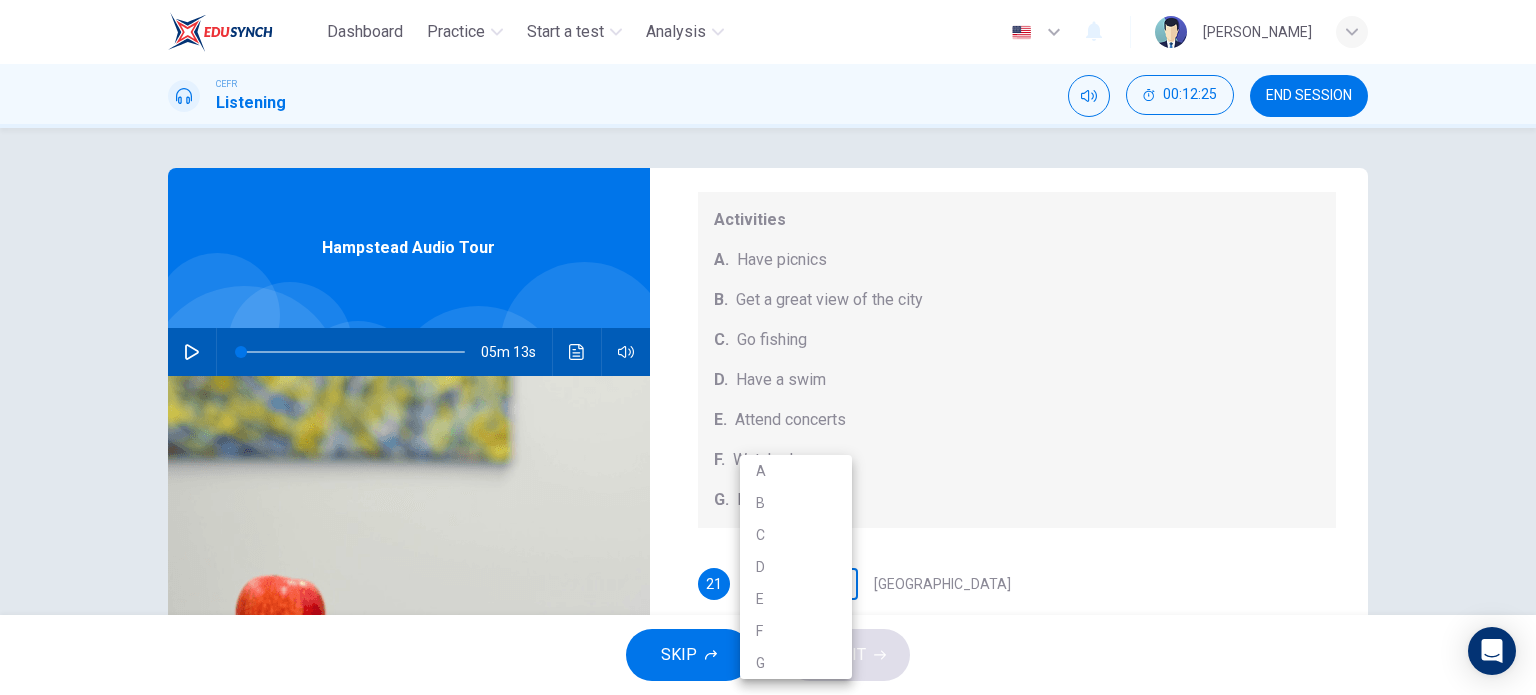 click on "Dashboard Practice Start a test Analysis English en ​ [PERSON_NAME] CEFR Listening 00:12:25 END SESSION Questions 21 - 25 Which activity can be done at each of the following locations on the heath? Choose  FIVE  answers below and select the correct letter,  A-G , next to the questions. Activities A. Have picnics B. Get a great view of the city C. Go fishing D. Have a swim E. Attend concerts F. Watch plays G. Have snacks 21 ​ ​ [GEOGRAPHIC_DATA] 22 ​ ​ grassy slopes 23 ​ ​ open-air stage 24 ​ ​ ponds 25 ​ ​ [GEOGRAPHIC_DATA] Audio Tour 05m 13s SKIP SUBMIT EduSynch - Online Language Proficiency Testing
Dashboard Practice Start a test Analysis Notifications © Copyright  2025 A B C D E F G" at bounding box center [768, 347] 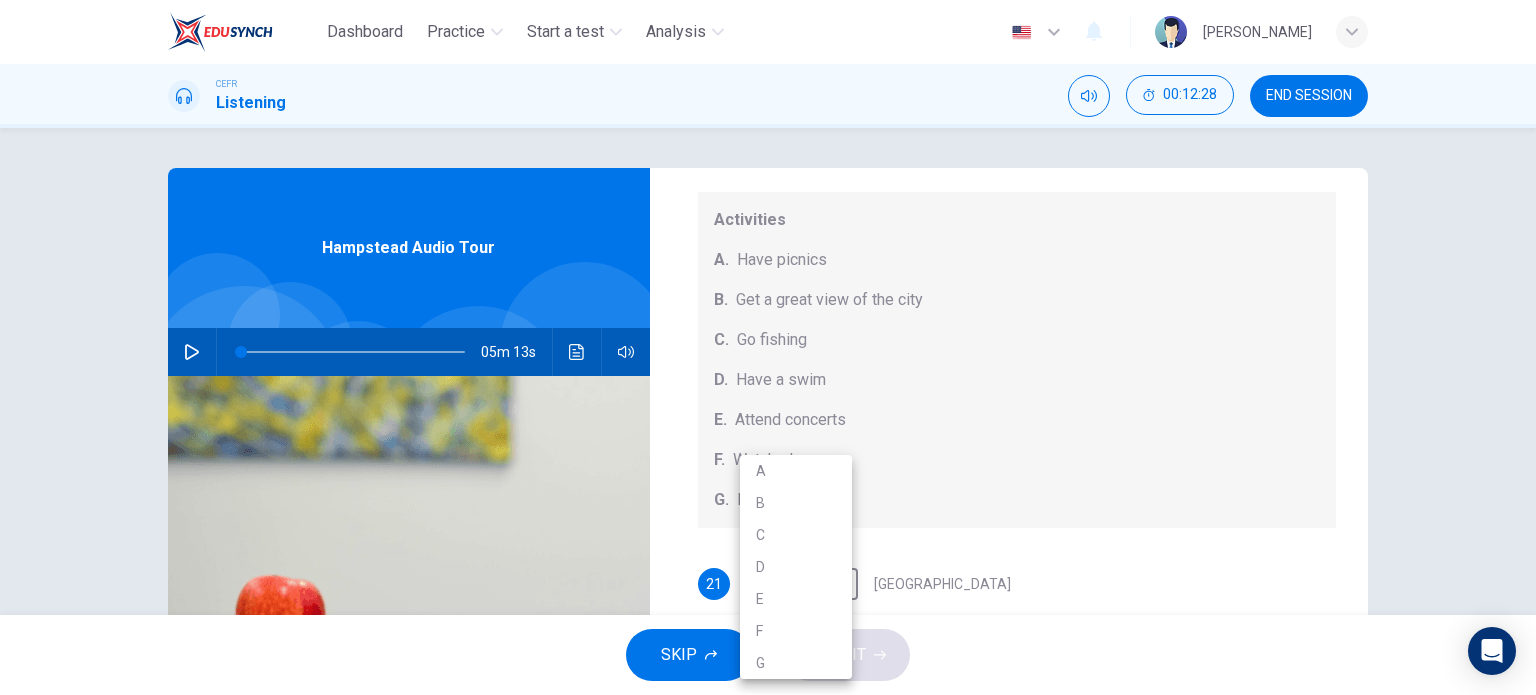 click at bounding box center (768, 347) 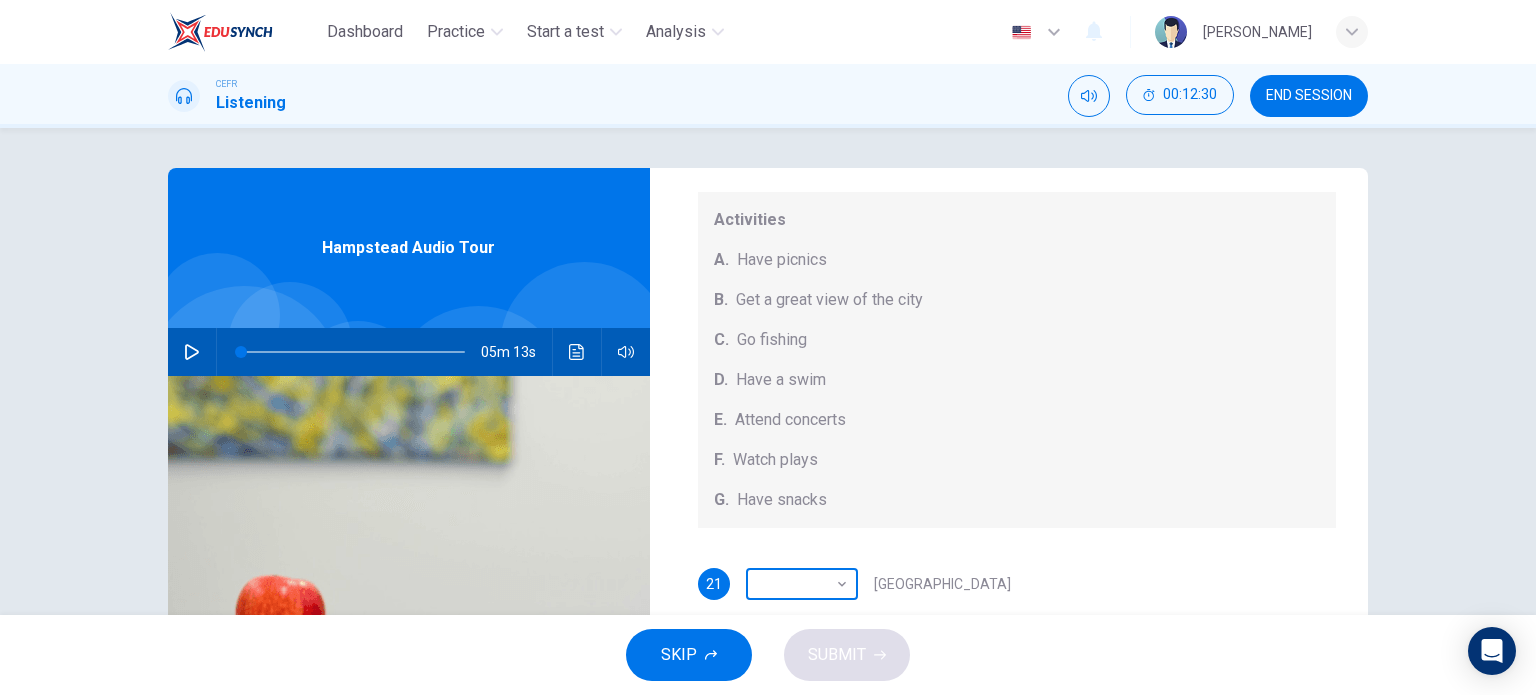 click on "Dashboard Practice Start a test Analysis English en ​ [PERSON_NAME] CEFR Listening 00:12:30 END SESSION Questions 21 - 25 Which activity can be done at each of the following locations on the heath? Choose  FIVE  answers below and select the correct letter,  A-G , next to the questions. Activities A. Have picnics B. Get a great view of the city C. Go fishing D. Have a swim E. Attend concerts F. Watch plays G. Have snacks 21 ​ ​ [GEOGRAPHIC_DATA] 22 ​ ​ grassy slopes 23 ​ ​ open-air stage 24 ​ ​ ponds 25 ​ ​ [GEOGRAPHIC_DATA] Audio Tour 05m 13s SKIP SUBMIT EduSynch - Online Language Proficiency Testing
Dashboard Practice Start a test Analysis Notifications © Copyright  2025" at bounding box center (768, 347) 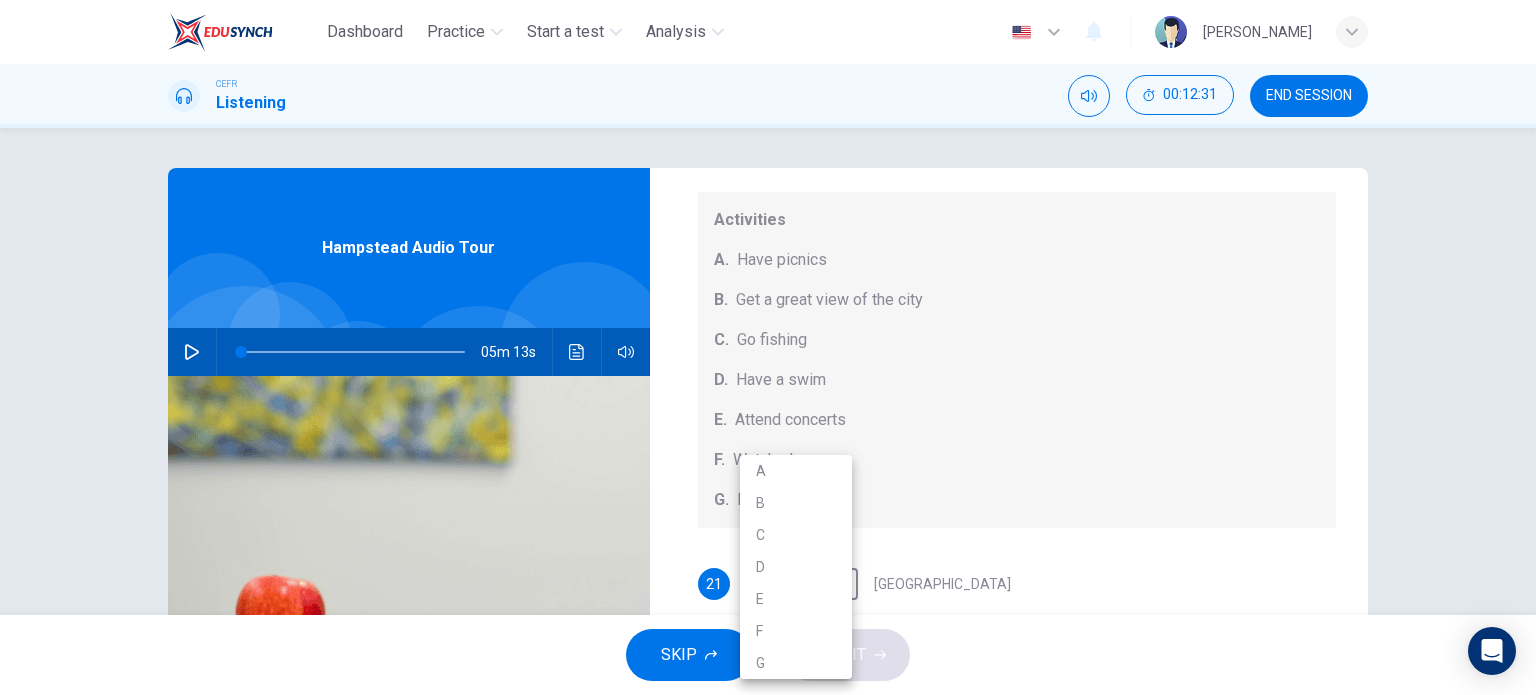 click at bounding box center (768, 347) 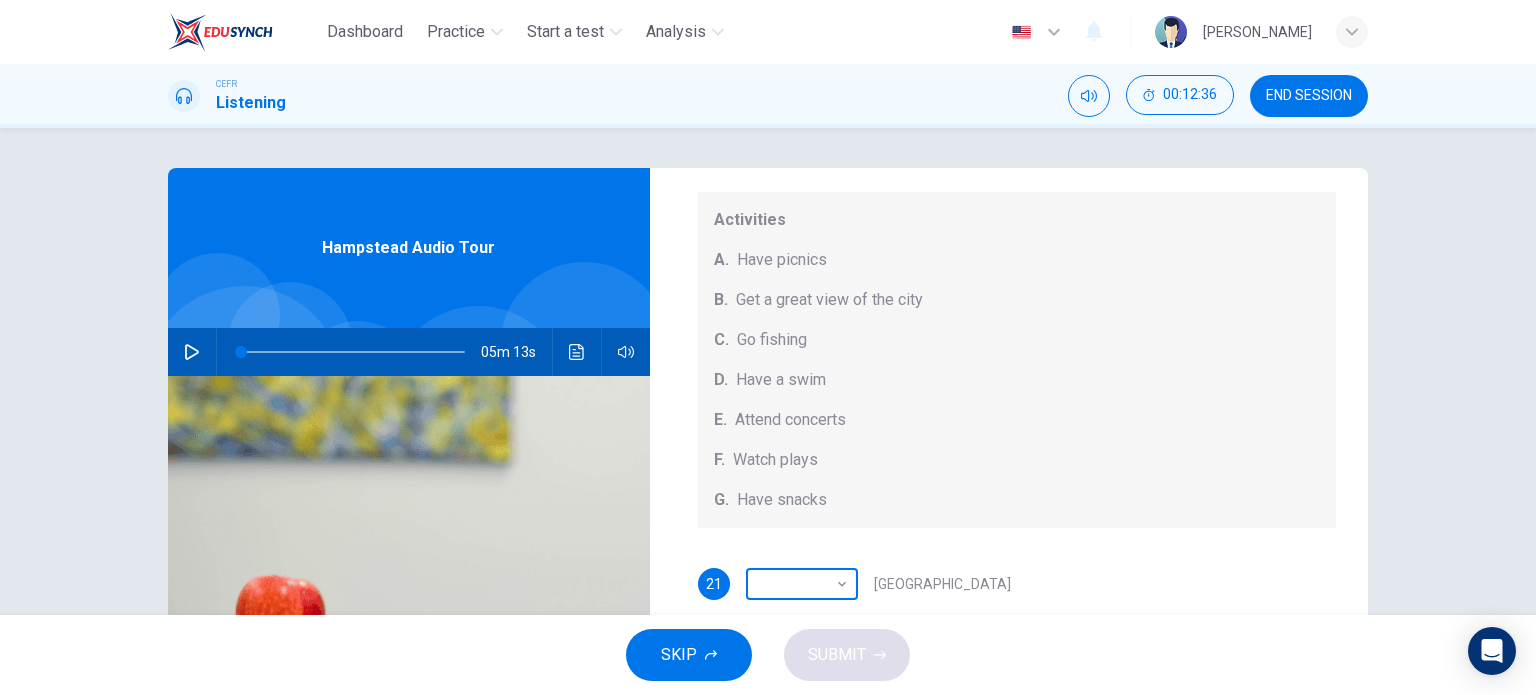 click on "Dashboard Practice Start a test Analysis English en ​ [PERSON_NAME] CEFR Listening 00:12:36 END SESSION Questions 21 - 25 Which activity can be done at each of the following locations on the heath? Choose  FIVE  answers below and select the correct letter,  A-G , next to the questions. Activities A. Have picnics B. Get a great view of the city C. Go fishing D. Have a swim E. Attend concerts F. Watch plays G. Have snacks 21 ​ ​ [GEOGRAPHIC_DATA] 22 ​ ​ grassy slopes 23 ​ ​ open-air stage 24 ​ ​ ponds 25 ​ ​ [GEOGRAPHIC_DATA] Audio Tour 05m 13s SKIP SUBMIT EduSynch - Online Language Proficiency Testing
Dashboard Practice Start a test Analysis Notifications © Copyright  2025" at bounding box center [768, 347] 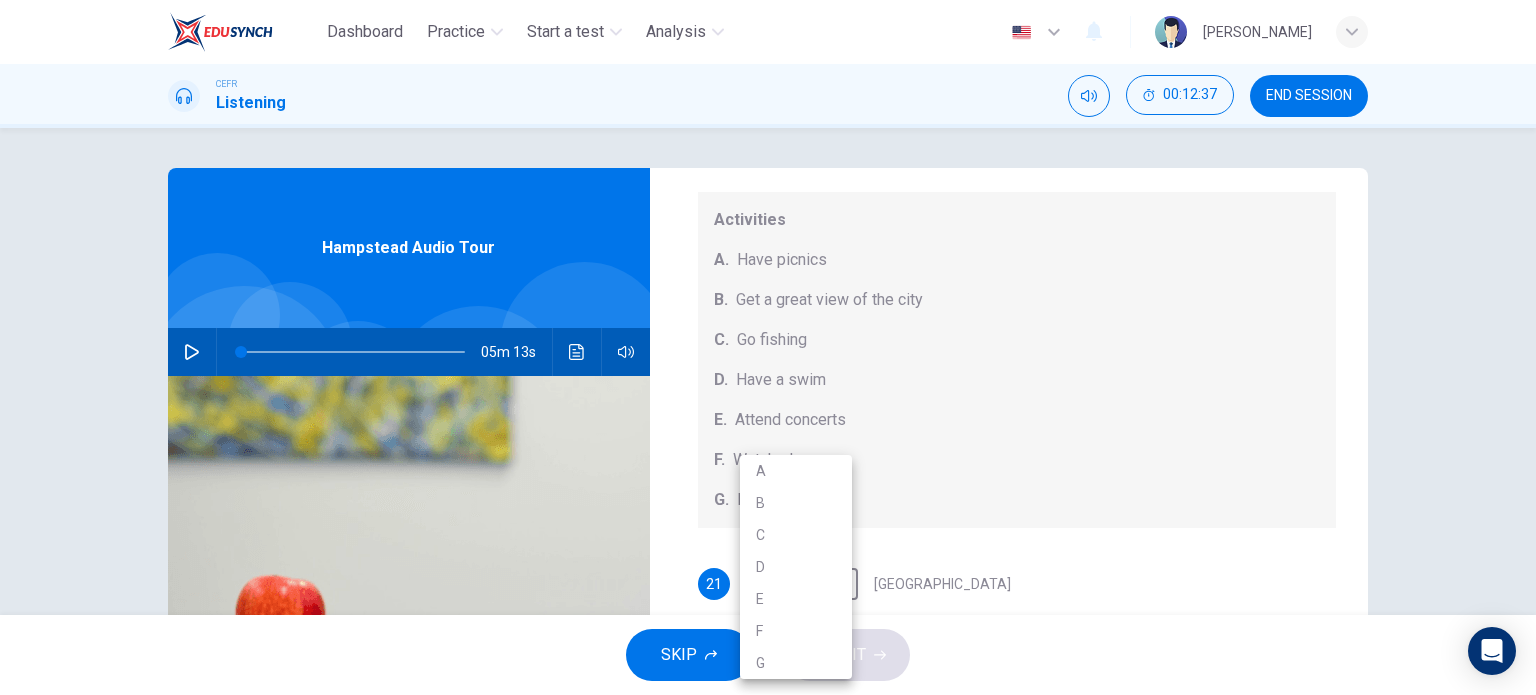drag, startPoint x: 781, startPoint y: 658, endPoint x: 812, endPoint y: 590, distance: 74.73286 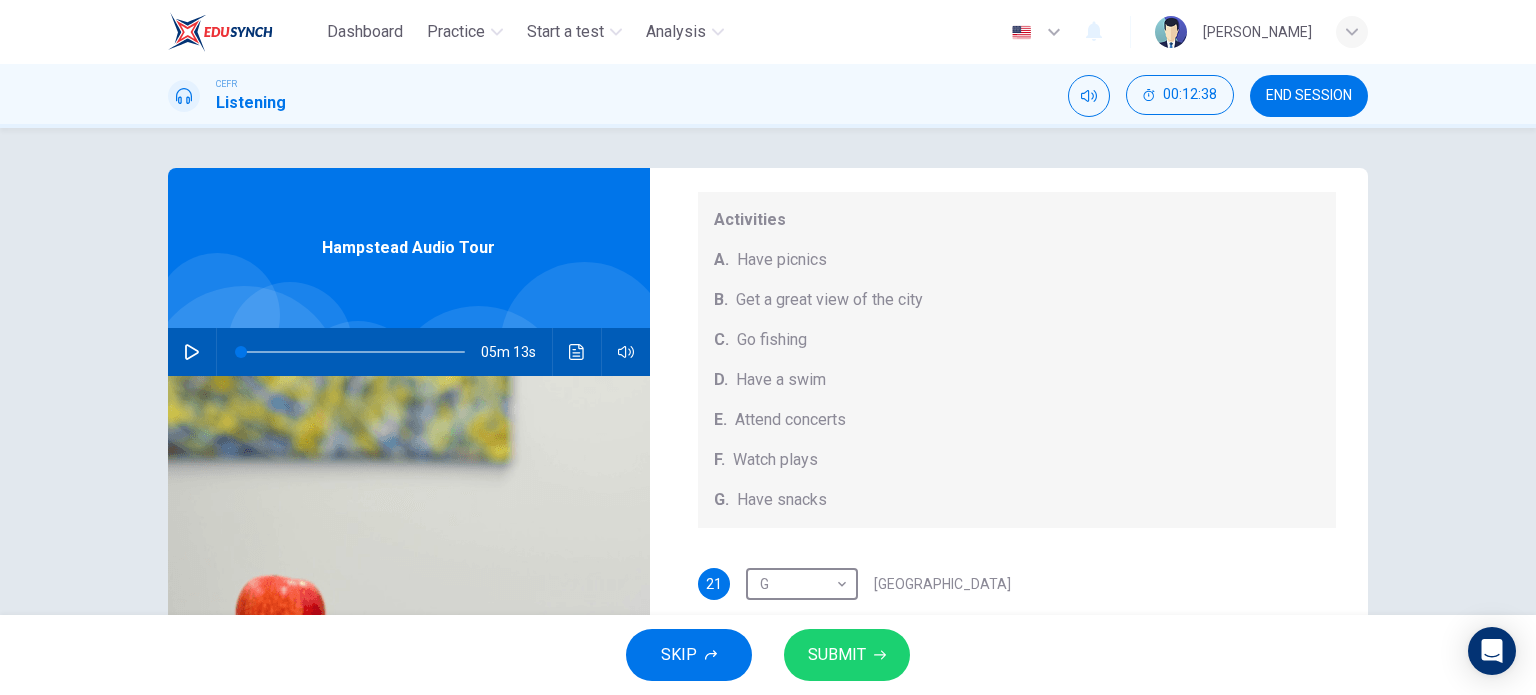 scroll, scrollTop: 100, scrollLeft: 0, axis: vertical 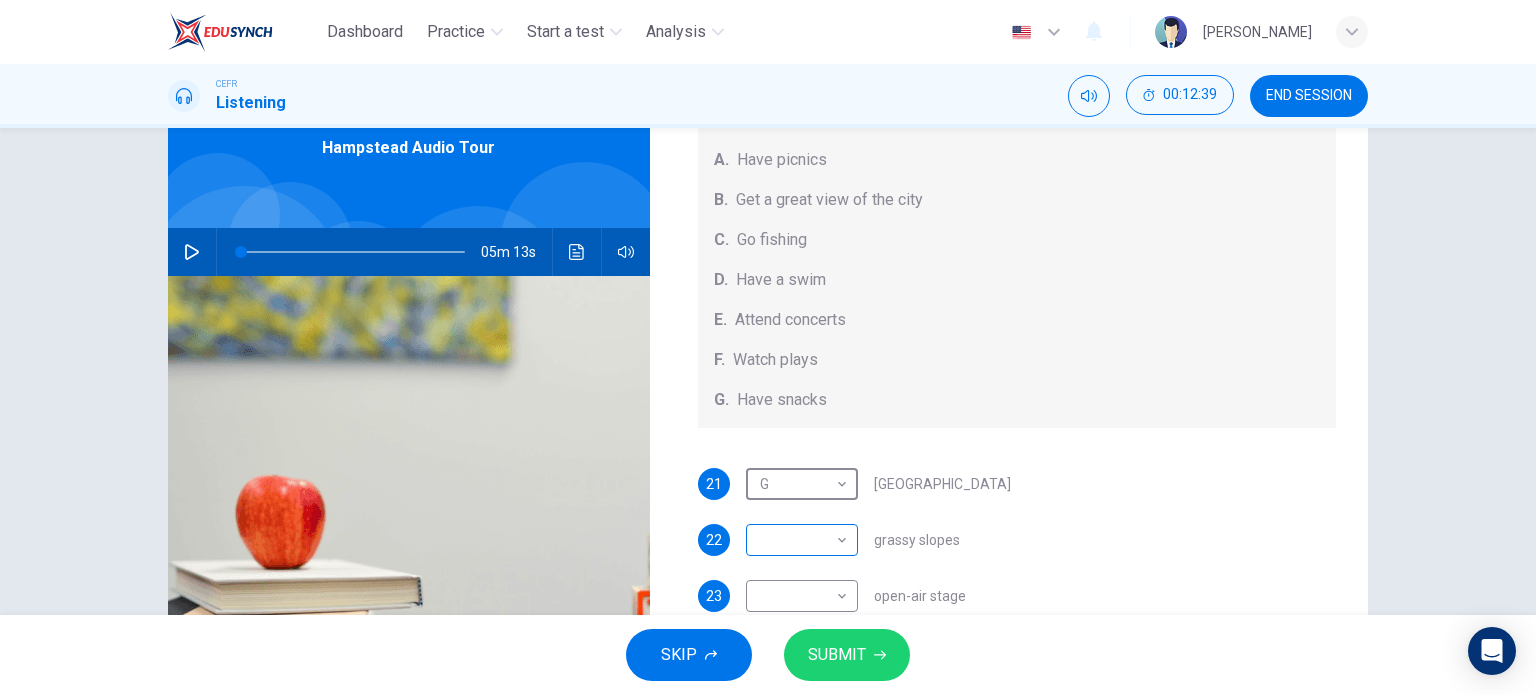 click on "Dashboard Practice Start a test Analysis English en ​ [PERSON_NAME] CEFR Listening 00:12:39 END SESSION Questions 21 - 25 Which activity can be done at each of the following locations on the heath? Choose  FIVE  answers below and select the correct letter,  A-G , next to the questions. Activities A. Have picnics B. Get a great view of the city C. Go fishing D. Have a swim E. Attend concerts F. Watch plays G. Have snacks 21 G G ​ [GEOGRAPHIC_DATA] 22 ​ ​ grassy slopes 23 ​ ​ open-air stage 24 ​ ​ ponds 25 ​ ​ [GEOGRAPHIC_DATA] Audio Tour 05m 13s SKIP SUBMIT EduSynch - Online Language Proficiency Testing
Dashboard Practice Start a test Analysis Notifications © Copyright  2025" at bounding box center (768, 347) 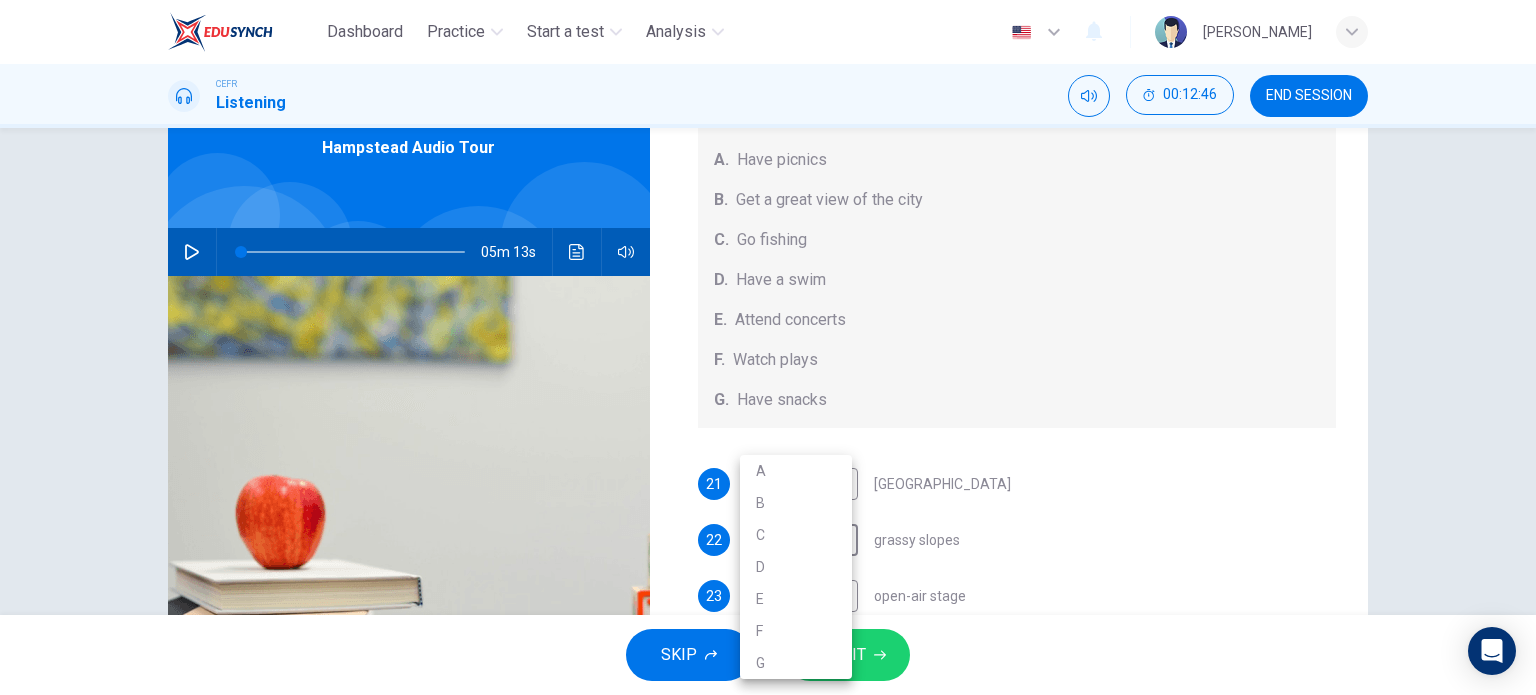 click on "A" at bounding box center (796, 471) 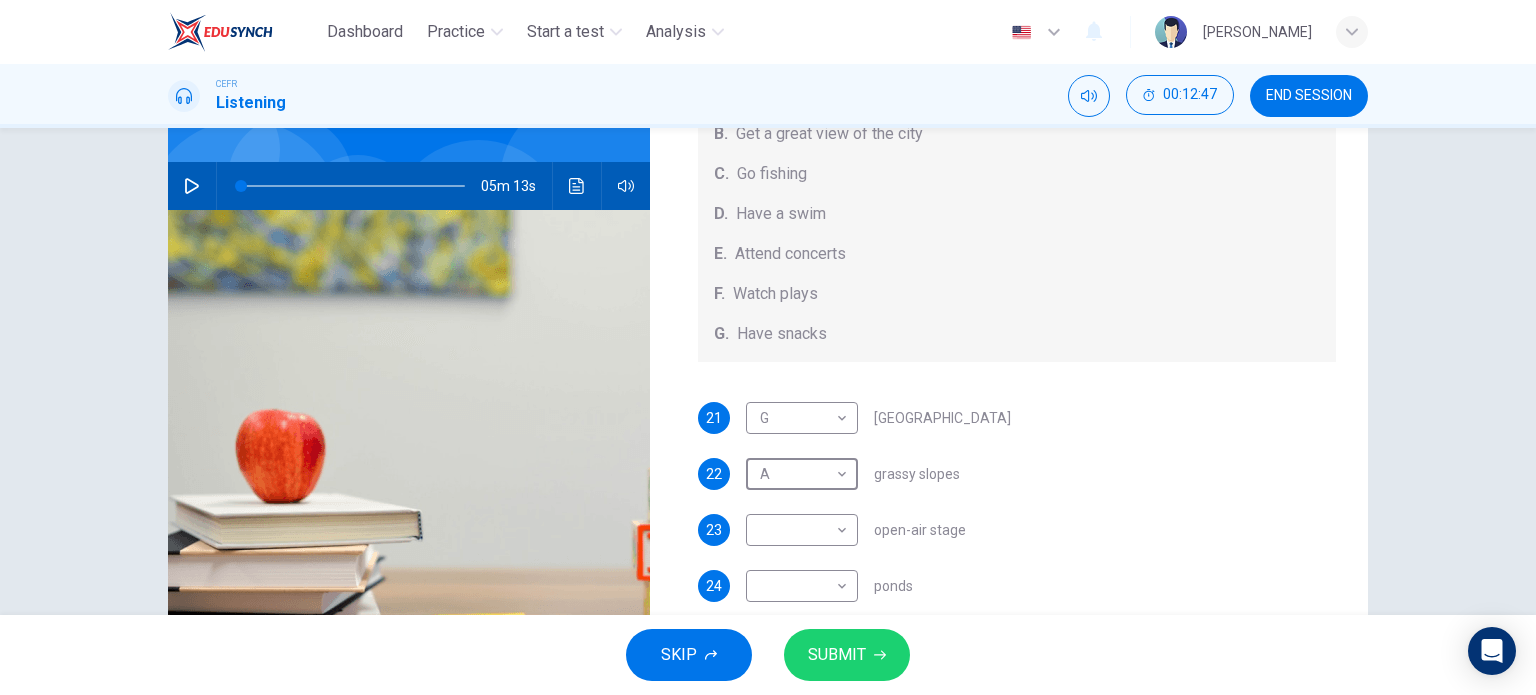 scroll, scrollTop: 200, scrollLeft: 0, axis: vertical 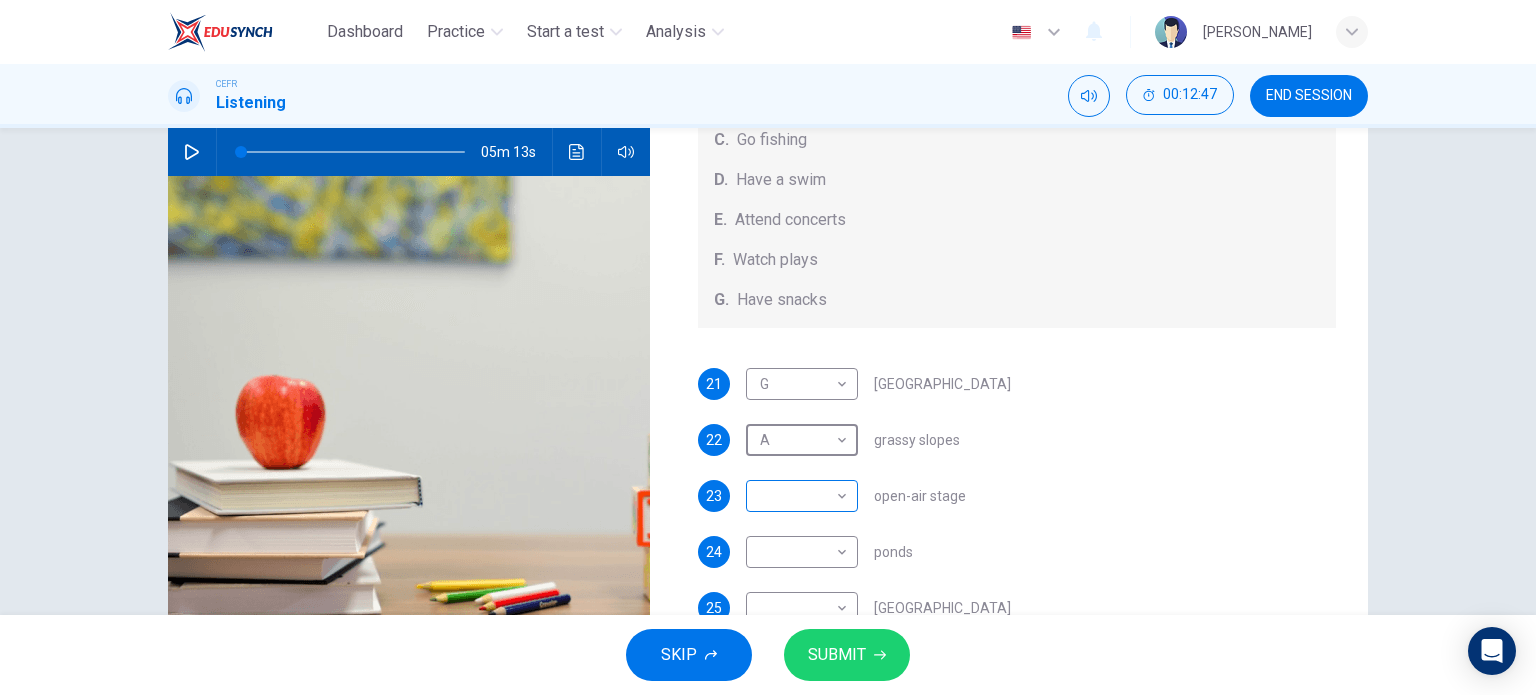 click on "Dashboard Practice Start a test Analysis English en ​ [PERSON_NAME] CEFR Listening 00:12:47 END SESSION Questions 21 - 25 Which activity can be done at each of the following locations on the heath? Choose  FIVE  answers below and select the correct letter,  A-G , next to the questions. Activities A. Have picnics B. Get a great view of the city C. Go fishing D. Have a swim E. Attend concerts F. Watch plays G. Have snacks 21 G G ​ [GEOGRAPHIC_DATA] 22 A A ​ grassy slopes 23 ​ ​ open-air stage 24 ​ ​ ponds 25 ​ ​ [GEOGRAPHIC_DATA] Audio Tour 05m 13s SKIP SUBMIT EduSynch - Online Language Proficiency Testing
Dashboard Practice Start a test Analysis Notifications © Copyright  2025" at bounding box center (768, 347) 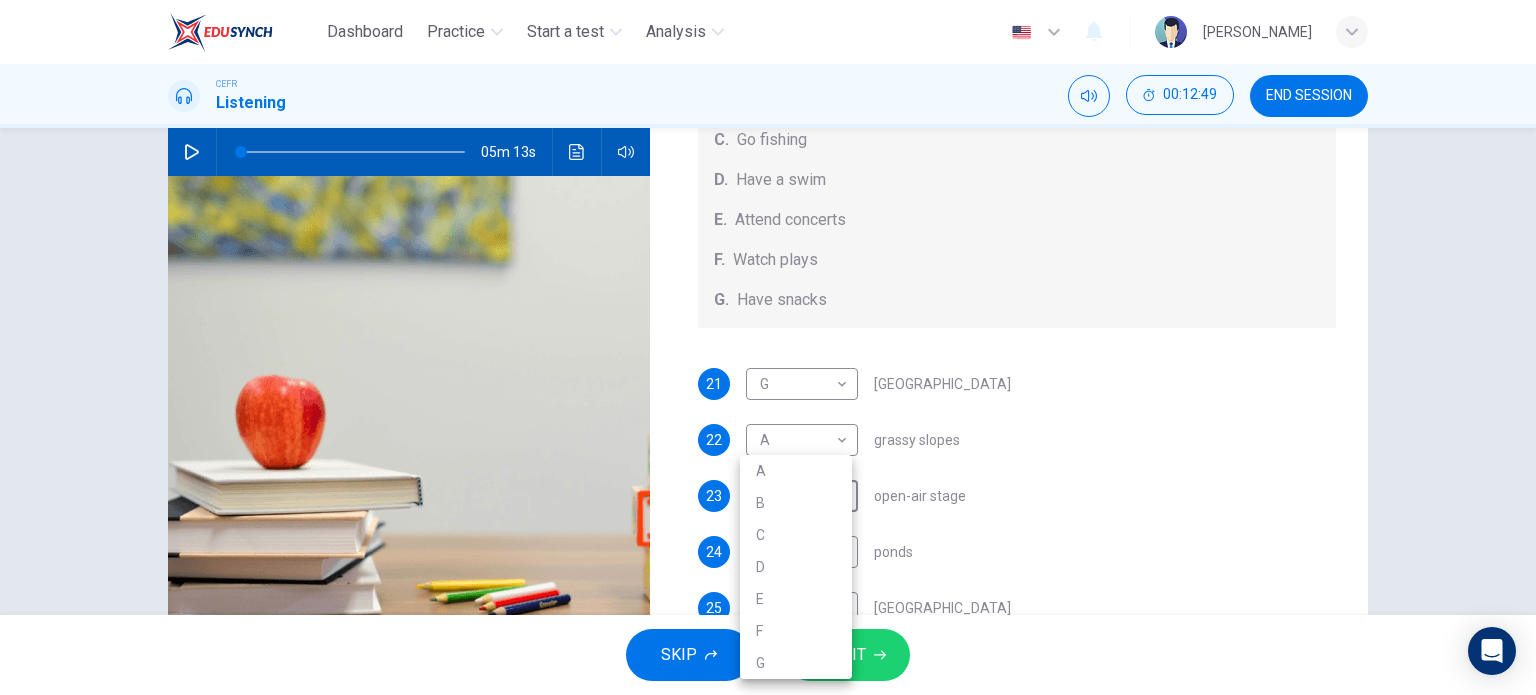 drag, startPoint x: 797, startPoint y: 603, endPoint x: 818, endPoint y: 576, distance: 34.20526 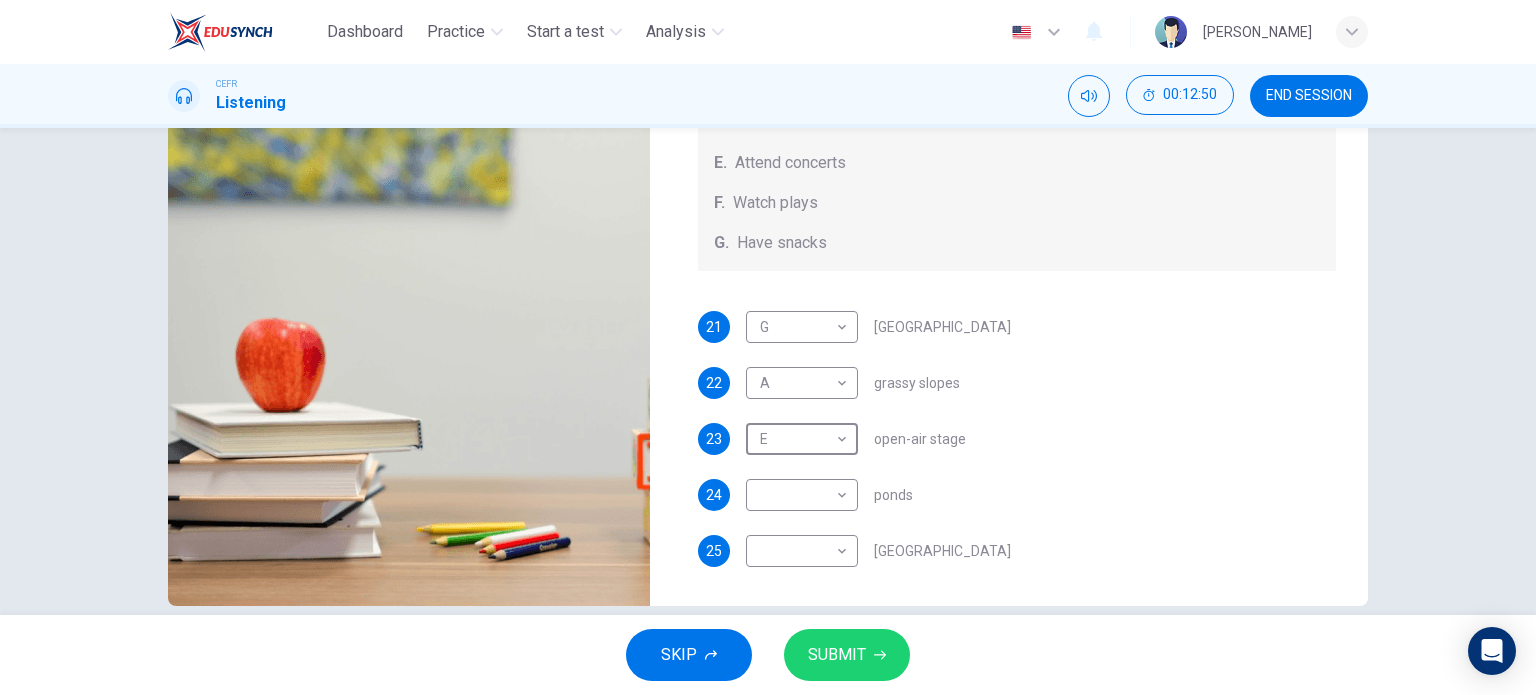 scroll, scrollTop: 288, scrollLeft: 0, axis: vertical 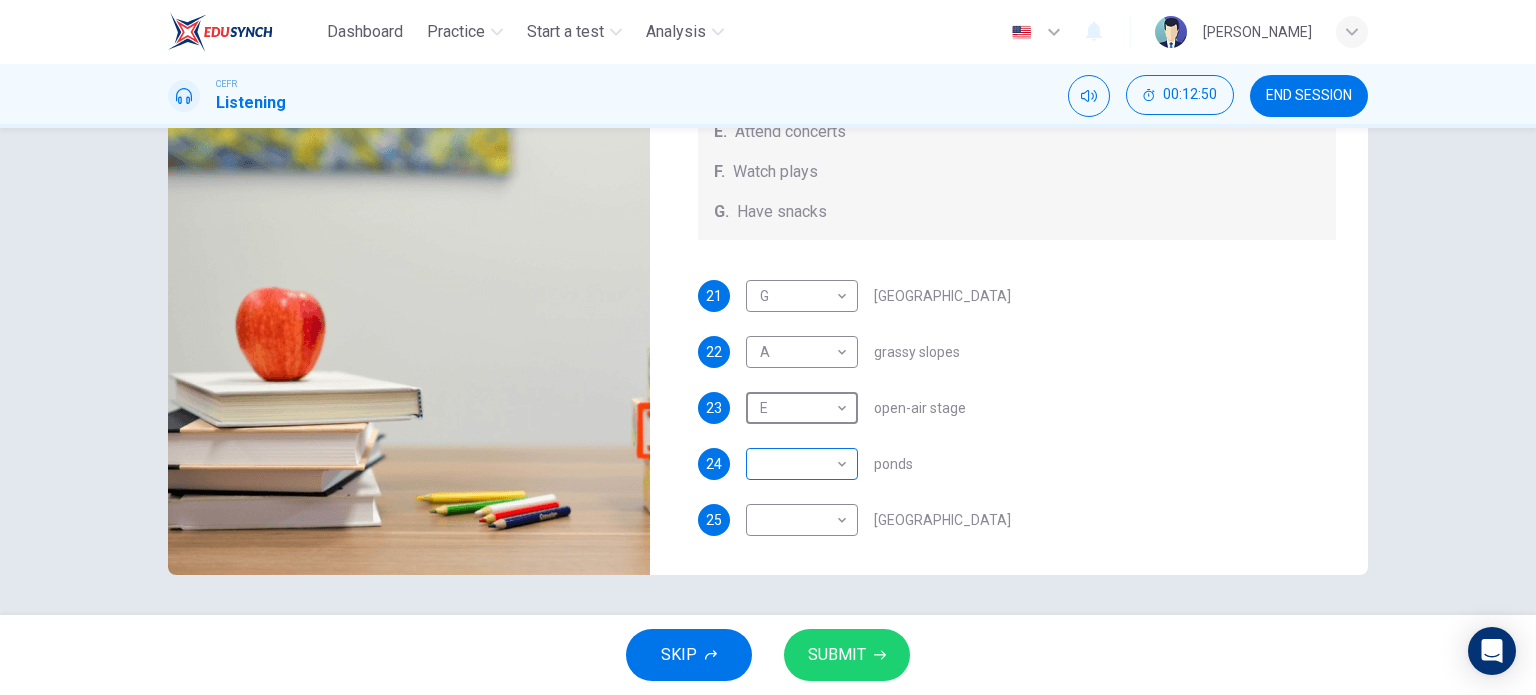 click on "Dashboard Practice Start a test Analysis English en ​ [PERSON_NAME] CEFR Listening 00:12:50 END SESSION Questions 21 - 25 Which activity can be done at each of the following locations on the heath? Choose  FIVE  answers below and select the correct letter,  A-G , next to the questions. Activities A. Have picnics B. Get a great view of the city C. Go fishing D. Have a swim E. Attend concerts F. Watch plays G. Have snacks 21 G G ​ [GEOGRAPHIC_DATA] 22 A A ​ grassy slopes 23 E E ​ open-air stage 24 ​ ​ ponds 25 ​ ​ [GEOGRAPHIC_DATA] Hampstead Audio Tour 05m 13s SKIP SUBMIT EduSynch - Online Language Proficiency Testing
Dashboard Practice Start a test Analysis Notifications © Copyright  2025" at bounding box center [768, 347] 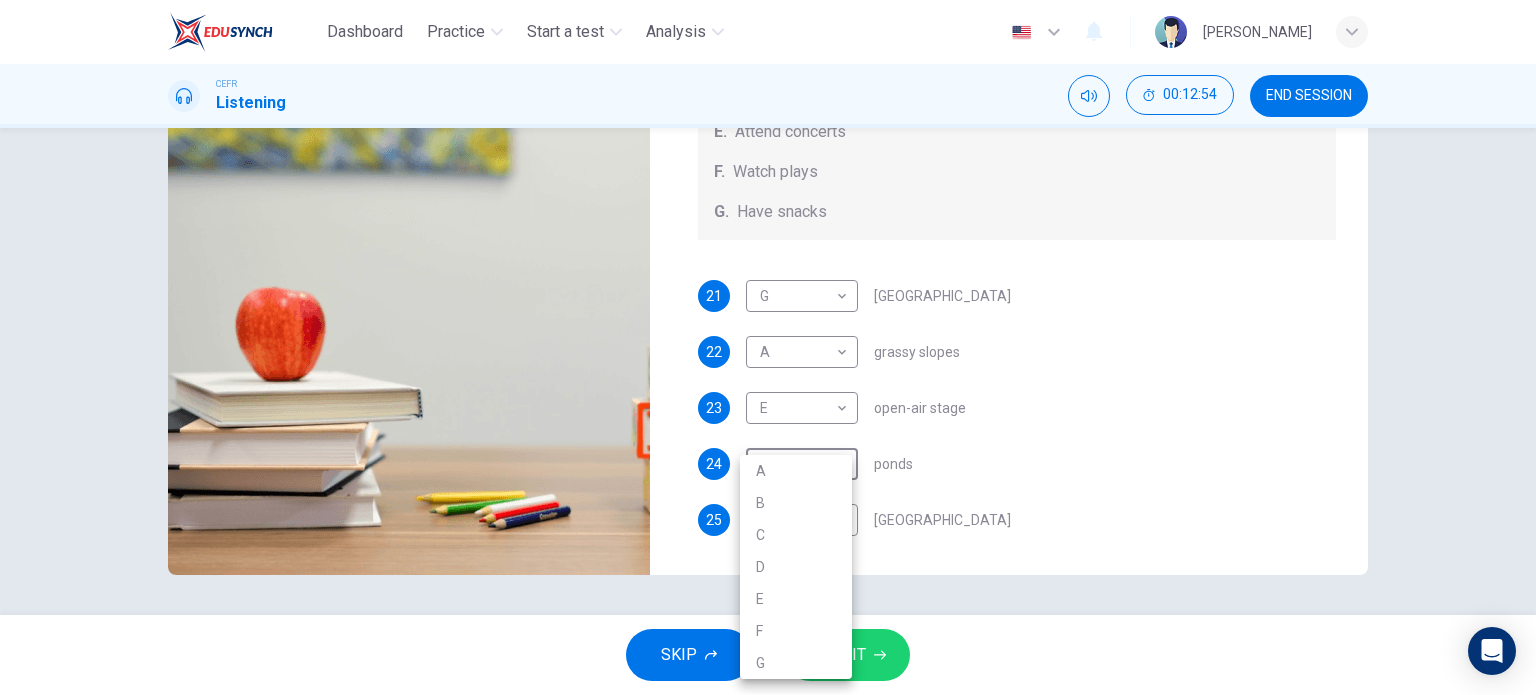 drag, startPoint x: 1535, startPoint y: 450, endPoint x: 1535, endPoint y: 396, distance: 54 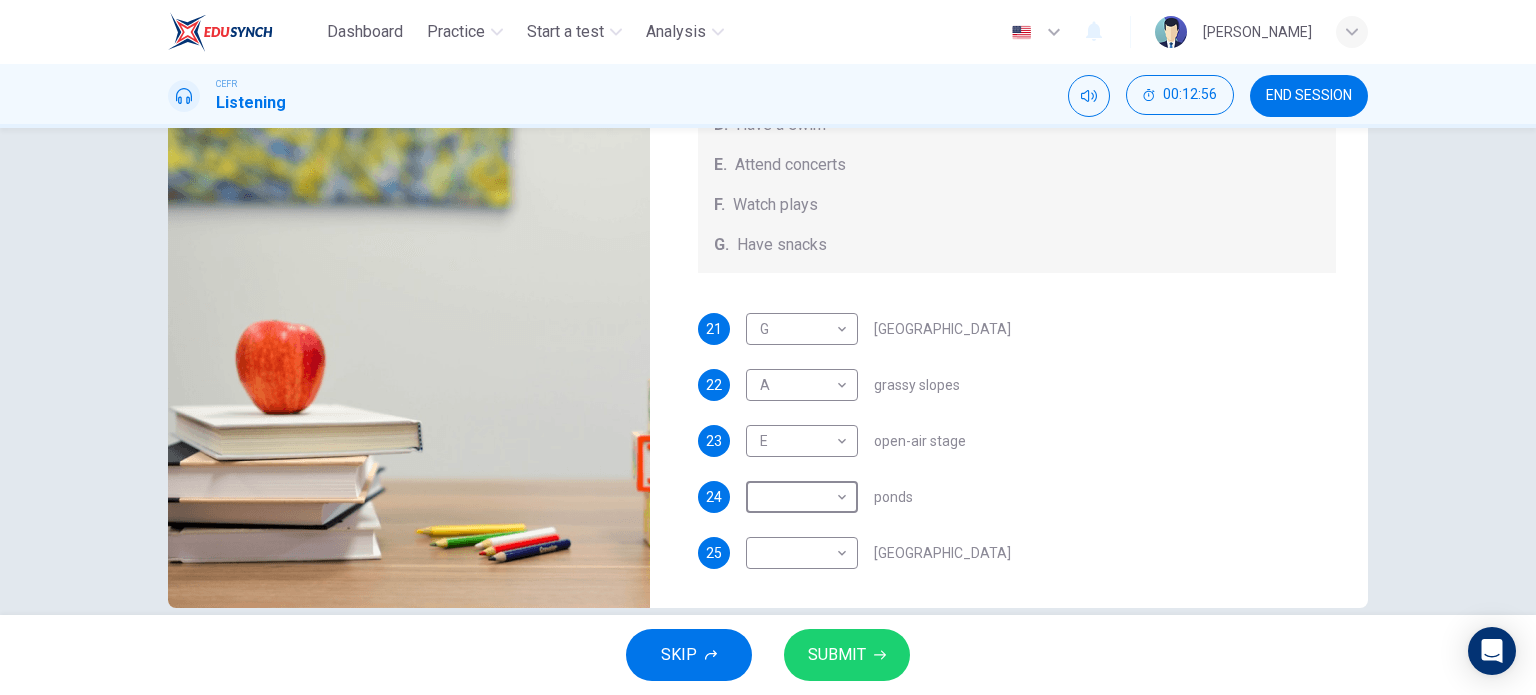 scroll, scrollTop: 288, scrollLeft: 0, axis: vertical 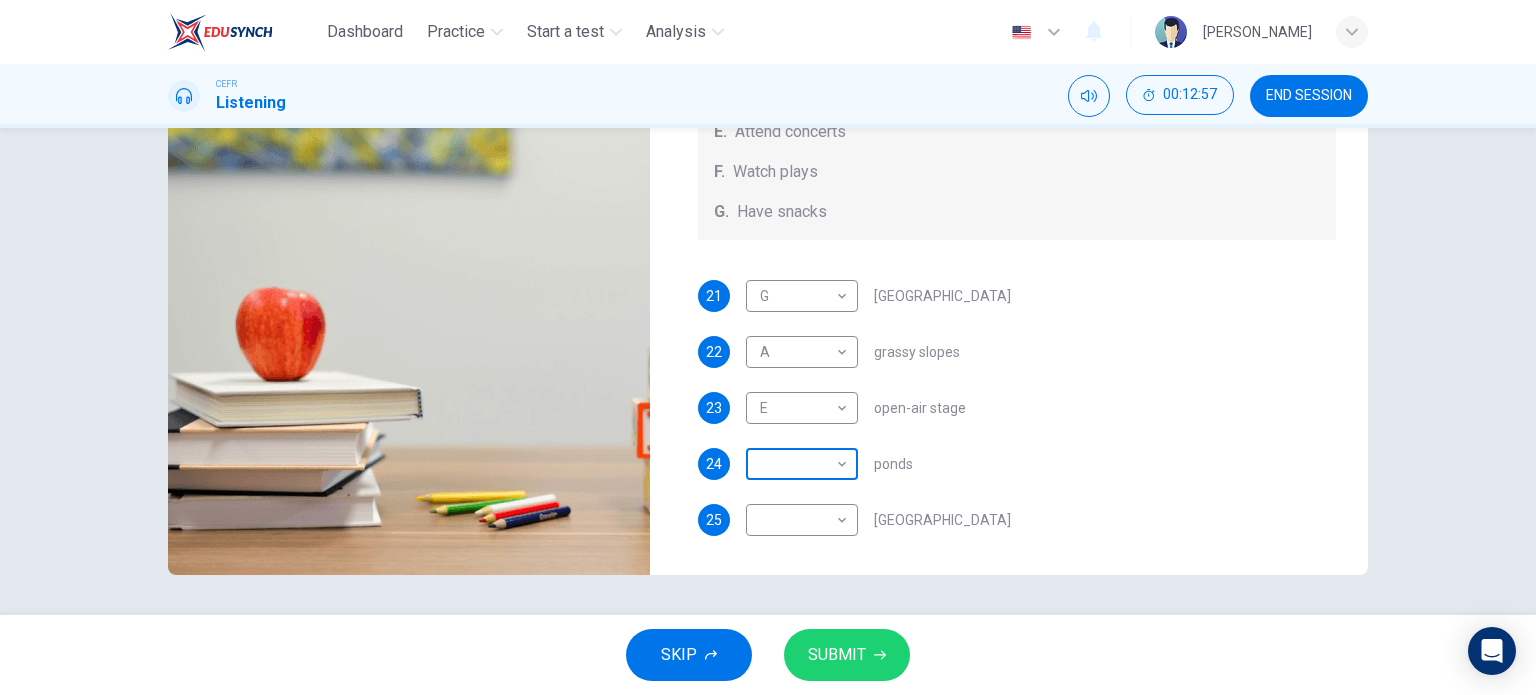 click on "Dashboard Practice Start a test Analysis English en ​ [PERSON_NAME] CEFR Listening 00:12:57 END SESSION Questions 21 - 25 Which activity can be done at each of the following locations on the heath? Choose  FIVE  answers below and select the correct letter,  A-G , next to the questions. Activities A. Have picnics B. Get a great view of the city C. Go fishing D. Have a swim E. Attend concerts F. Watch plays G. Have snacks 21 G G ​ [GEOGRAPHIC_DATA] 22 A A ​ grassy slopes 23 E E ​ open-air stage 24 ​ ​ ponds 25 ​ ​ [GEOGRAPHIC_DATA] Hampstead Audio Tour 05m 13s SKIP SUBMIT EduSynch - Online Language Proficiency Testing
Dashboard Practice Start a test Analysis Notifications © Copyright  2025" at bounding box center (768, 347) 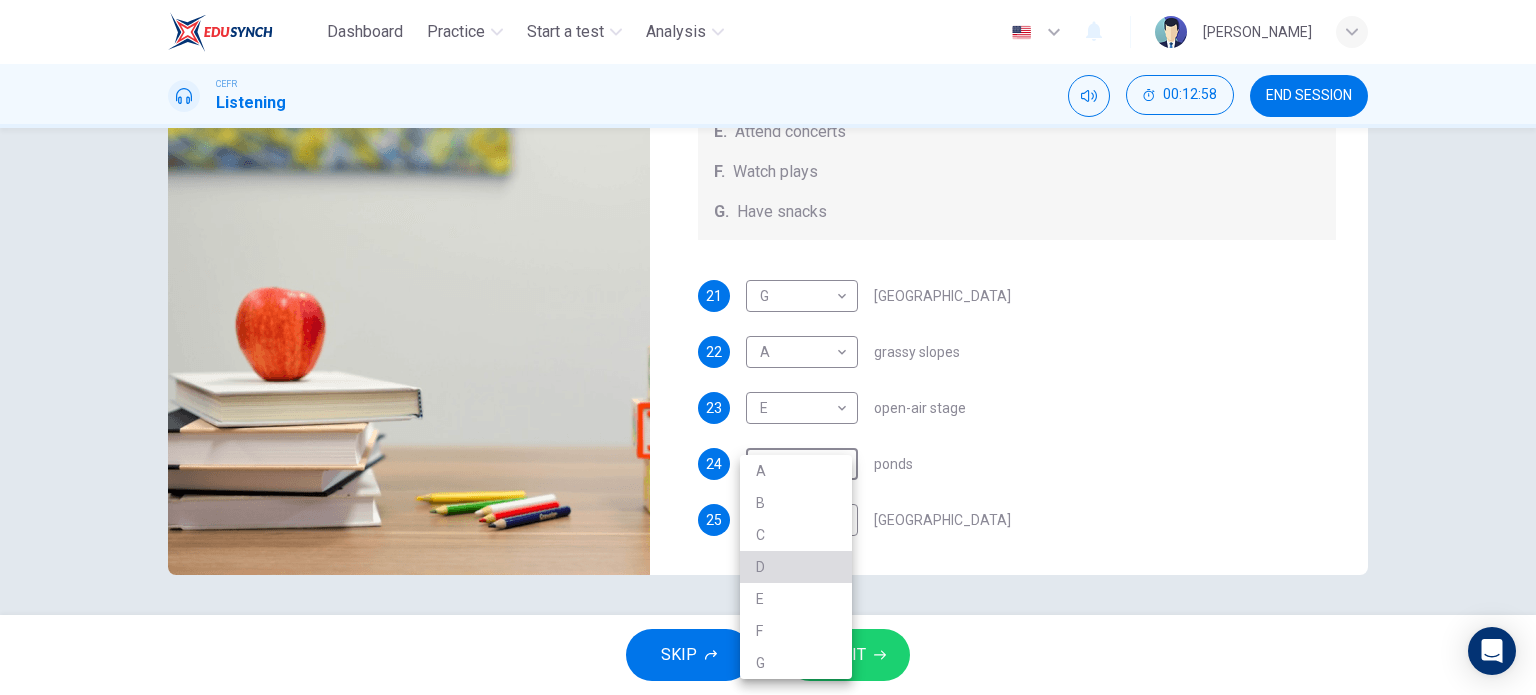 click on "D" at bounding box center [796, 567] 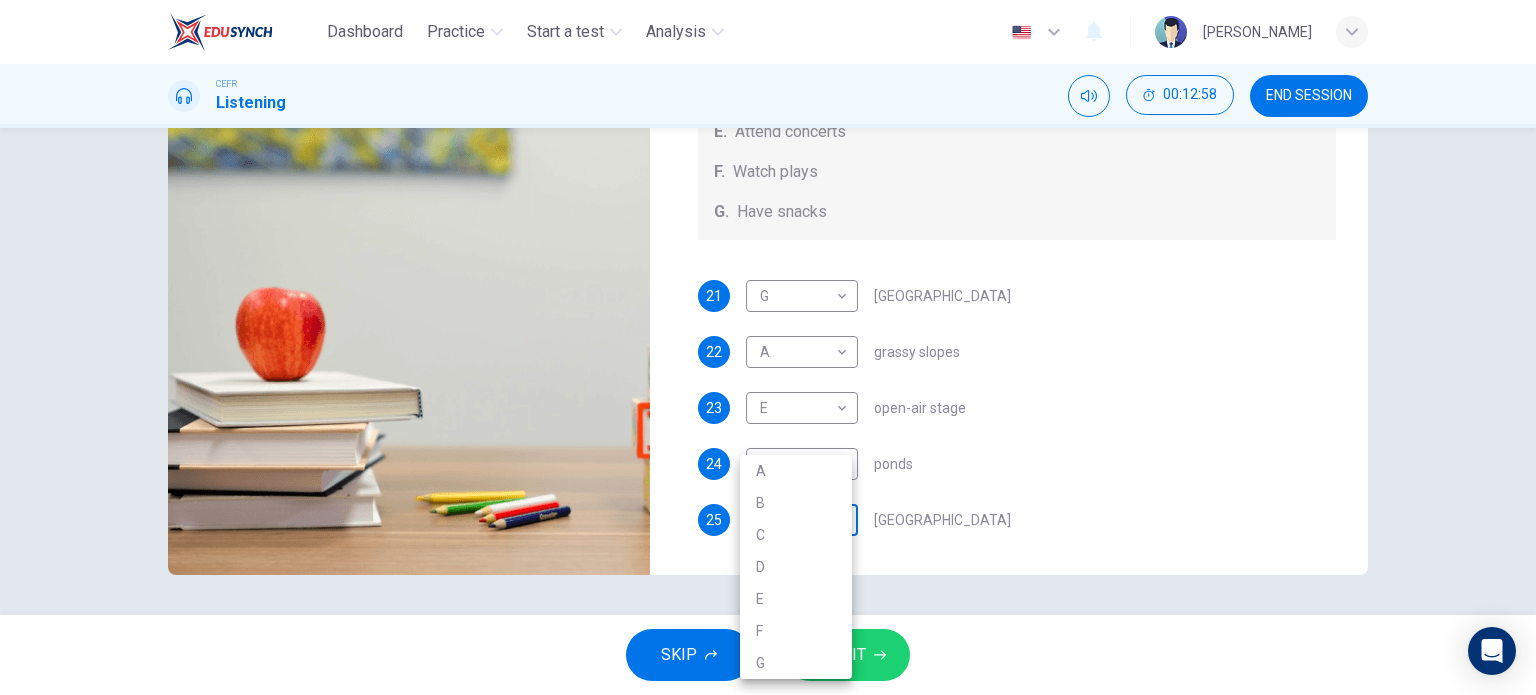 click on "Dashboard Practice Start a test Analysis English en ​ [PERSON_NAME] CEFR Listening 00:12:58 END SESSION Questions 21 - 25 Which activity can be done at each of the following locations on the heath? Choose  FIVE  answers below and select the correct letter,  A-G , next to the questions. Activities A. Have picnics B. Get a great view of the city C. Go fishing D. Have a swim E. Attend concerts F. Watch plays G. Have snacks 21 G G ​ [GEOGRAPHIC_DATA] 22 A A ​ grassy slopes 23 E E ​ open-air stage 24 D D ​ ponds 25 ​ ​ [GEOGRAPHIC_DATA] Audio Tour 05m 13s SKIP SUBMIT EduSynch - Online Language Proficiency Testing
Dashboard Practice Start a test Analysis Notifications © Copyright  2025 A B C D E F G" at bounding box center [768, 347] 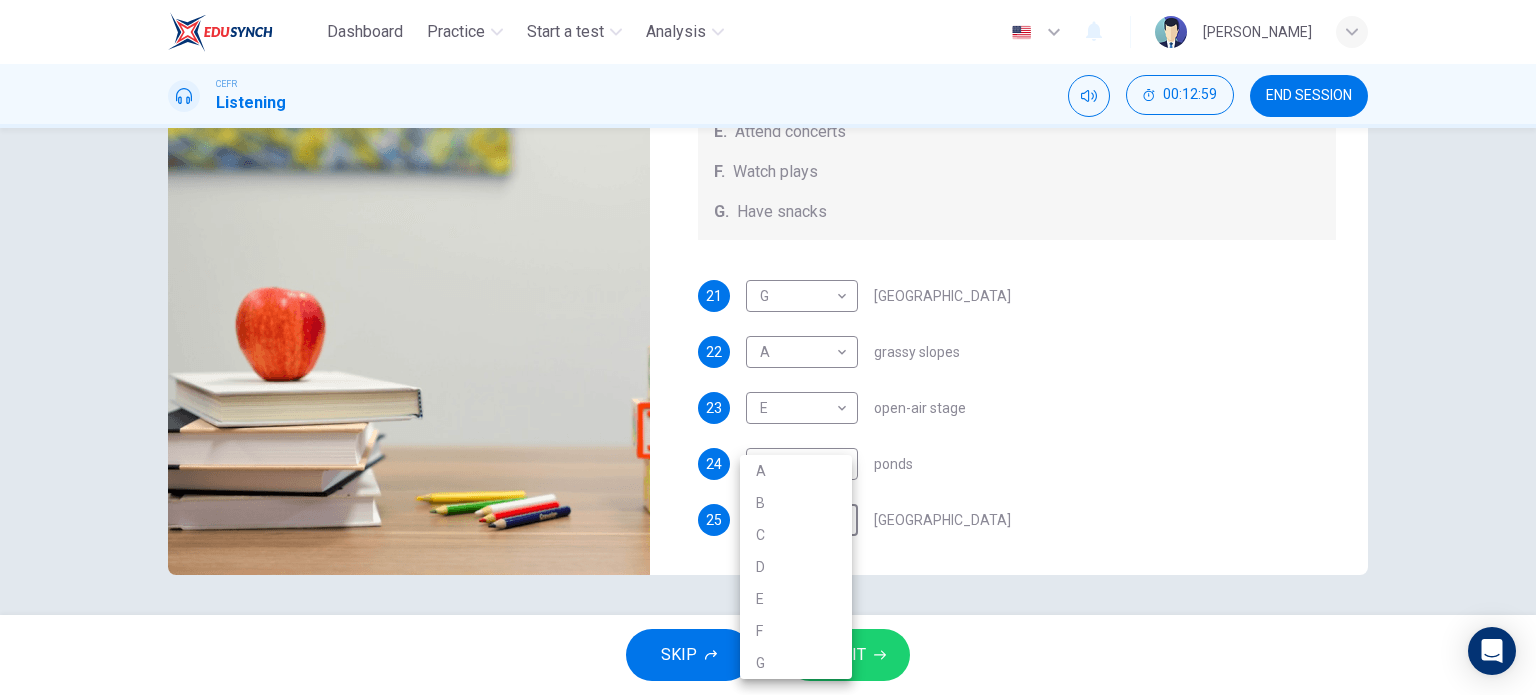 drag, startPoint x: 1535, startPoint y: 402, endPoint x: 1535, endPoint y: 378, distance: 24 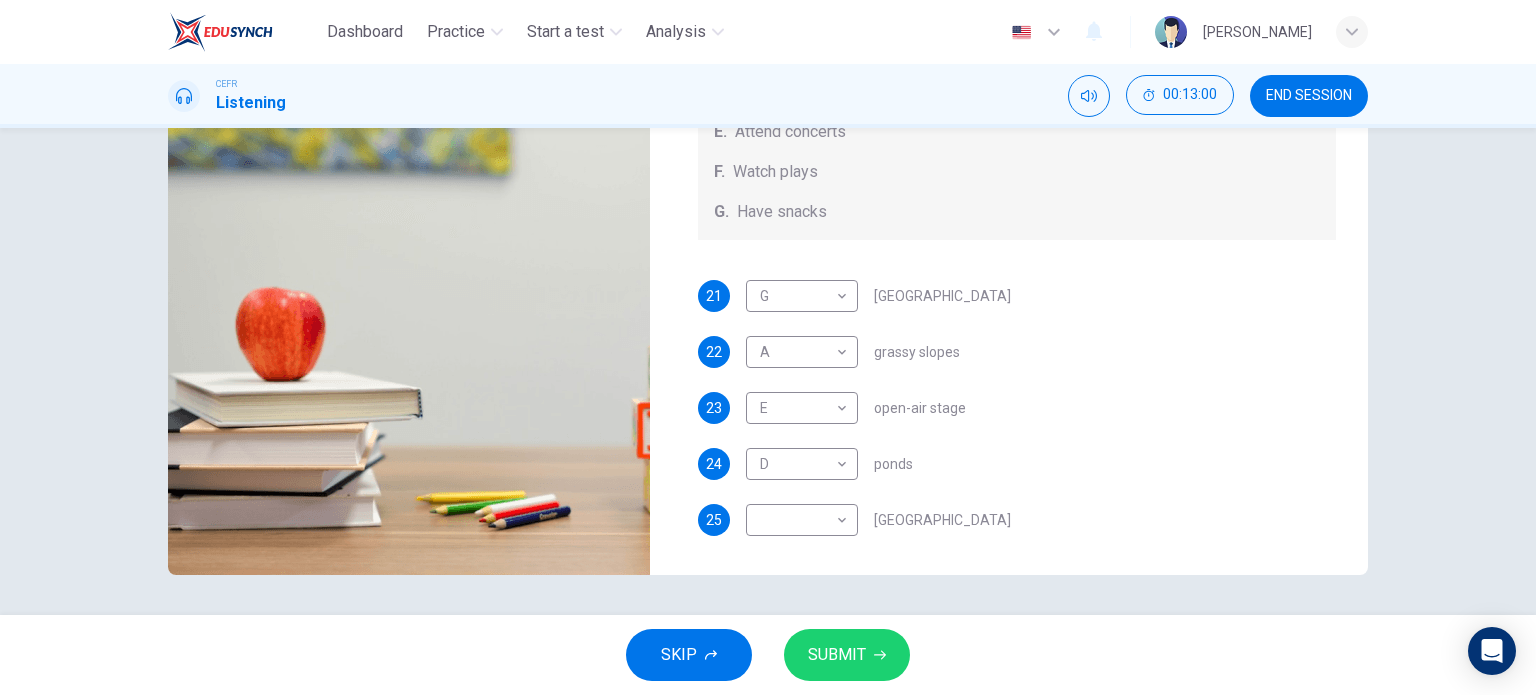 drag, startPoint x: 1525, startPoint y: 382, endPoint x: 1535, endPoint y: 333, distance: 50.01 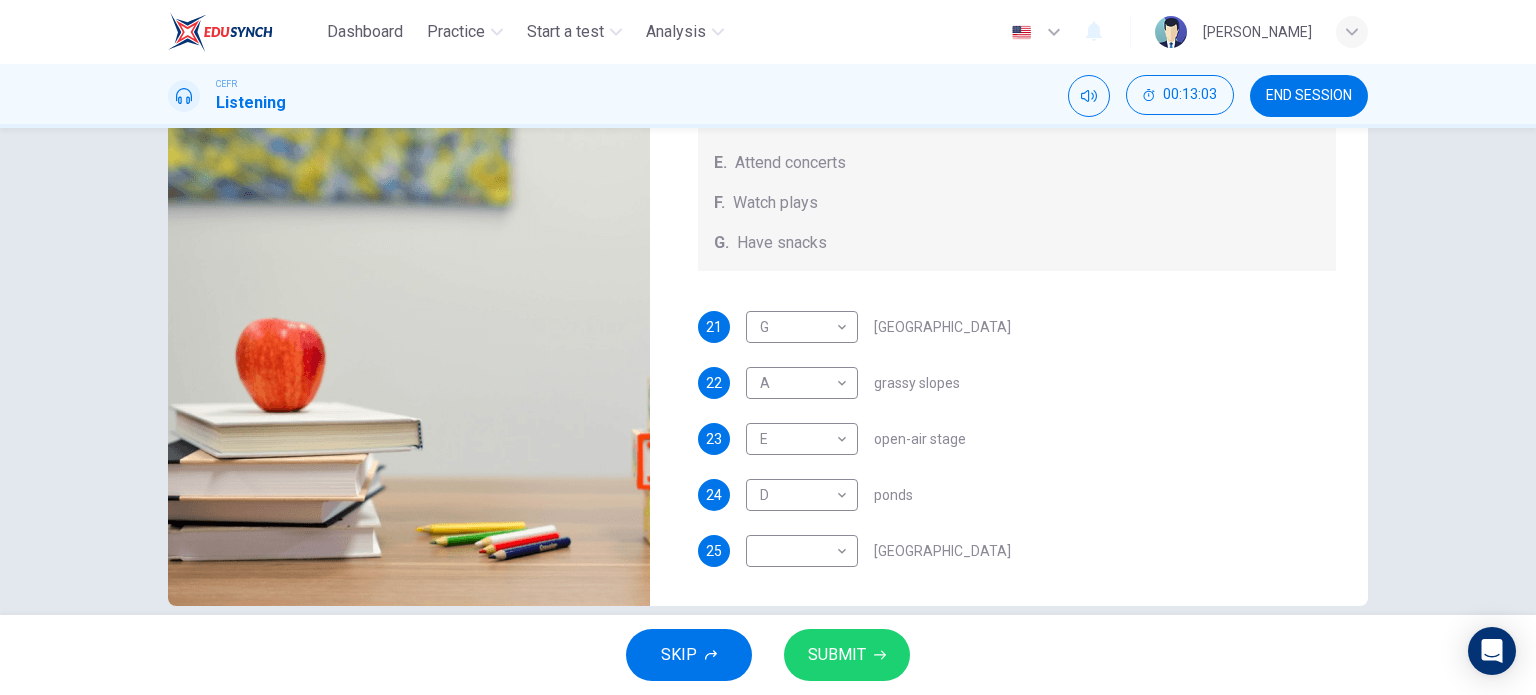 scroll, scrollTop: 238, scrollLeft: 0, axis: vertical 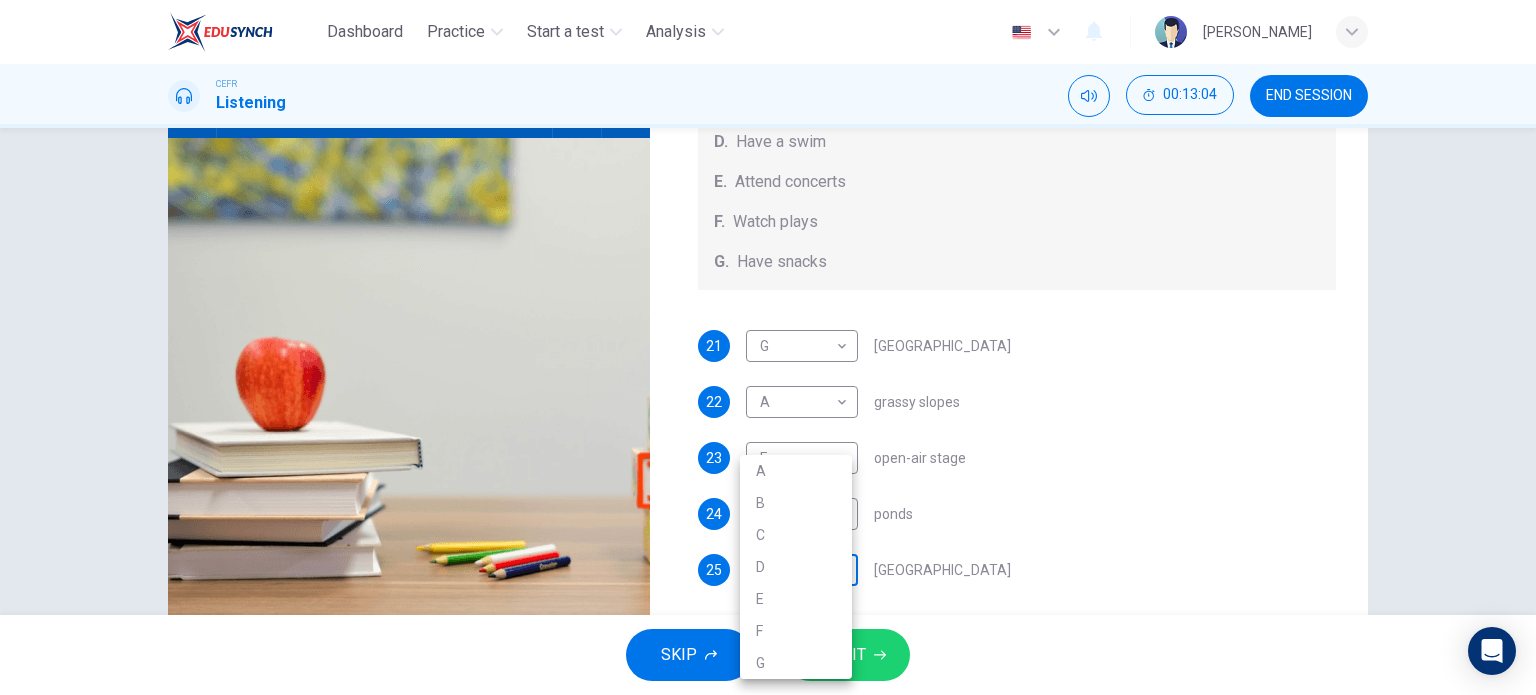 click on "Dashboard Practice Start a test Analysis English en ​ [PERSON_NAME] CEFR Listening 00:13:04 END SESSION Questions 21 - 25 Which activity can be done at each of the following locations on the heath? Choose  FIVE  answers below and select the correct letter,  A-G , next to the questions. Activities A. Have picnics B. Get a great view of the city C. Go fishing D. Have a swim E. Attend concerts F. Watch plays G. Have snacks 21 G G ​ [GEOGRAPHIC_DATA] 22 A A ​ grassy slopes 23 E E ​ open-air stage 24 D D ​ ponds 25 ​ ​ [GEOGRAPHIC_DATA] Audio Tour 05m 13s SKIP SUBMIT EduSynch - Online Language Proficiency Testing
Dashboard Practice Start a test Analysis Notifications © Copyright  2025 A B C D E F G" at bounding box center [768, 347] 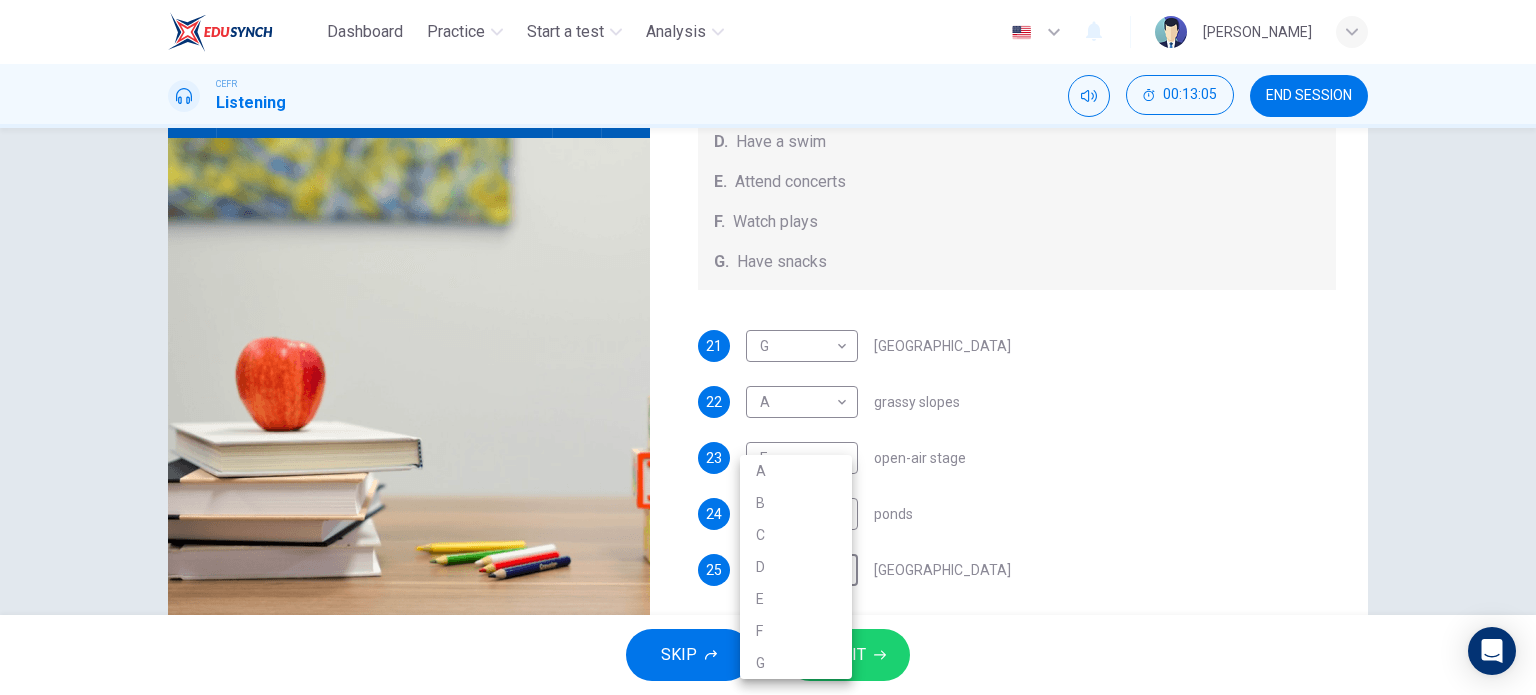 click on "B" at bounding box center [796, 503] 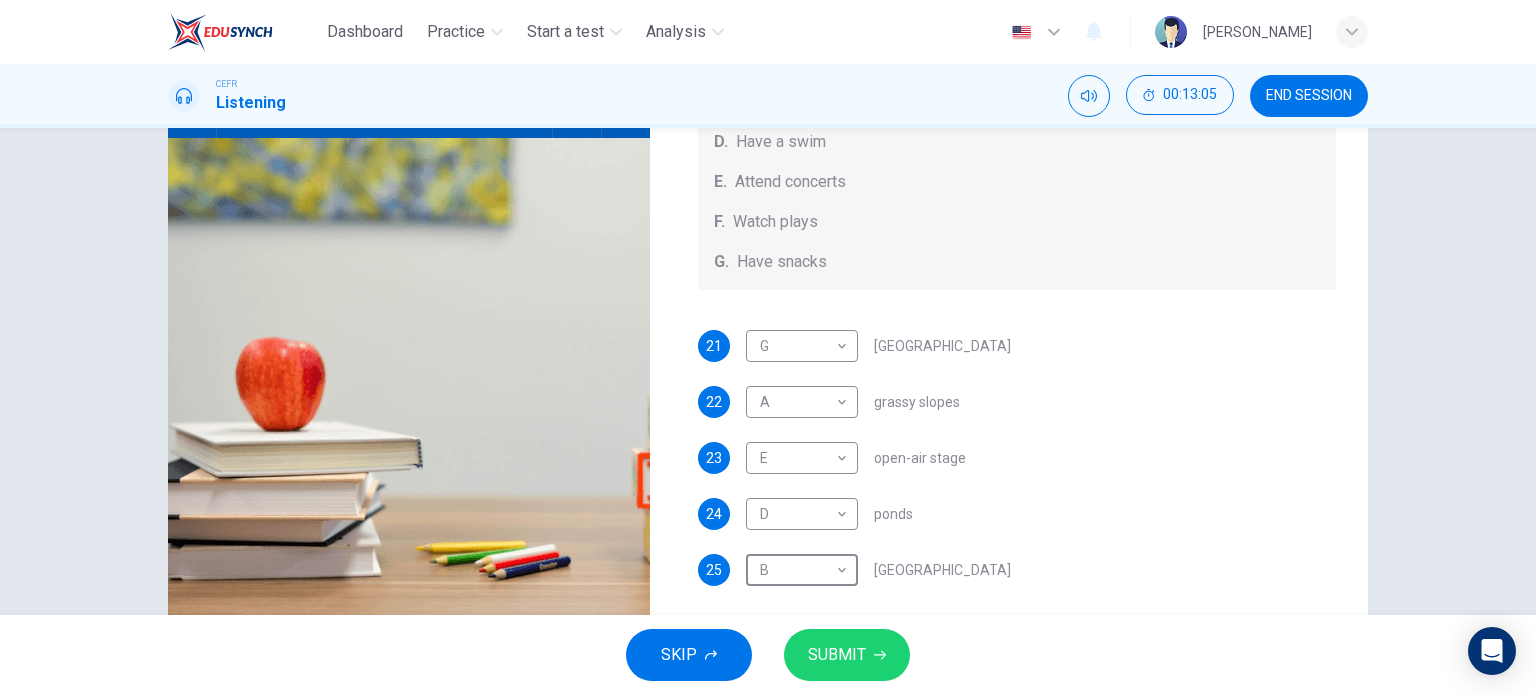 click on "SUBMIT" at bounding box center (837, 655) 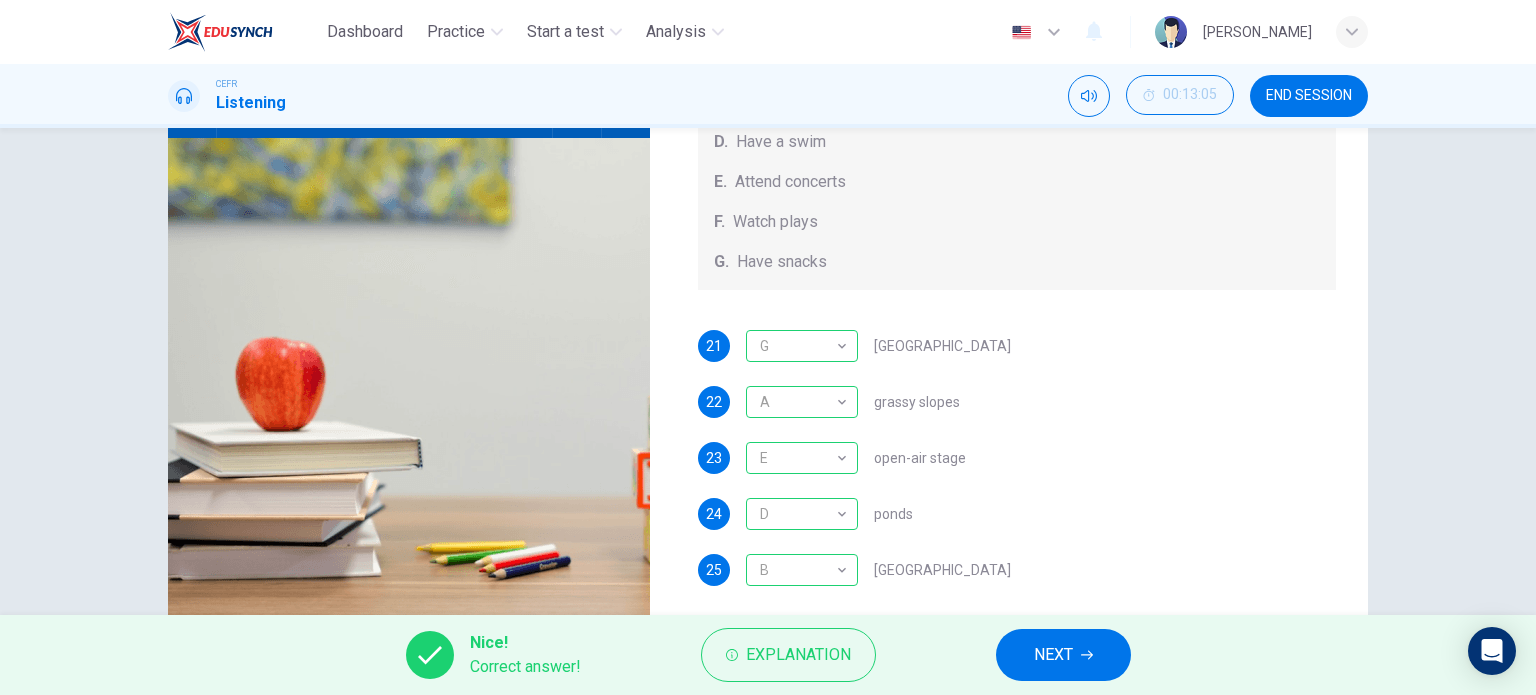 click on "Nice! Correct answer! Explanation NEXT" at bounding box center [768, 655] 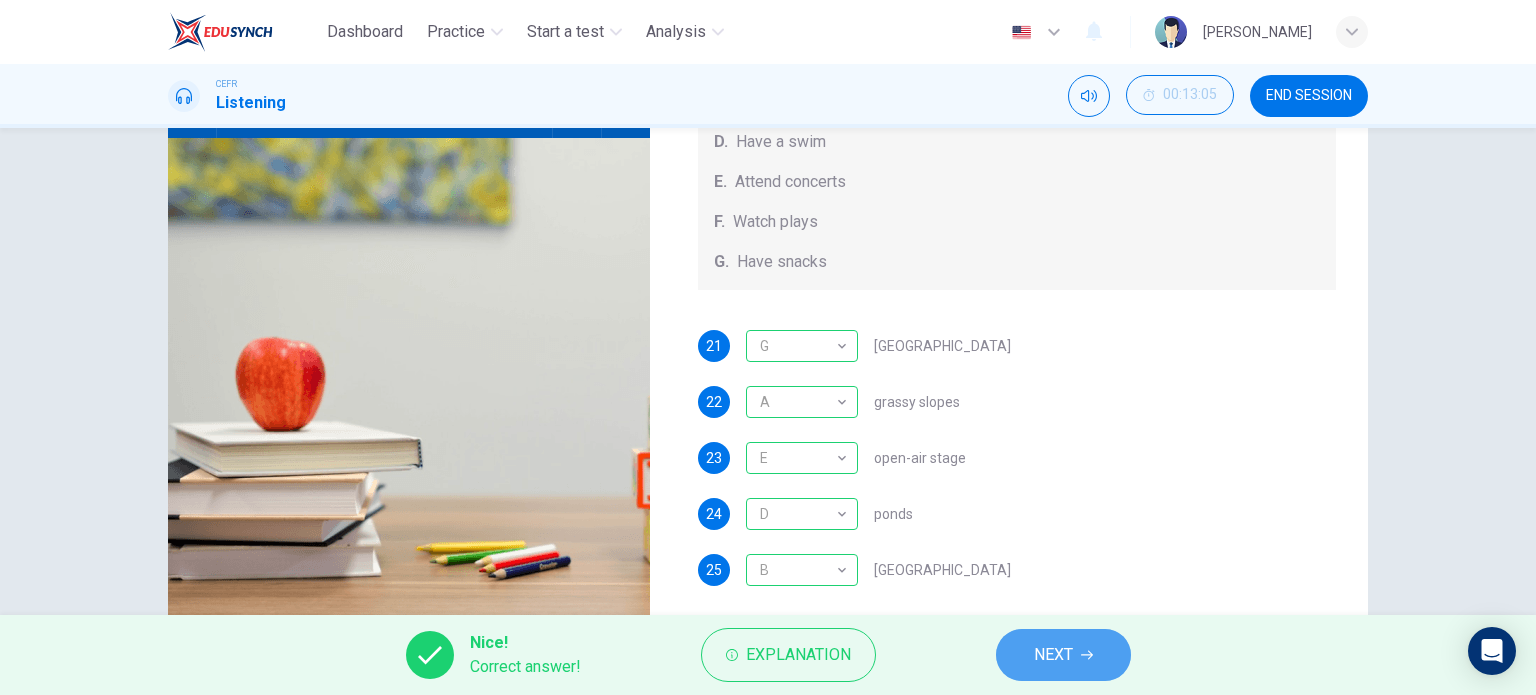 click on "NEXT" at bounding box center (1053, 655) 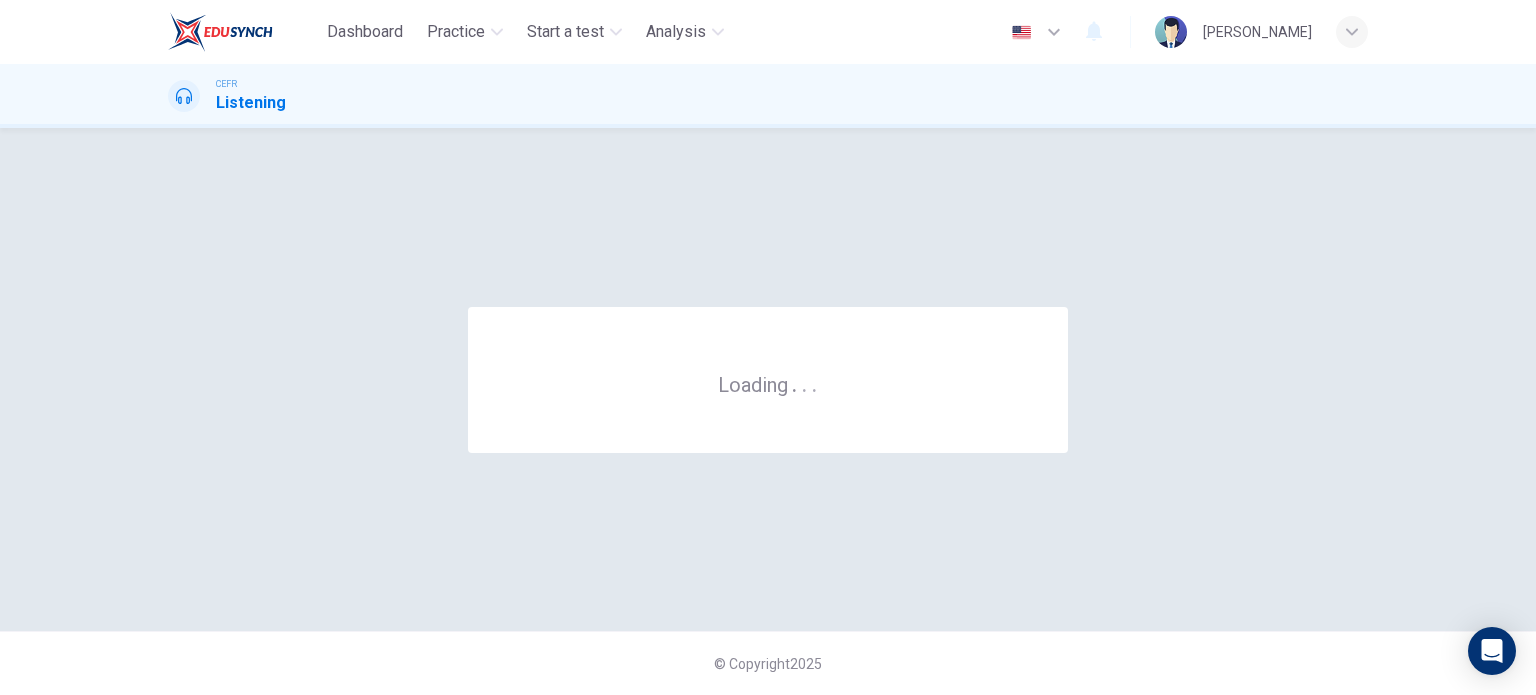 scroll, scrollTop: 0, scrollLeft: 0, axis: both 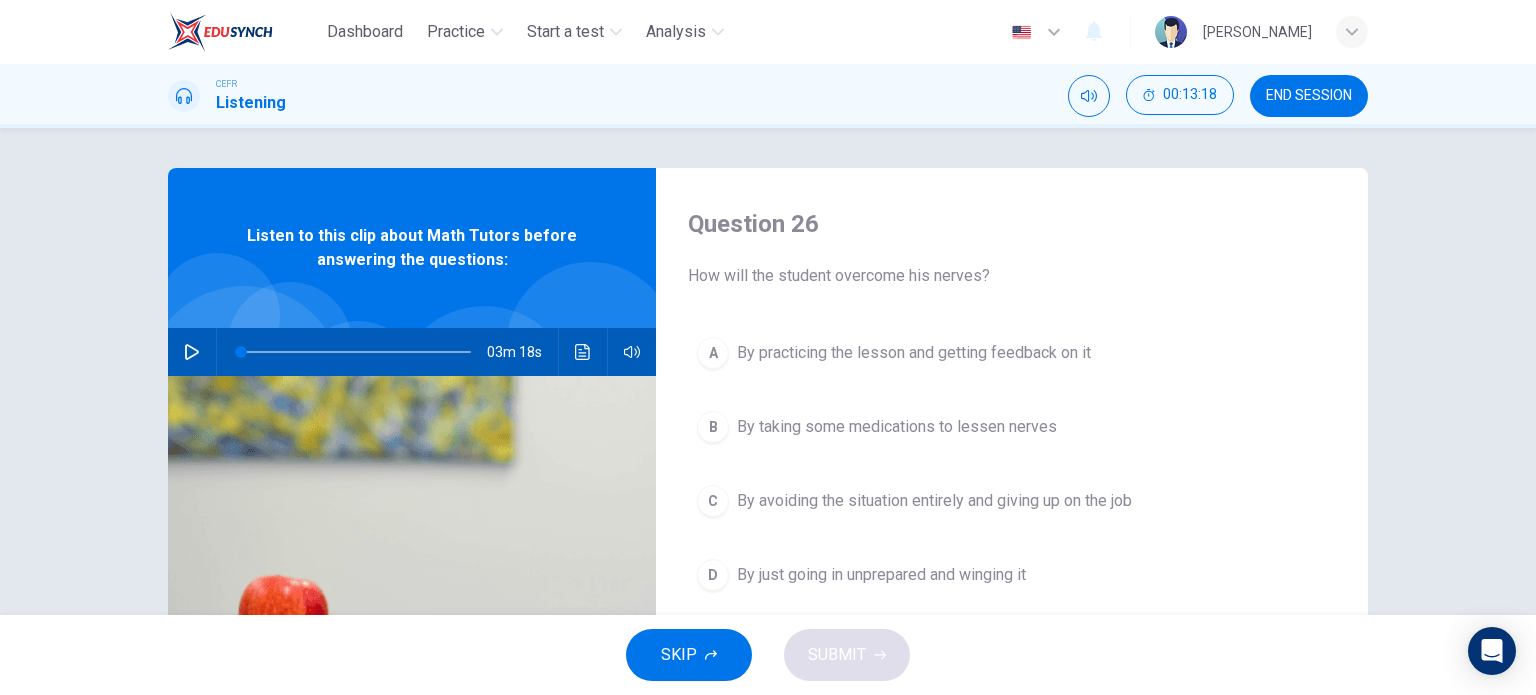 drag, startPoint x: 190, startPoint y: 342, endPoint x: 201, endPoint y: 356, distance: 17.804493 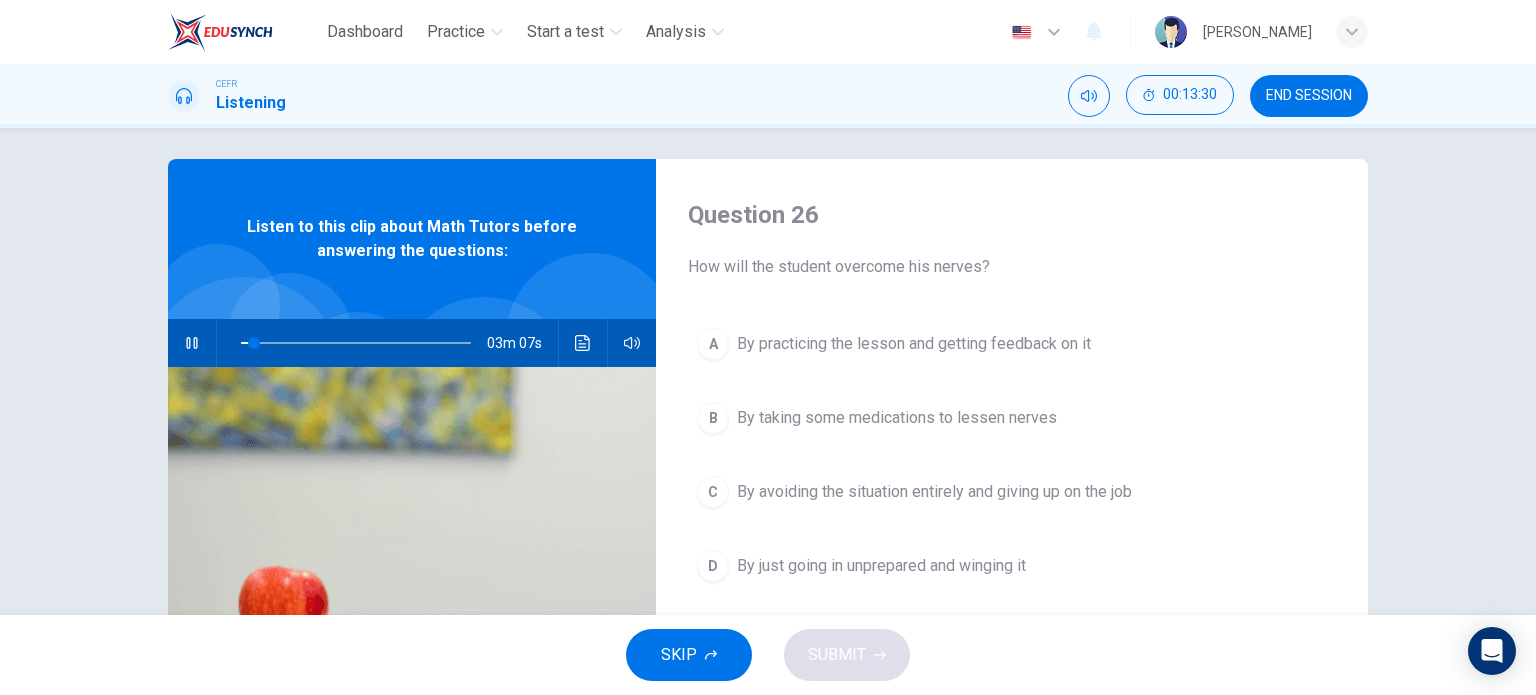 scroll, scrollTop: 21, scrollLeft: 0, axis: vertical 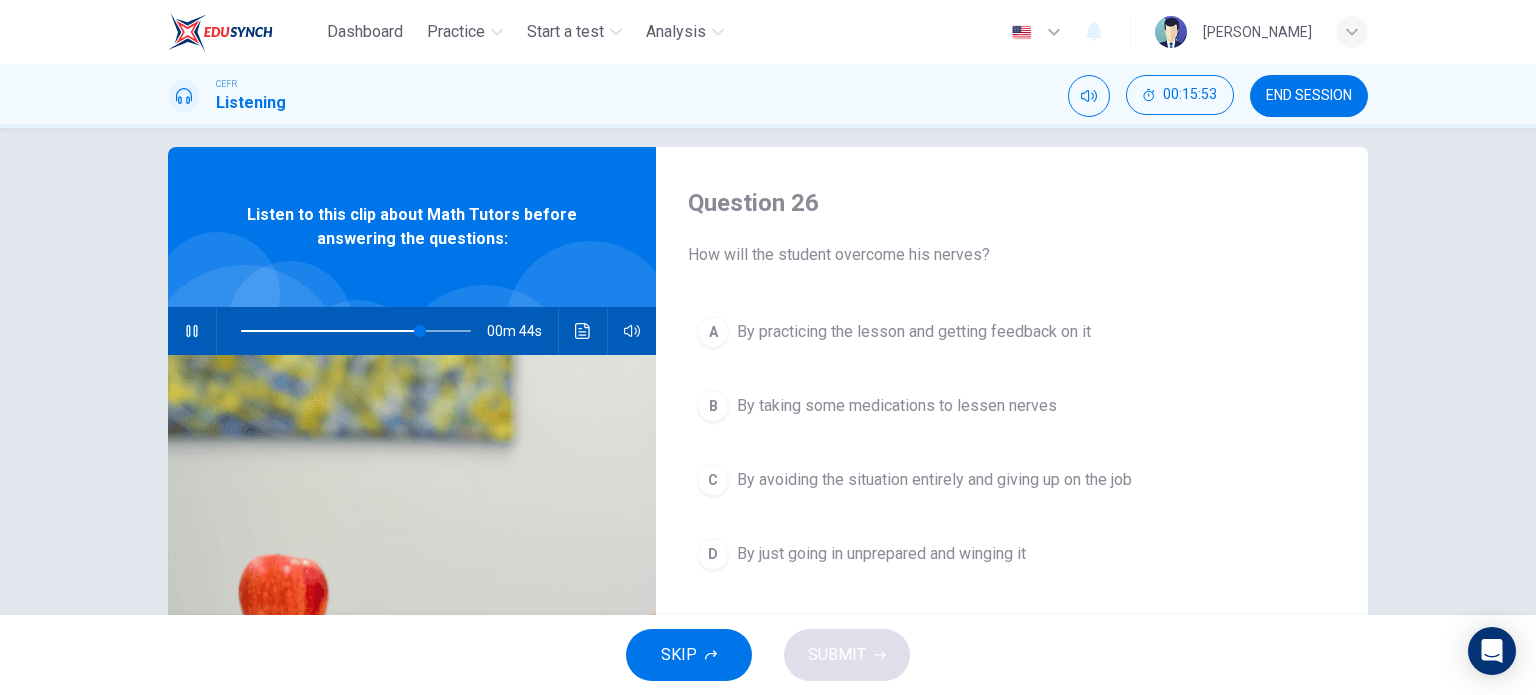 click on "A" at bounding box center (713, 332) 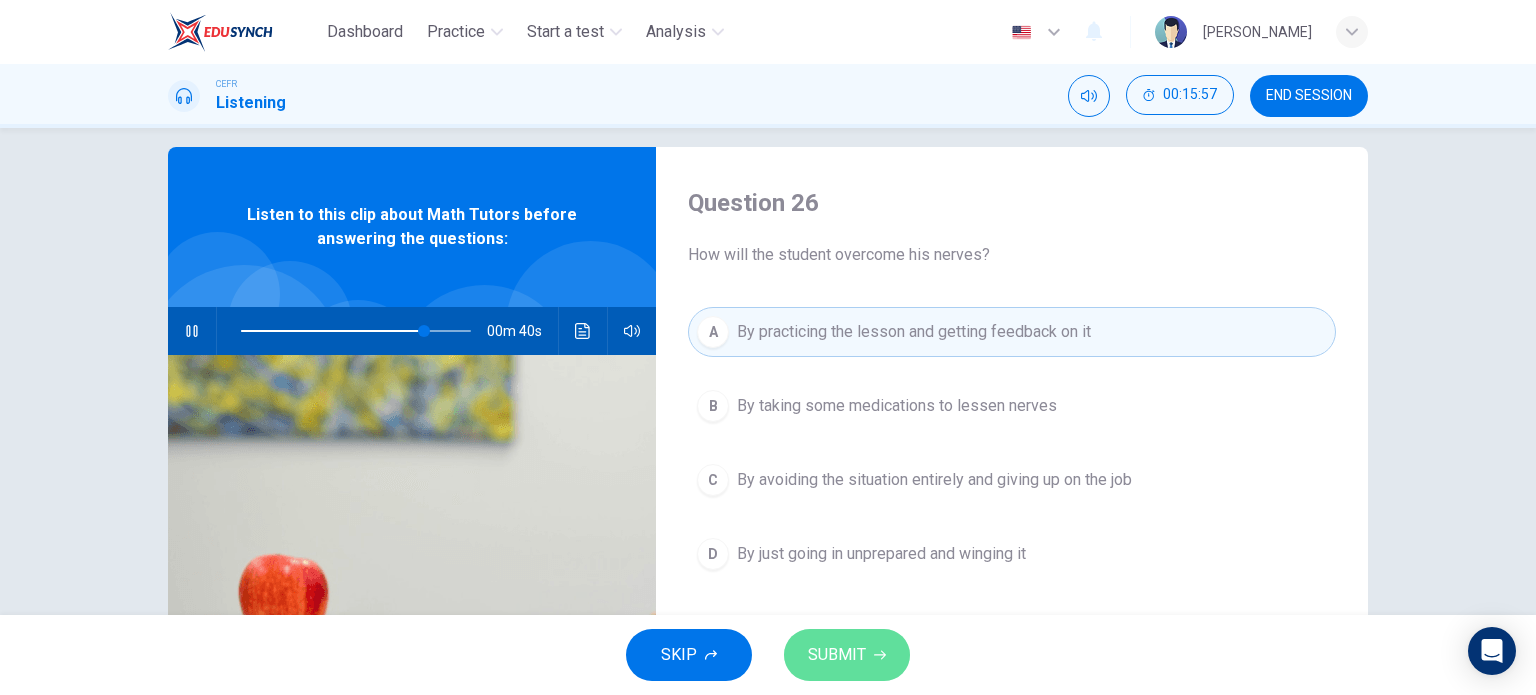 drag, startPoint x: 864, startPoint y: 657, endPoint x: 840, endPoint y: 619, distance: 44.94441 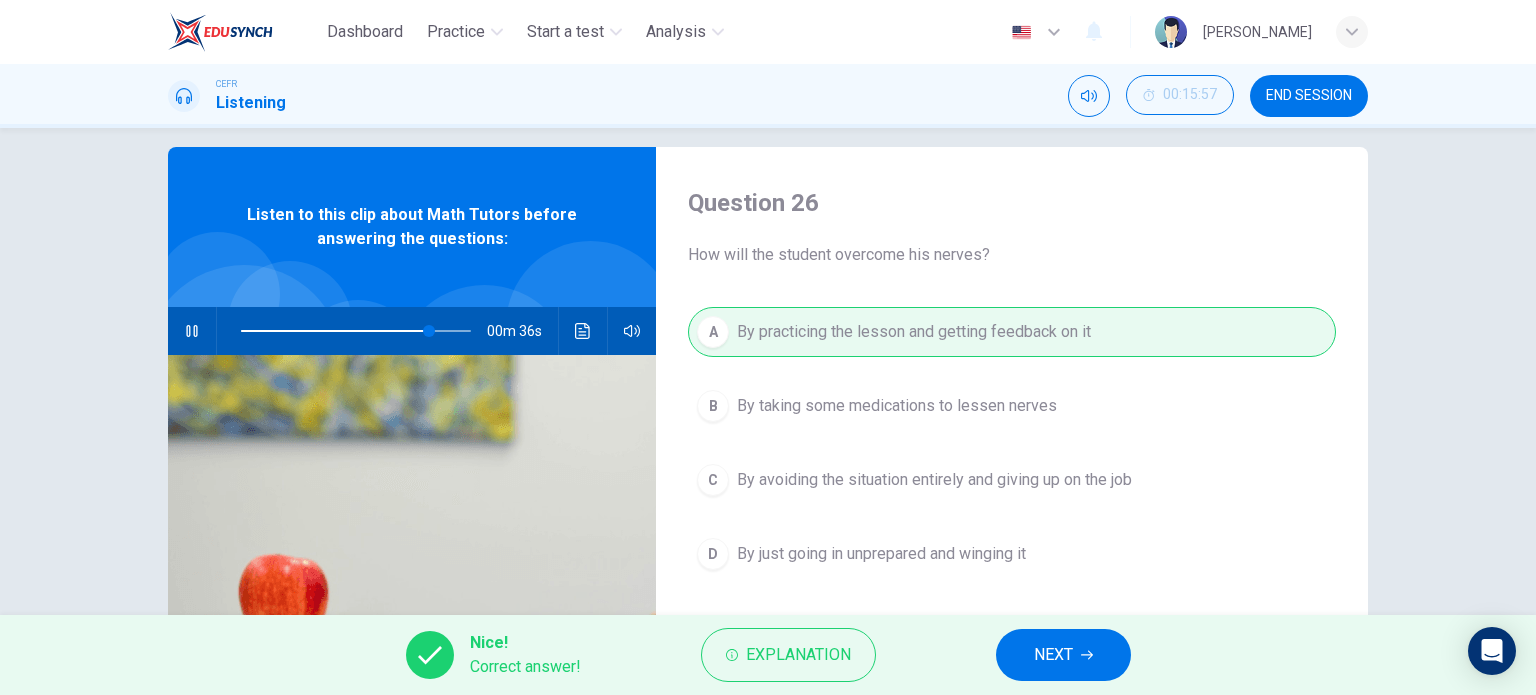click 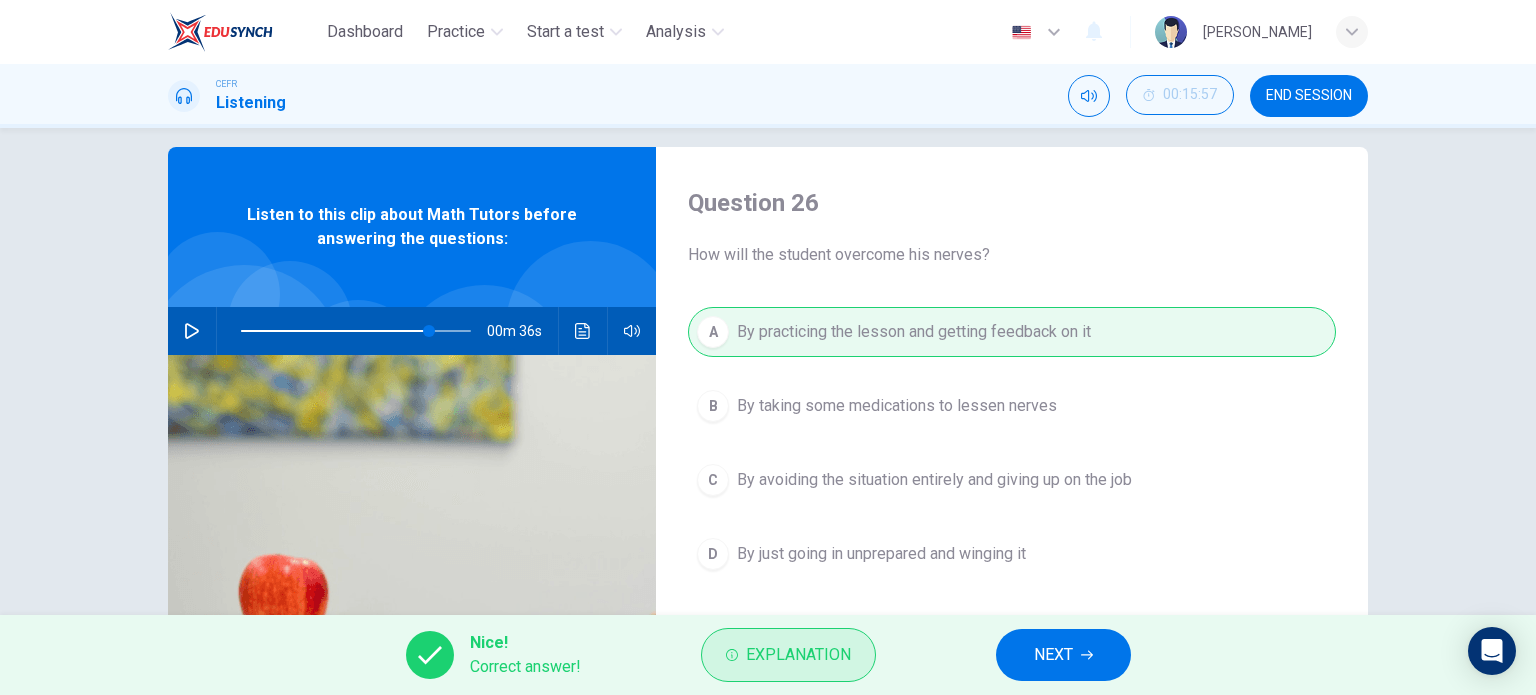 click on "Explanation" at bounding box center (798, 655) 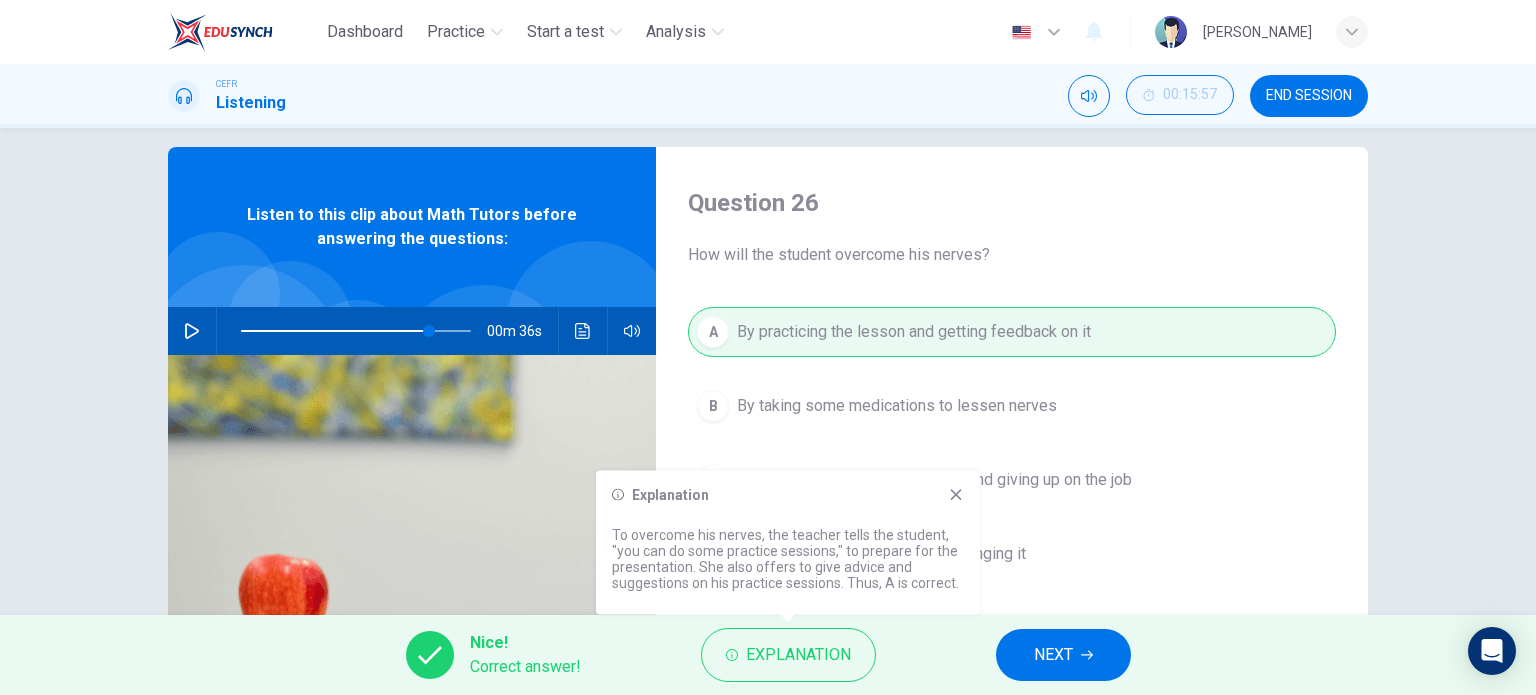 drag, startPoint x: 957, startPoint y: 498, endPoint x: 965, endPoint y: 573, distance: 75.42546 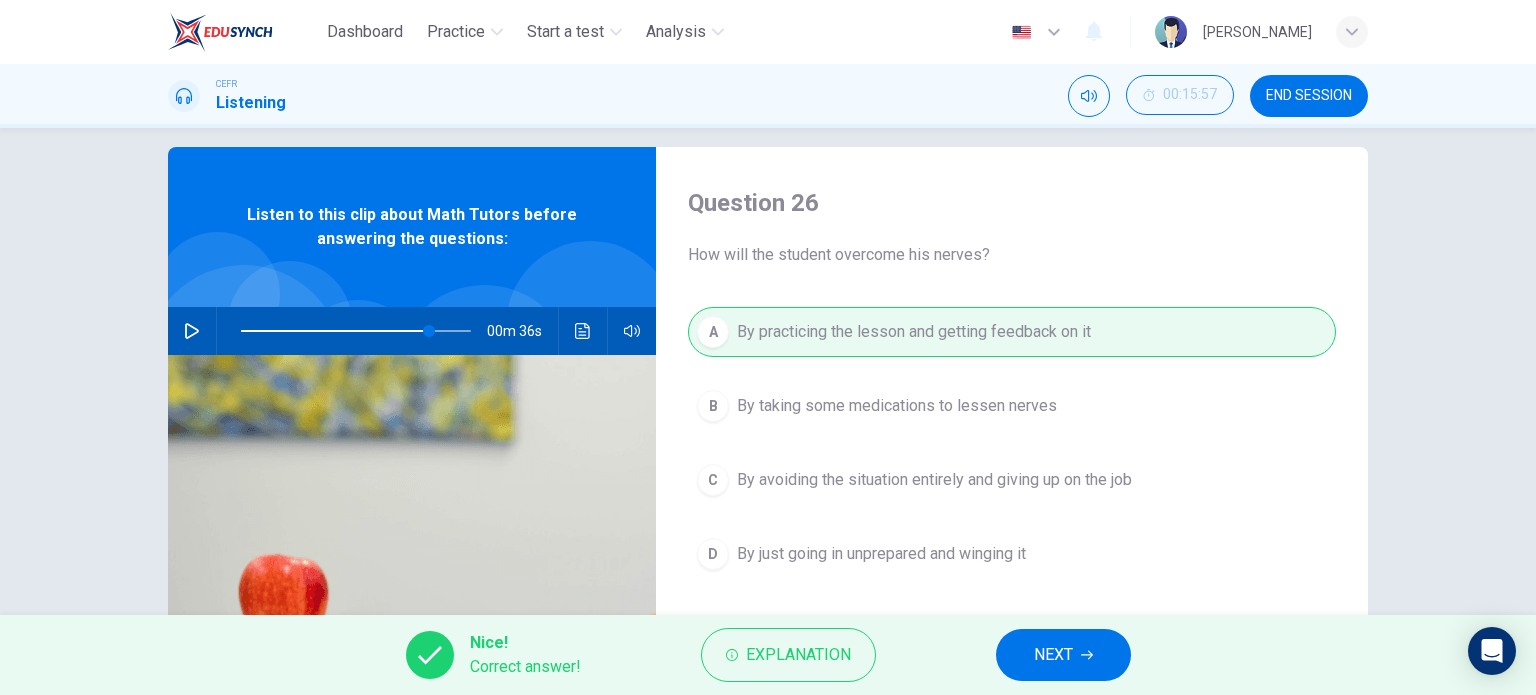 click on "NEXT" at bounding box center [1063, 655] 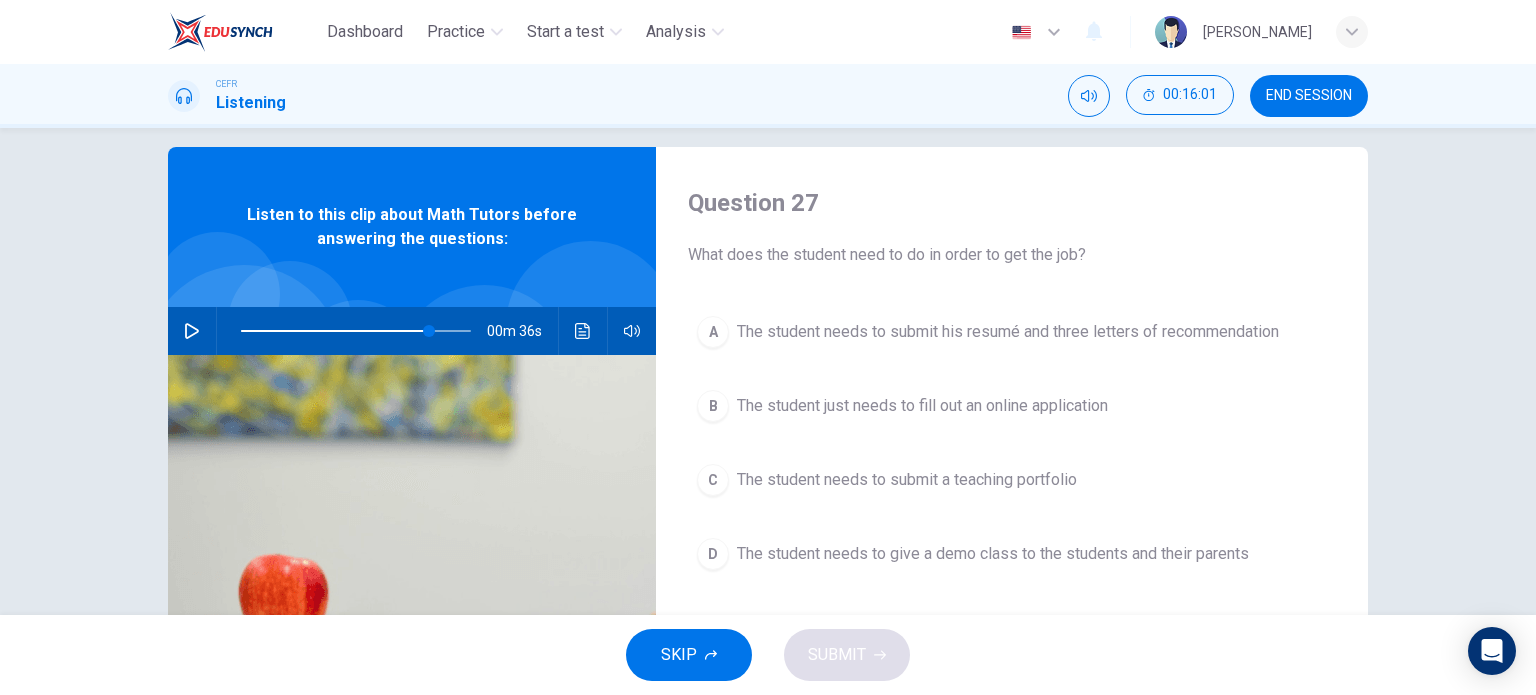 click 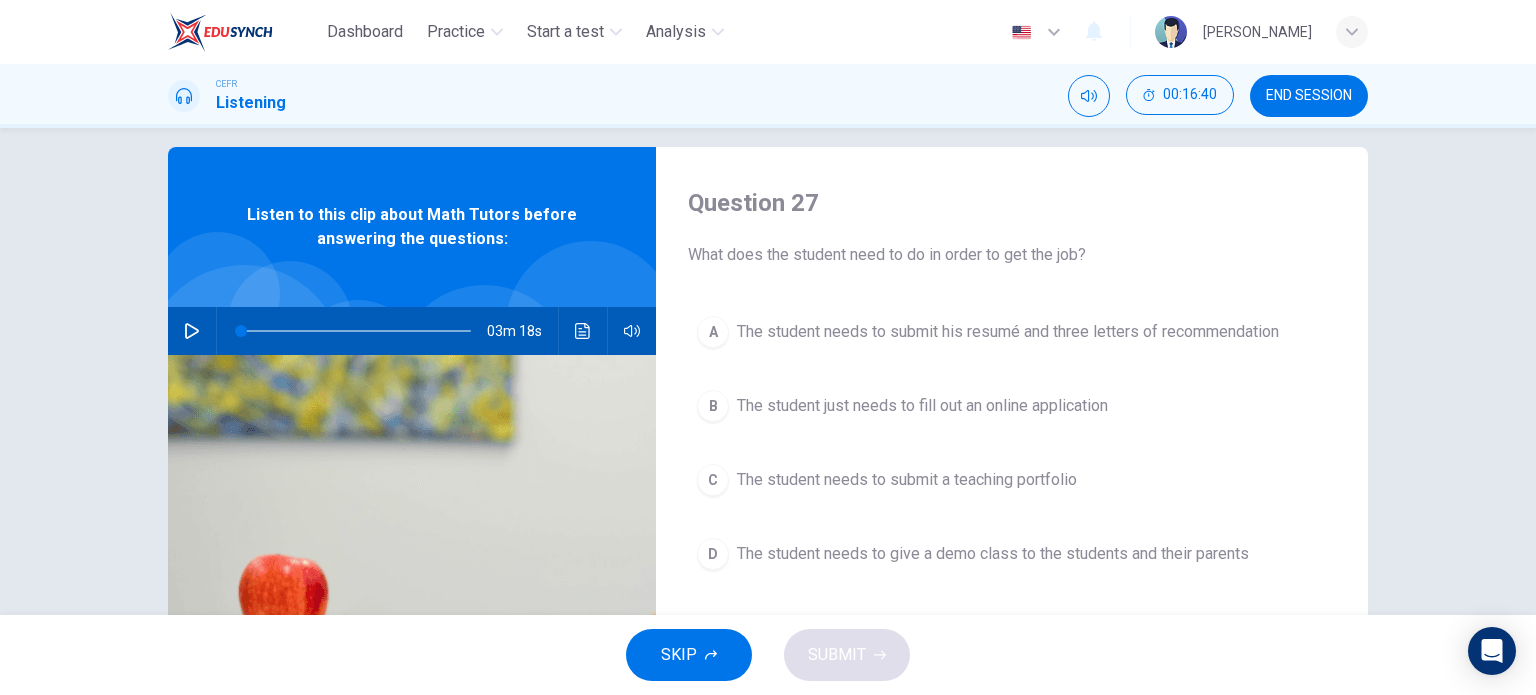 click at bounding box center [192, 331] 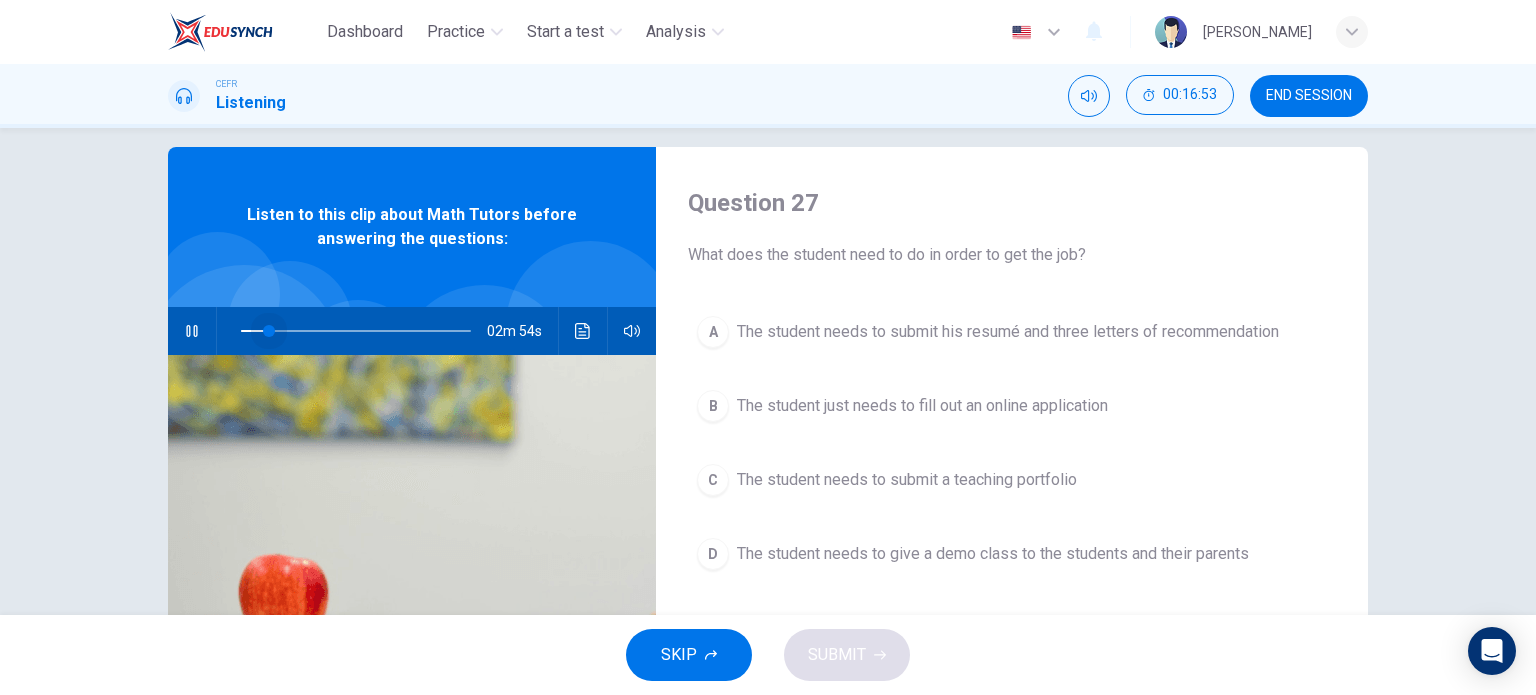 click at bounding box center [269, 331] 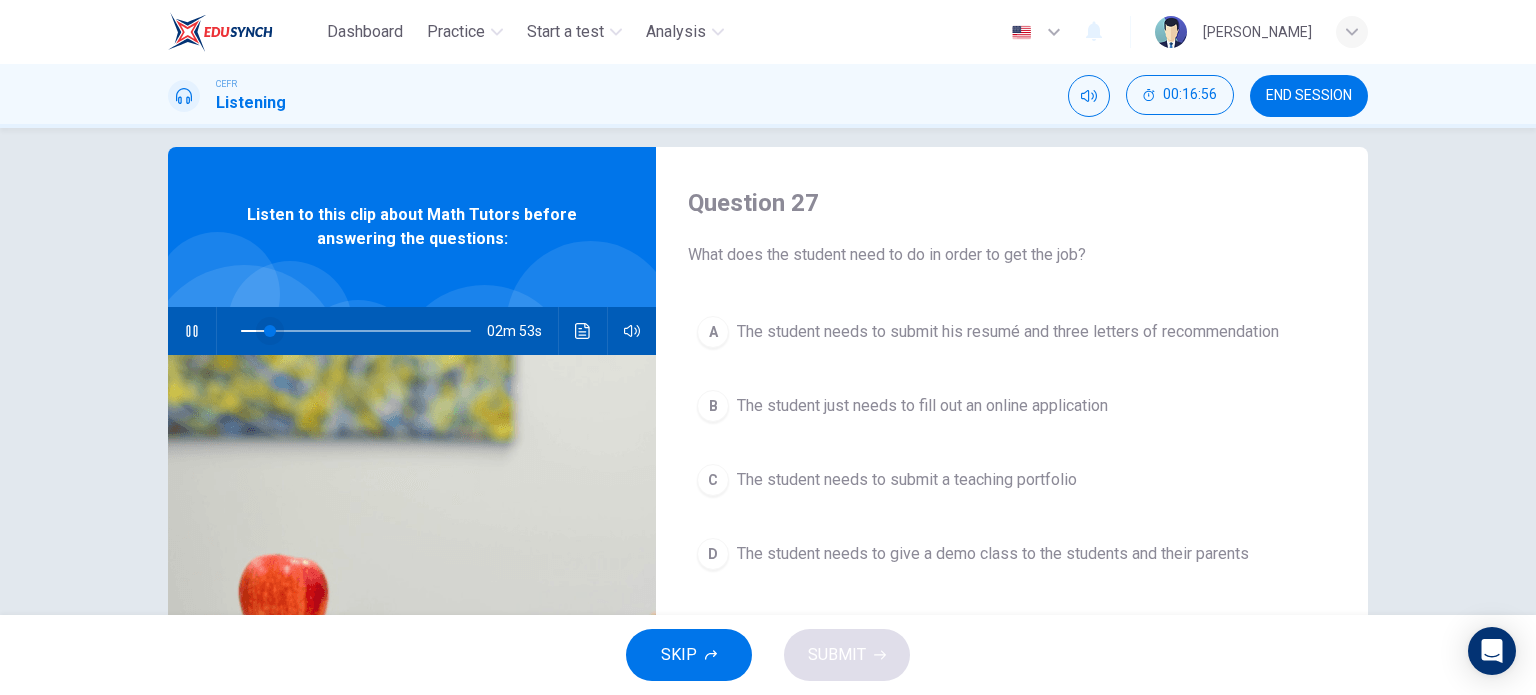 click at bounding box center [270, 331] 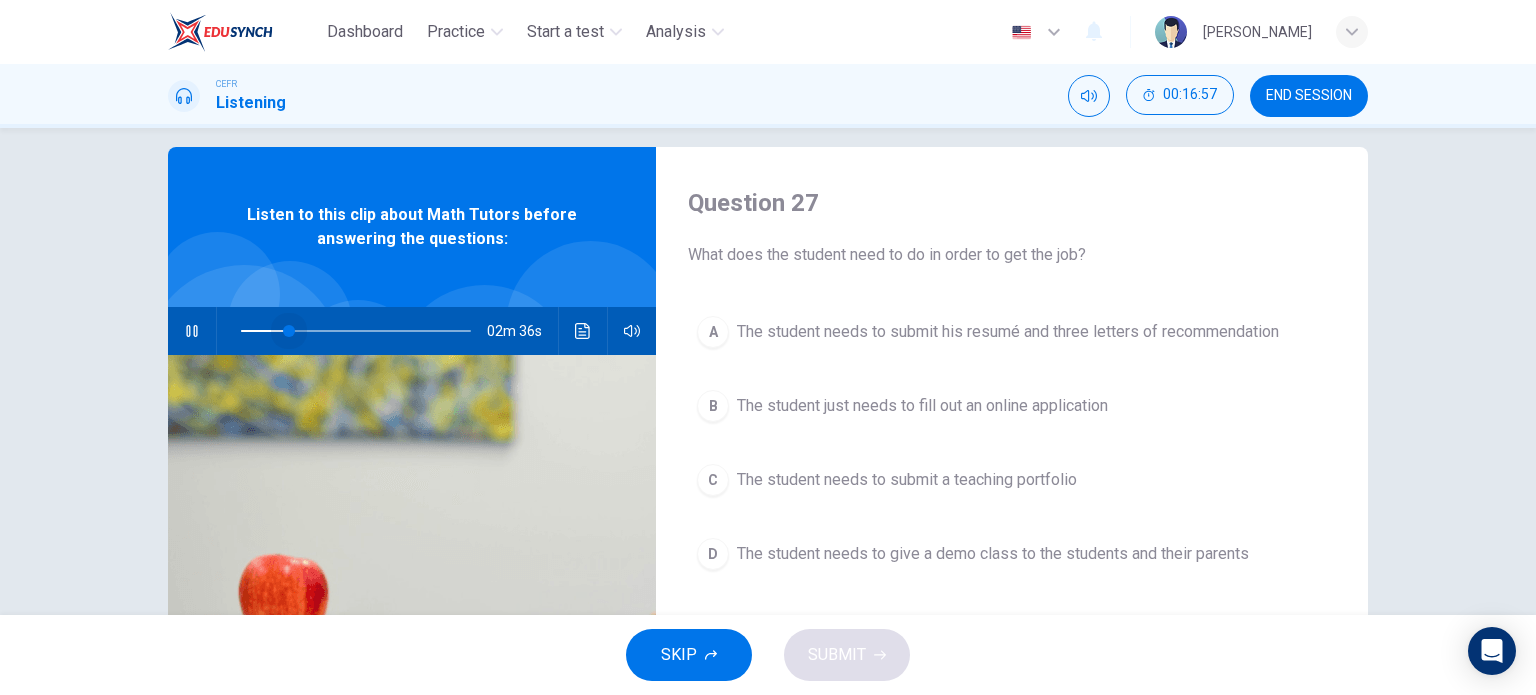 click at bounding box center [289, 331] 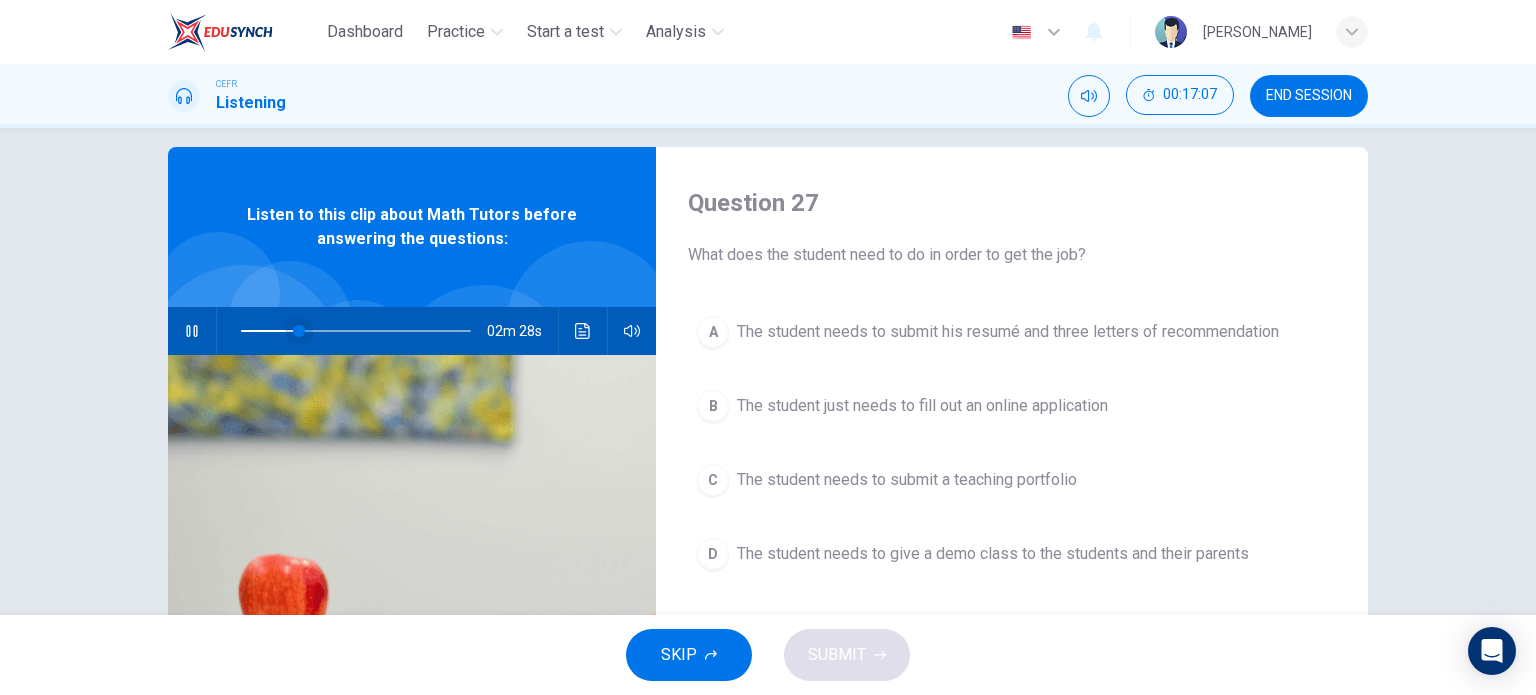 click at bounding box center [299, 331] 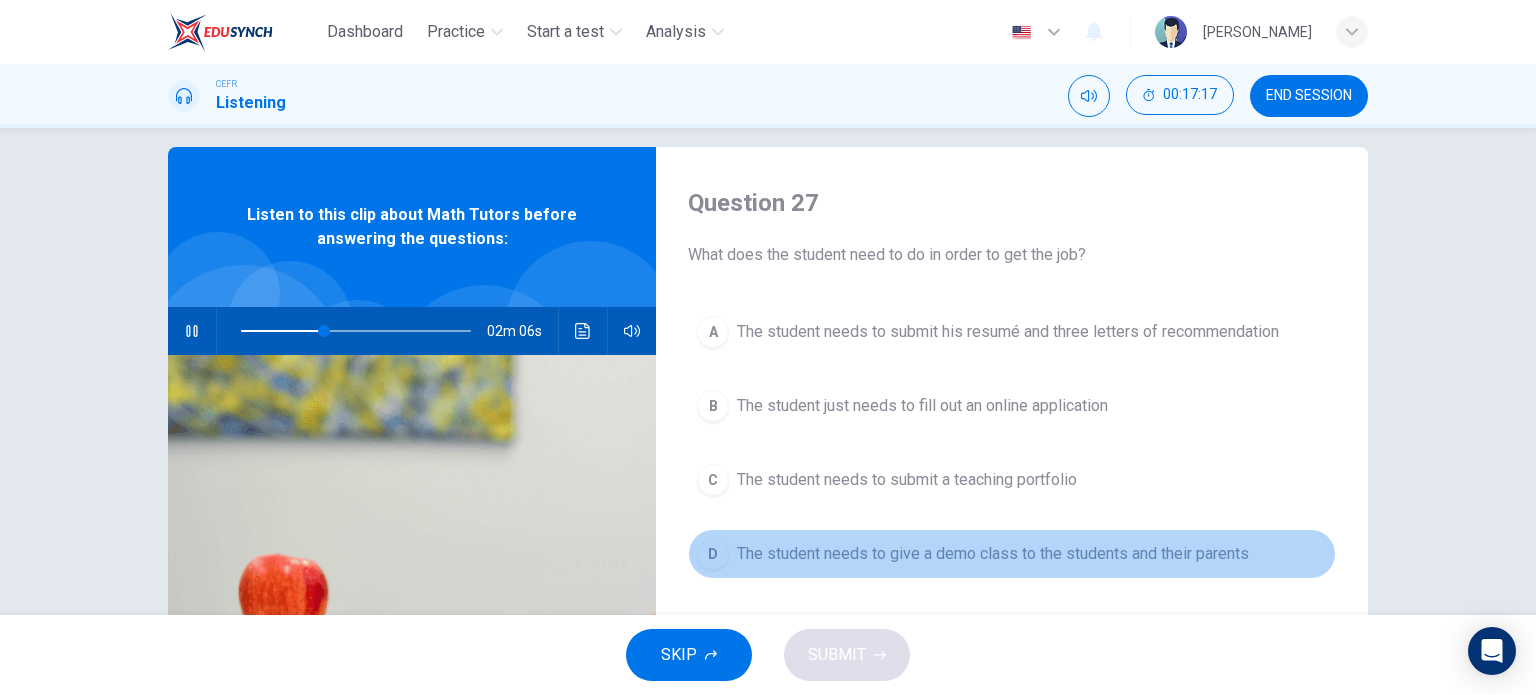 click on "The student needs to give a demo class to the students and their parents" at bounding box center [993, 554] 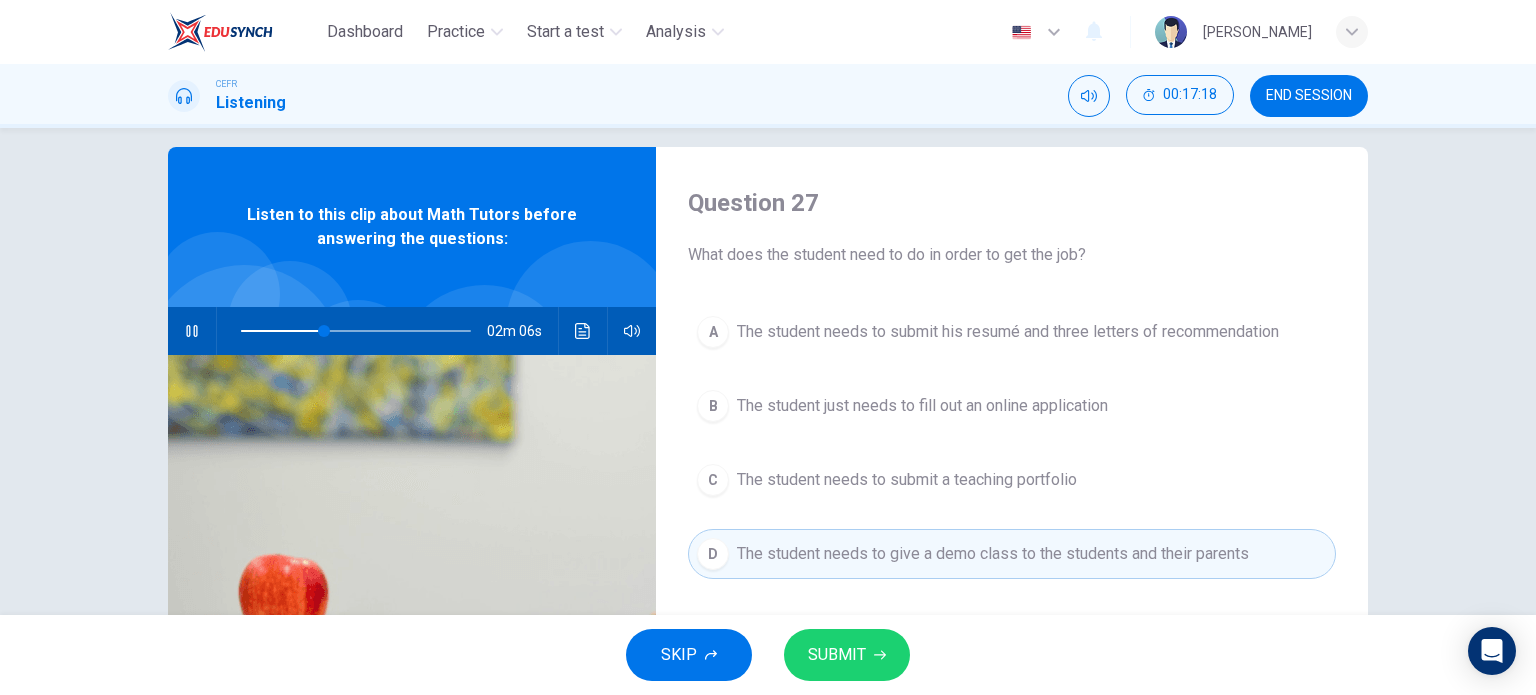 click on "SUBMIT" at bounding box center [847, 655] 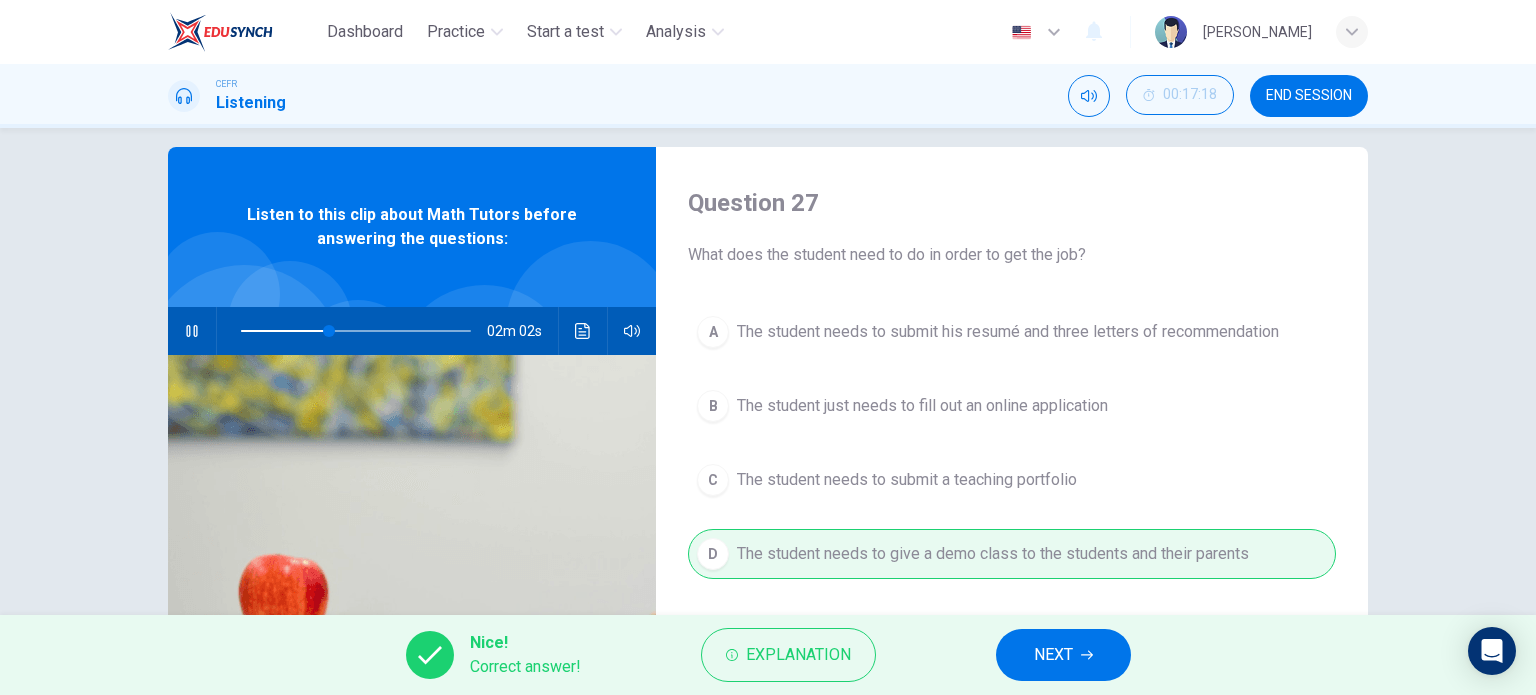click 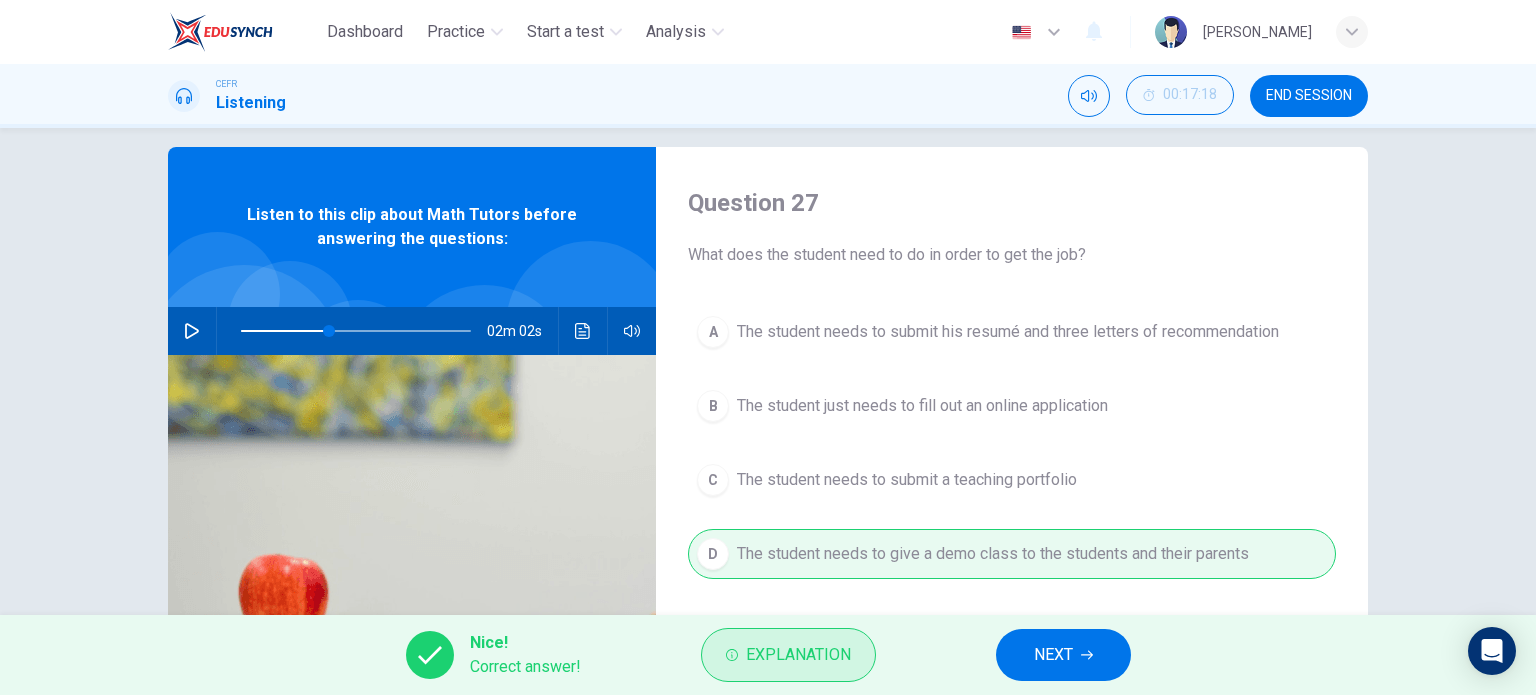 click on "Explanation" at bounding box center (798, 655) 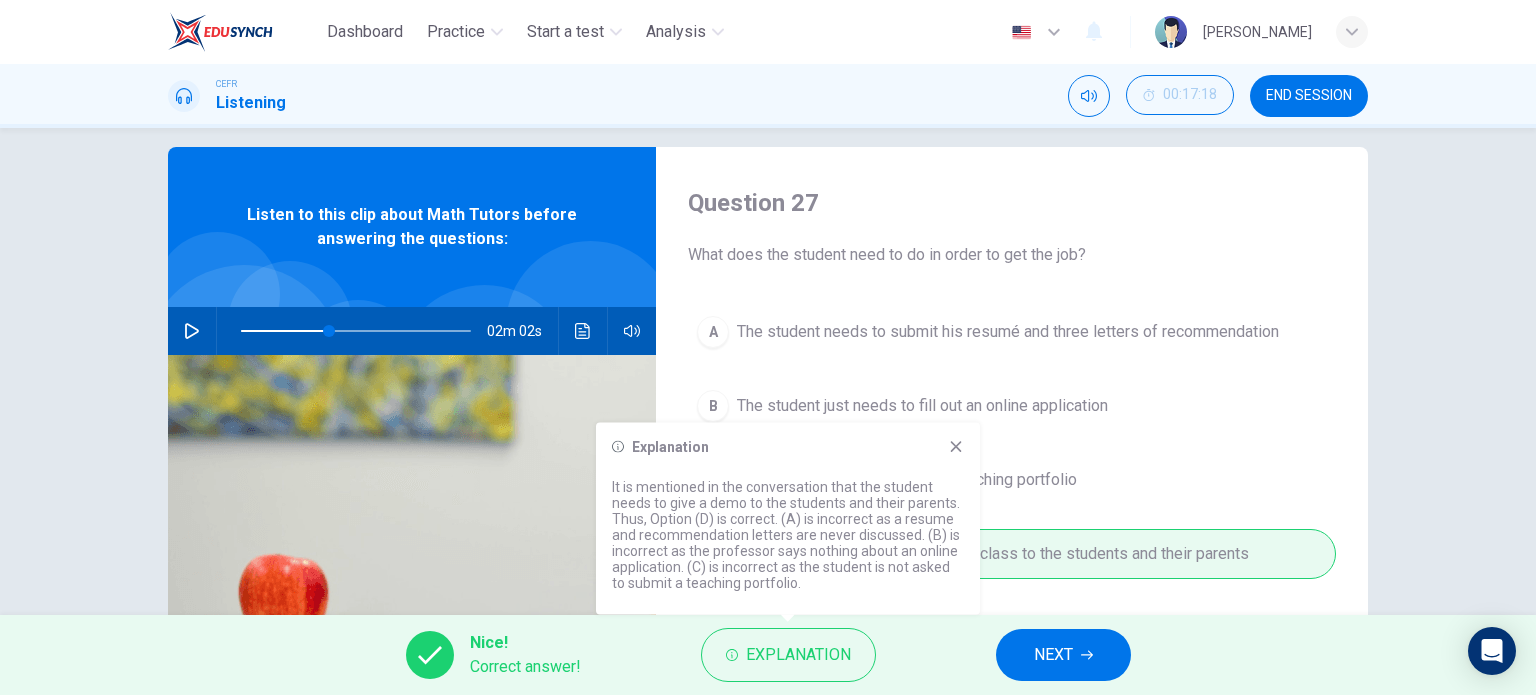 click 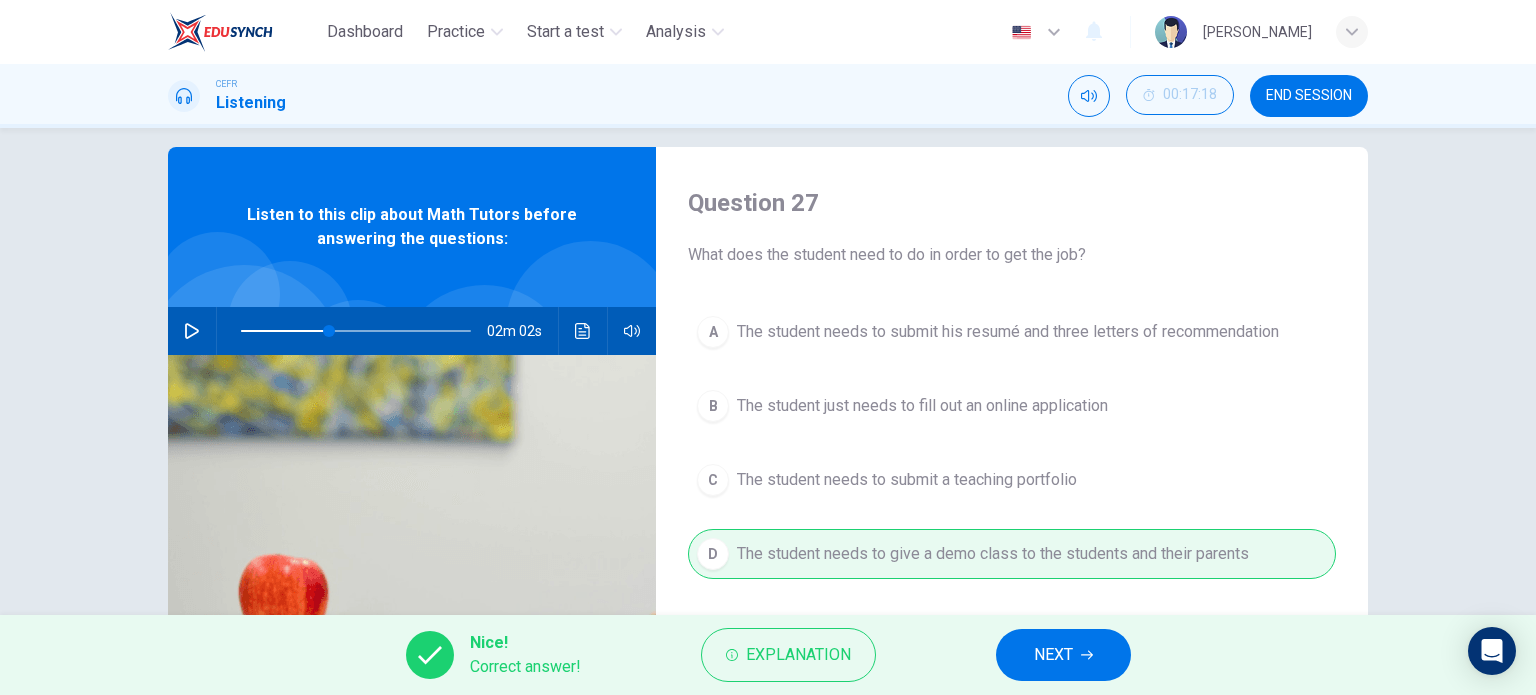 click on "Nice! Correct answer! Explanation NEXT" at bounding box center (768, 655) 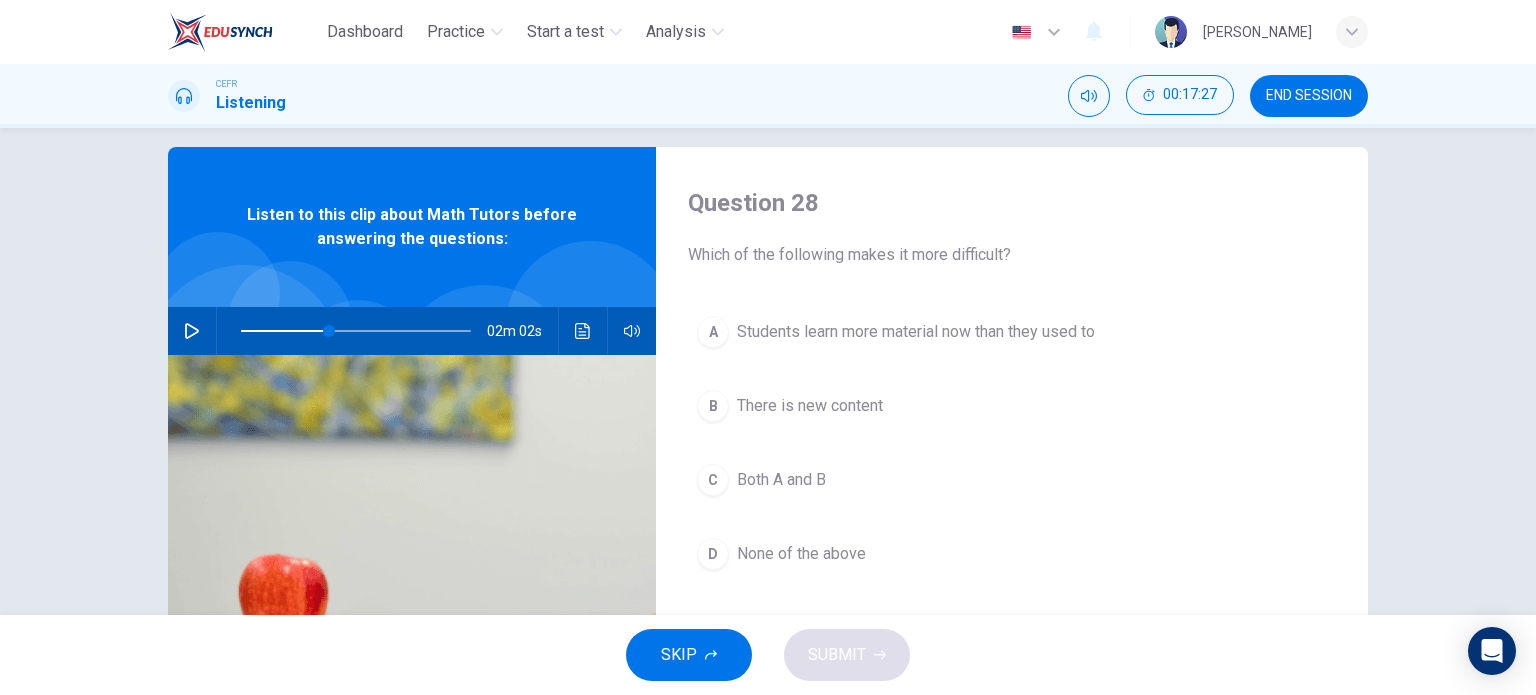 click on "Both A and B" at bounding box center [781, 480] 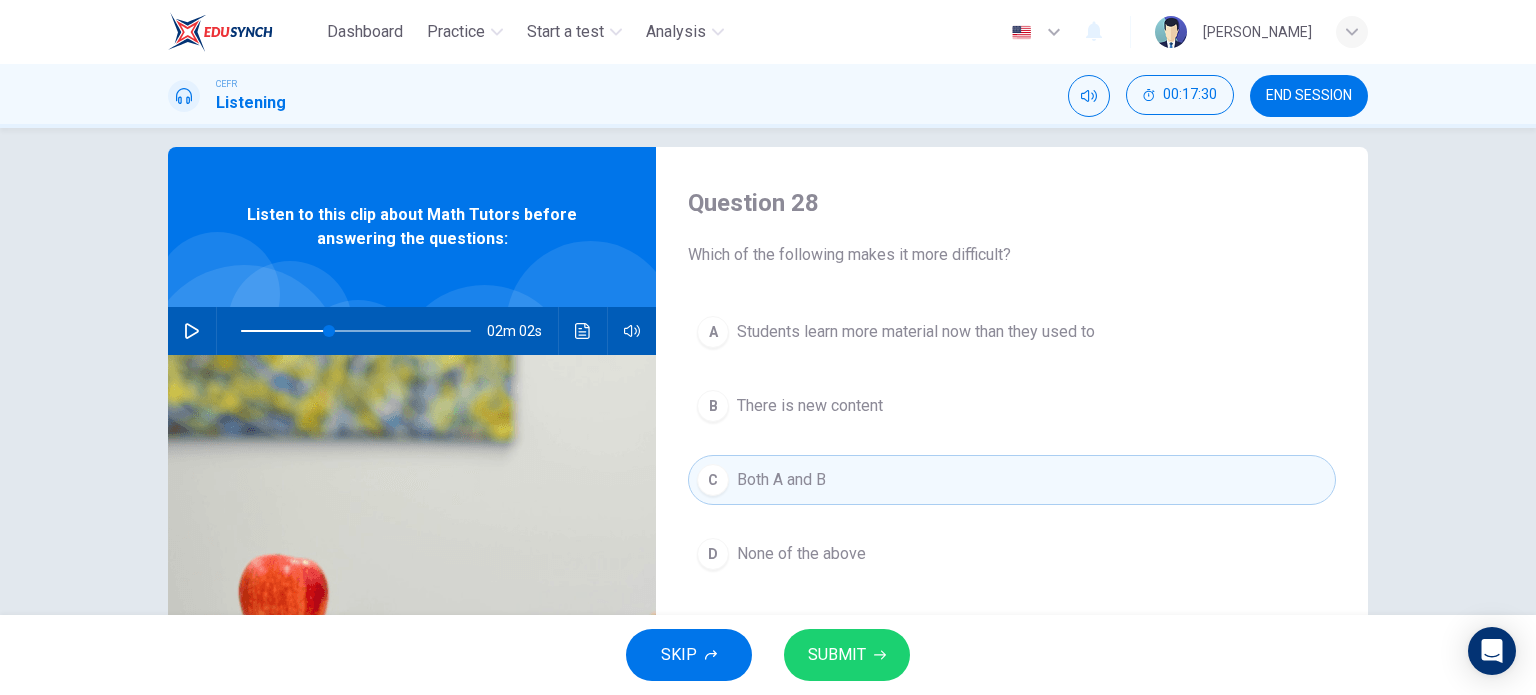 click at bounding box center [356, 331] 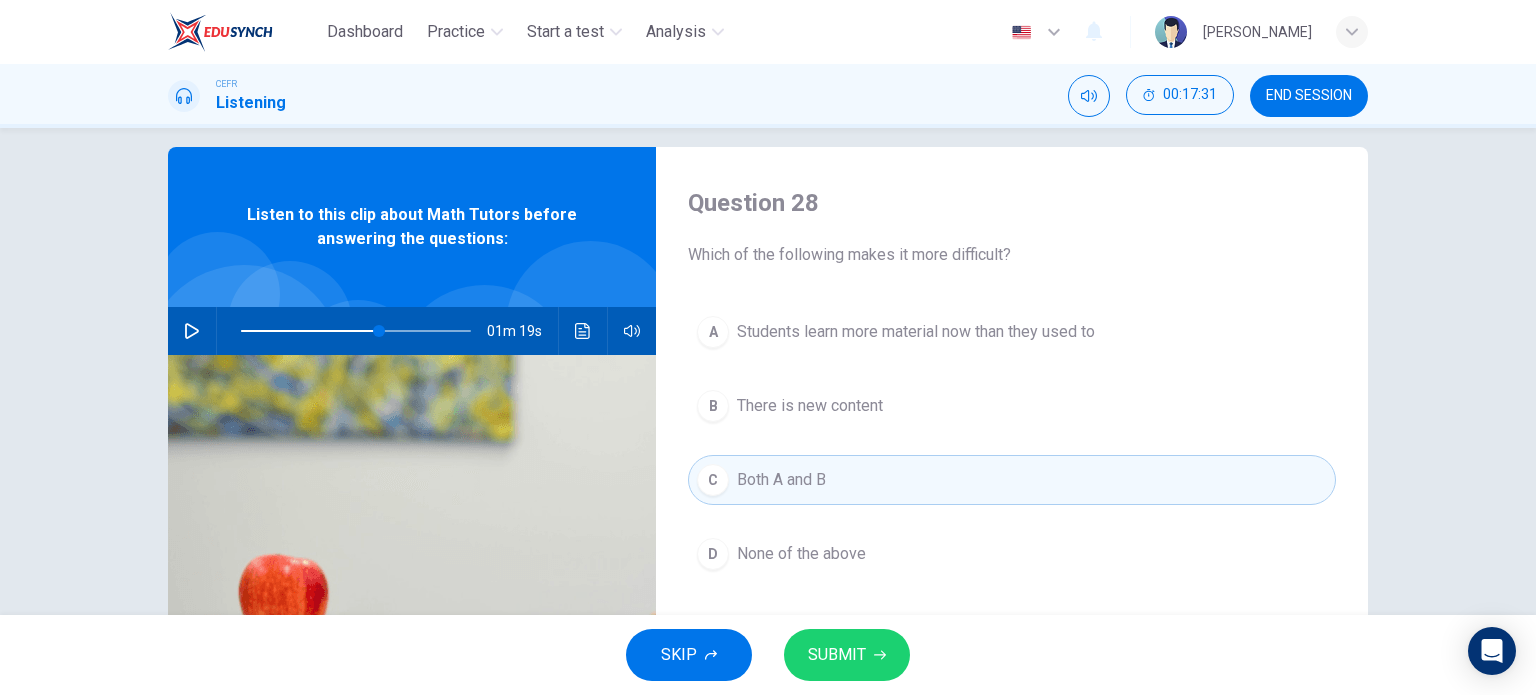 click at bounding box center [192, 331] 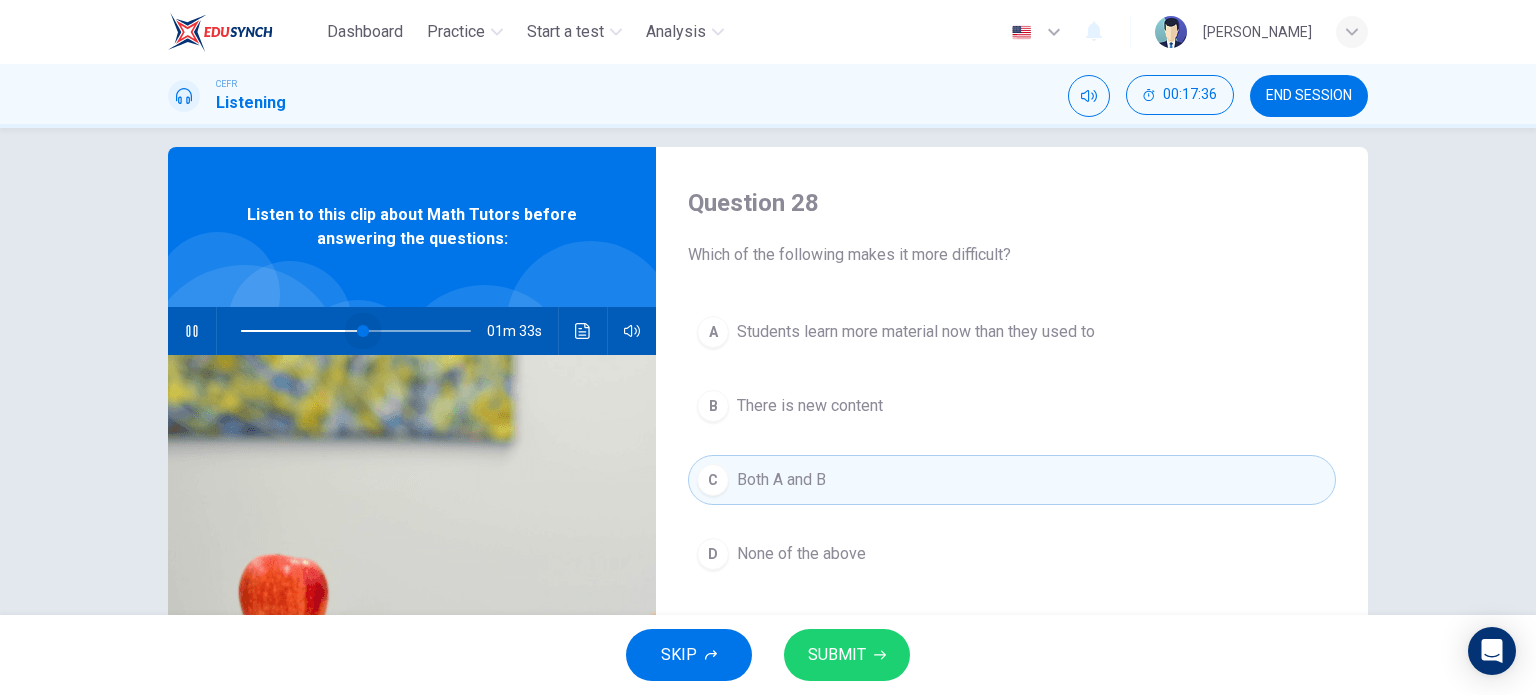 click at bounding box center [363, 331] 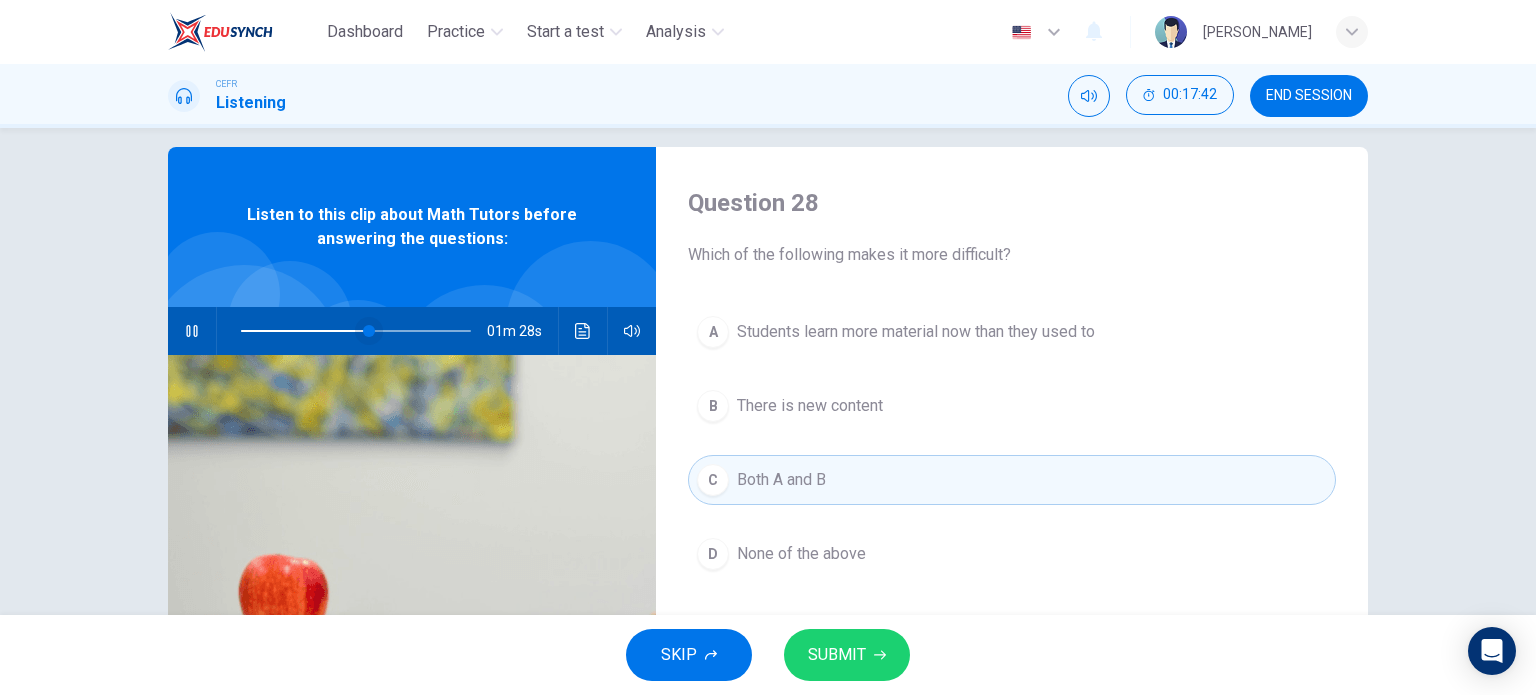click at bounding box center (369, 331) 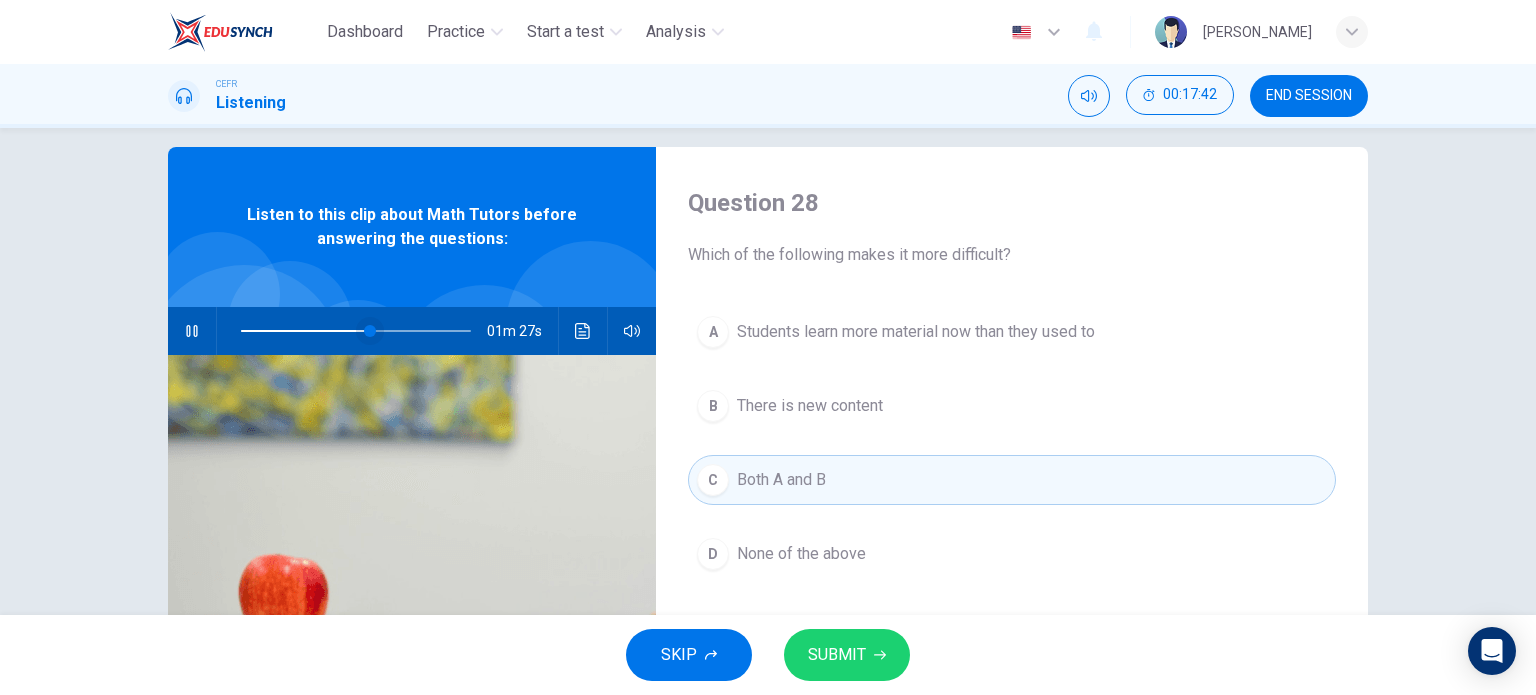 click at bounding box center [370, 331] 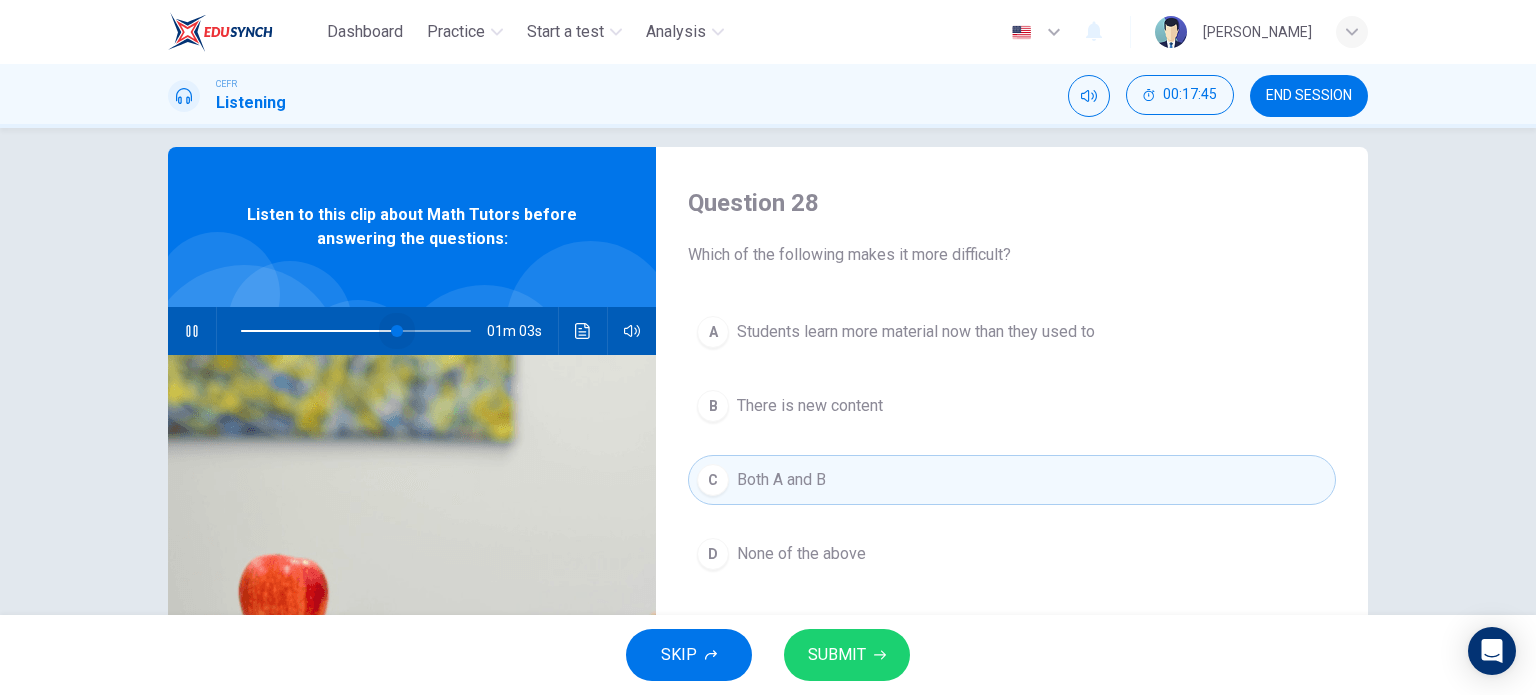 click at bounding box center (397, 331) 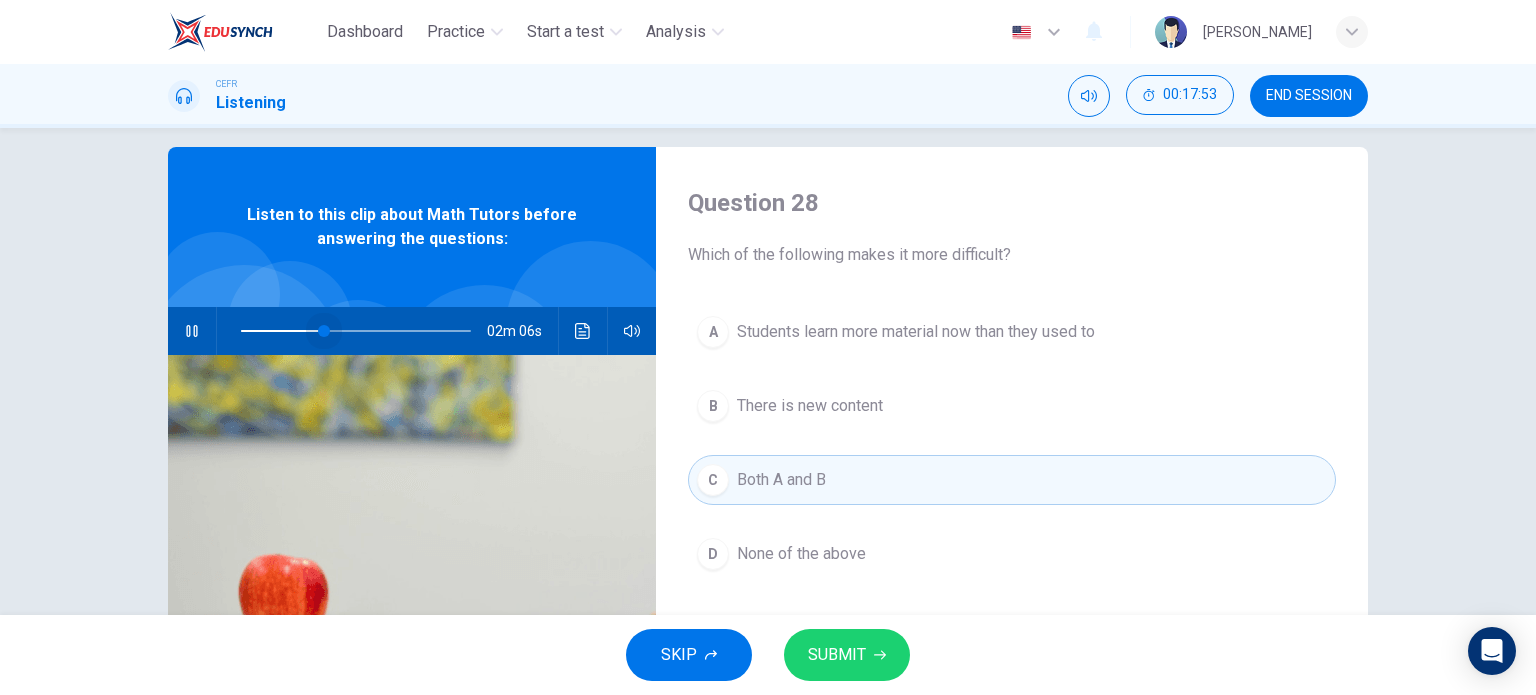 click at bounding box center (356, 331) 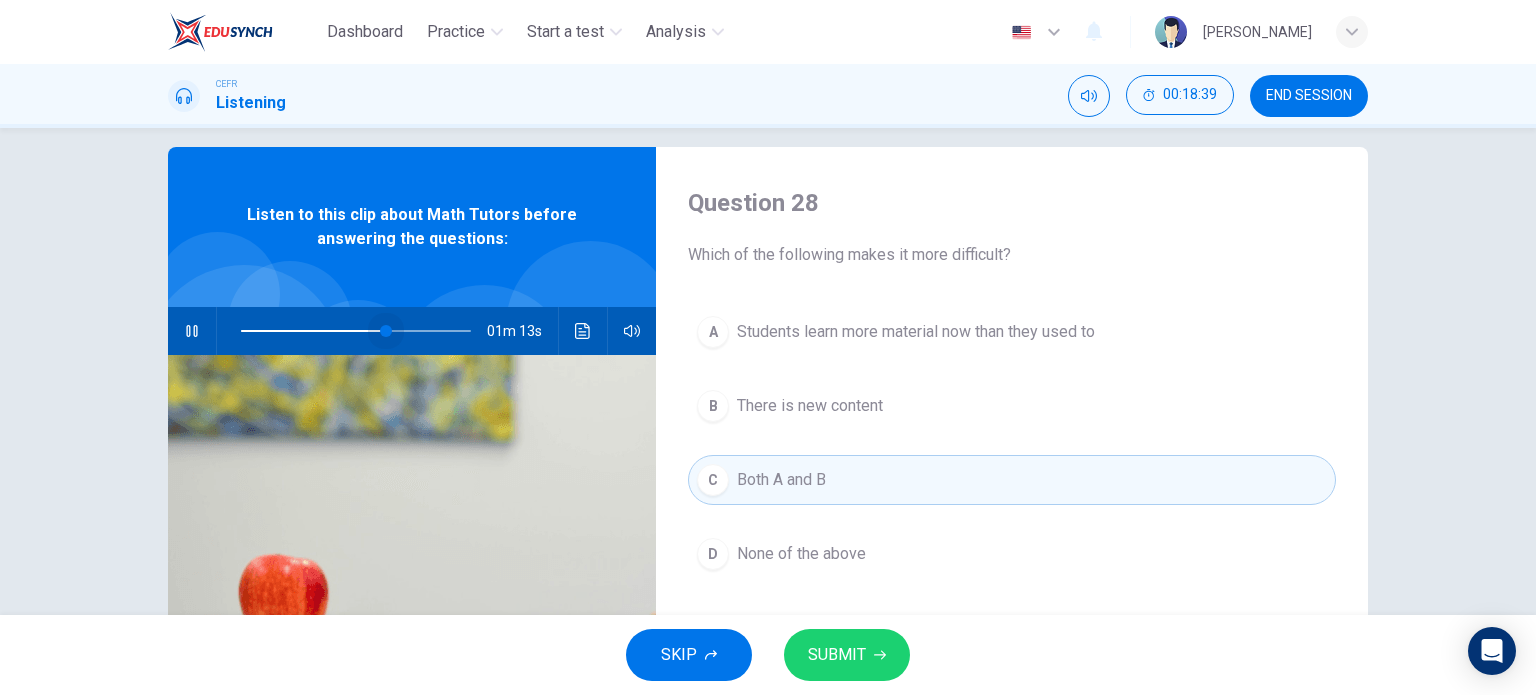 click at bounding box center [386, 331] 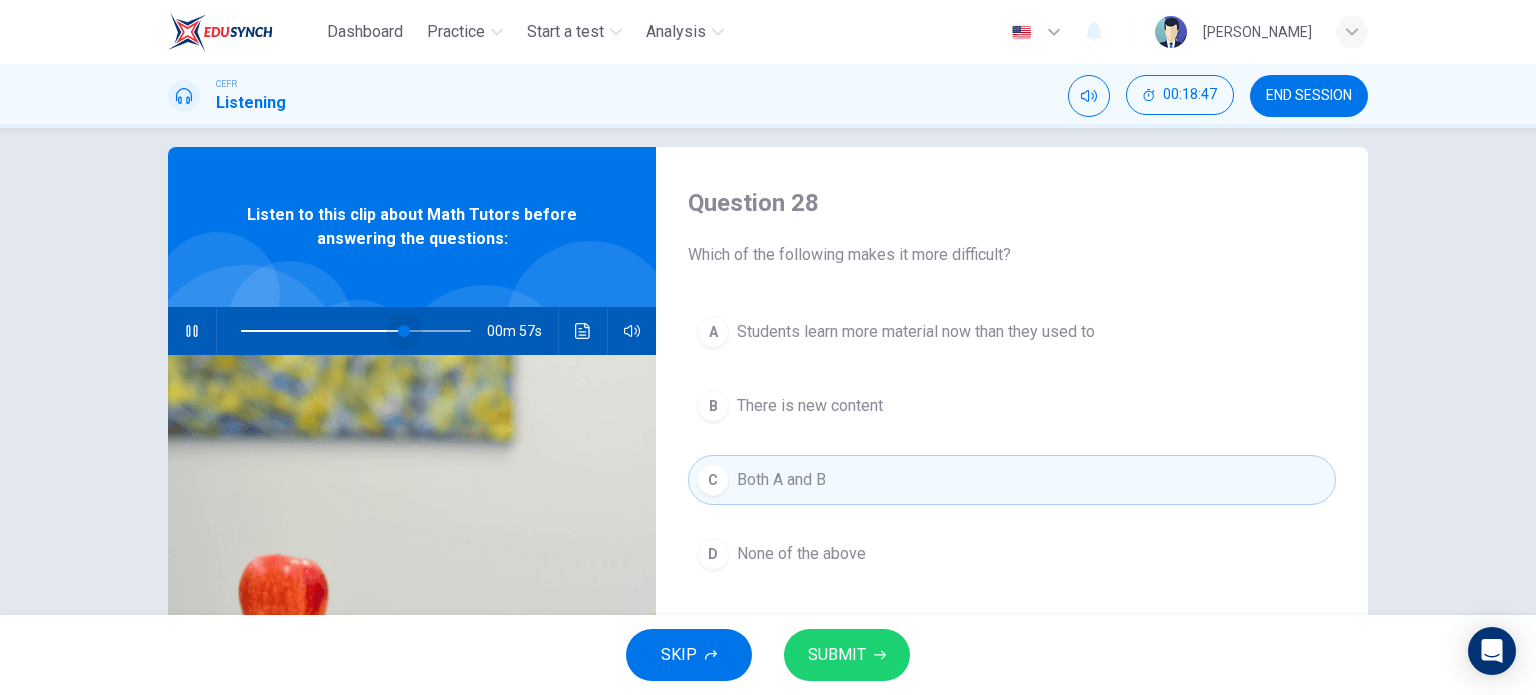 click at bounding box center (404, 331) 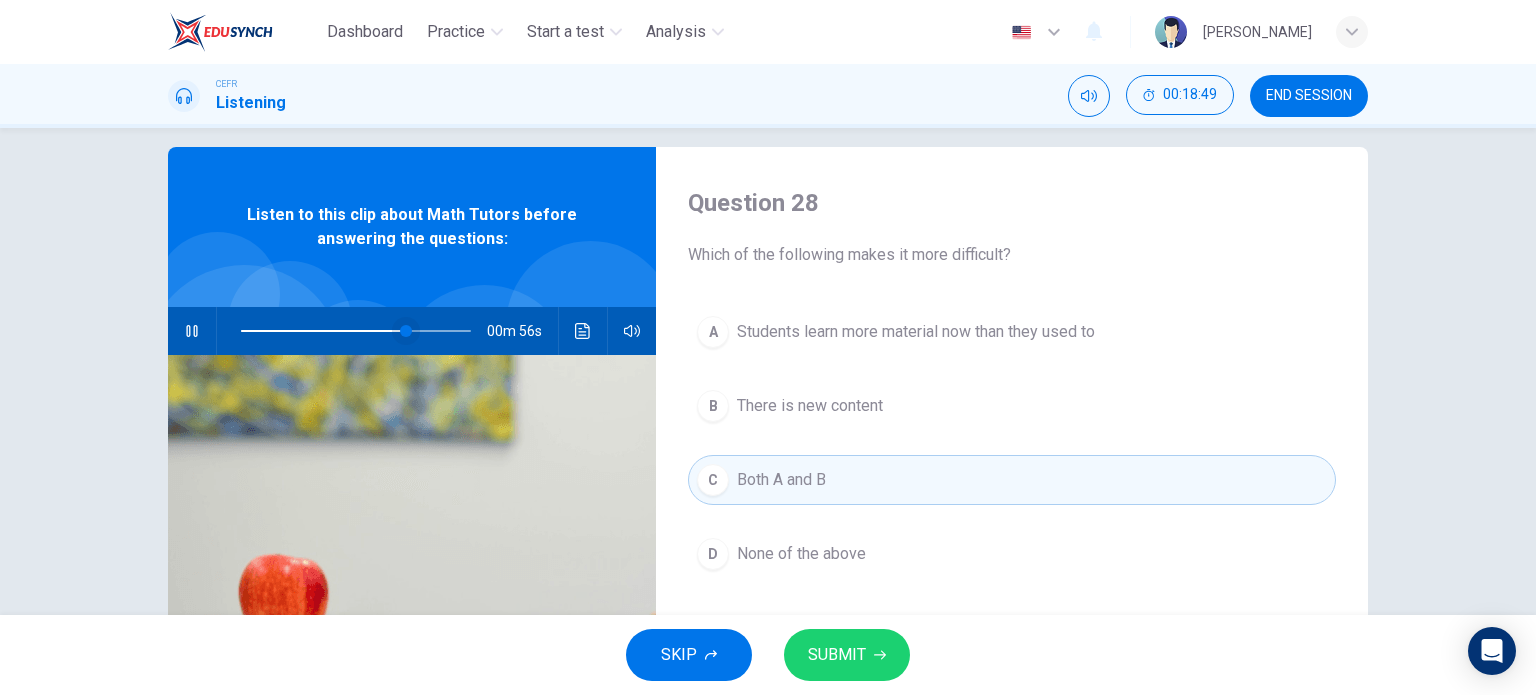 click at bounding box center [406, 331] 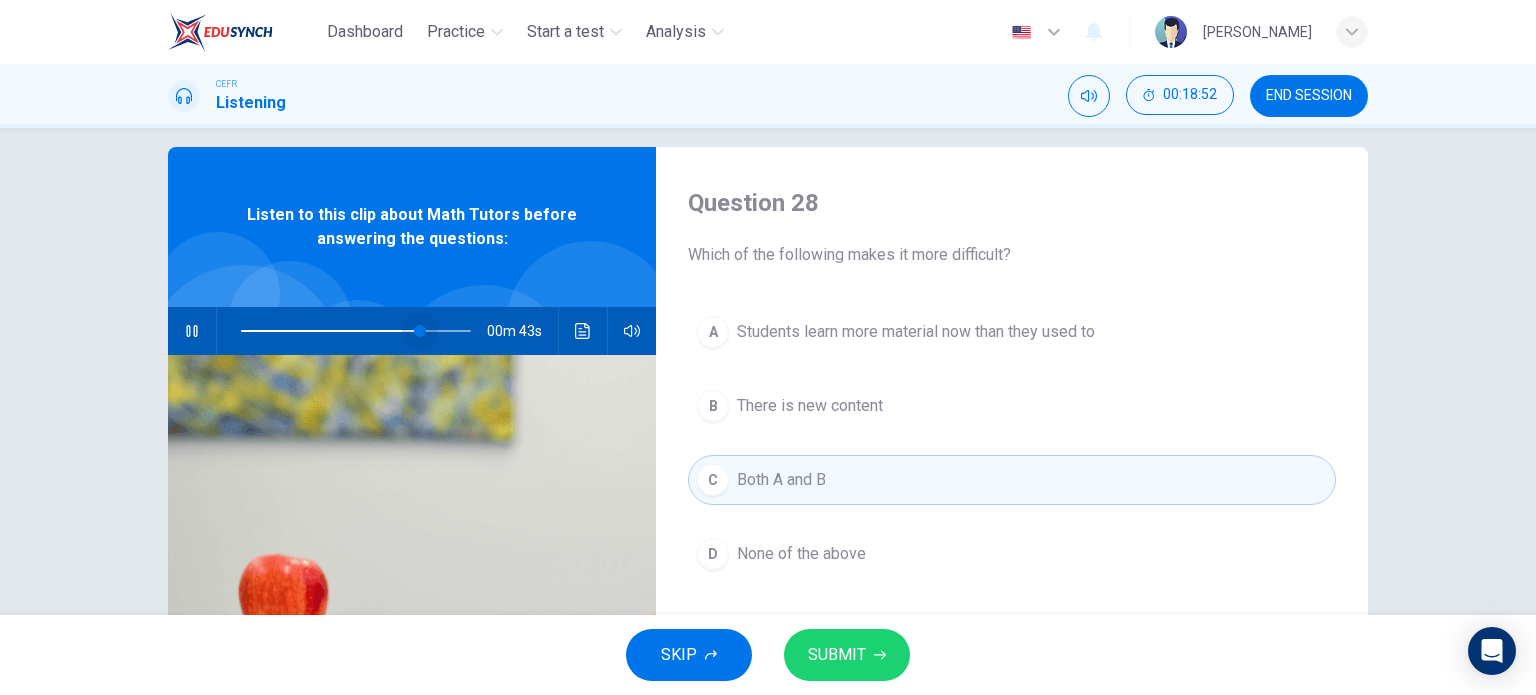 click at bounding box center (420, 331) 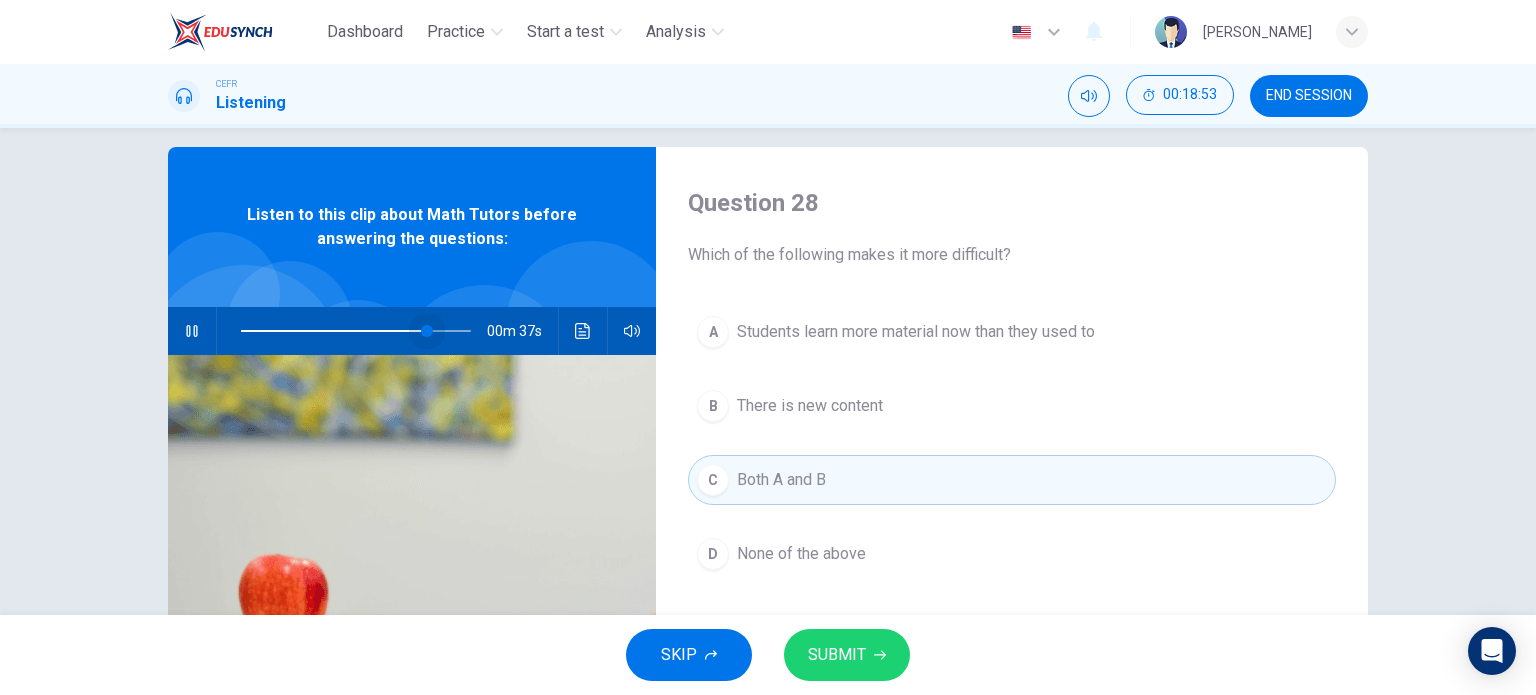 click at bounding box center (427, 331) 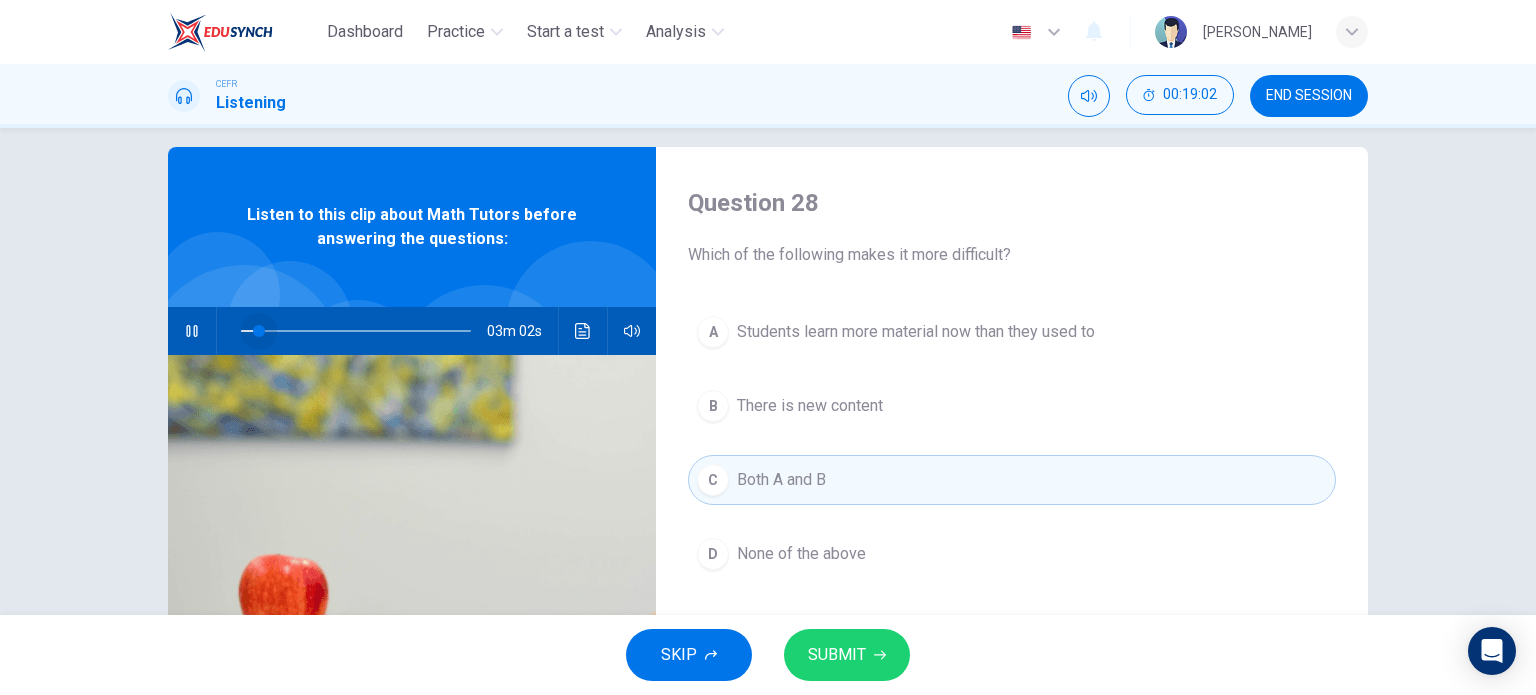 click at bounding box center (356, 331) 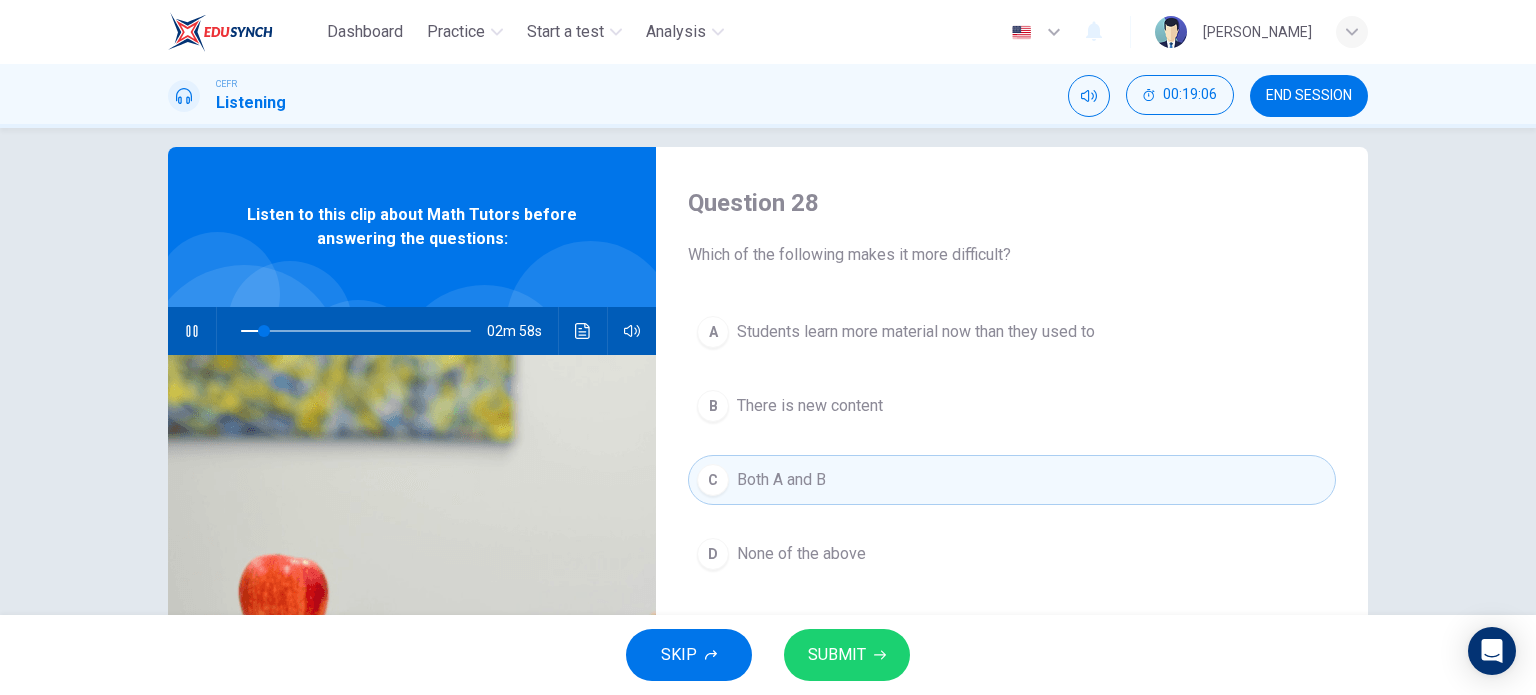 click on "Students learn more material now than they used to" at bounding box center (916, 332) 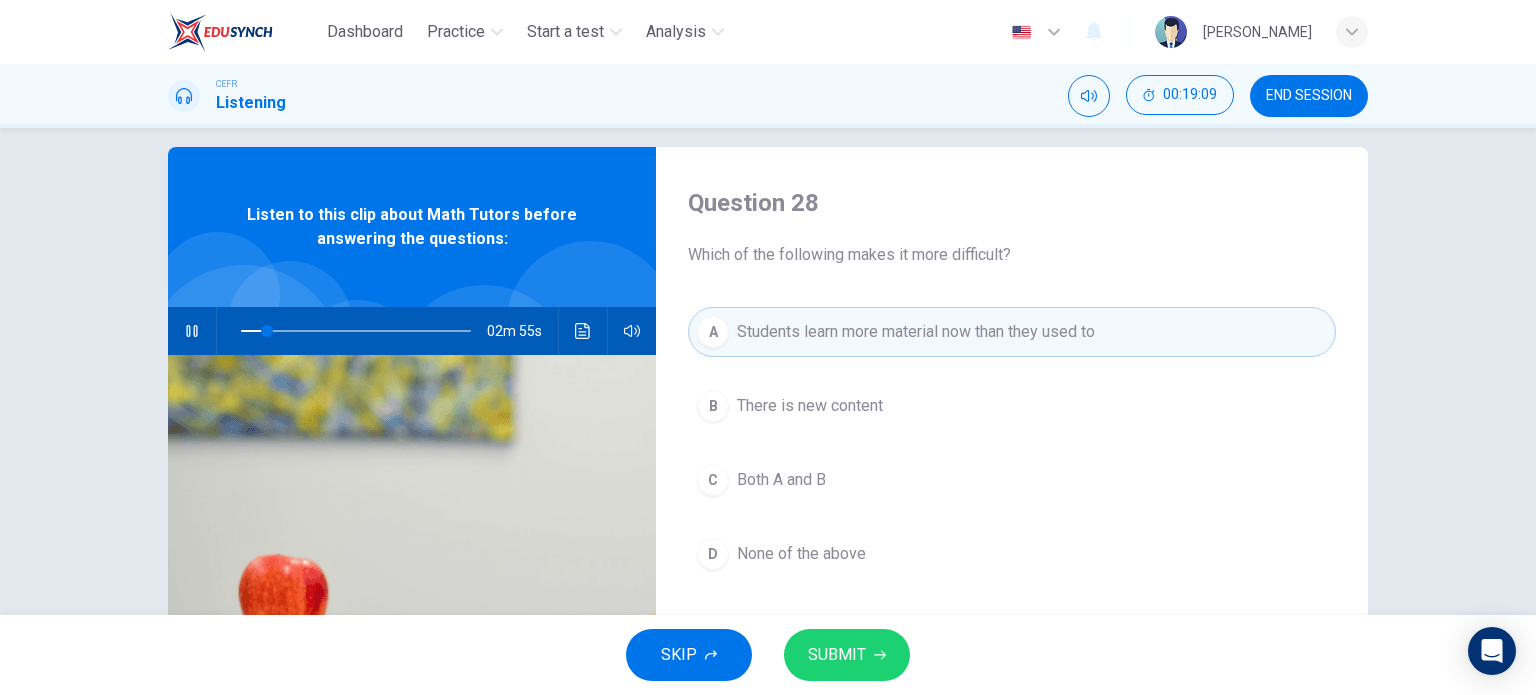 click on "SUBMIT" at bounding box center (847, 655) 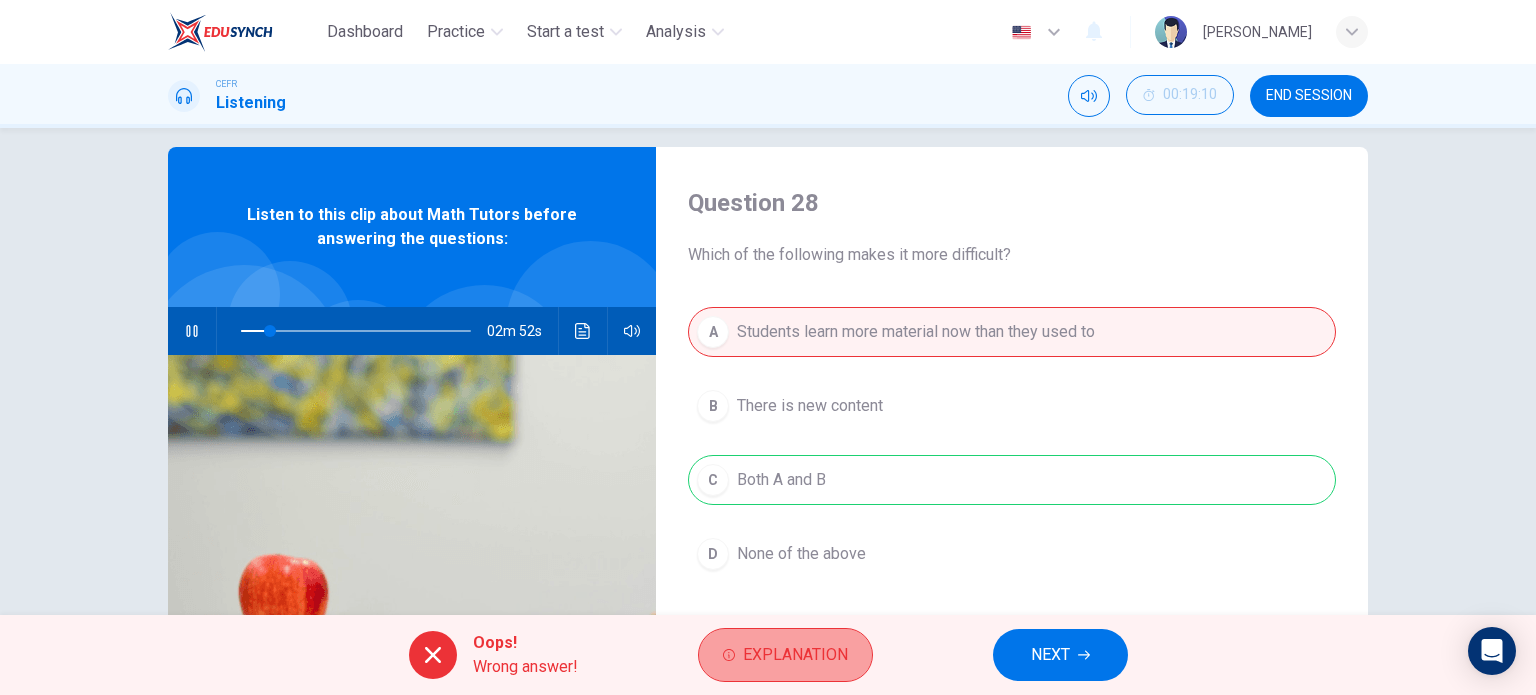 click on "Explanation" at bounding box center (795, 655) 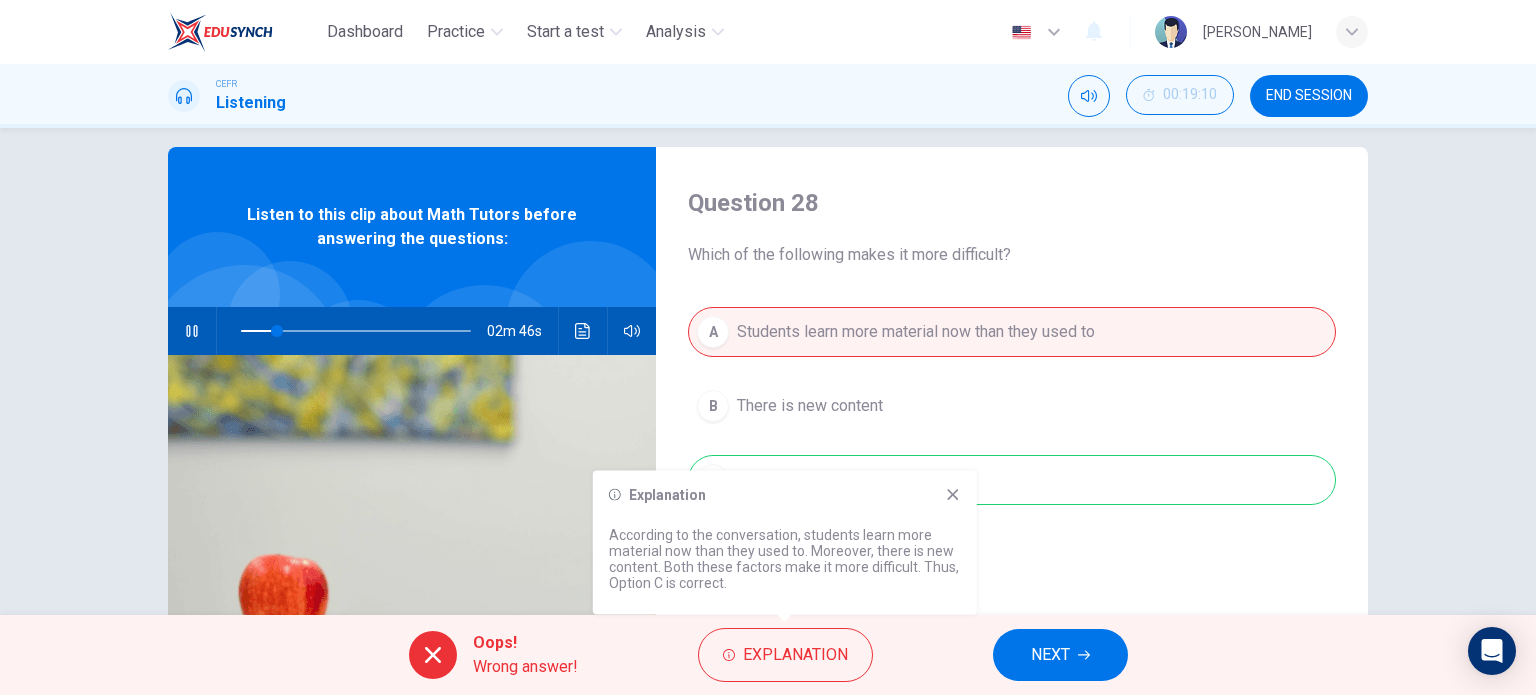 click 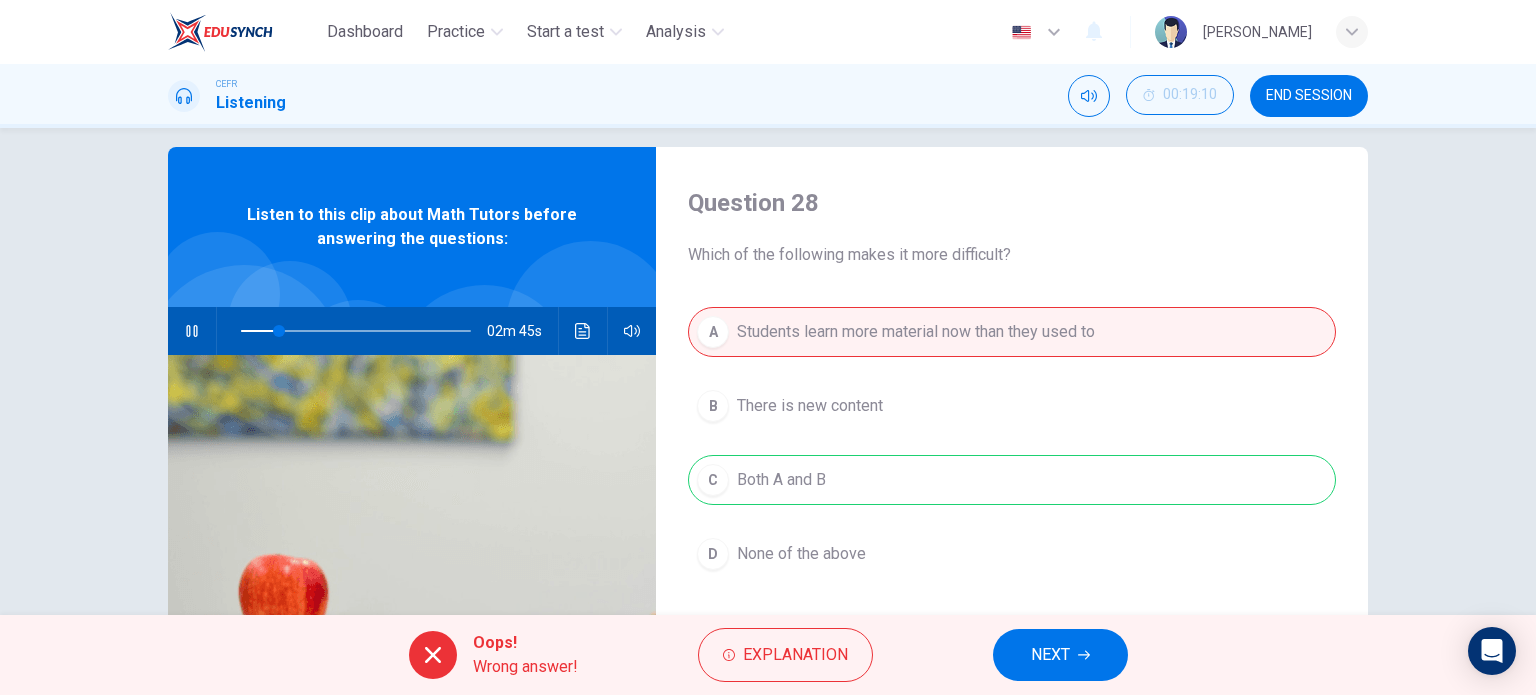 drag, startPoint x: 1003, startPoint y: 640, endPoint x: 1004, endPoint y: 650, distance: 10.049875 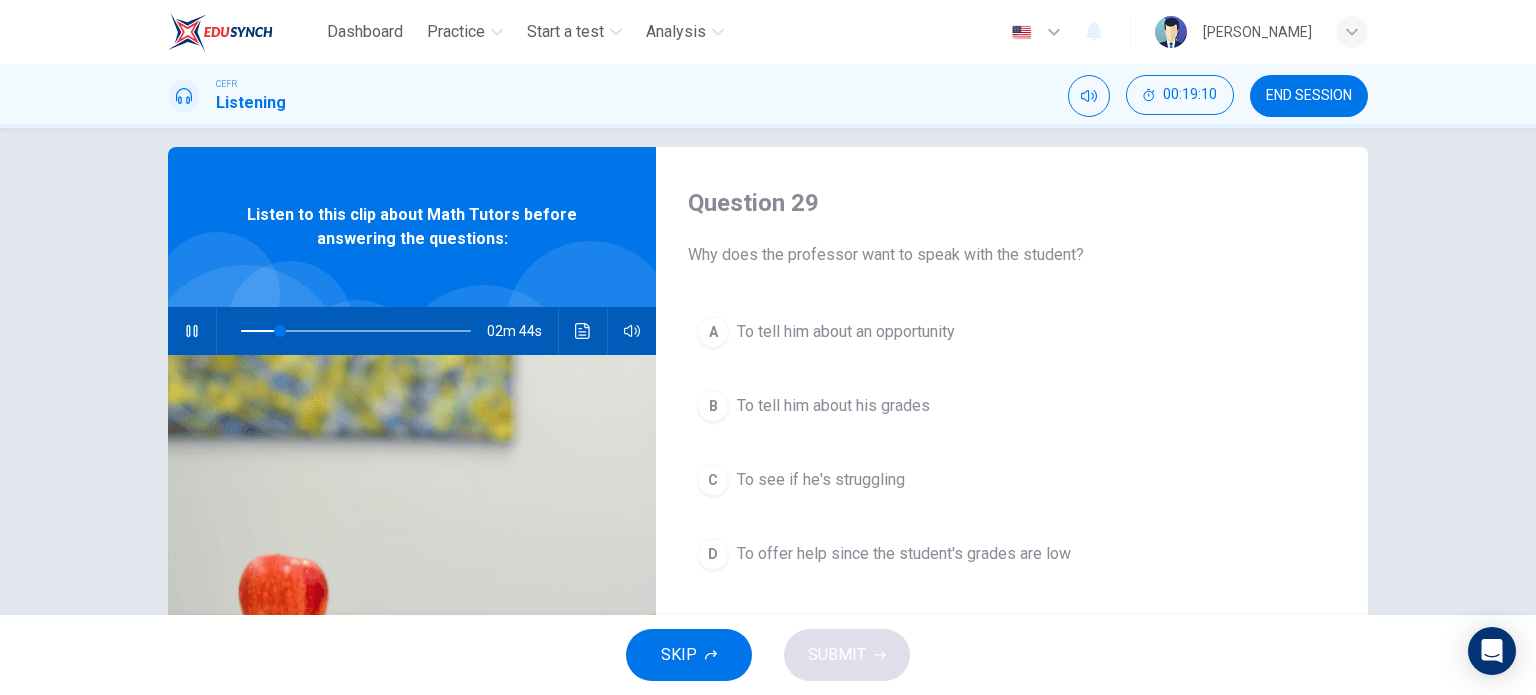 click 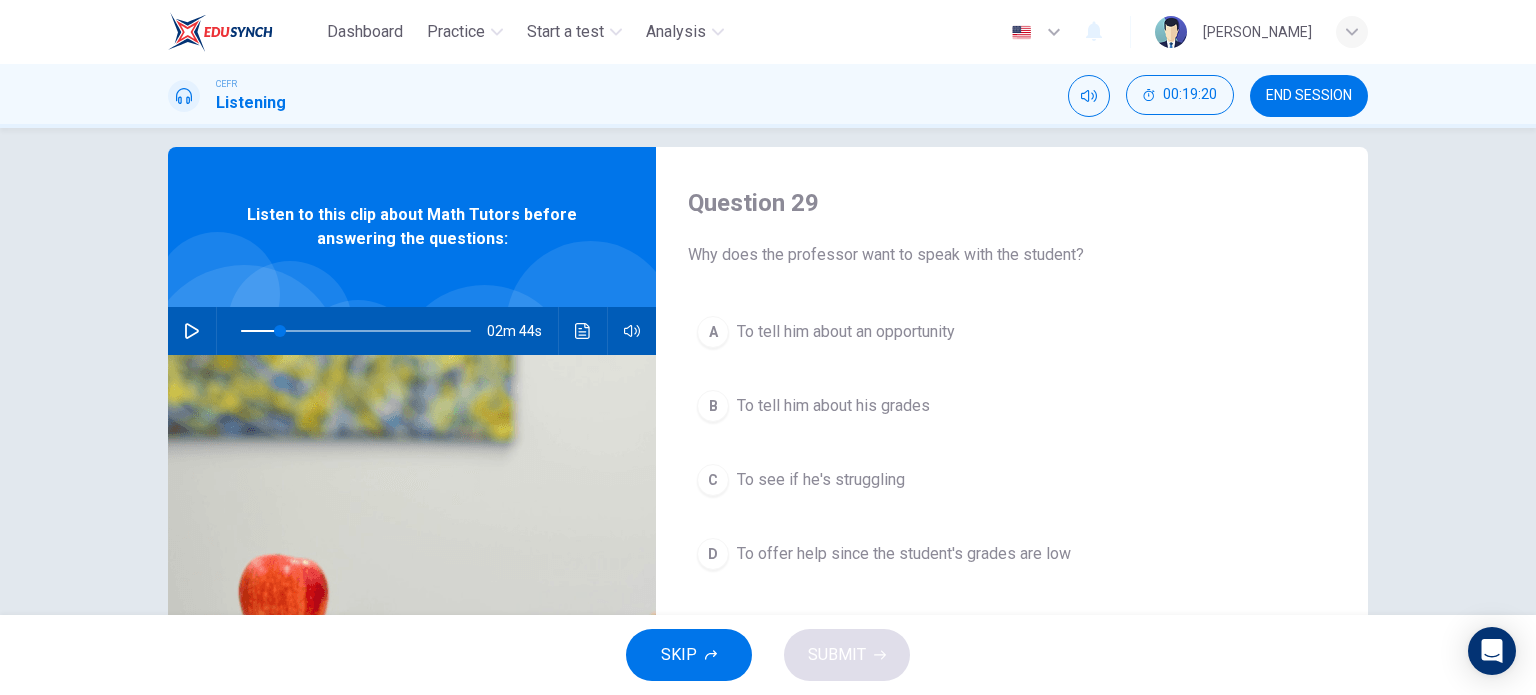 click on "To tell him about an opportunity" at bounding box center [846, 332] 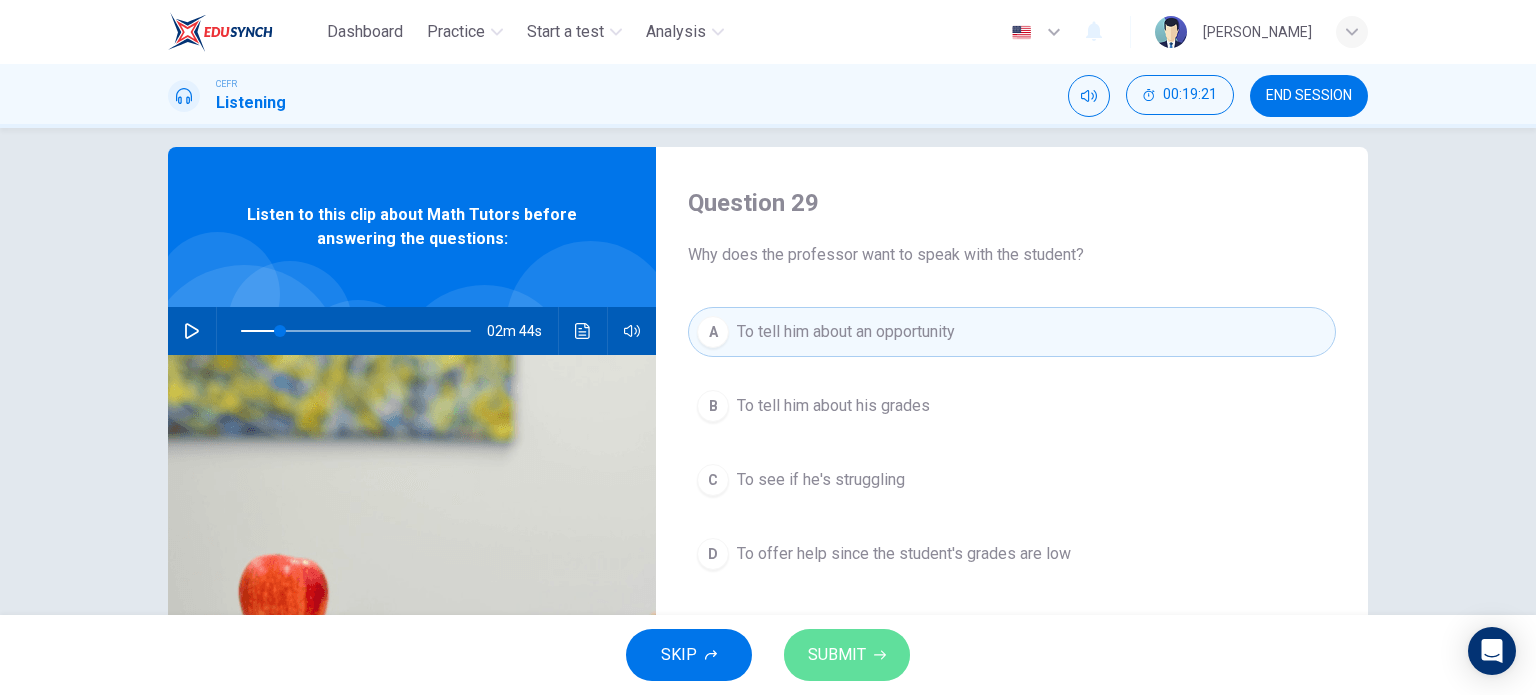 click on "SUBMIT" at bounding box center [847, 655] 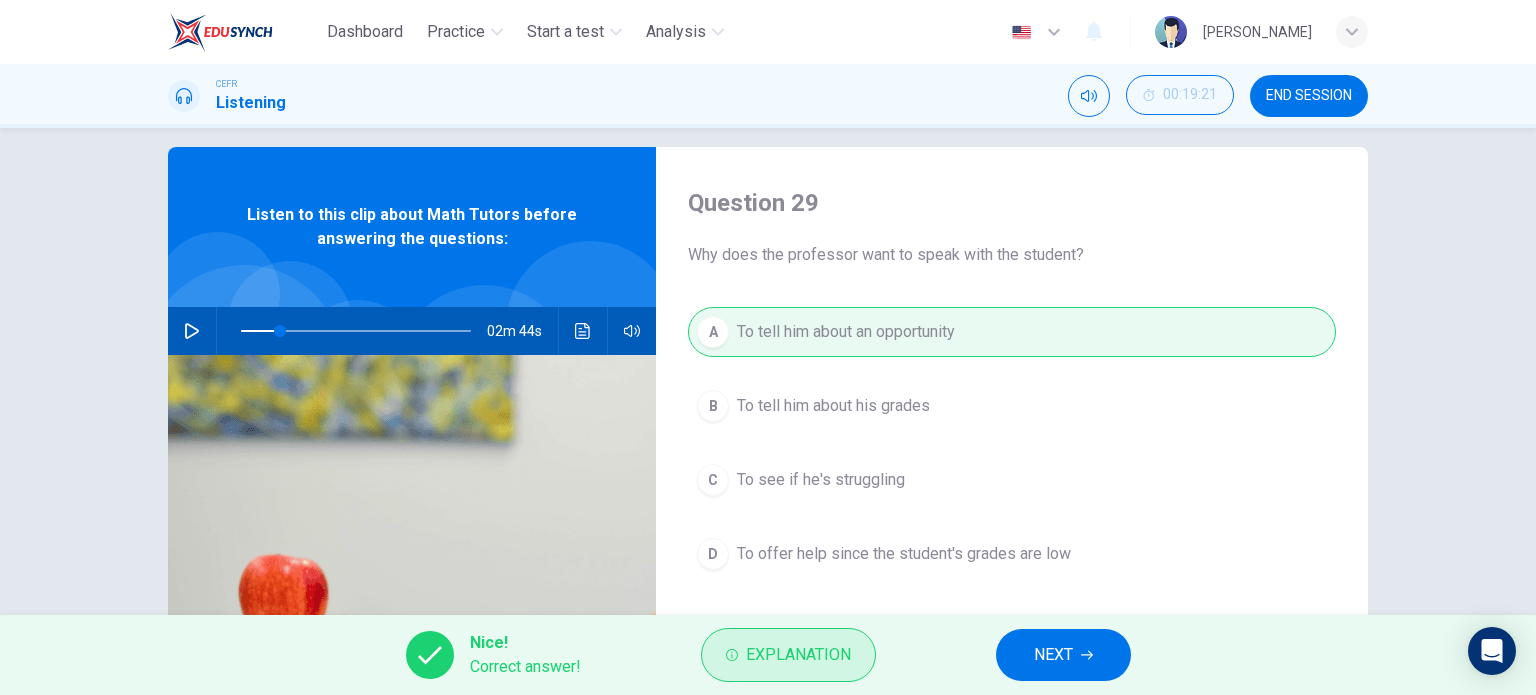 click on "Explanation" at bounding box center [788, 655] 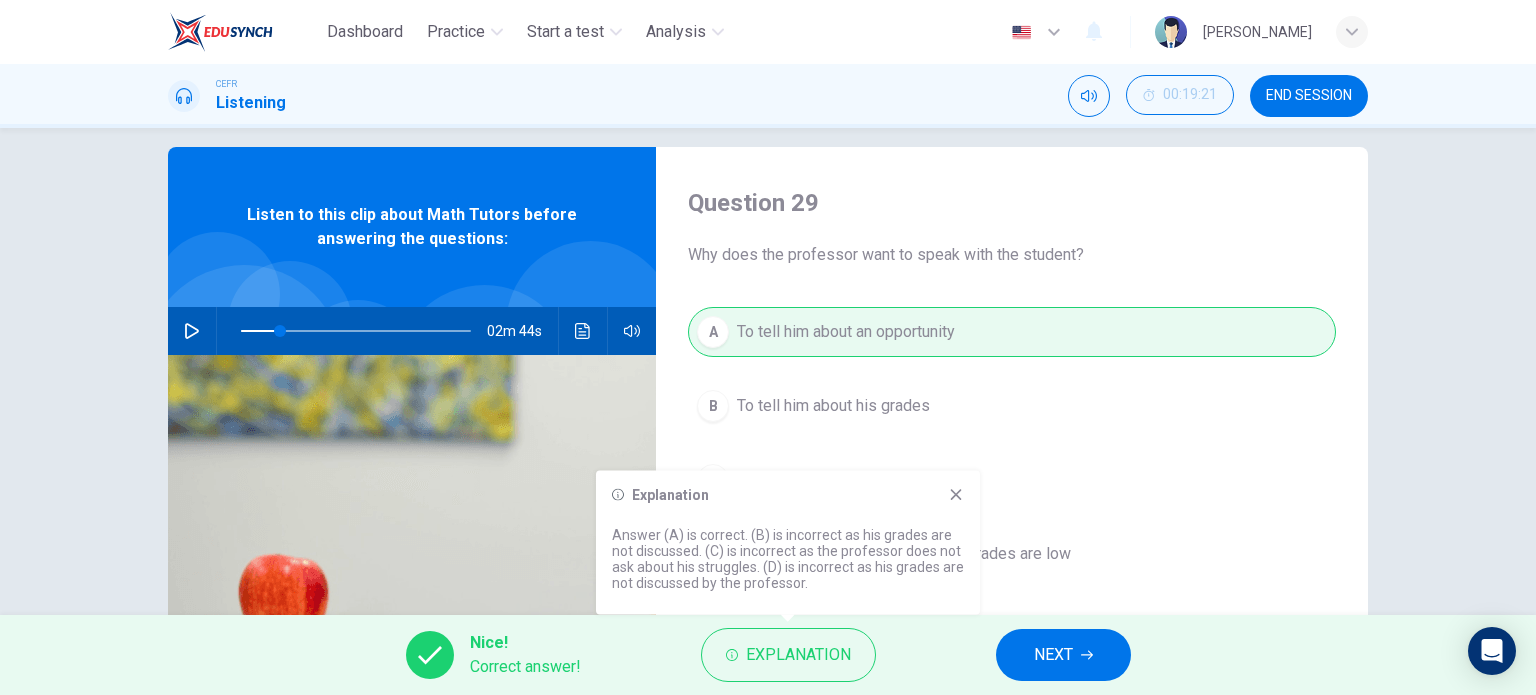 click 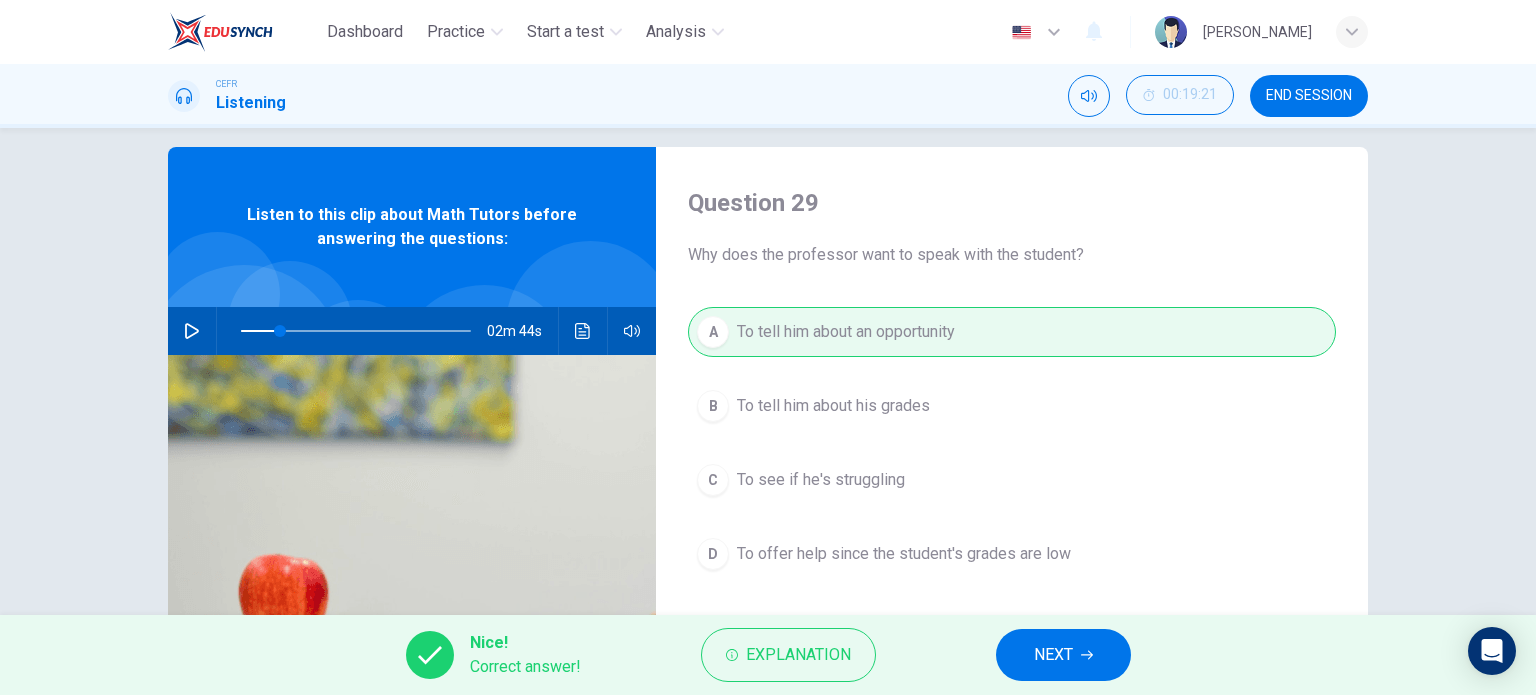 click on "NEXT" at bounding box center [1053, 655] 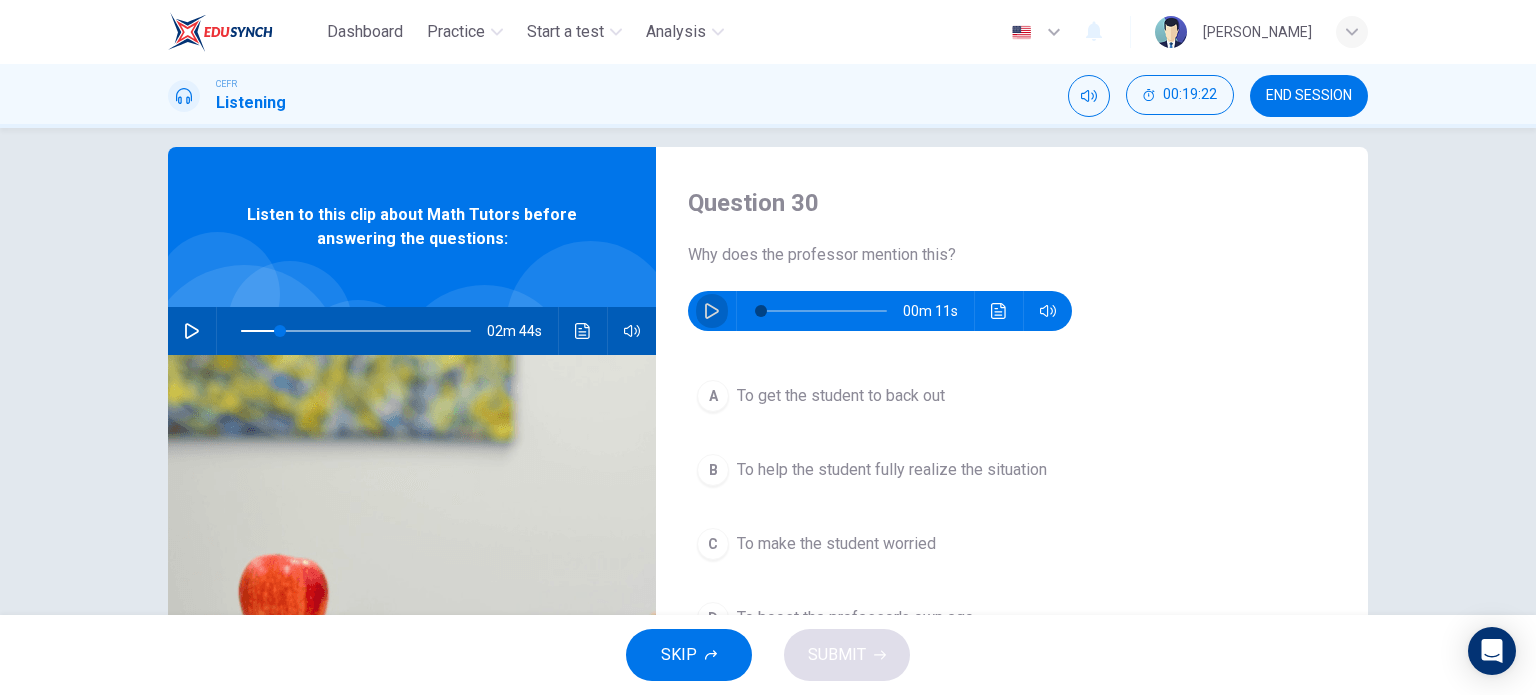 click at bounding box center (712, 311) 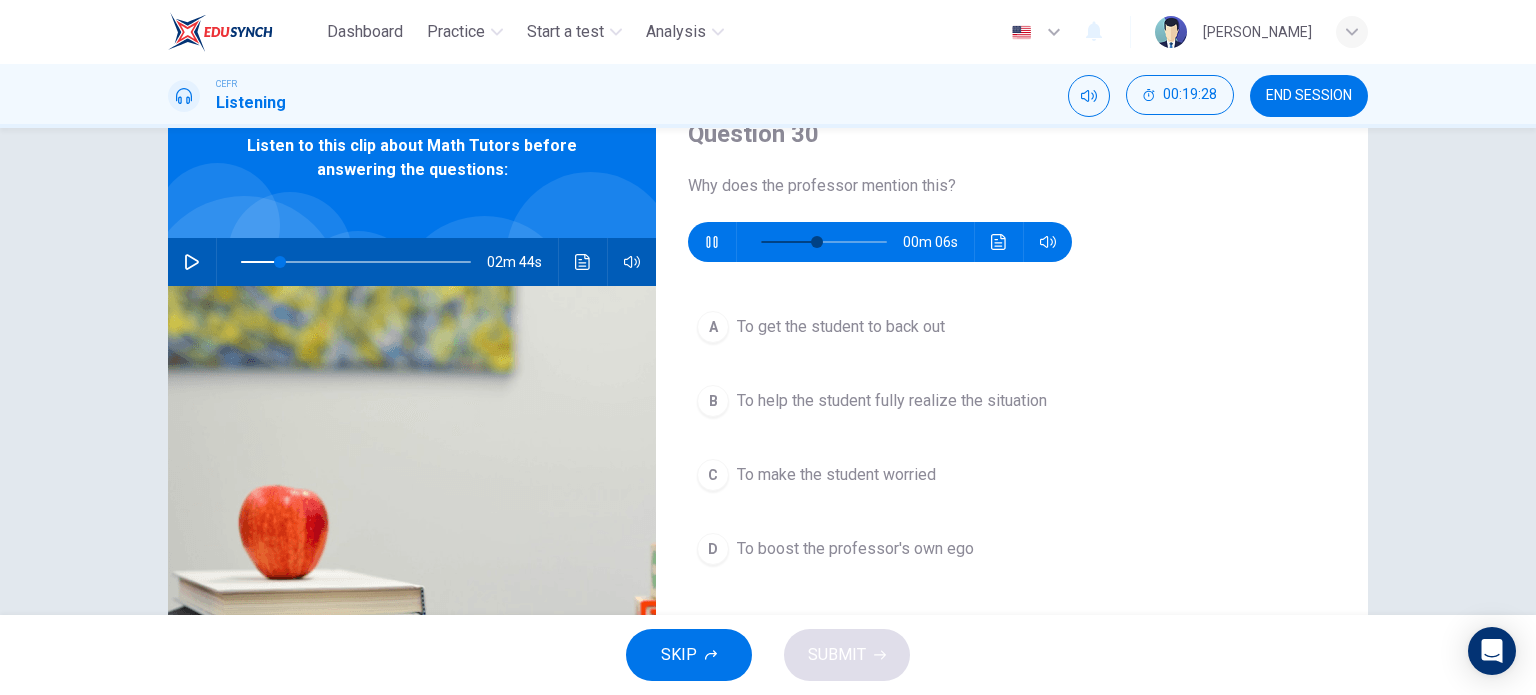 scroll, scrollTop: 121, scrollLeft: 0, axis: vertical 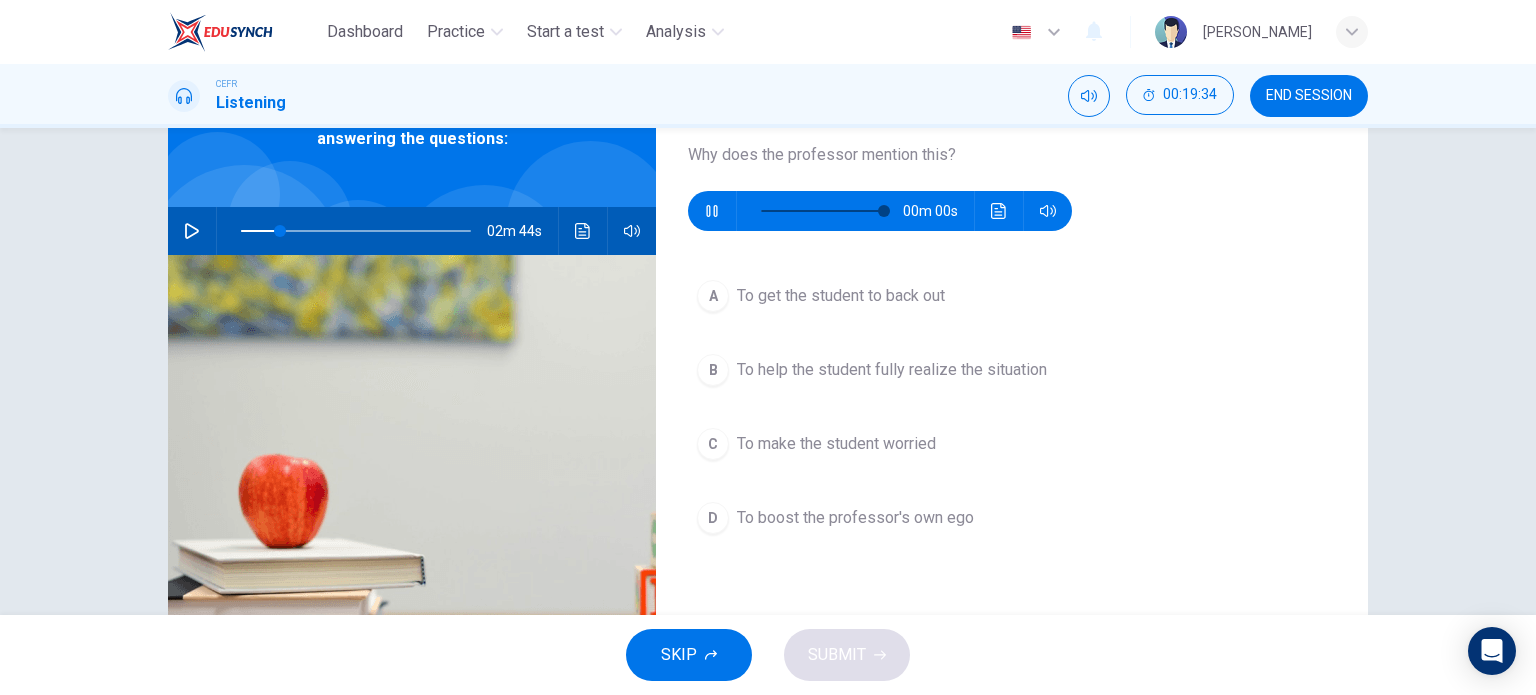 type on "0" 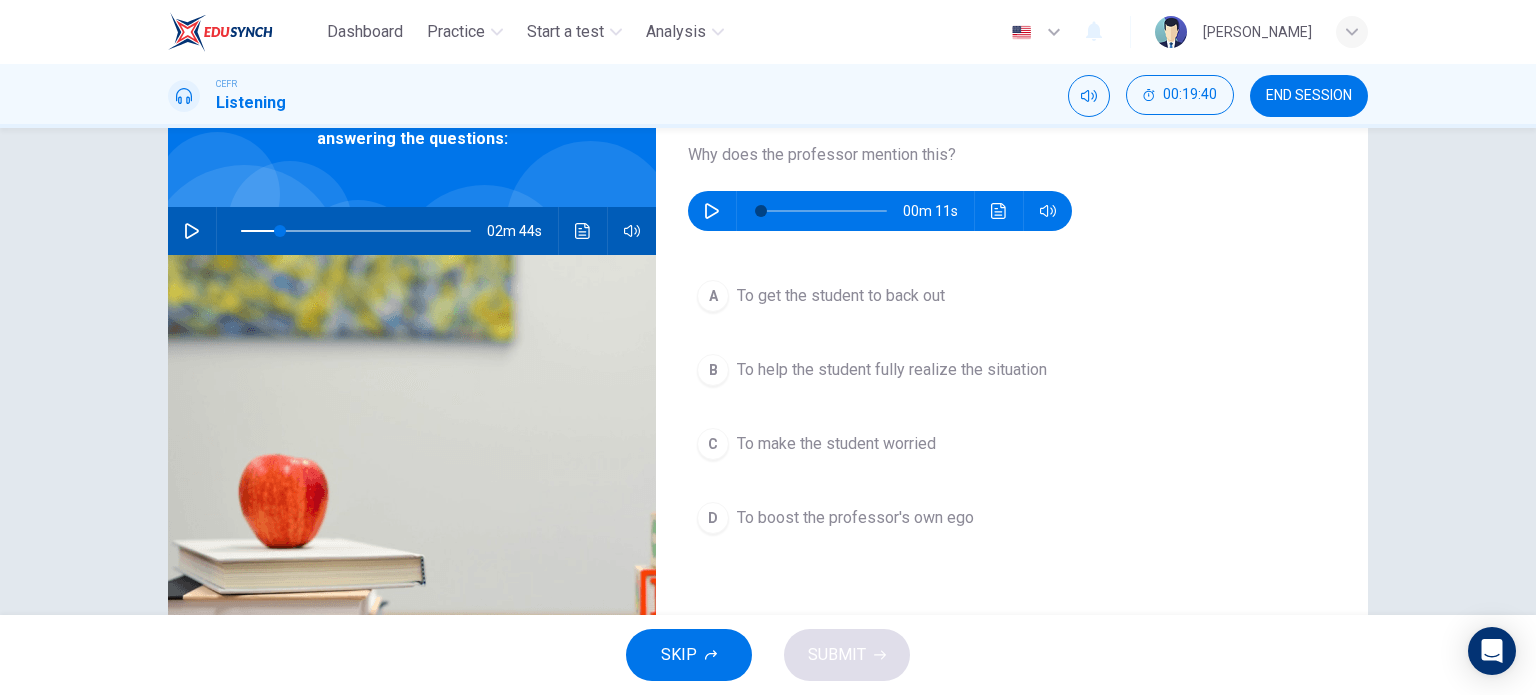 drag, startPoint x: 754, startPoint y: 372, endPoint x: 754, endPoint y: 390, distance: 18 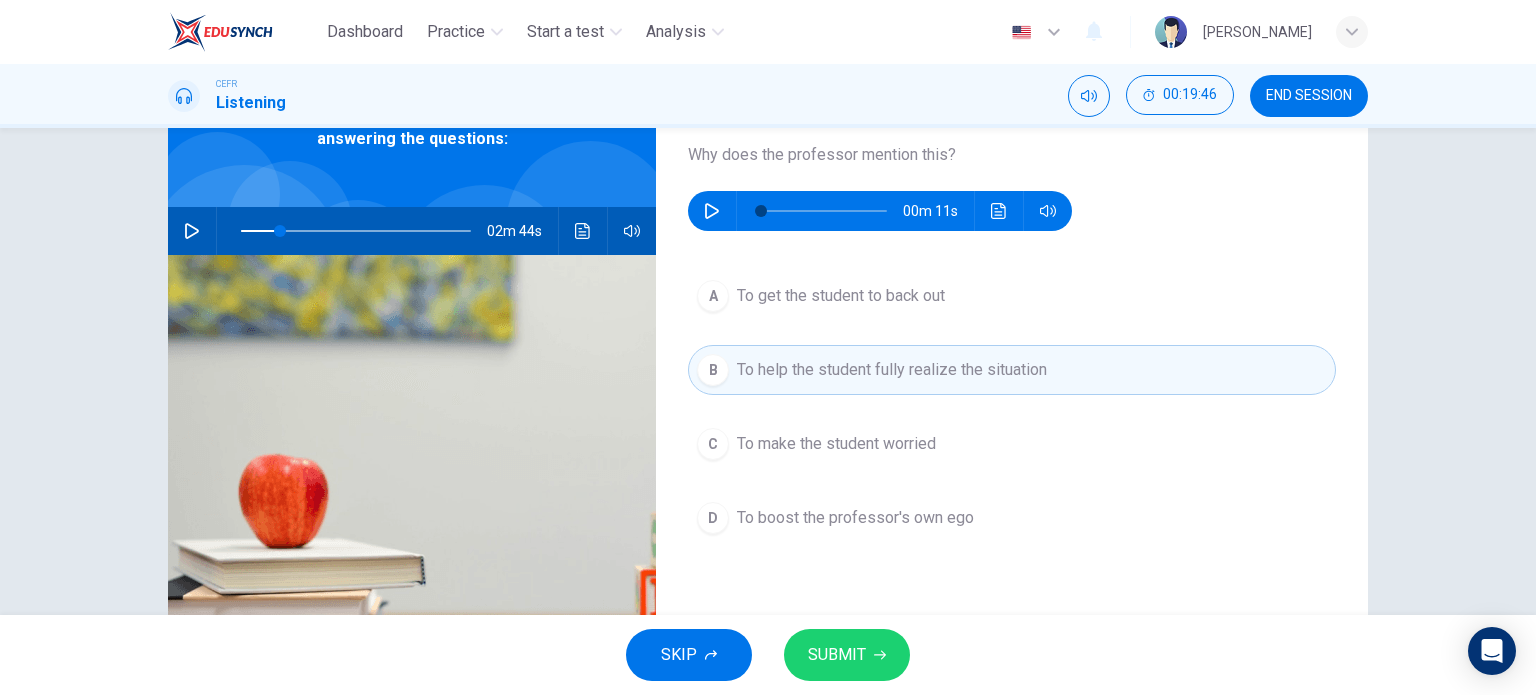 click on "SUBMIT" at bounding box center (837, 655) 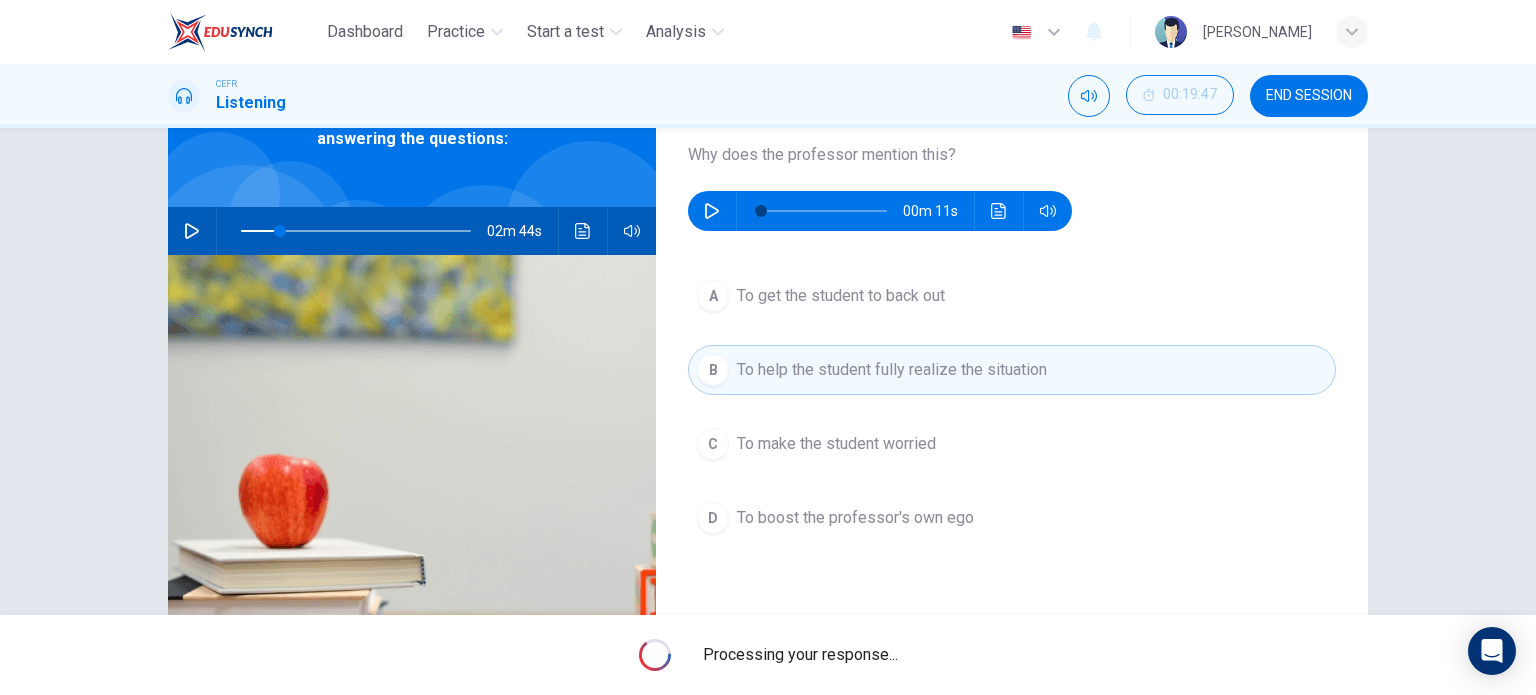 type on "17" 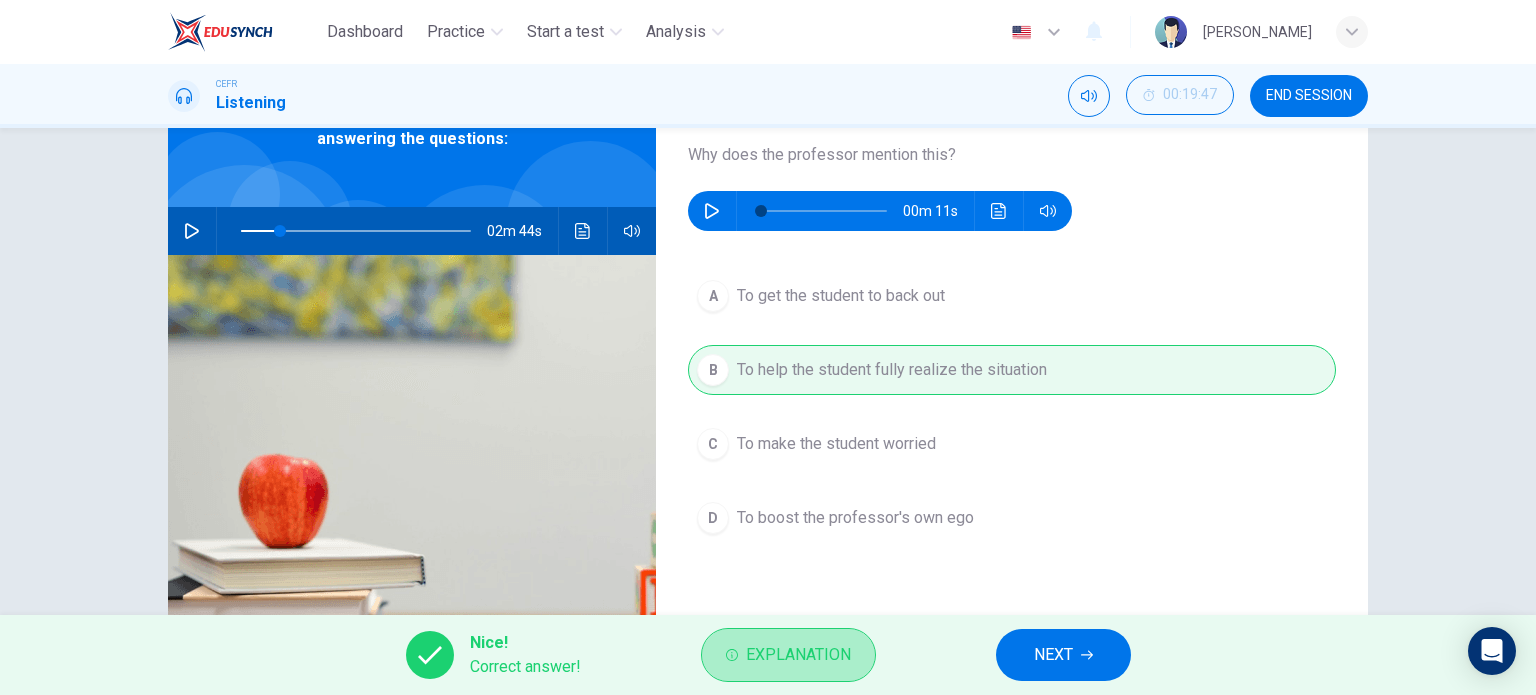 click on "Explanation" at bounding box center (798, 655) 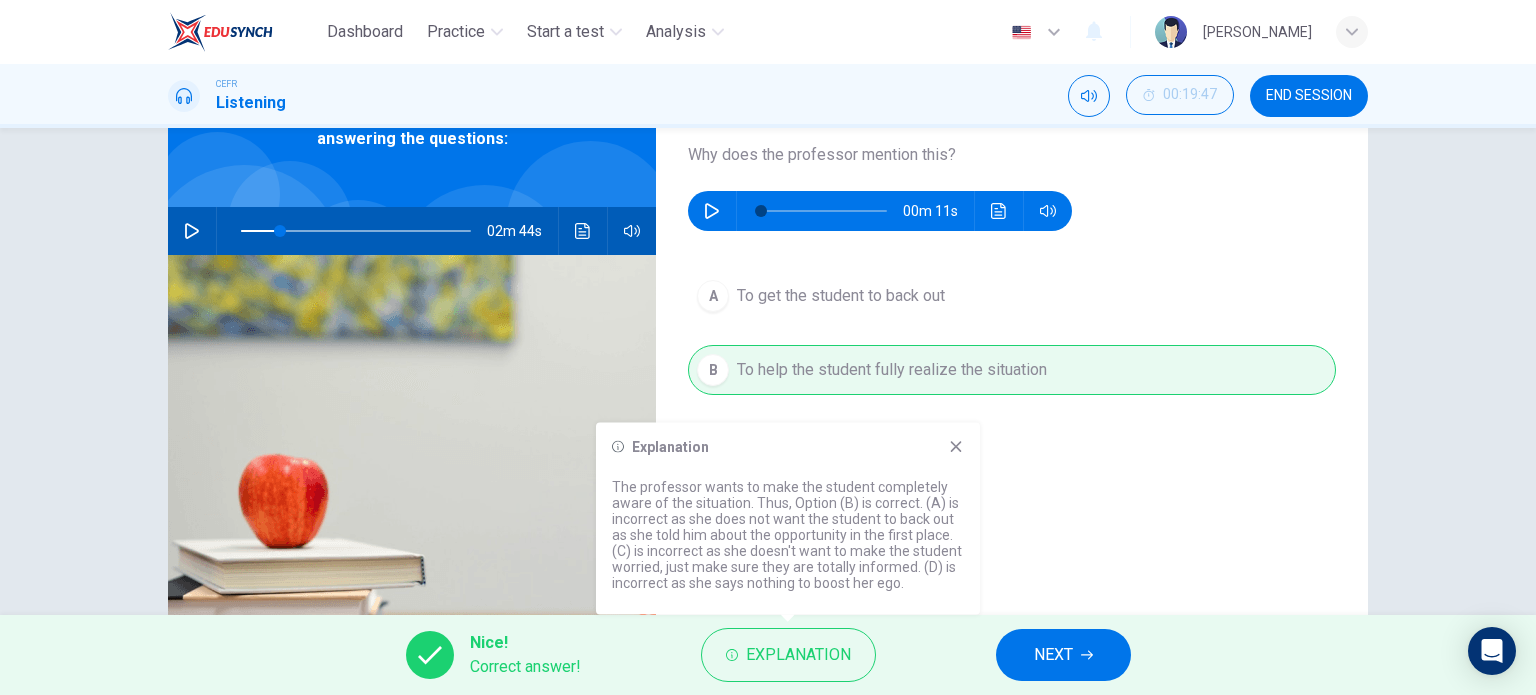 click on "NEXT" at bounding box center [1053, 655] 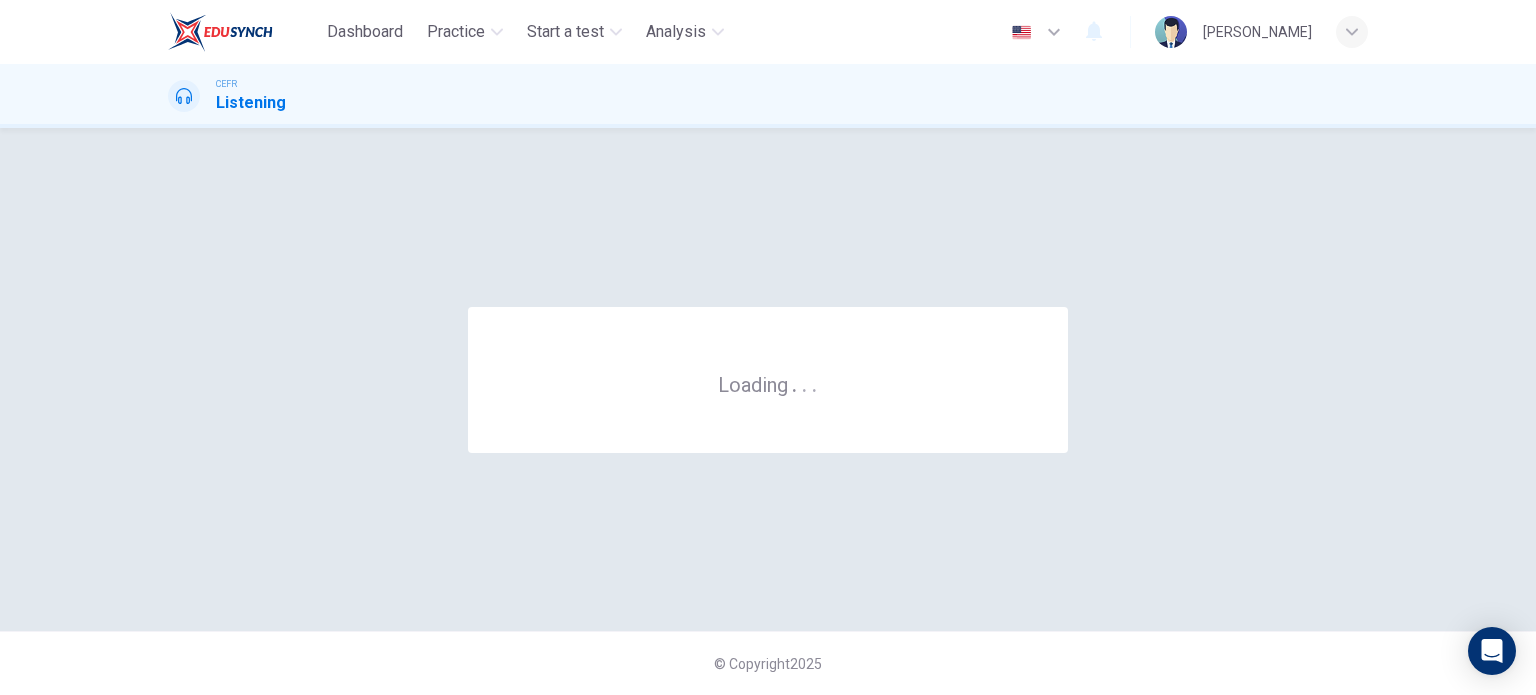 scroll, scrollTop: 0, scrollLeft: 0, axis: both 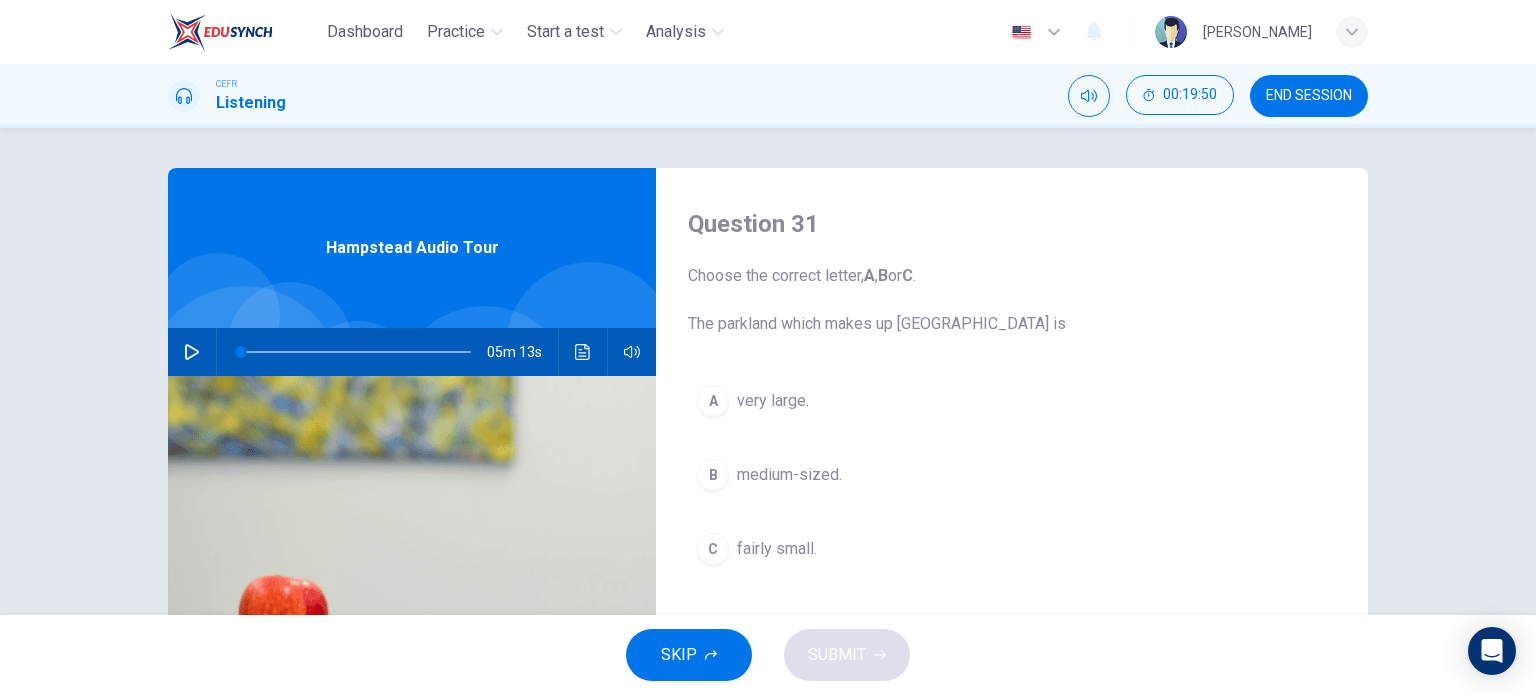 click on "END SESSION" at bounding box center (1309, 96) 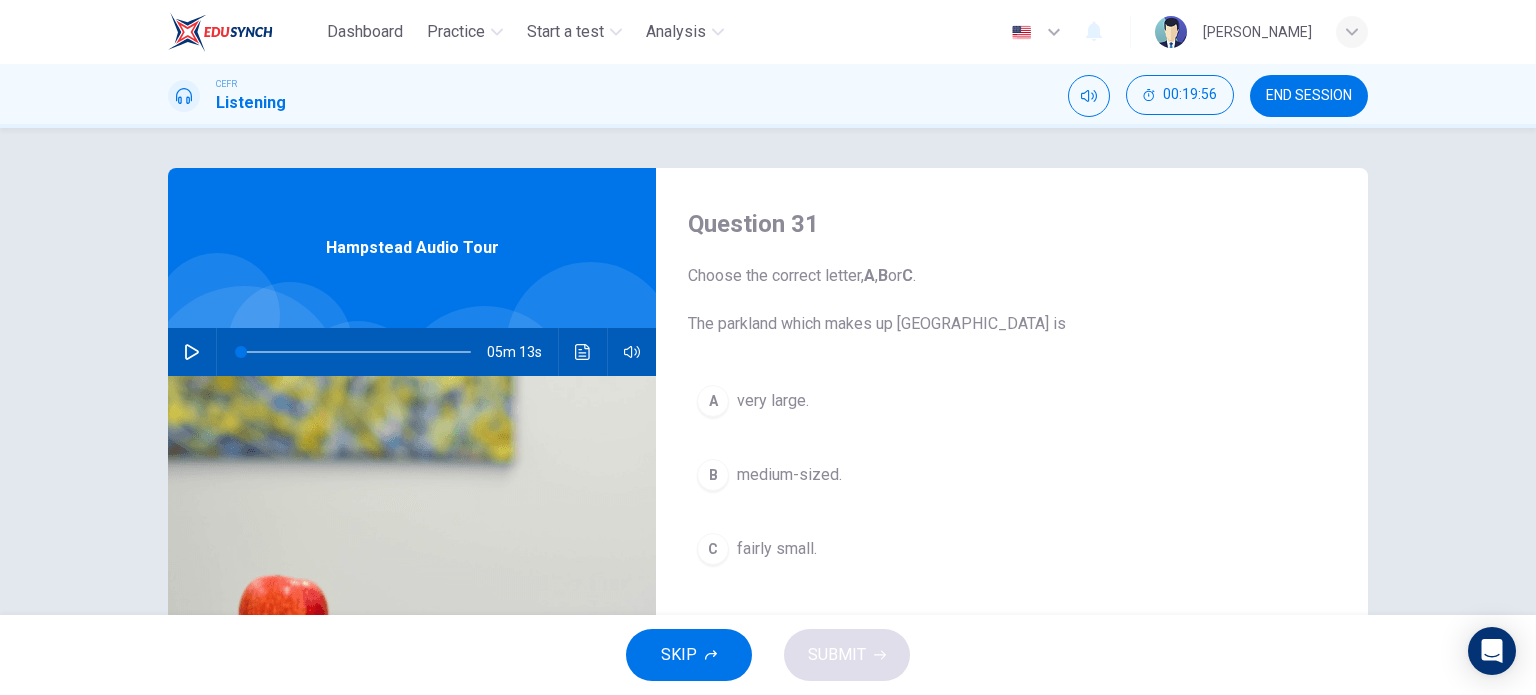 click on "very large." at bounding box center (773, 401) 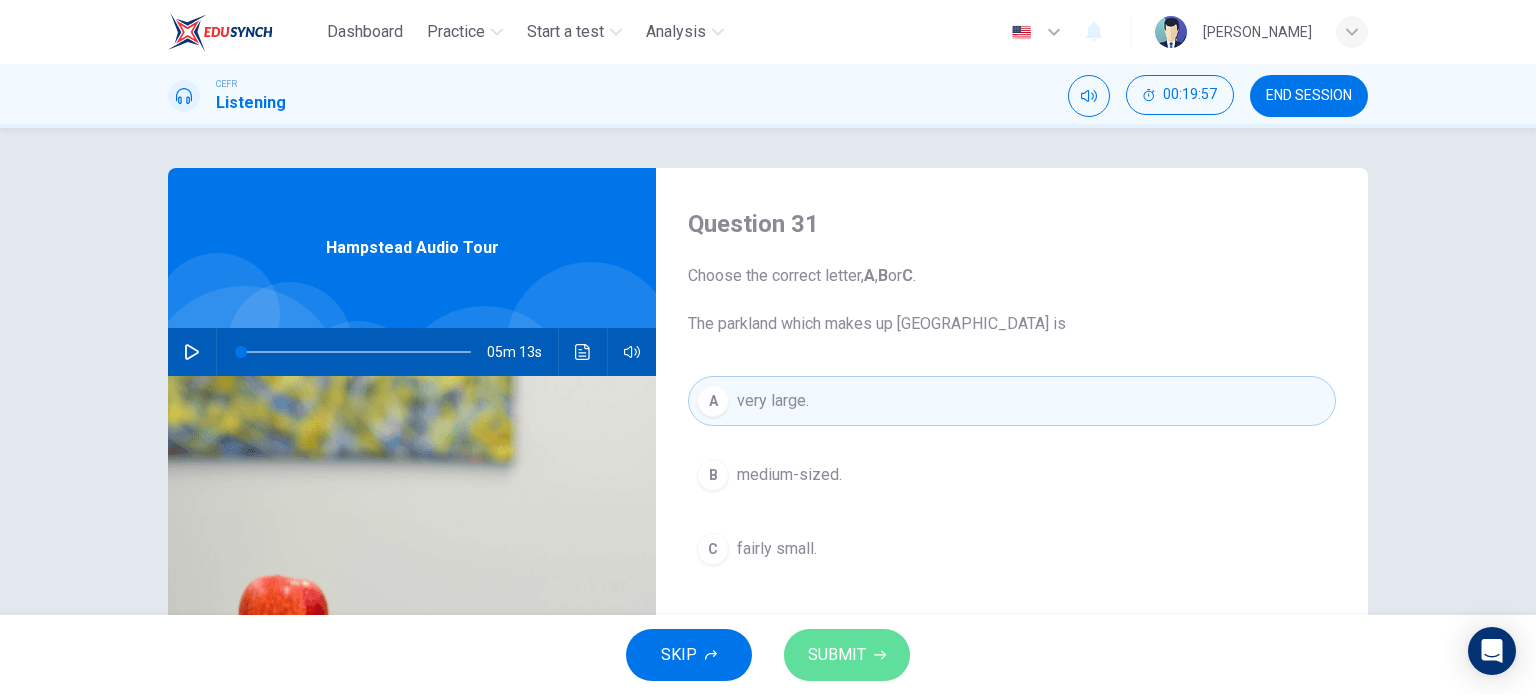 click on "SUBMIT" at bounding box center (837, 655) 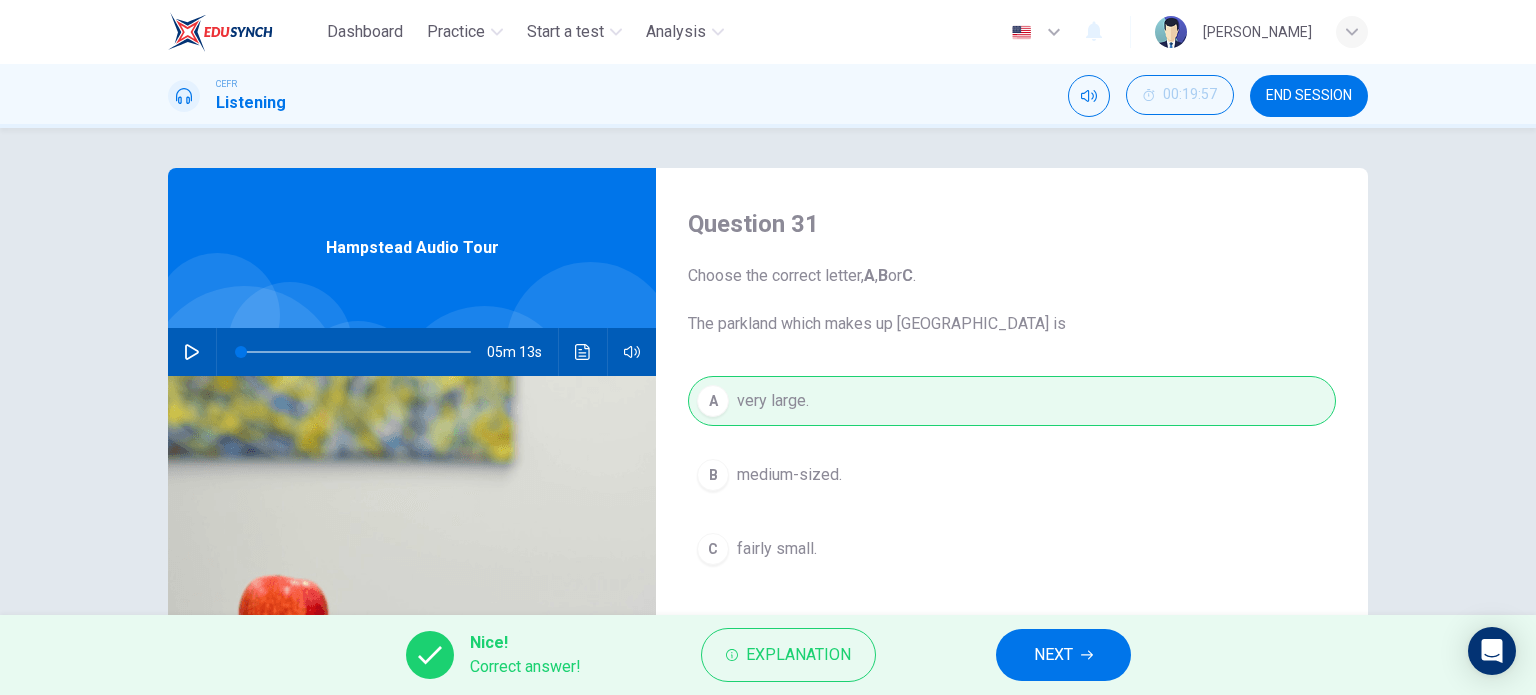 click on "NEXT" at bounding box center [1063, 655] 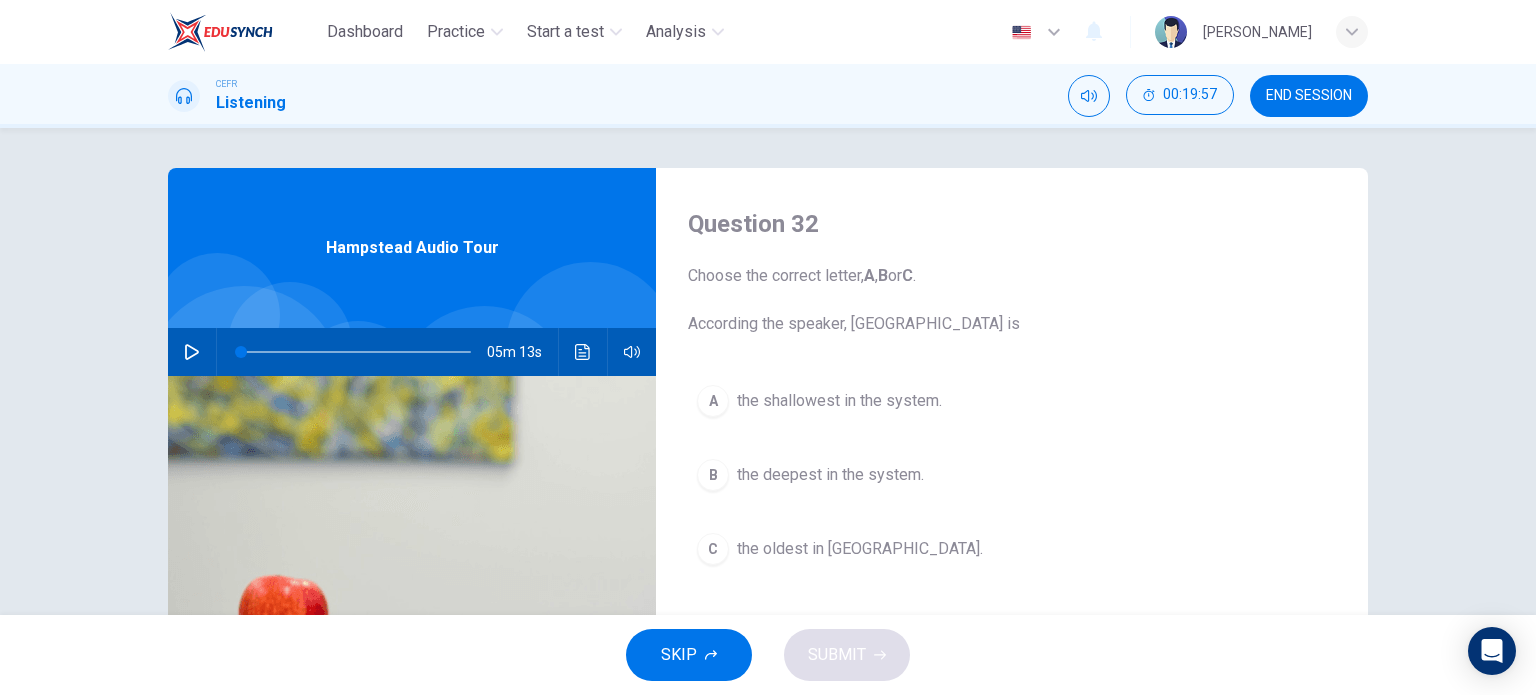 click on "B the deepest in the system." at bounding box center (1012, 475) 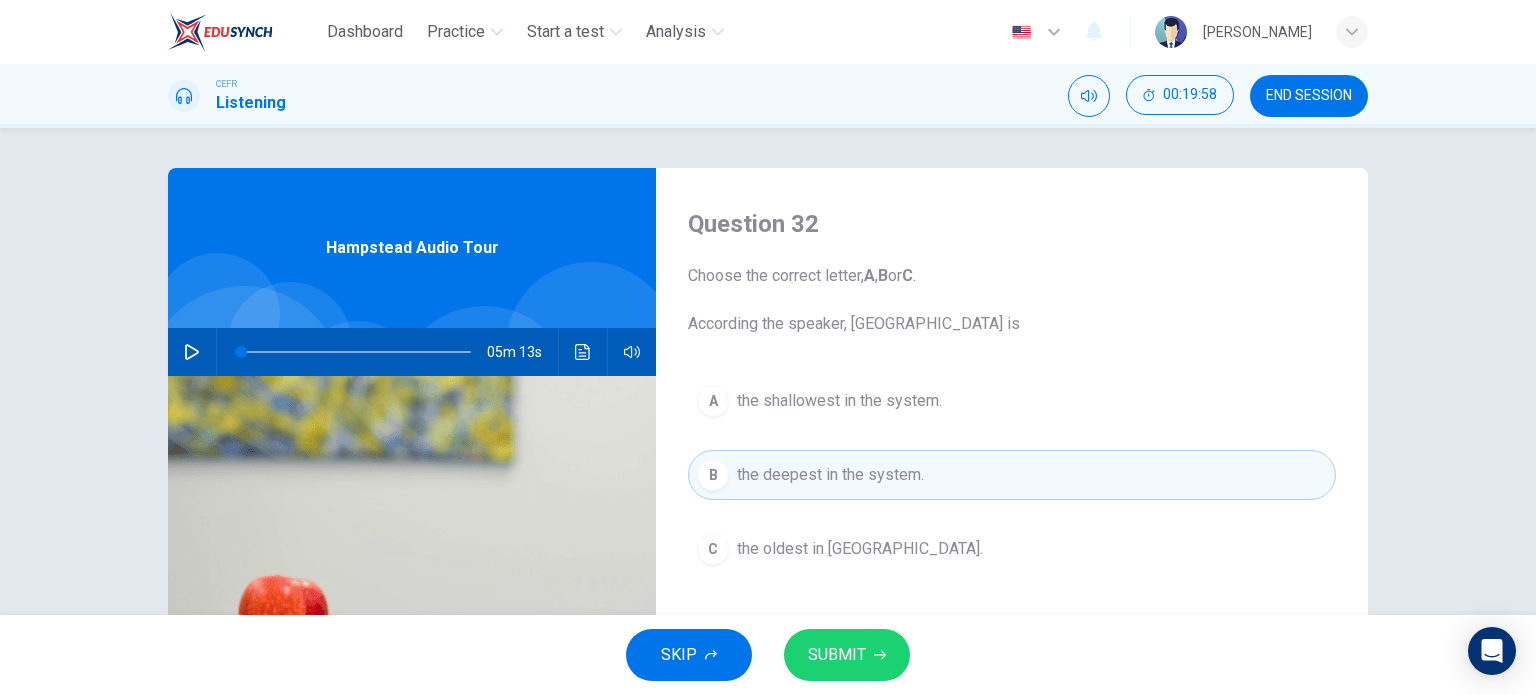 click on "SUBMIT" at bounding box center [837, 655] 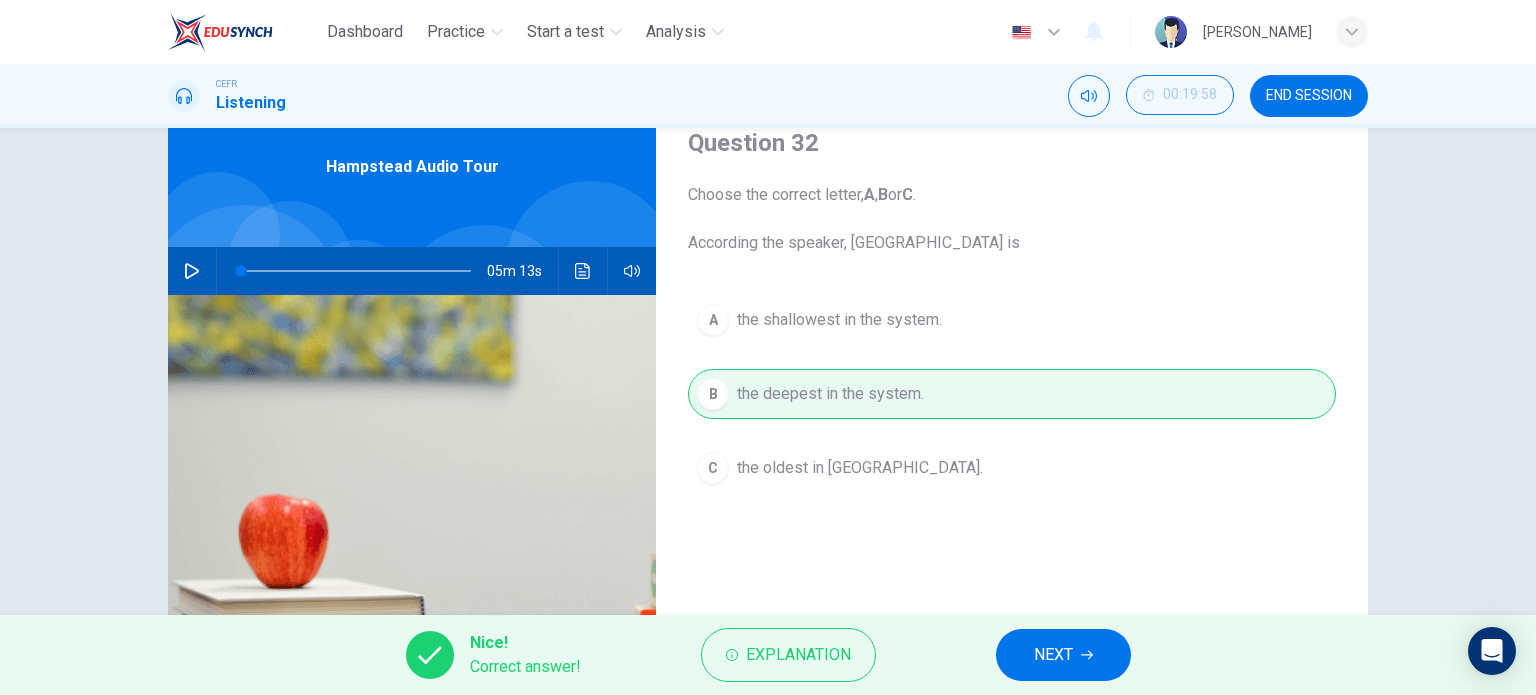 scroll, scrollTop: 100, scrollLeft: 0, axis: vertical 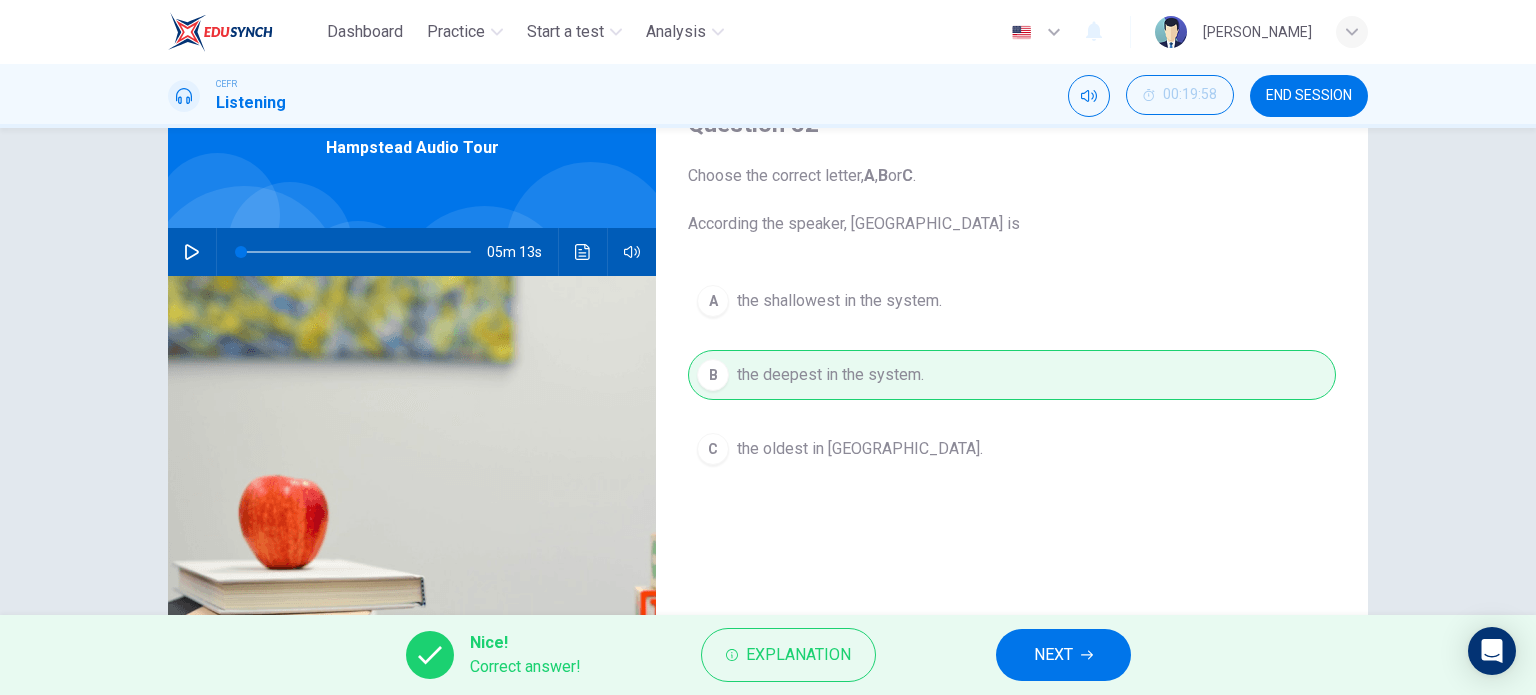 click on "NEXT" at bounding box center (1063, 655) 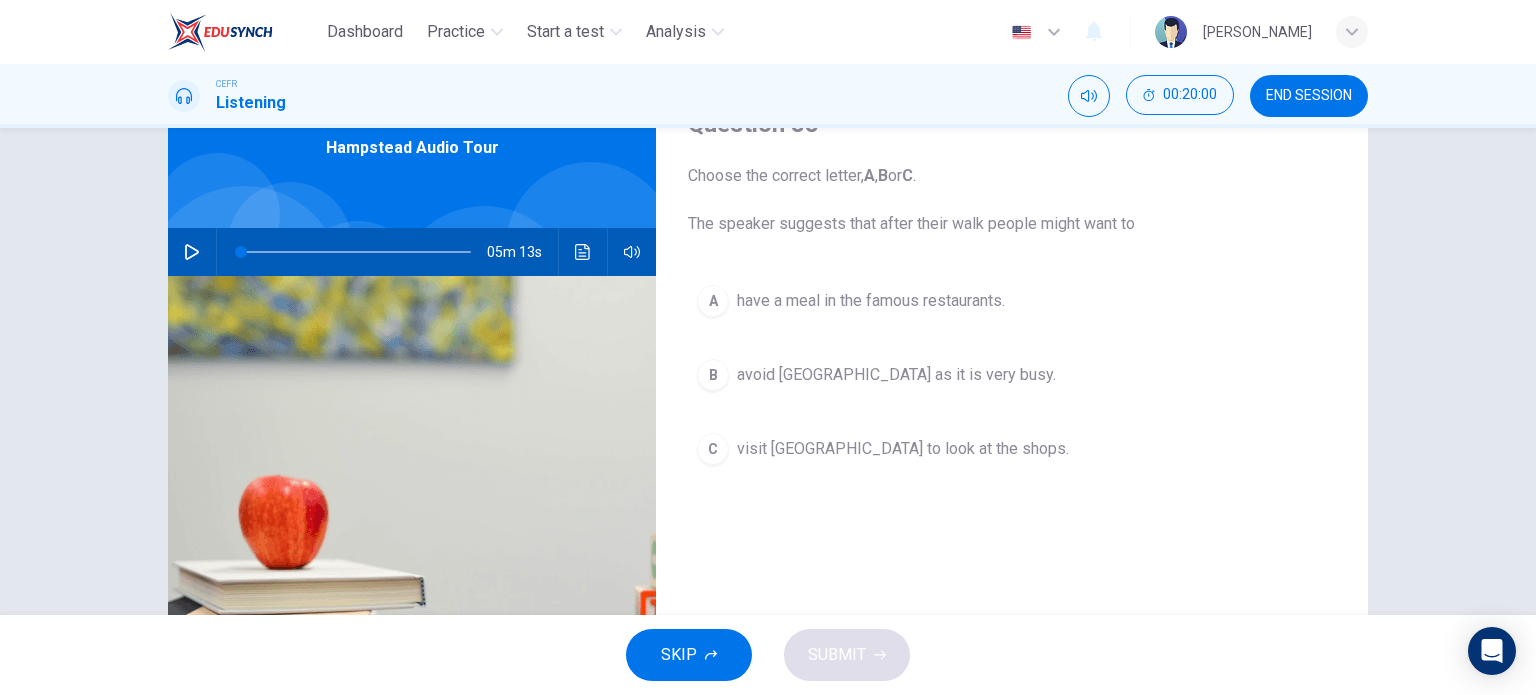 drag, startPoint x: 772, startPoint y: 449, endPoint x: 808, endPoint y: 510, distance: 70.83079 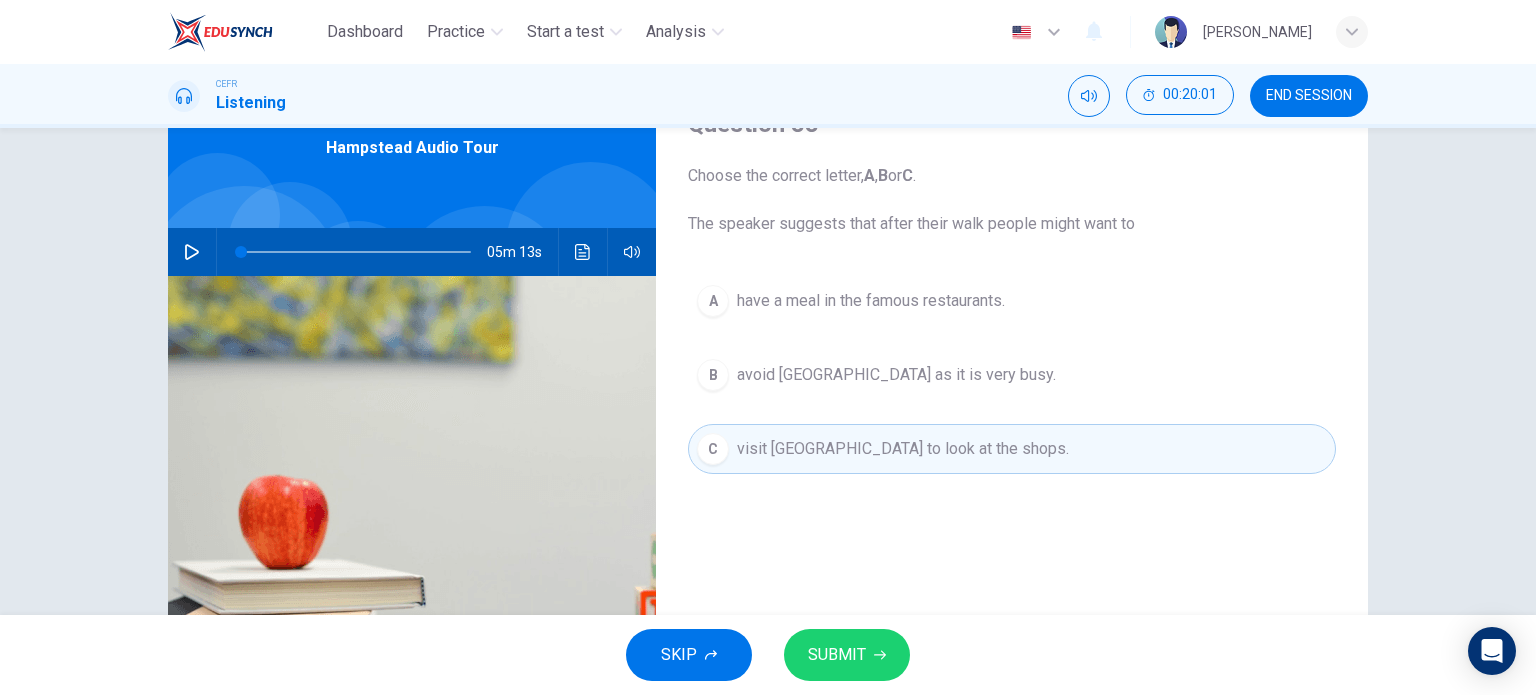 click on "SUBMIT" at bounding box center [847, 655] 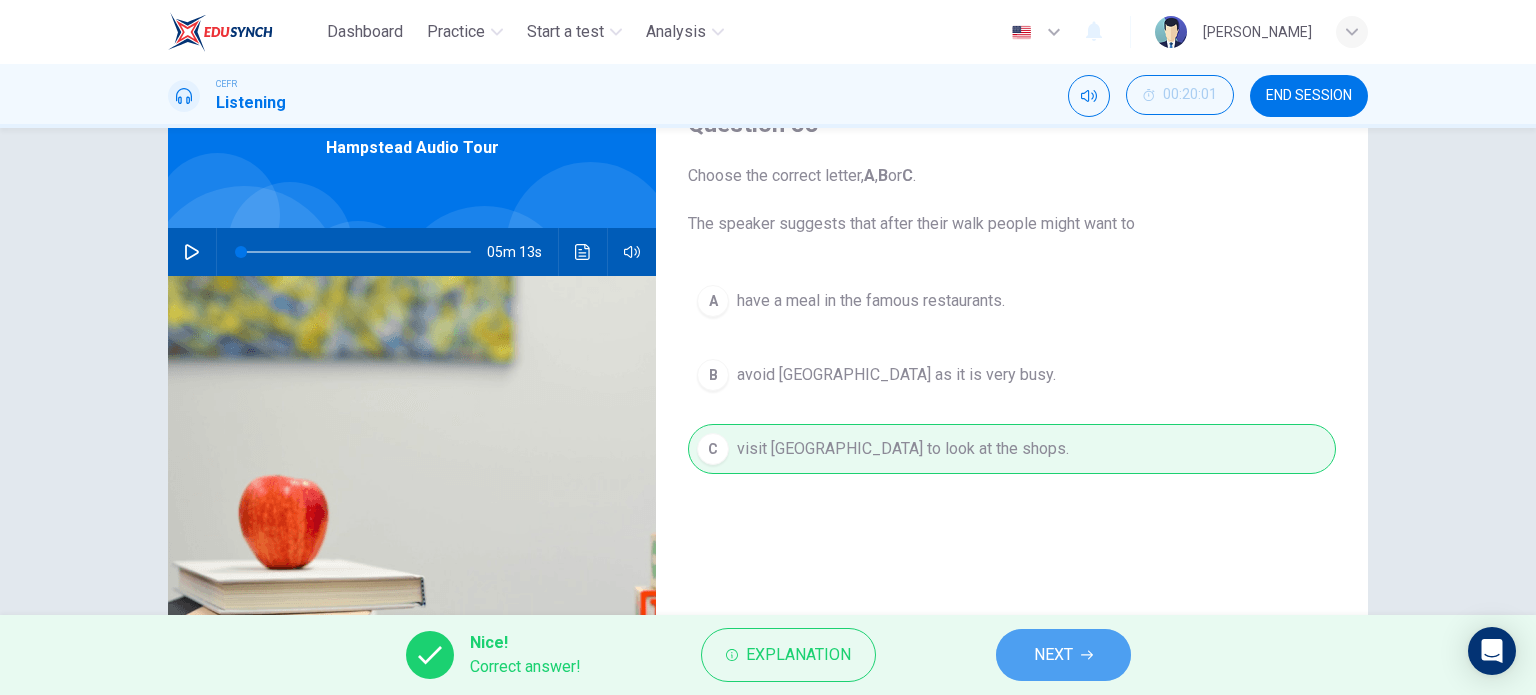click on "NEXT" at bounding box center [1053, 655] 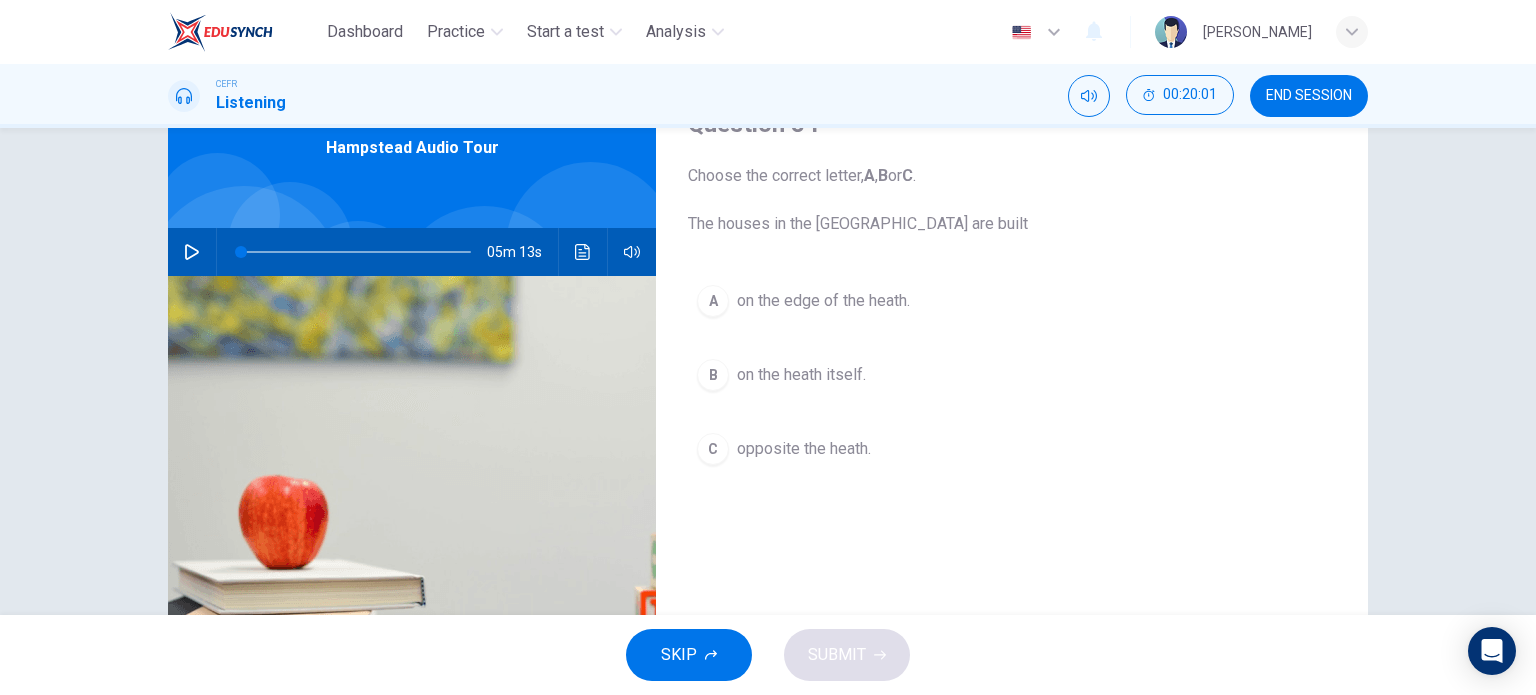 drag, startPoint x: 796, startPoint y: 373, endPoint x: 811, endPoint y: 430, distance: 58.940647 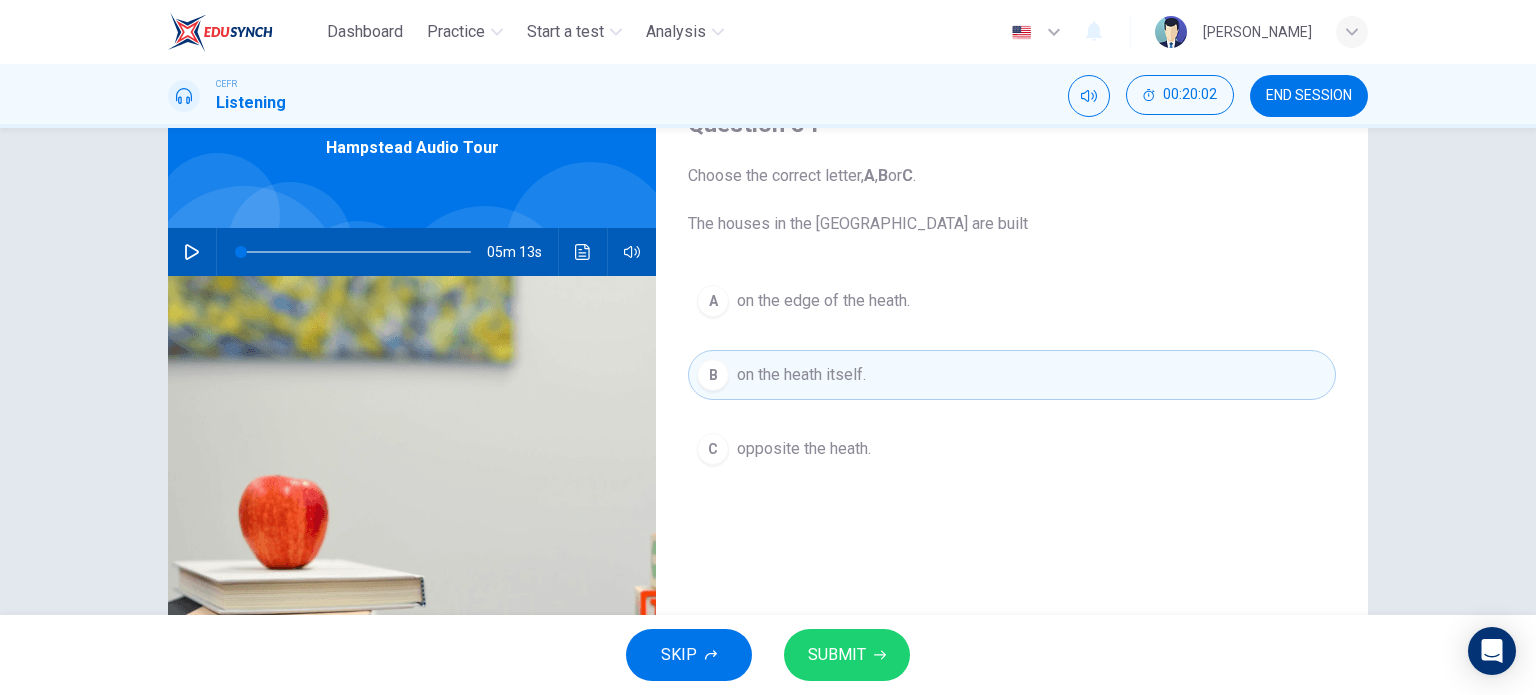 click on "SUBMIT" at bounding box center (847, 655) 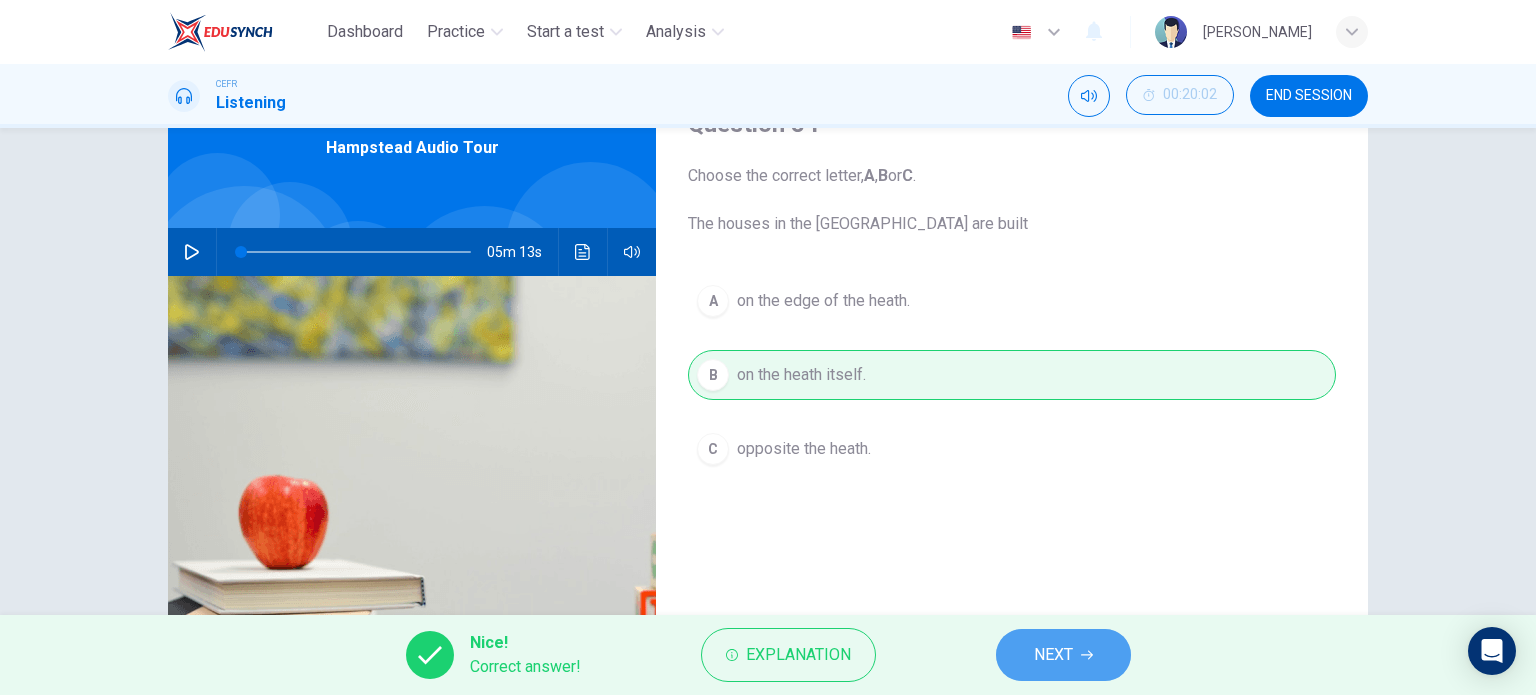 click on "NEXT" at bounding box center [1063, 655] 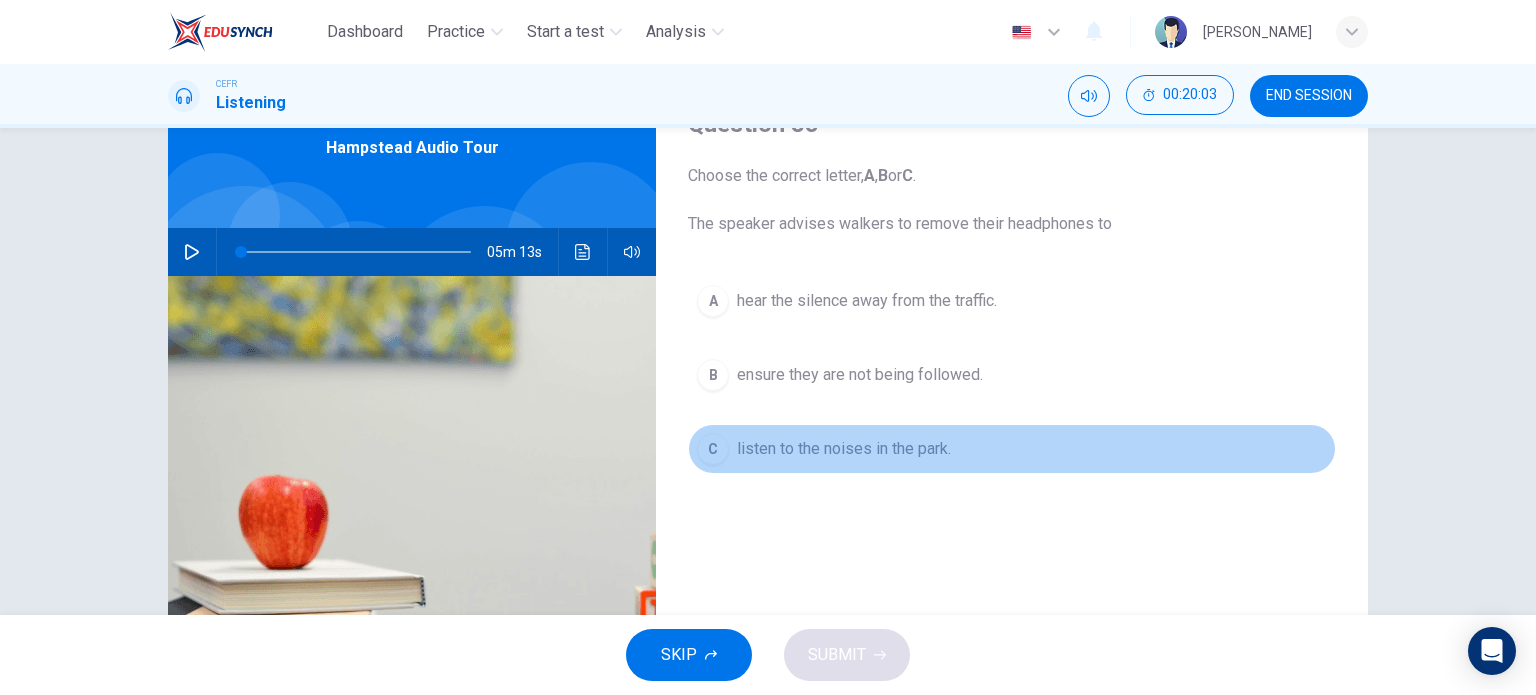 click on "listen to the noises in the park." at bounding box center (844, 449) 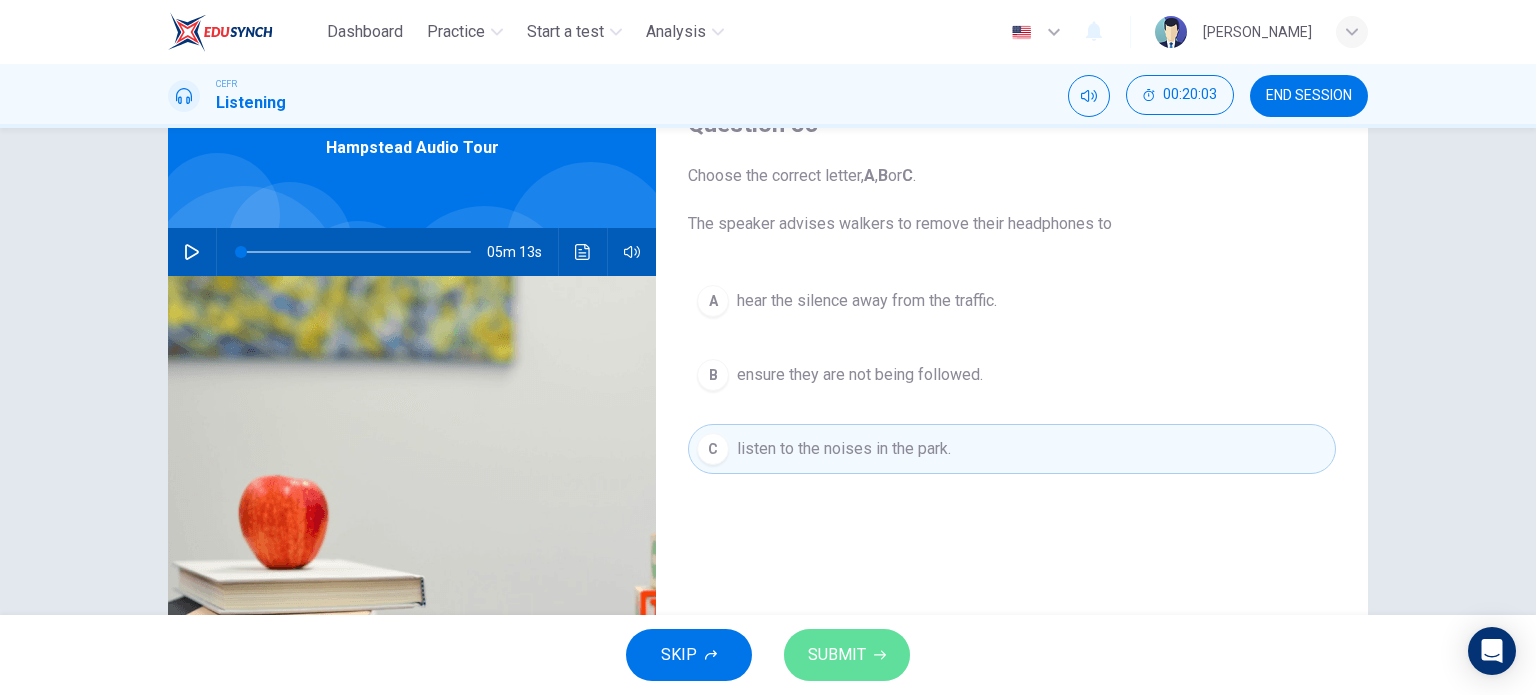 click on "SUBMIT" at bounding box center (837, 655) 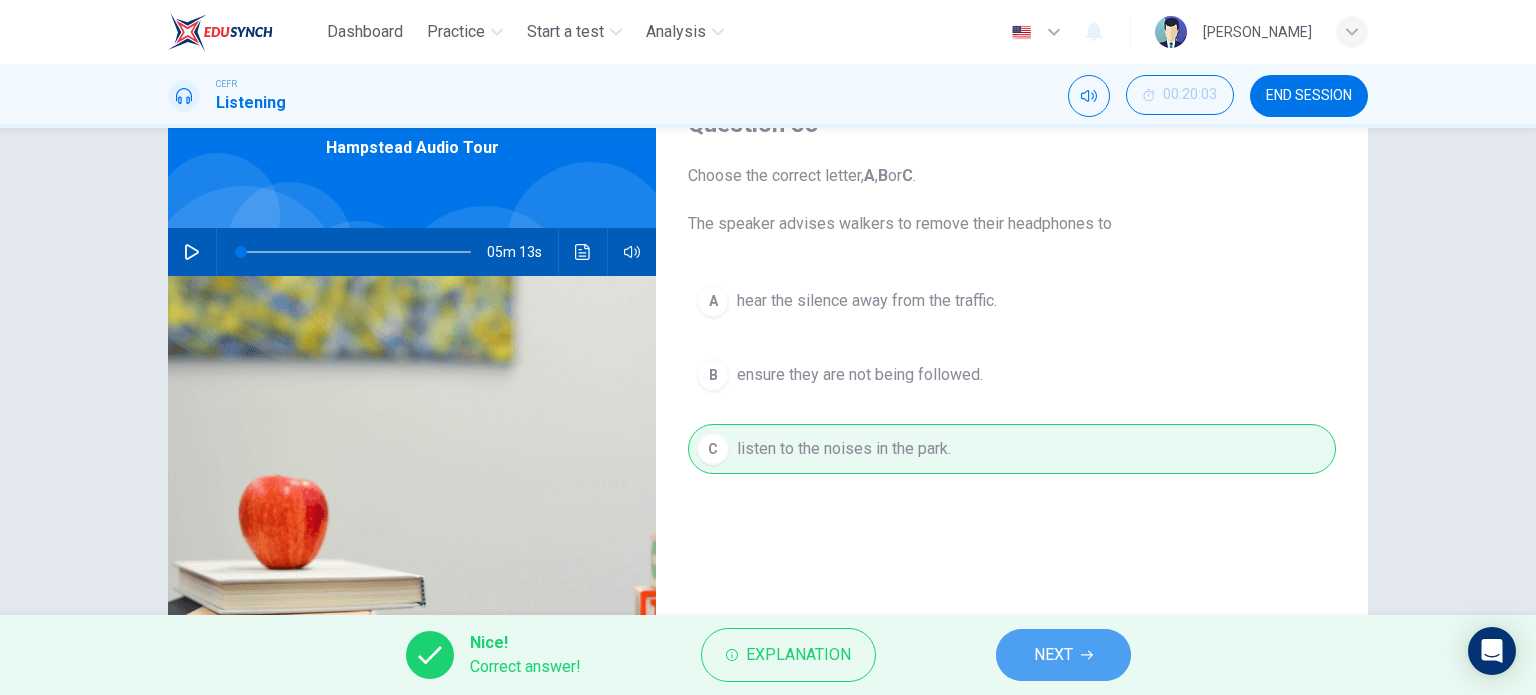 click on "NEXT" at bounding box center [1053, 655] 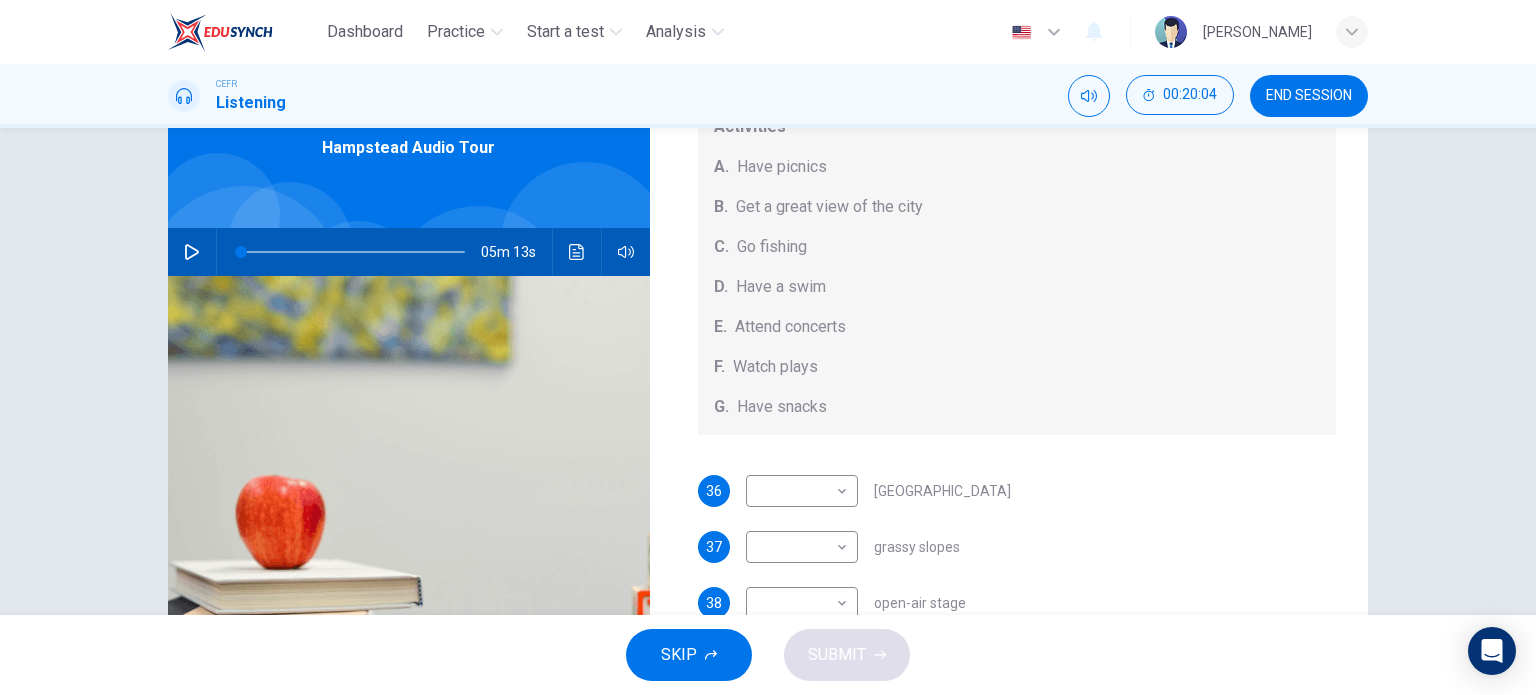 scroll, scrollTop: 184, scrollLeft: 0, axis: vertical 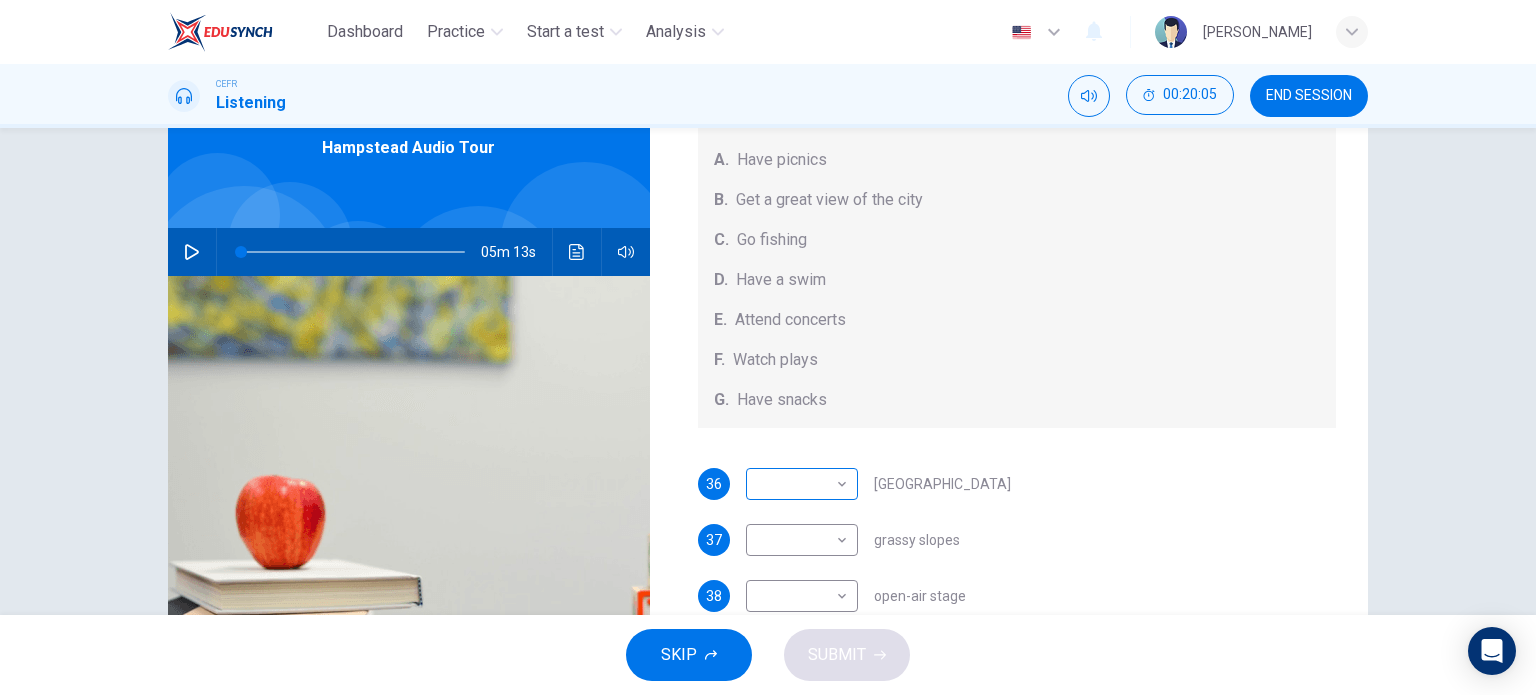click on "Dashboard Practice Start a test Analysis English en ​ [PERSON_NAME] CEFR Listening 00:20:05 END SESSION Questions 36 - 40 Which activity can be done at each of the following locations on the heath? Choose  FIVE  answers below and select the correct letter,  A-G , next to the questions. Activities A. Have picnics B. Get a great view of the city C. Go fishing D. Have a swim E. Attend concerts F. Watch plays G. Have snacks 36 ​ ​ [GEOGRAPHIC_DATA] 37 ​ ​ grassy slopes 38 ​ ​ open-air stage 39 ​ ​ ponds 40 ​ ​ [GEOGRAPHIC_DATA] Audio Tour 05m 13s SKIP SUBMIT EduSynch - Online Language Proficiency Testing
Dashboard Practice Start a test Analysis Notifications © Copyright  2025" at bounding box center (768, 347) 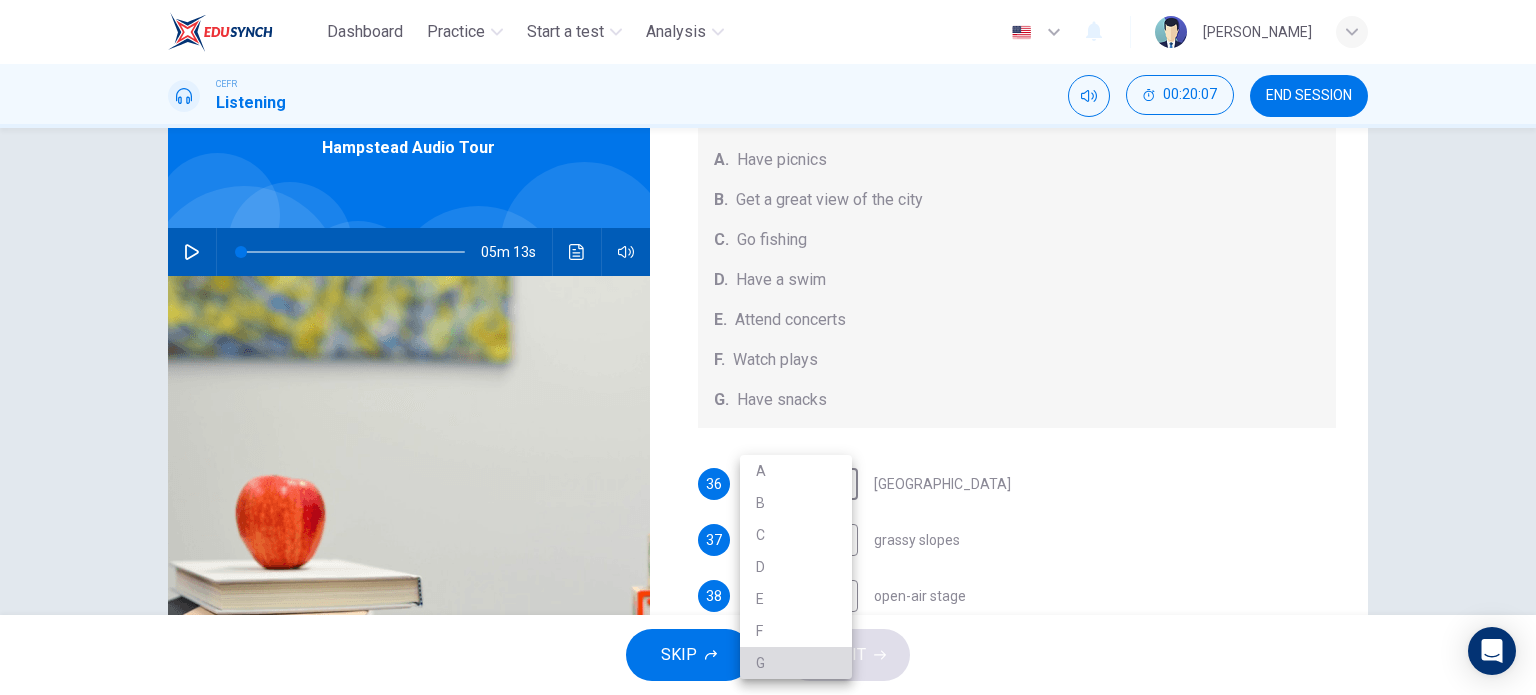 drag, startPoint x: 821, startPoint y: 653, endPoint x: 856, endPoint y: 600, distance: 63.51378 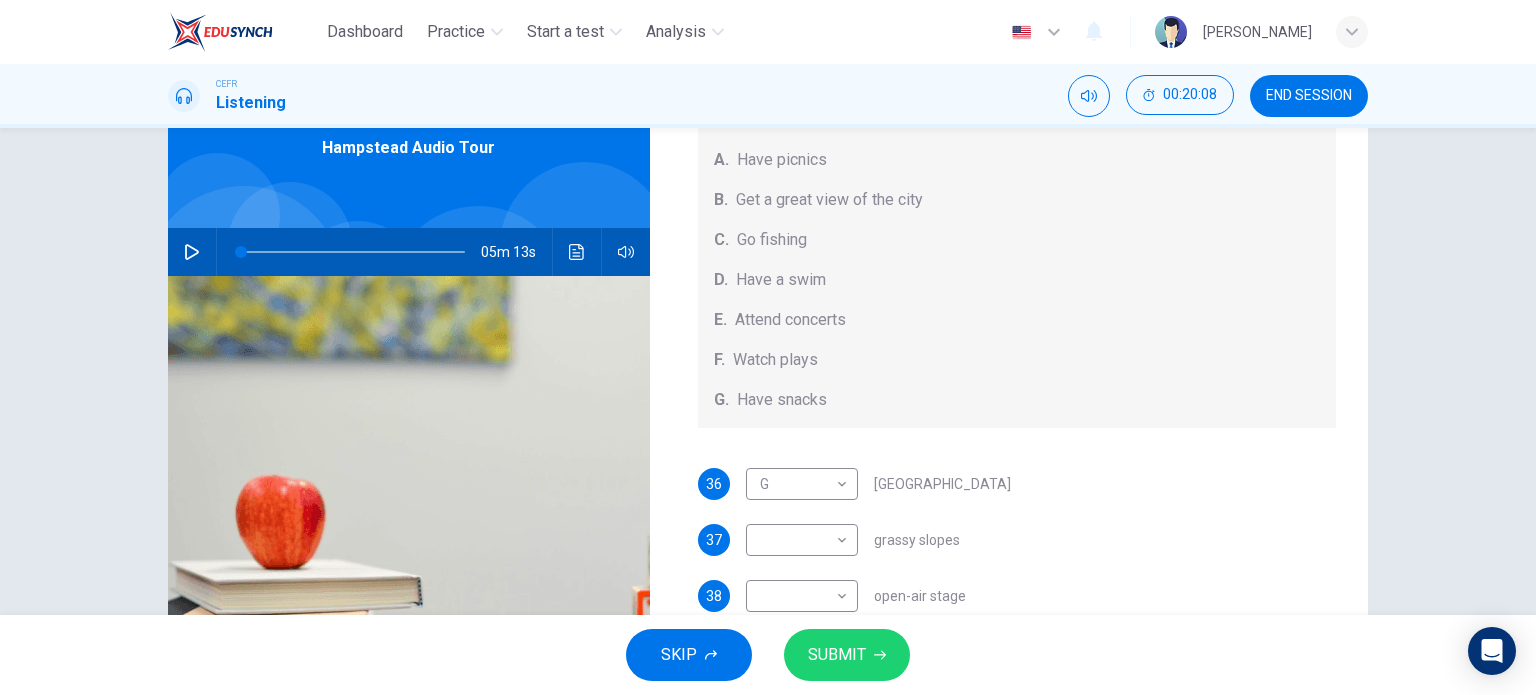 click on "36 G G ​ [GEOGRAPHIC_DATA] 37 ​ ​ grassy slopes 38 ​ ​ open-air stage 39 ​ ​ ponds 40 ​ ​ [GEOGRAPHIC_DATA]" at bounding box center [1017, 616] 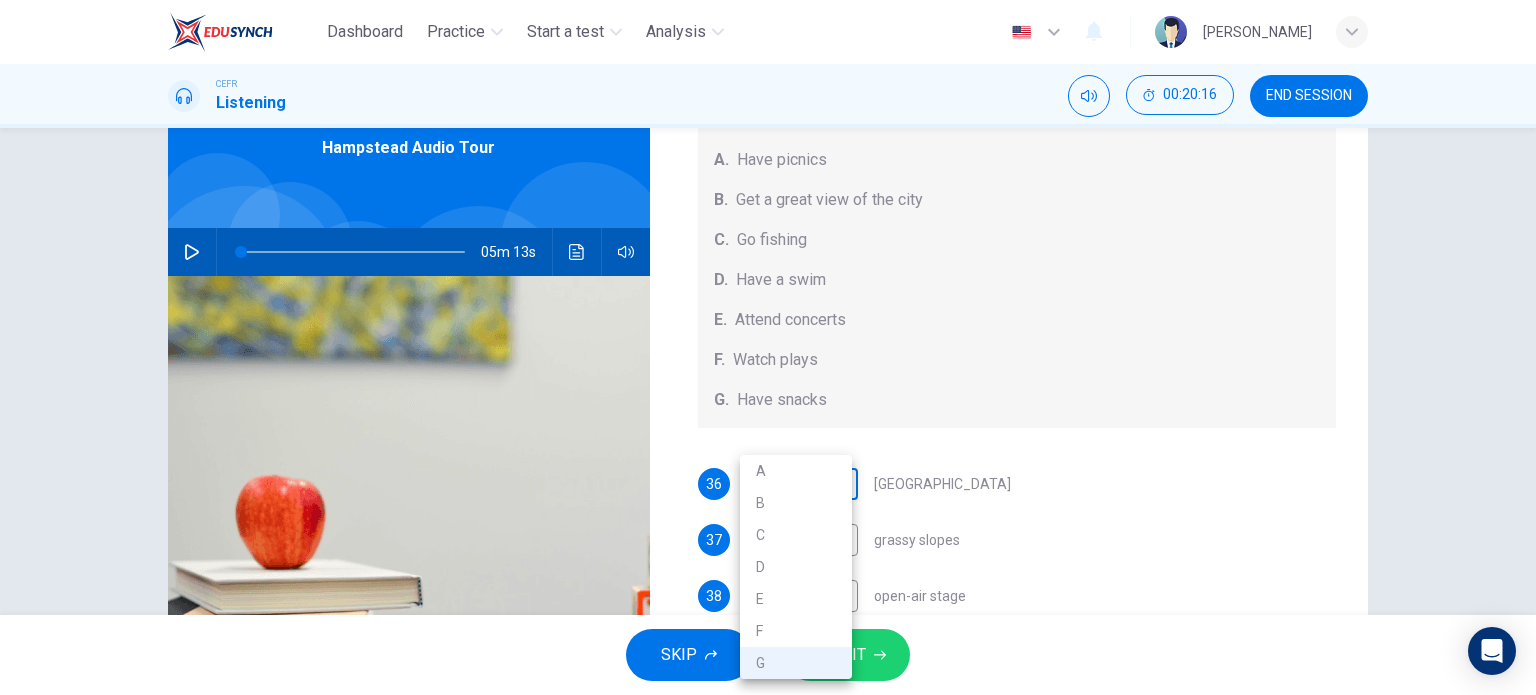 click on "Dashboard Practice Start a test Analysis English en ​ [PERSON_NAME] CEFR Listening 00:20:16 END SESSION Questions 36 - 40 Which activity can be done at each of the following locations on the heath? Choose  FIVE  answers below and select the correct letter,  A-G , next to the questions. Activities A. Have picnics B. Get a great view of the city C. Go fishing D. Have a swim E. Attend concerts F. Watch plays G. Have snacks 36 G G ​ [GEOGRAPHIC_DATA] 37 ​ ​ grassy slopes 38 ​ ​ open-air stage 39 ​ ​ ponds 40 ​ ​ [GEOGRAPHIC_DATA] Audio Tour 05m 13s SKIP SUBMIT EduSynch - Online Language Proficiency Testing
Dashboard Practice Start a test Analysis Notifications © Copyright  2025 A B C D E F G" at bounding box center [768, 347] 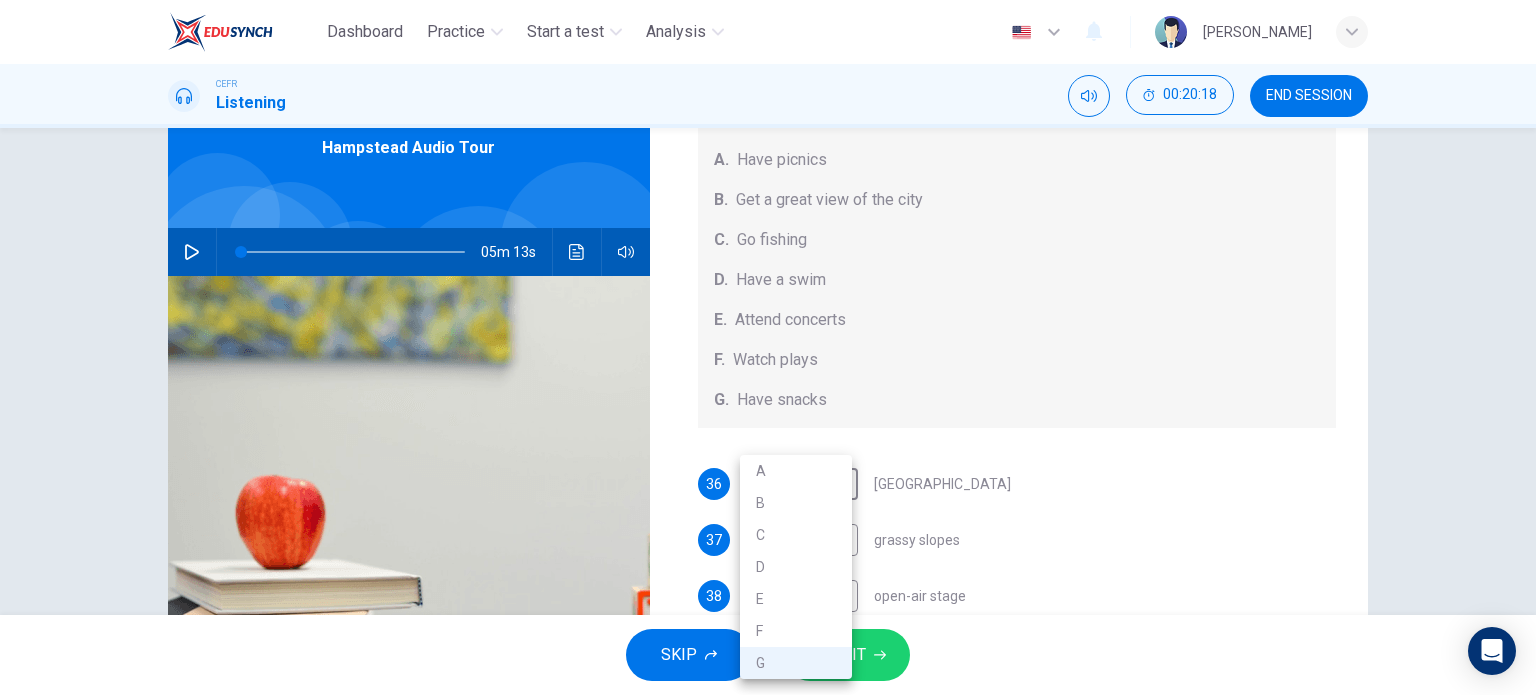 drag, startPoint x: 1355, startPoint y: 495, endPoint x: 1361, endPoint y: 513, distance: 18.973665 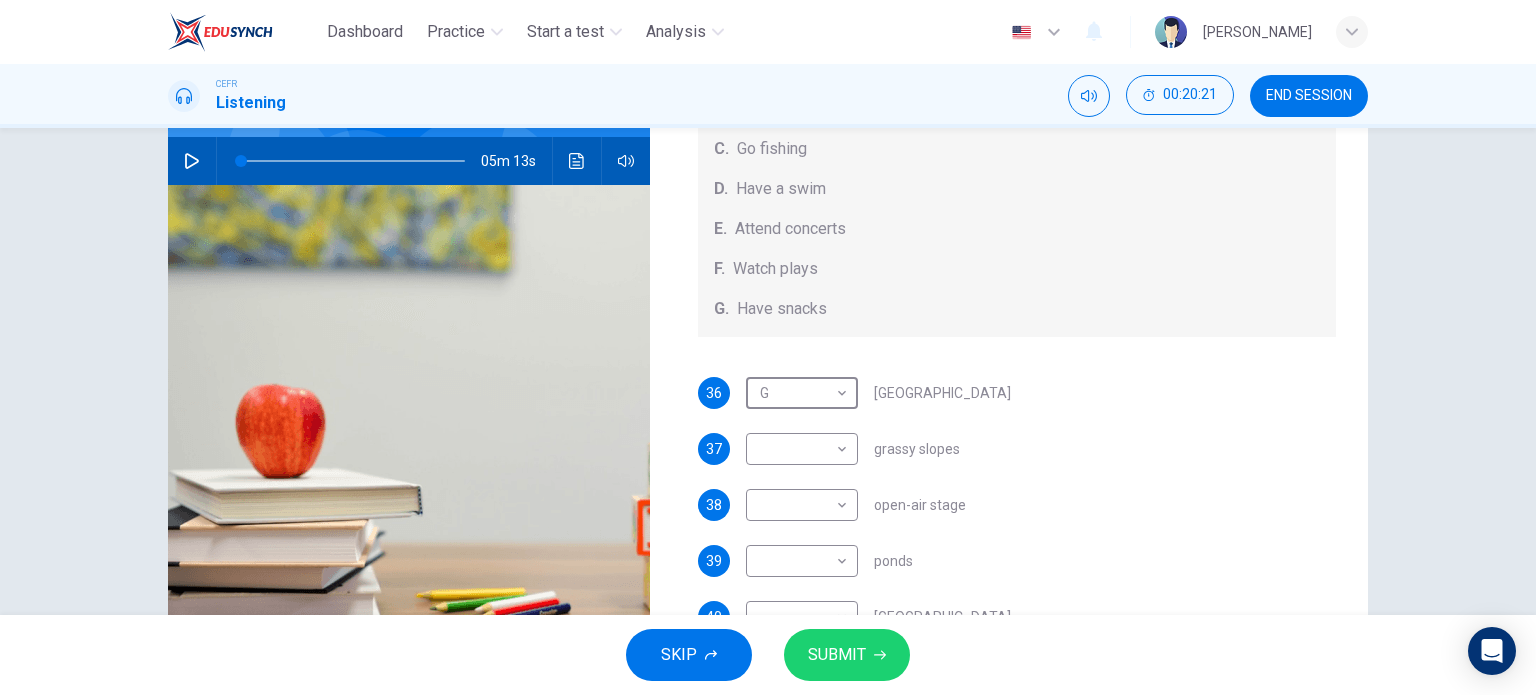 scroll, scrollTop: 288, scrollLeft: 0, axis: vertical 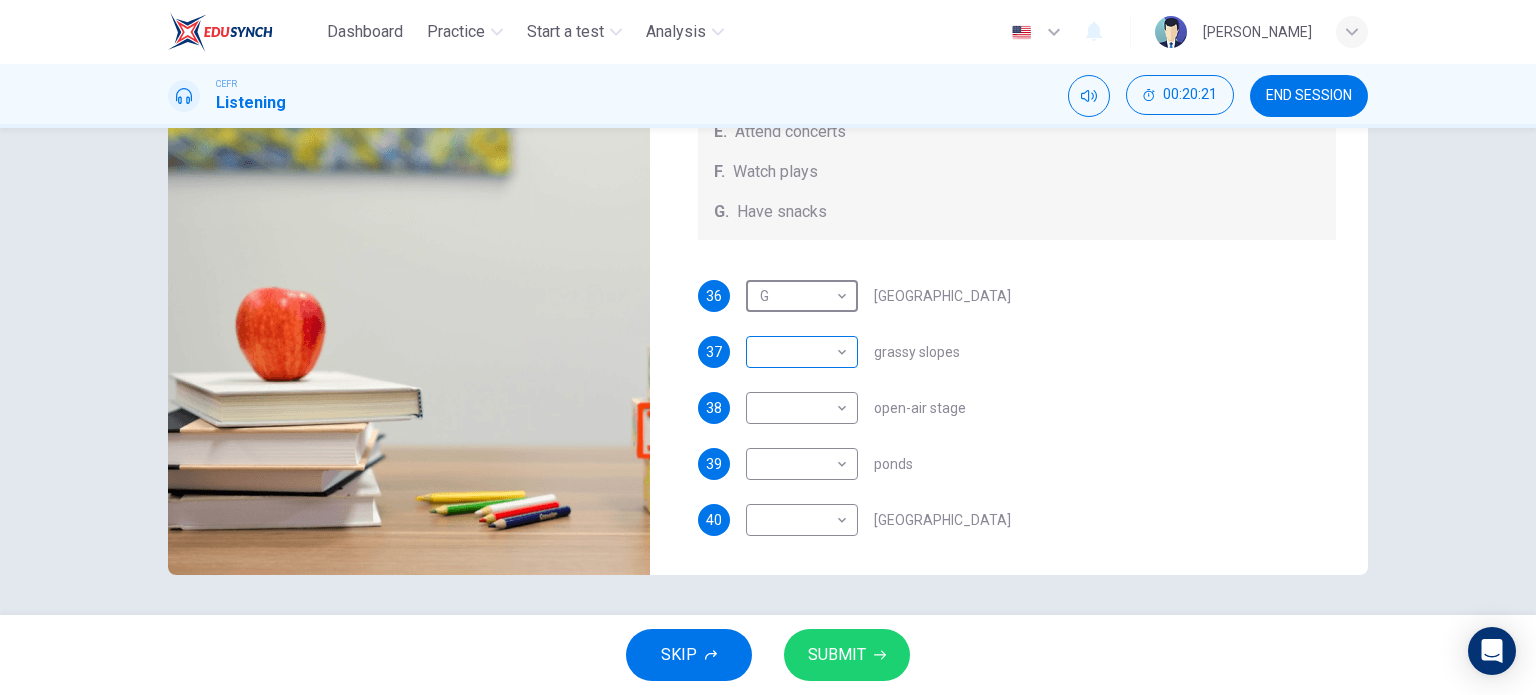 click on "Dashboard Practice Start a test Analysis English en ​ [PERSON_NAME] CEFR Listening 00:20:21 END SESSION Questions 36 - 40 Which activity can be done at each of the following locations on the heath? Choose  FIVE  answers below and select the correct letter,  A-G , next to the questions. Activities A. Have picnics B. Get a great view of the city C. Go fishing D. Have a swim E. Attend concerts F. Watch plays G. Have snacks 36 G G ​ [GEOGRAPHIC_DATA] 37 ​ ​ grassy slopes 38 ​ ​ open-air stage 39 ​ ​ ponds 40 ​ ​ [GEOGRAPHIC_DATA] Audio Tour 05m 13s SKIP SUBMIT EduSynch - Online Language Proficiency Testing
Dashboard Practice Start a test Analysis Notifications © Copyright  2025" at bounding box center (768, 347) 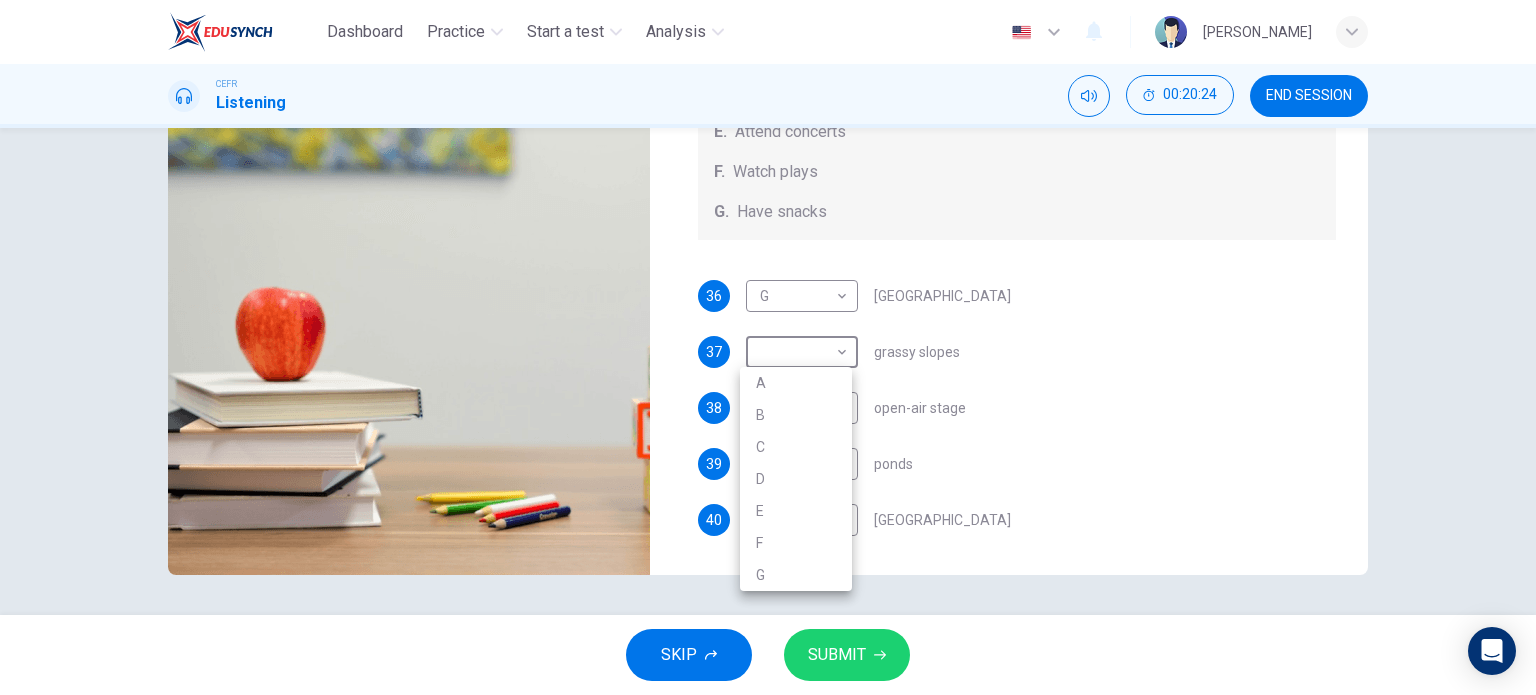 drag, startPoint x: 1532, startPoint y: 400, endPoint x: 1532, endPoint y: 310, distance: 90 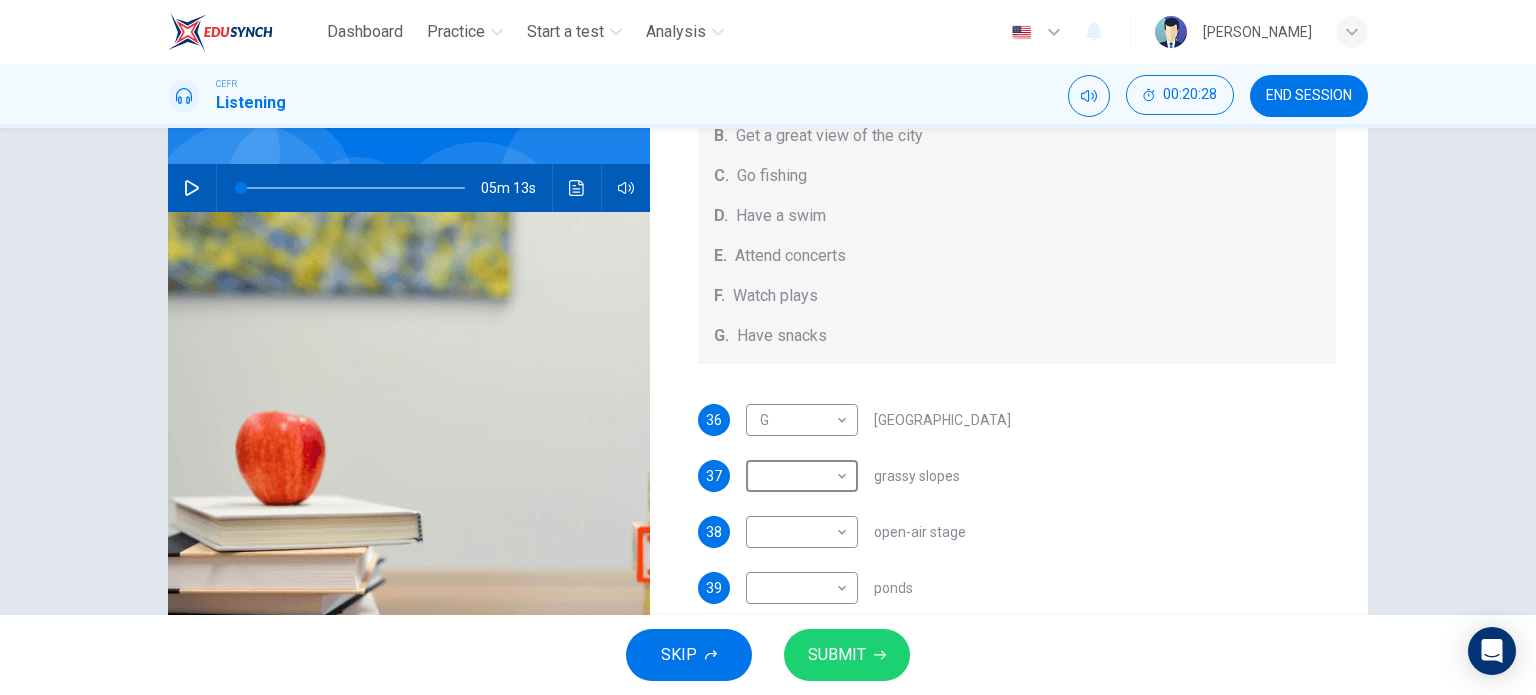 scroll, scrollTop: 180, scrollLeft: 0, axis: vertical 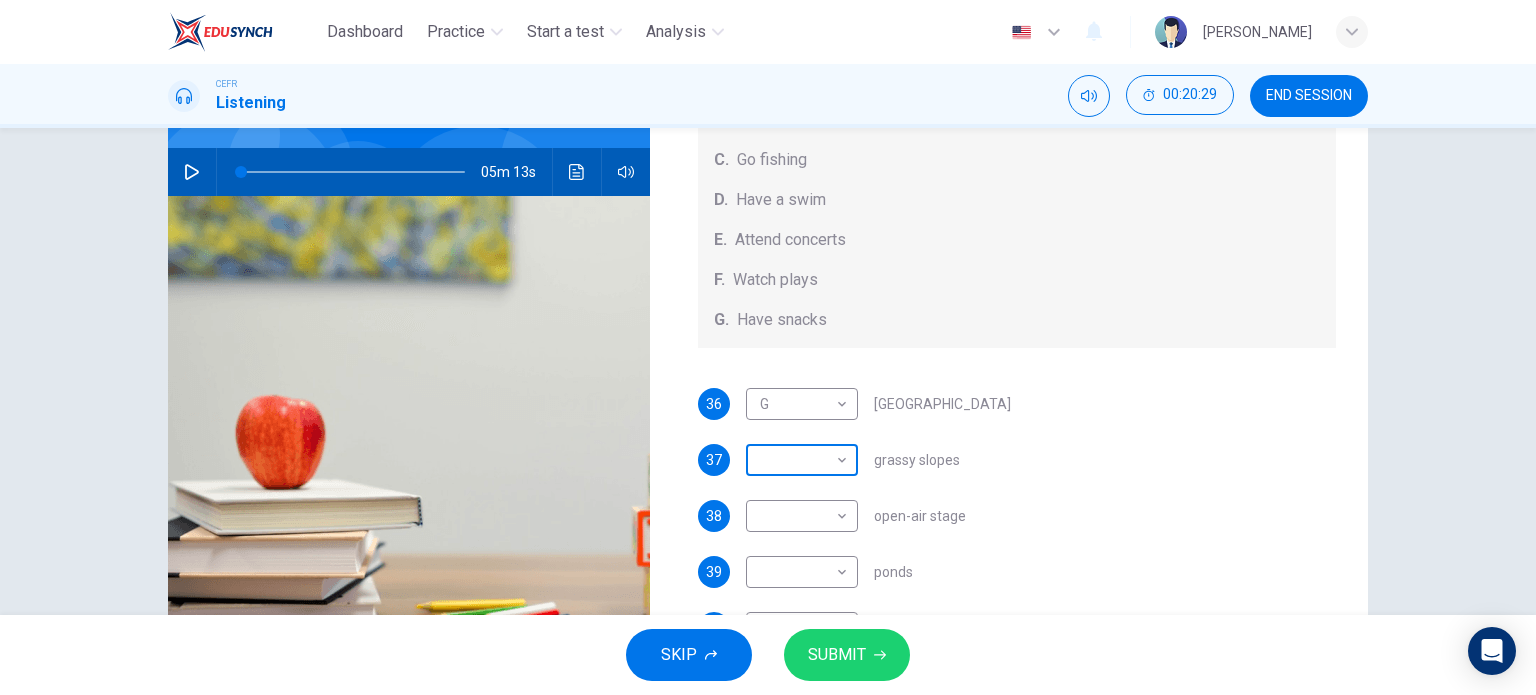click on "Dashboard Practice Start a test Analysis English en ​ [PERSON_NAME] CEFR Listening 00:20:29 END SESSION Questions 36 - 40 Which activity can be done at each of the following locations on the heath? Choose  FIVE  answers below and select the correct letter,  A-G , next to the questions. Activities A. Have picnics B. Get a great view of the city C. Go fishing D. Have a swim E. Attend concerts F. Watch plays G. Have snacks 36 G G ​ [GEOGRAPHIC_DATA] 37 ​ ​ grassy slopes 38 ​ ​ open-air stage 39 ​ ​ ponds 40 ​ ​ [GEOGRAPHIC_DATA] Audio Tour 05m 13s SKIP SUBMIT EduSynch - Online Language Proficiency Testing
Dashboard Practice Start a test Analysis Notifications © Copyright  2025" at bounding box center [768, 347] 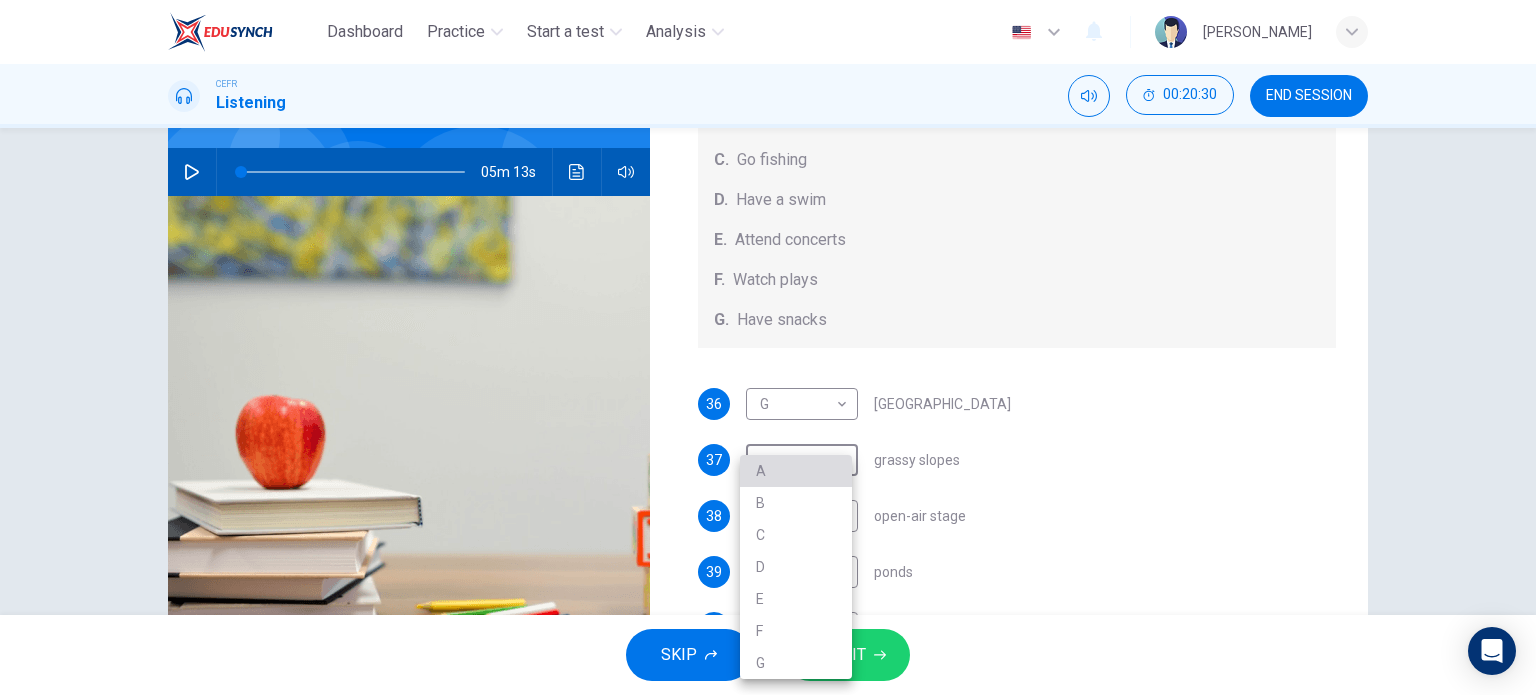 click on "A" at bounding box center [796, 471] 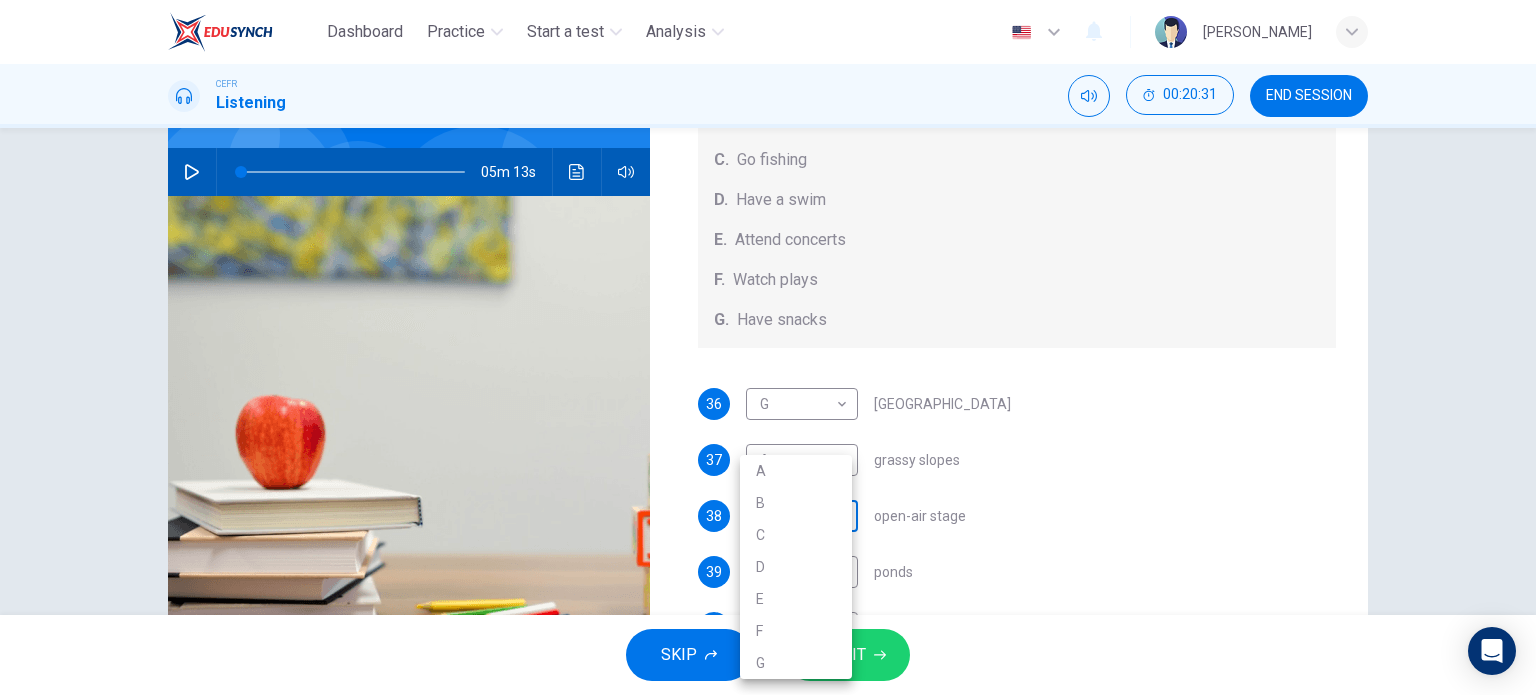 click on "Dashboard Practice Start a test Analysis English en ​ [PERSON_NAME] CEFR Listening 00:20:31 END SESSION Questions 36 - 40 Which activity can be done at each of the following locations on the heath? Choose  FIVE  answers below and select the correct letter,  A-G , next to the questions. Activities A. Have picnics B. Get a great view of the city C. Go fishing D. Have a swim E. Attend concerts F. Watch plays G. Have snacks 36 G G ​ [GEOGRAPHIC_DATA] 37 A A ​ grassy slopes 38 ​ ​ open-air stage 39 ​ ​ ponds 40 ​ ​ [GEOGRAPHIC_DATA] Audio Tour 05m 13s SKIP SUBMIT EduSynch - Online Language Proficiency Testing
Dashboard Practice Start a test Analysis Notifications © Copyright  2025 A B C D E F G" at bounding box center (768, 347) 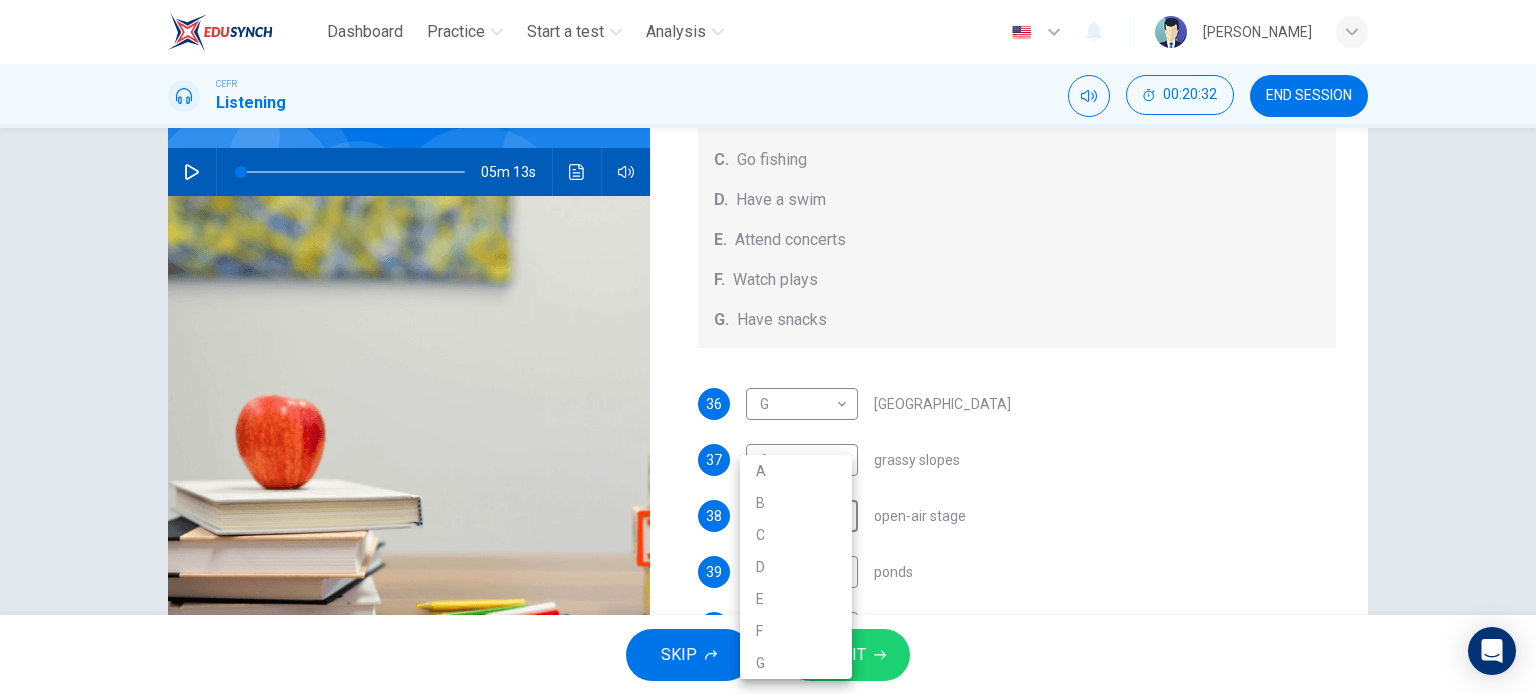 click on "E" at bounding box center [796, 599] 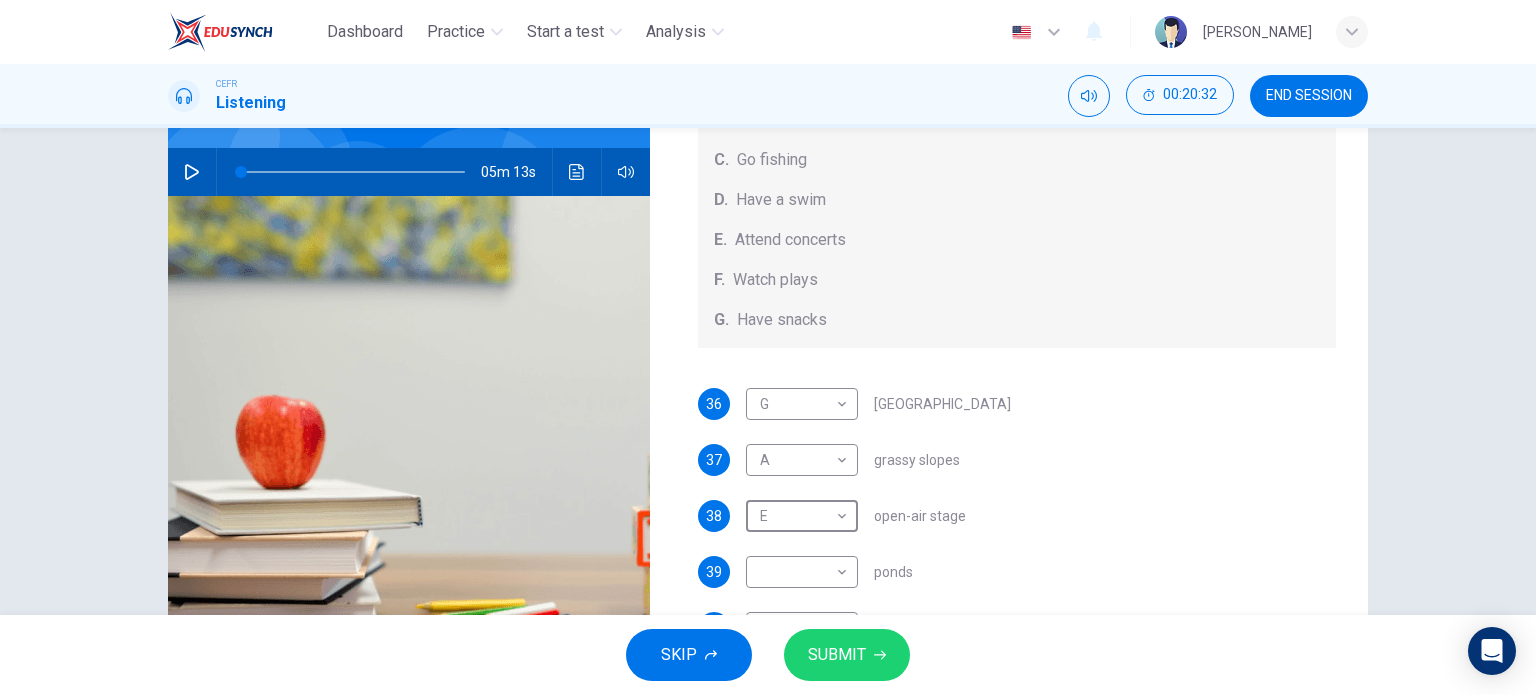 click on "Dashboard Practice Start a test Analysis English en ​ [PERSON_NAME] CEFR Listening 00:20:32 END SESSION Questions 36 - 40 Which activity can be done at each of the following locations on the heath? Choose  FIVE  answers below and select the correct letter,  A-G , next to the questions. Activities A. Have picnics B. Get a great view of the city C. Go fishing D. Have a swim E. Attend concerts F. Watch plays G. Have snacks 36 G G ​ [GEOGRAPHIC_DATA] 37 A A ​ grassy slopes 38 E E ​ open-air stage 39 ​ ​ ponds 40 ​ ​ [GEOGRAPHIC_DATA] Hampstead Audio Tour 05m 13s SKIP SUBMIT EduSynch - Online Language Proficiency Testing
Dashboard Practice Start a test Analysis Notifications © Copyright  2025" at bounding box center (768, 347) 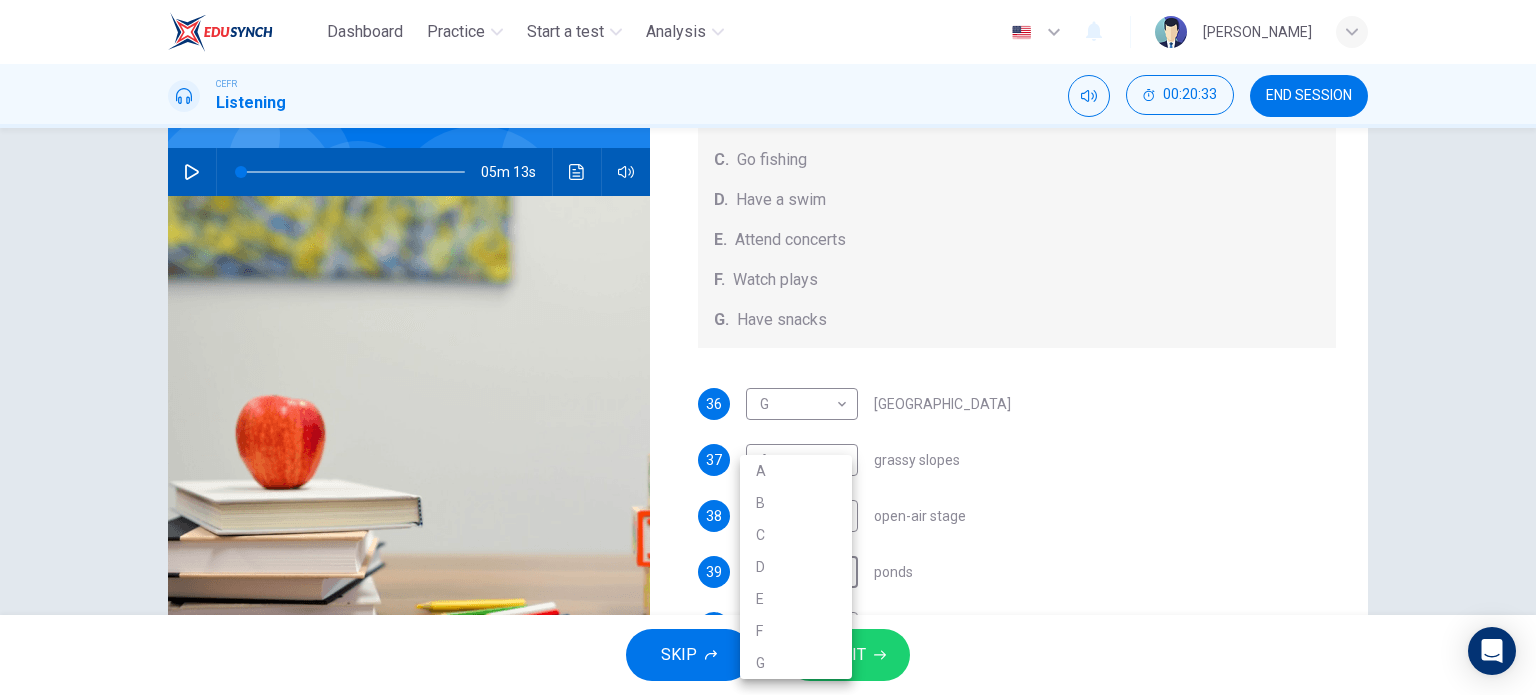click at bounding box center (768, 347) 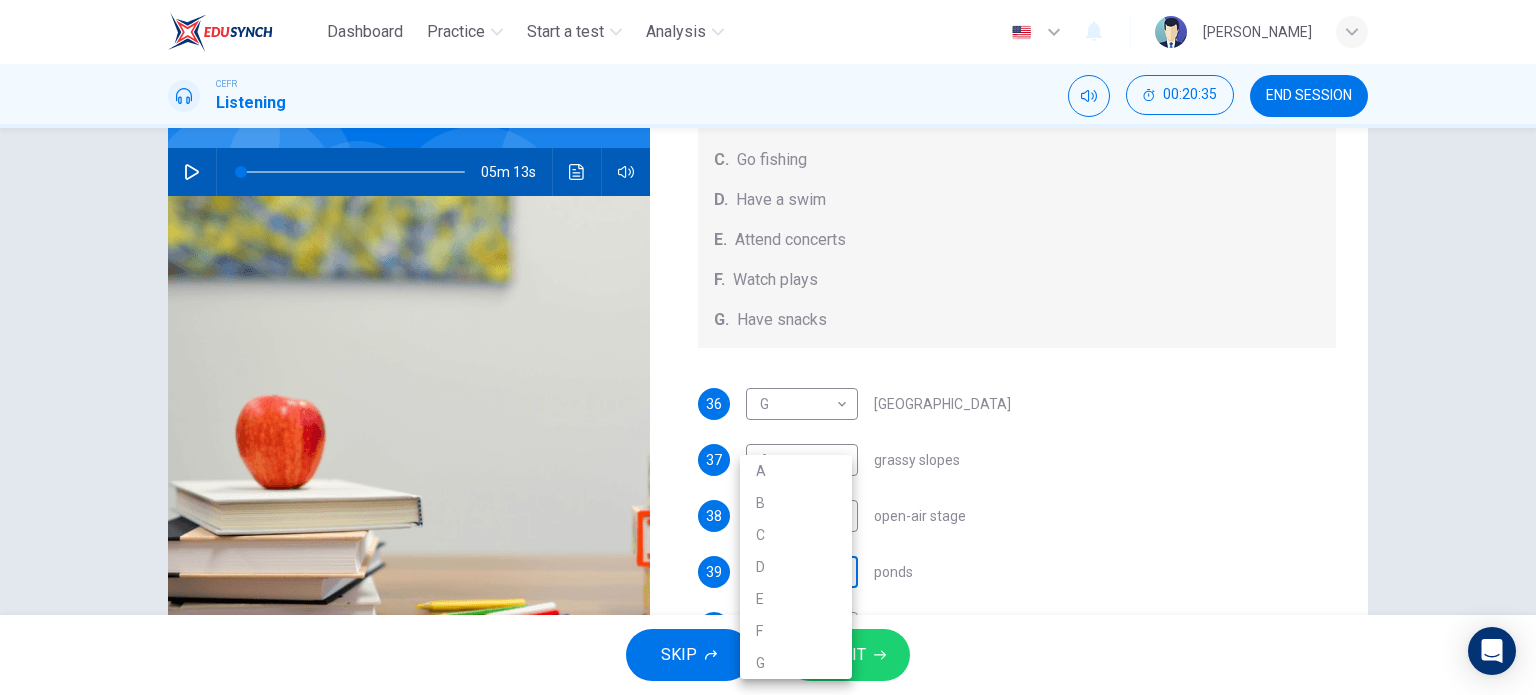 click on "Dashboard Practice Start a test Analysis English en ​ [PERSON_NAME] CEFR Listening 00:20:35 END SESSION Questions 36 - 40 Which activity can be done at each of the following locations on the heath? Choose  FIVE  answers below and select the correct letter,  A-G , next to the questions. Activities A. Have picnics B. Get a great view of the city C. Go fishing D. Have a swim E. Attend concerts F. Watch plays G. Have snacks 36 G G ​ [GEOGRAPHIC_DATA] 37 A A ​ grassy slopes 38 E E ​ open-air stage 39 ​ ​ ponds 40 ​ ​ [GEOGRAPHIC_DATA] Hampstead Audio Tour 05m 13s SKIP SUBMIT EduSynch - Online Language Proficiency Testing
Dashboard Practice Start a test Analysis Notifications © Copyright  2025 A B C D E F G" at bounding box center [768, 347] 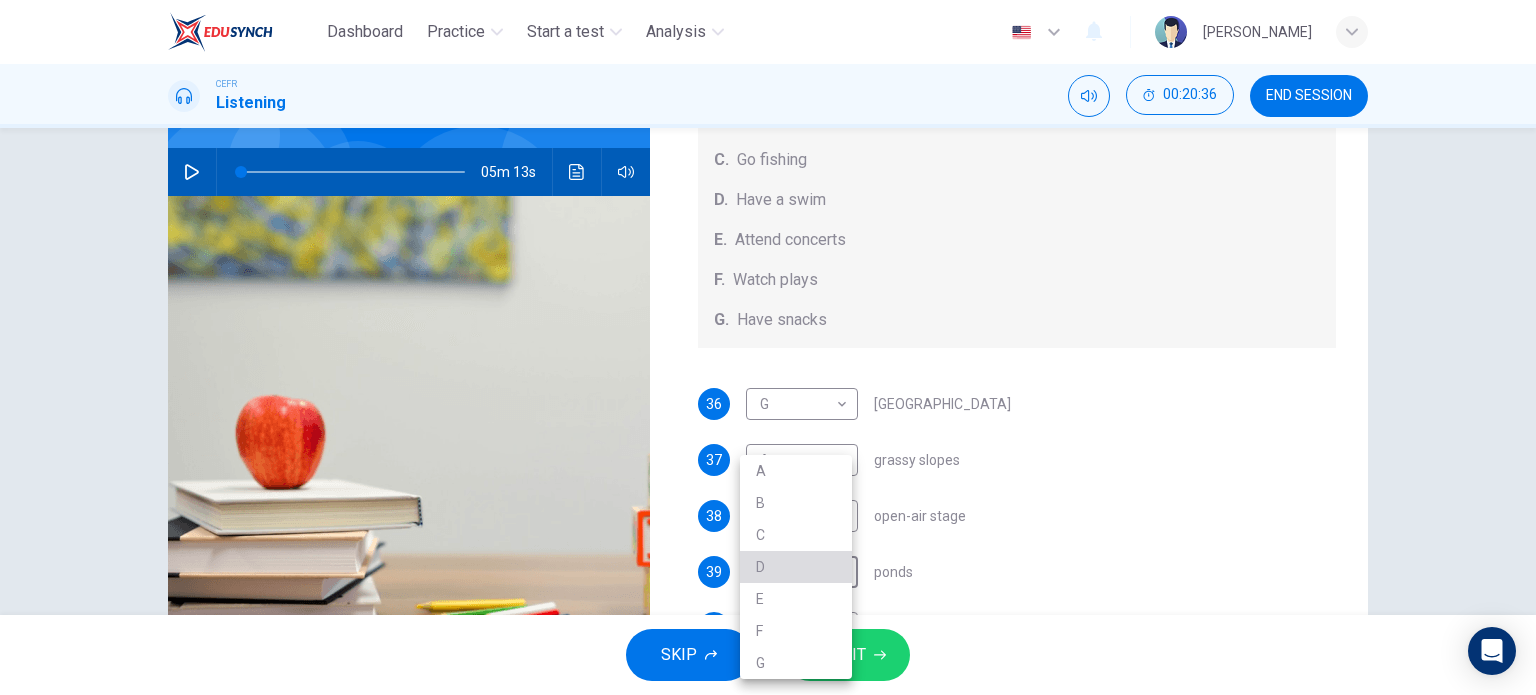 click on "D" at bounding box center (796, 567) 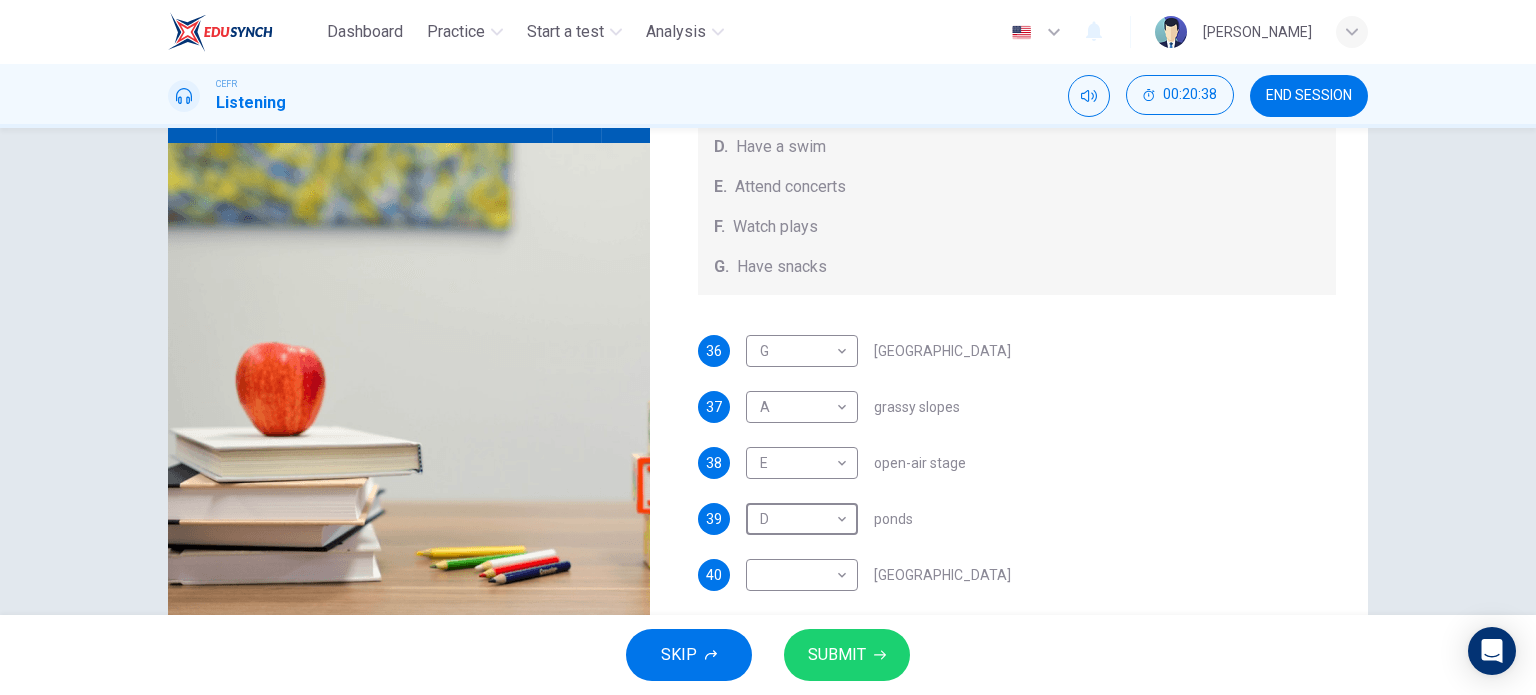 scroll, scrollTop: 288, scrollLeft: 0, axis: vertical 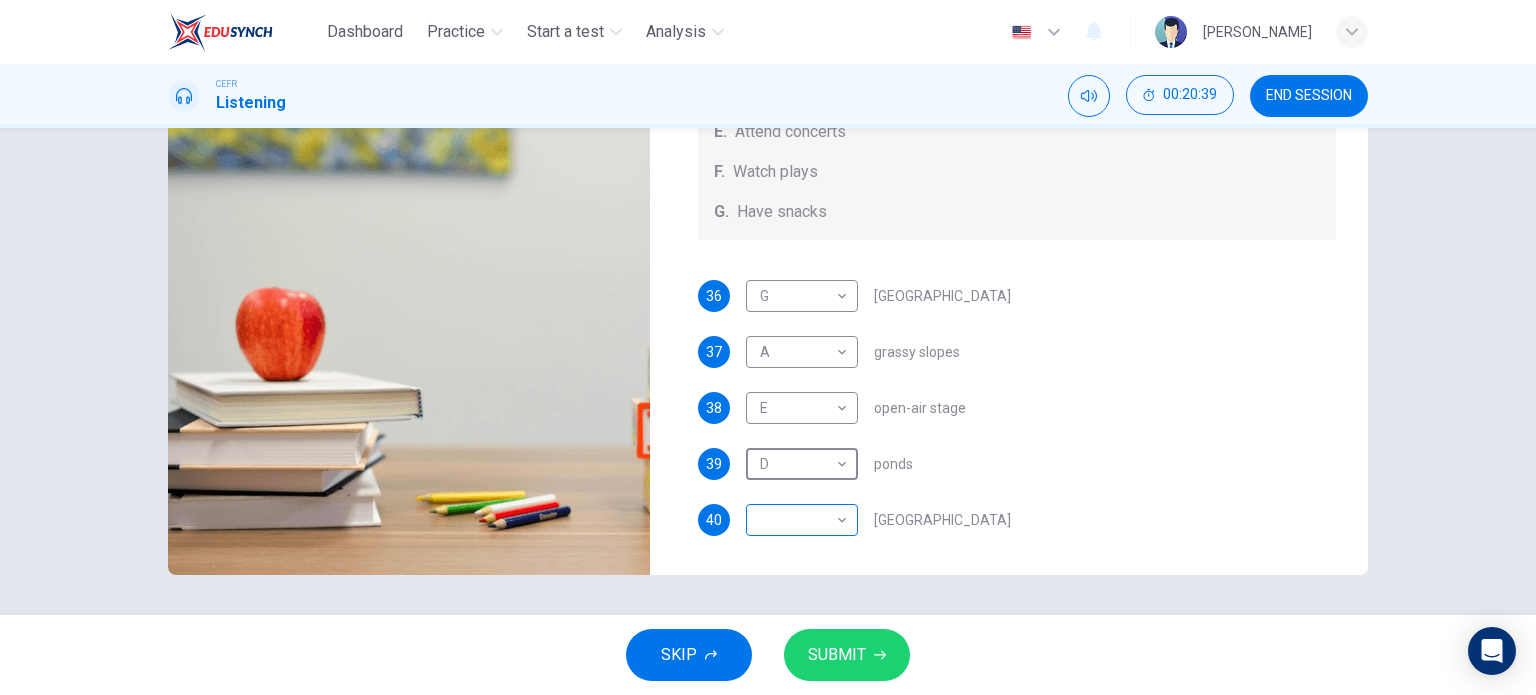 click on "Dashboard Practice Start a test Analysis English en ​ [PERSON_NAME] CEFR Listening 00:20:39 END SESSION Questions 36 - 40 Which activity can be done at each of the following locations on the heath? Choose  FIVE  answers below and select the correct letter,  A-G , next to the questions. Activities A. Have picnics B. Get a great view of the city C. Go fishing D. Have a swim E. Attend concerts F. Watch plays G. Have snacks 36 G G ​ [GEOGRAPHIC_DATA] 37 A A ​ grassy slopes 38 E E ​ open-air stage 39 D D ​ ponds 40 ​ ​ [GEOGRAPHIC_DATA] Hampstead Audio Tour 05m 13s SKIP SUBMIT EduSynch - Online Language Proficiency Testing
Dashboard Practice Start a test Analysis Notifications © Copyright  2025" at bounding box center (768, 347) 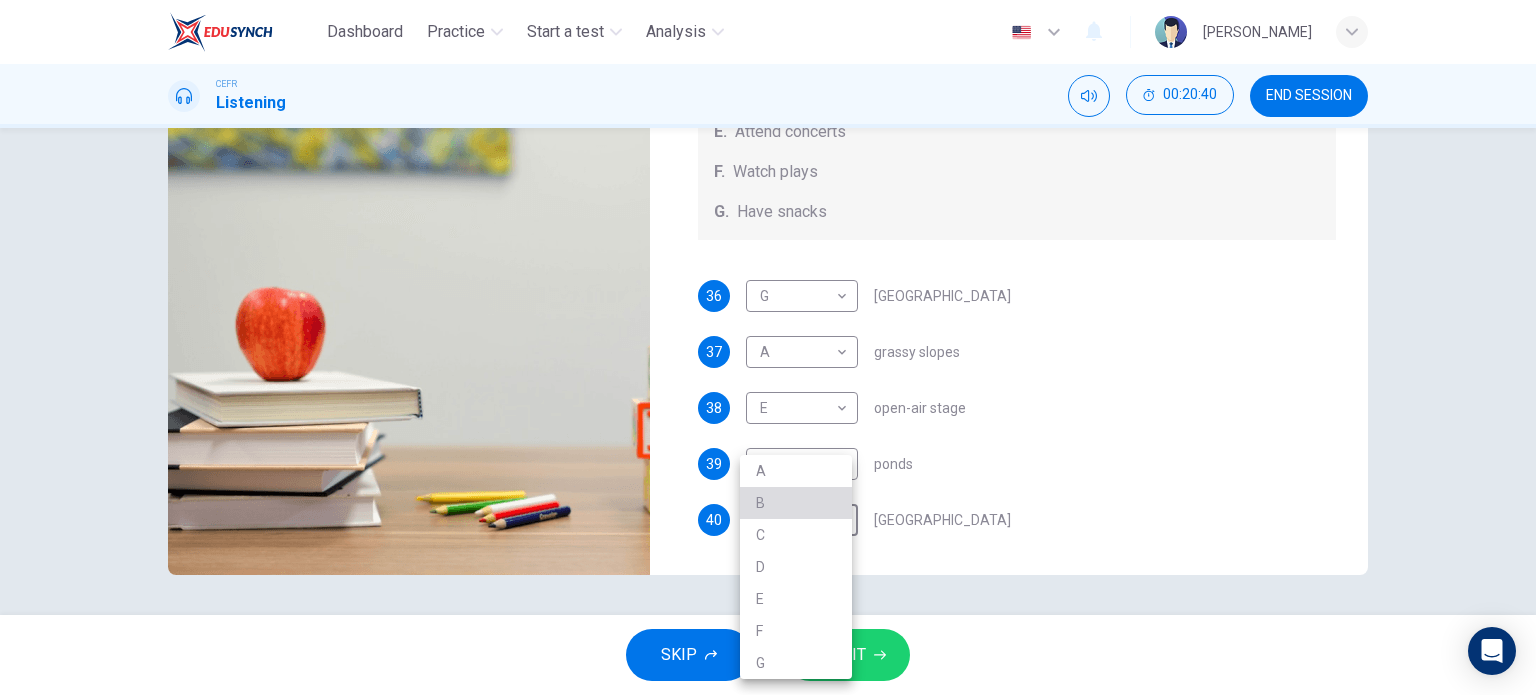 click on "B" at bounding box center (796, 503) 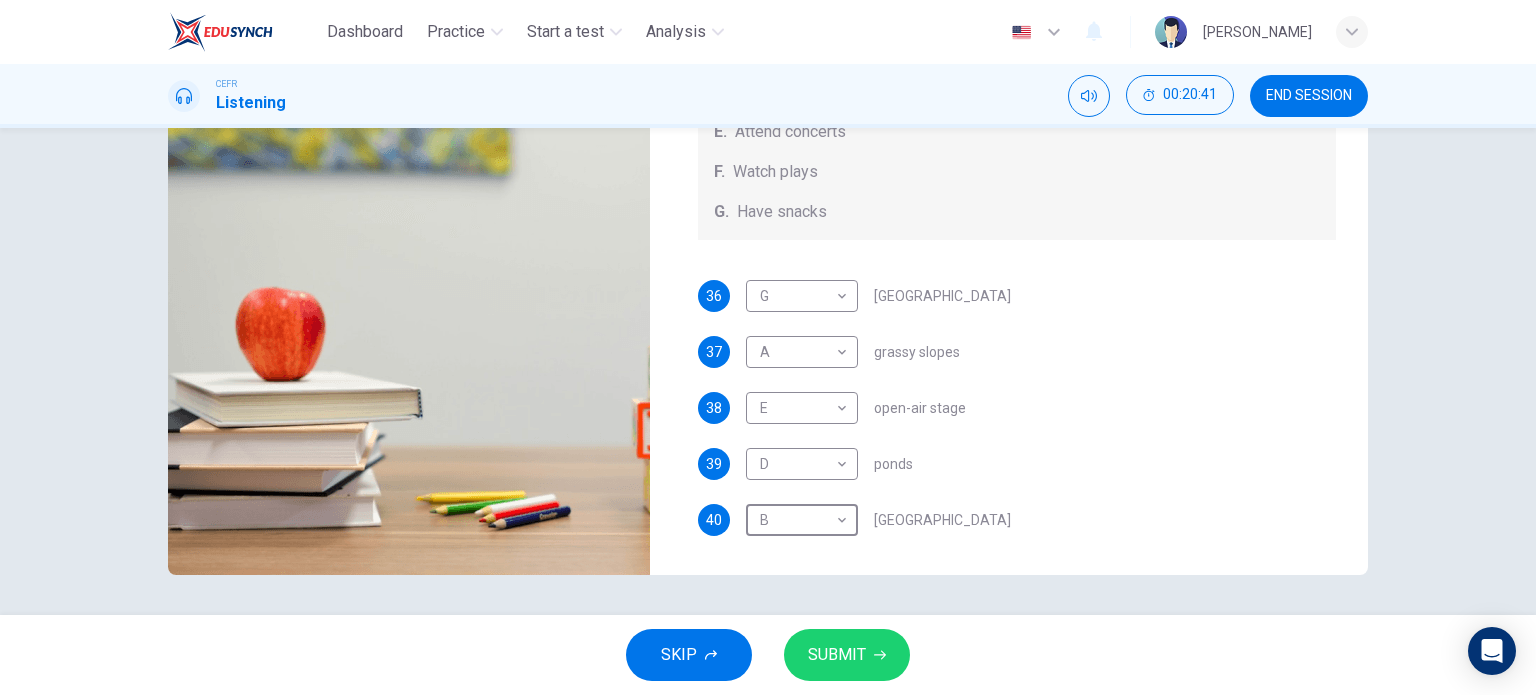 click on "SUBMIT" at bounding box center [837, 655] 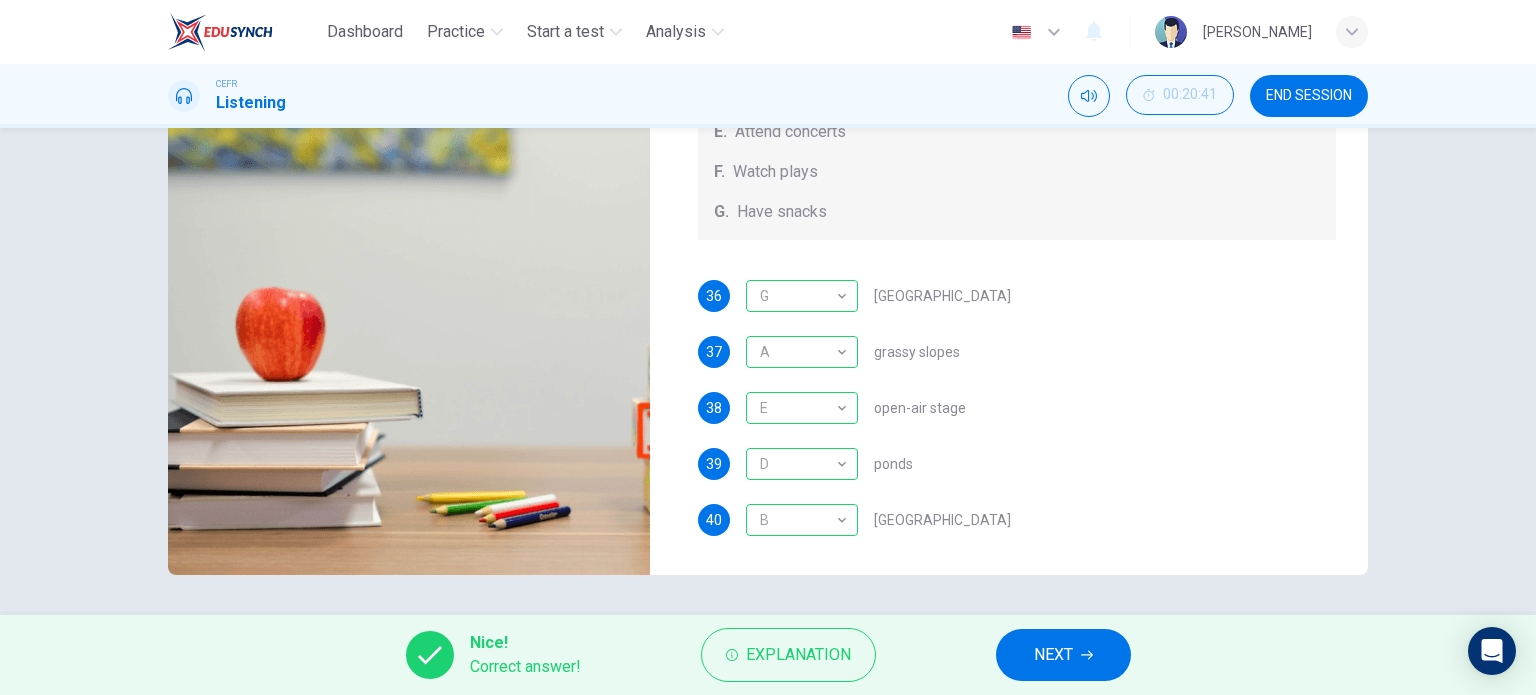 click on "NEXT" at bounding box center (1053, 655) 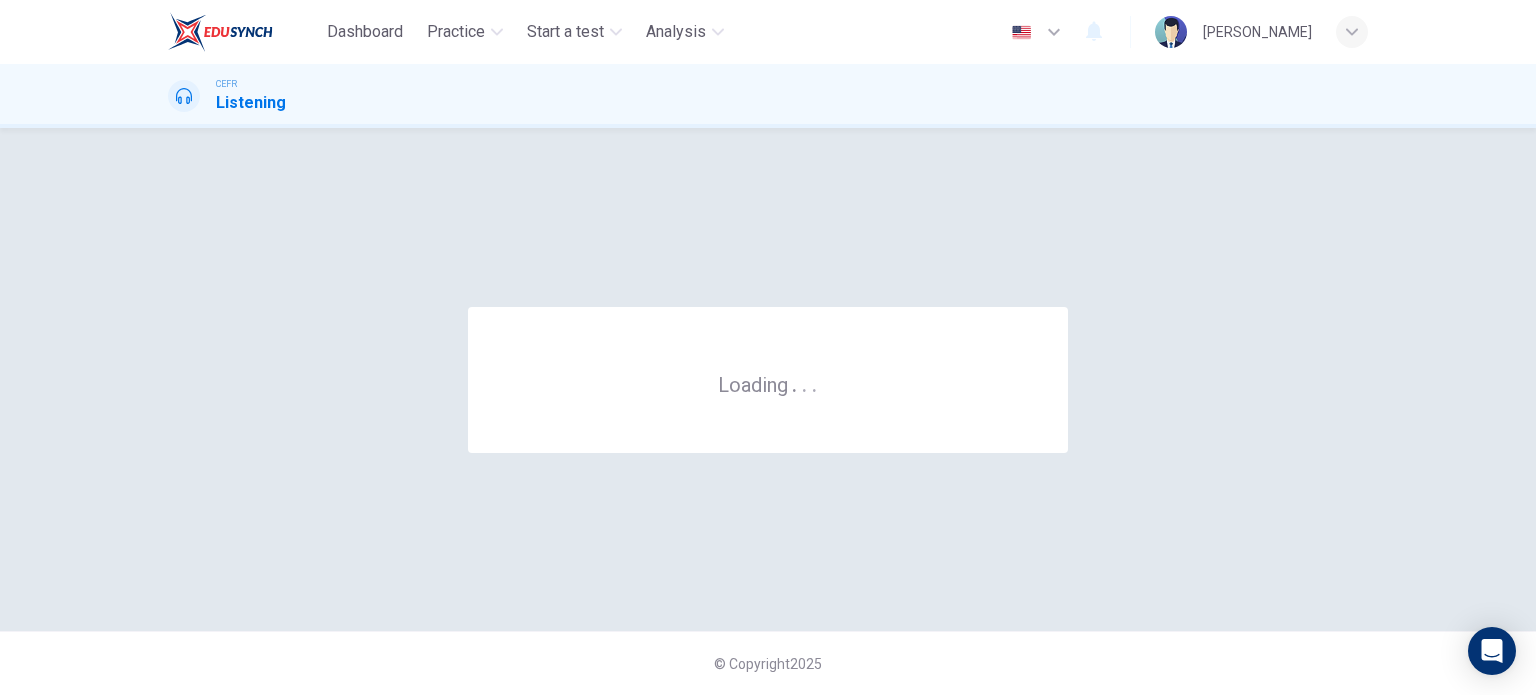scroll, scrollTop: 0, scrollLeft: 0, axis: both 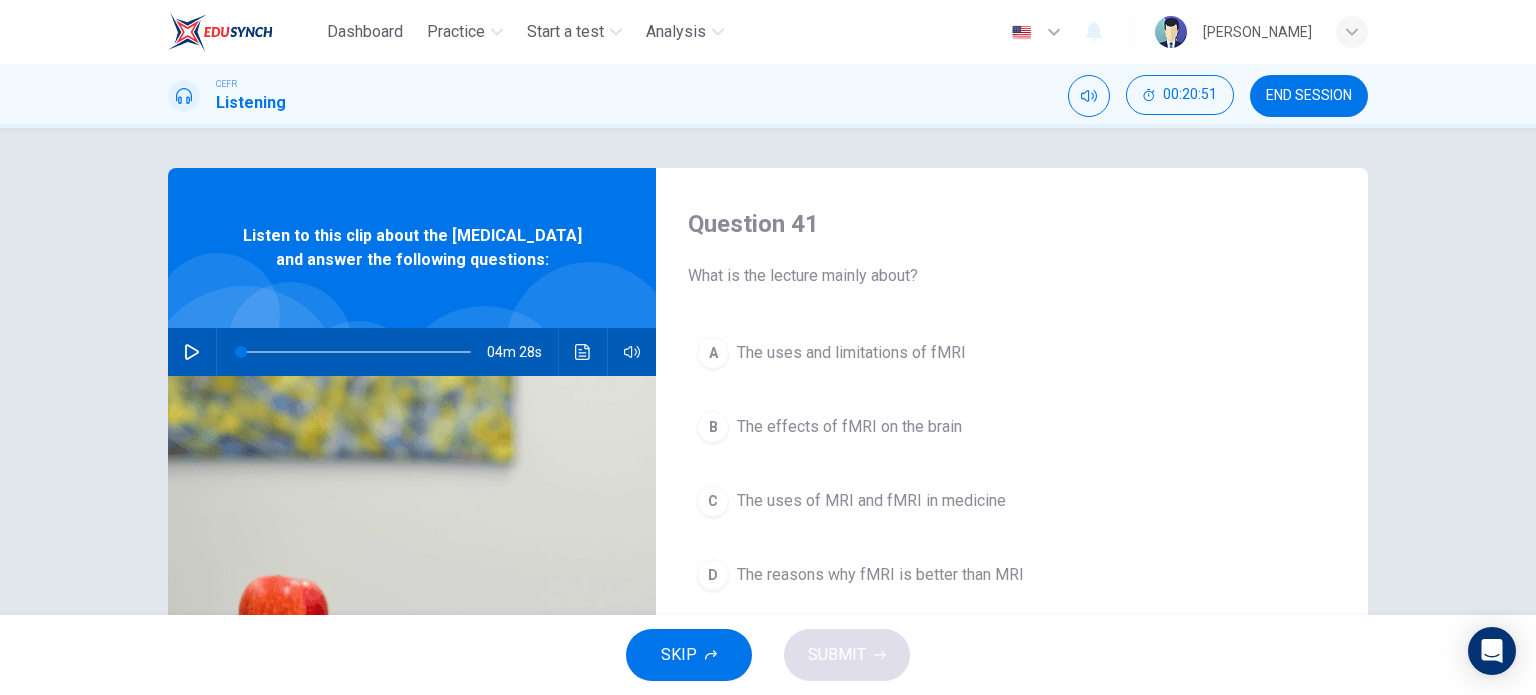 click 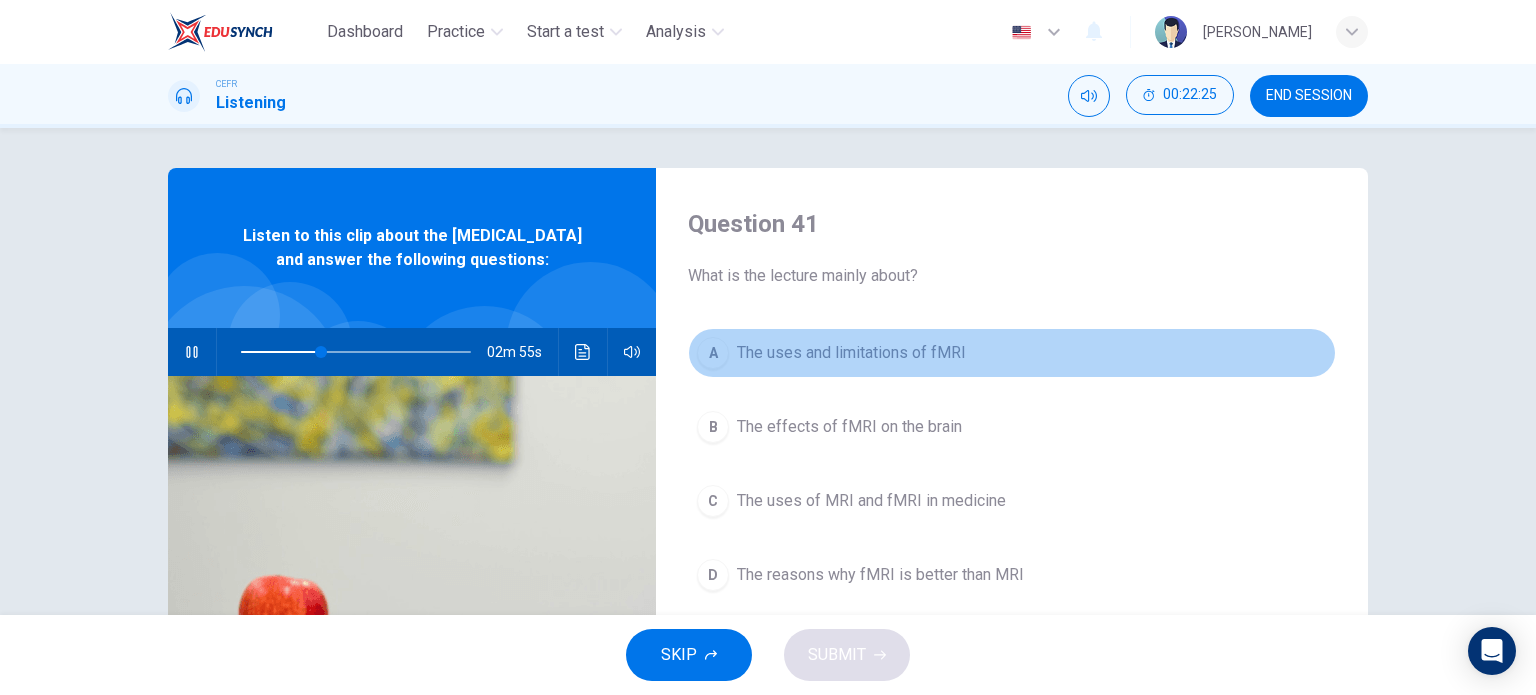 click on "The uses and limitations of fMRI" at bounding box center (851, 353) 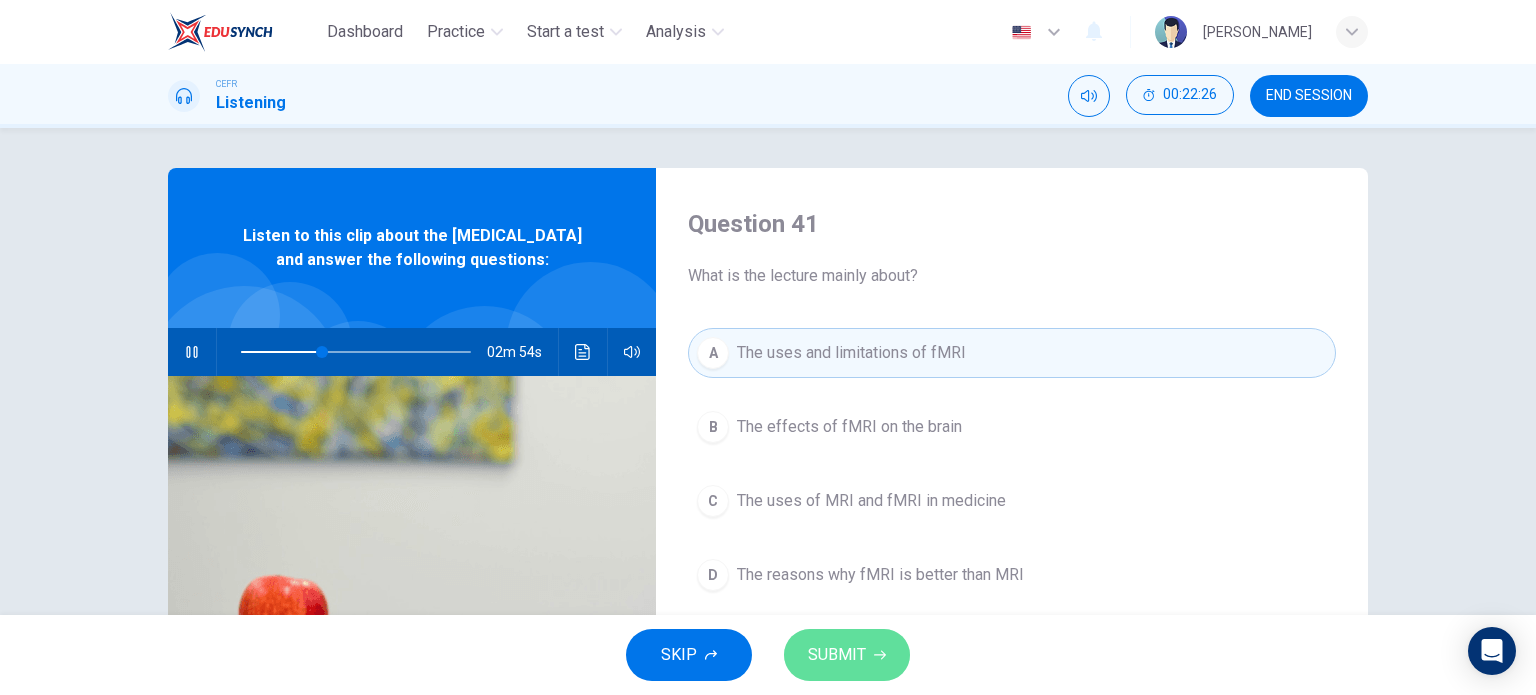 click on "SUBMIT" at bounding box center [847, 655] 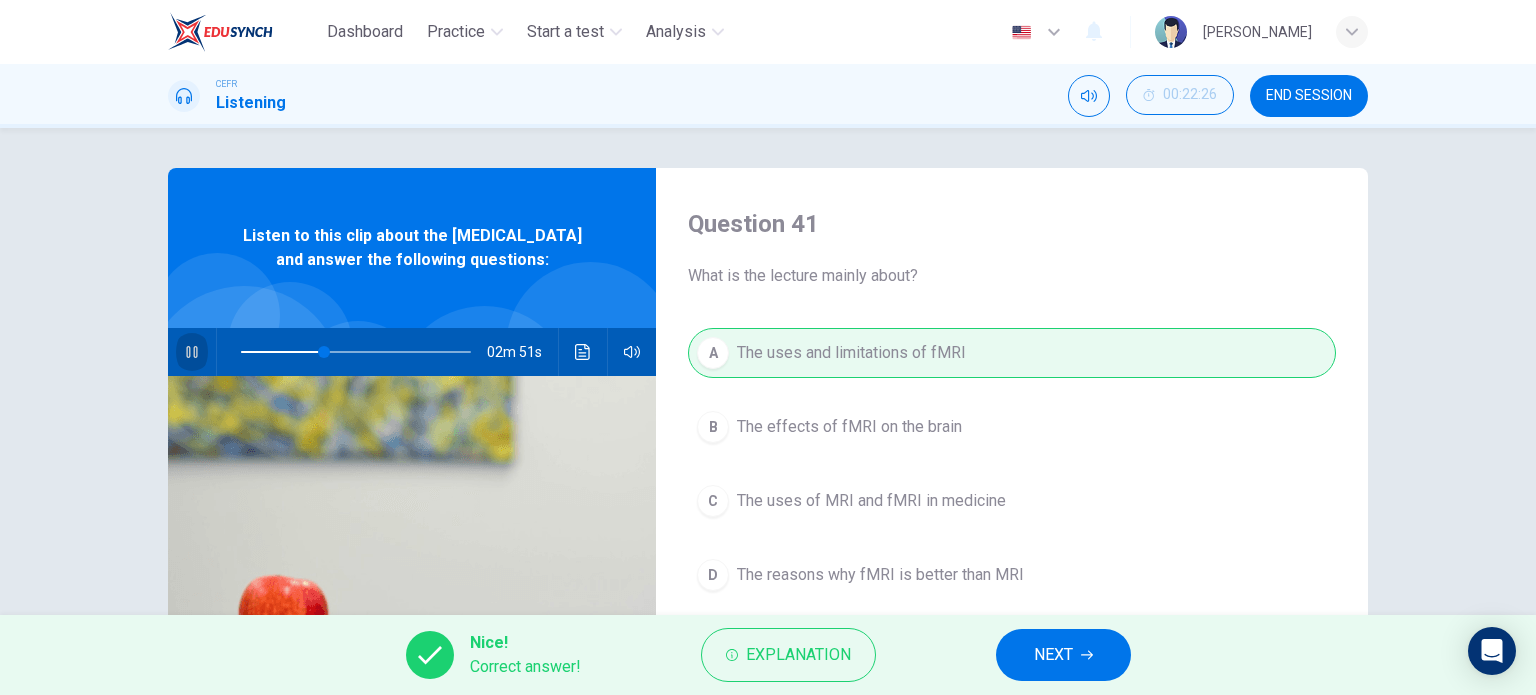 drag, startPoint x: 180, startPoint y: 368, endPoint x: 344, endPoint y: 483, distance: 200.30228 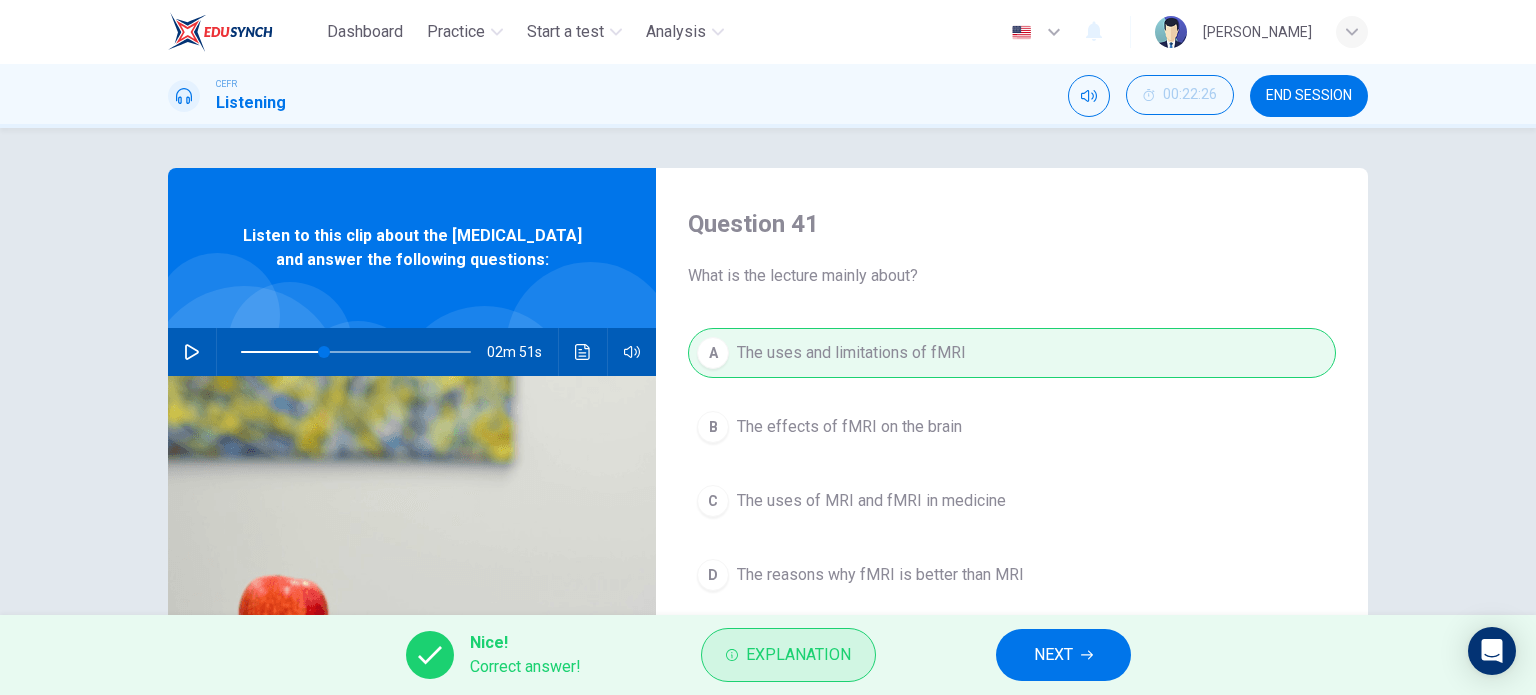 click on "Explanation" at bounding box center [798, 655] 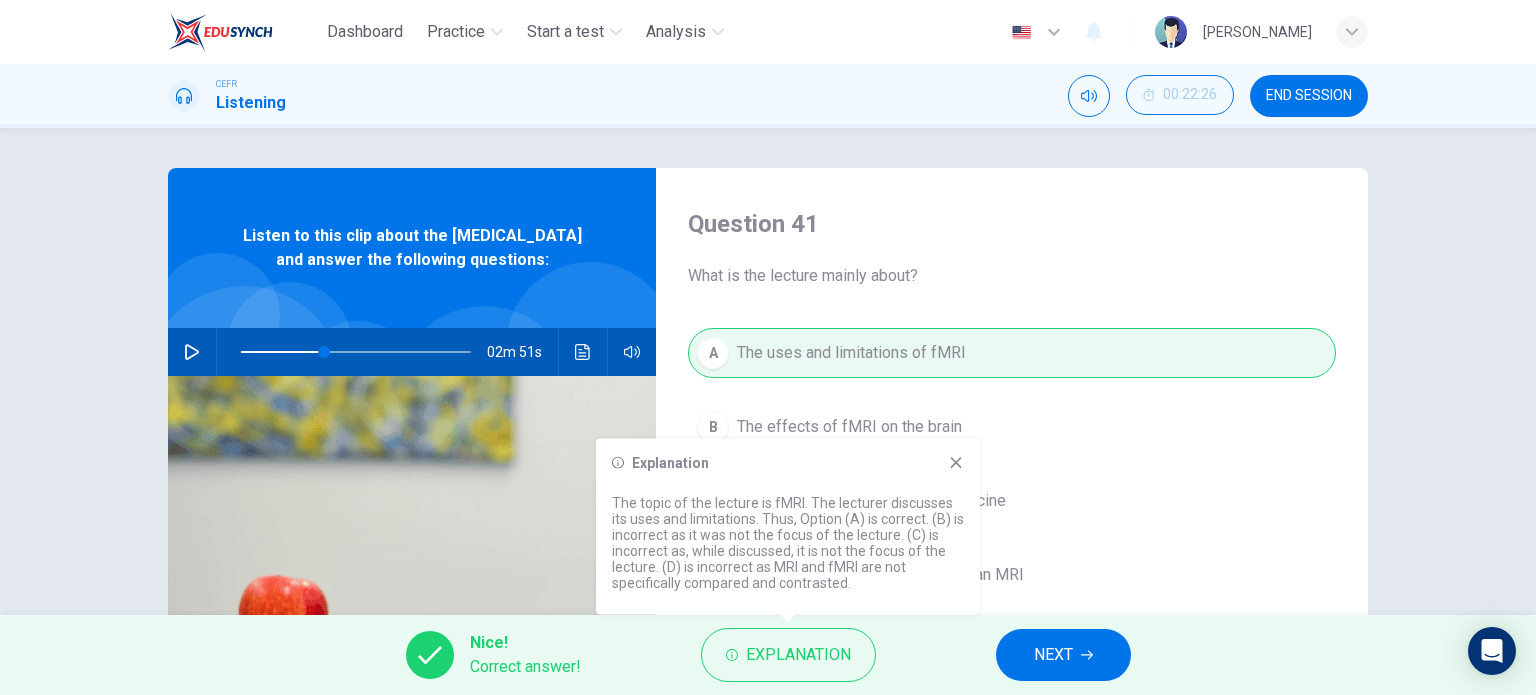 click on "NEXT" at bounding box center (1053, 655) 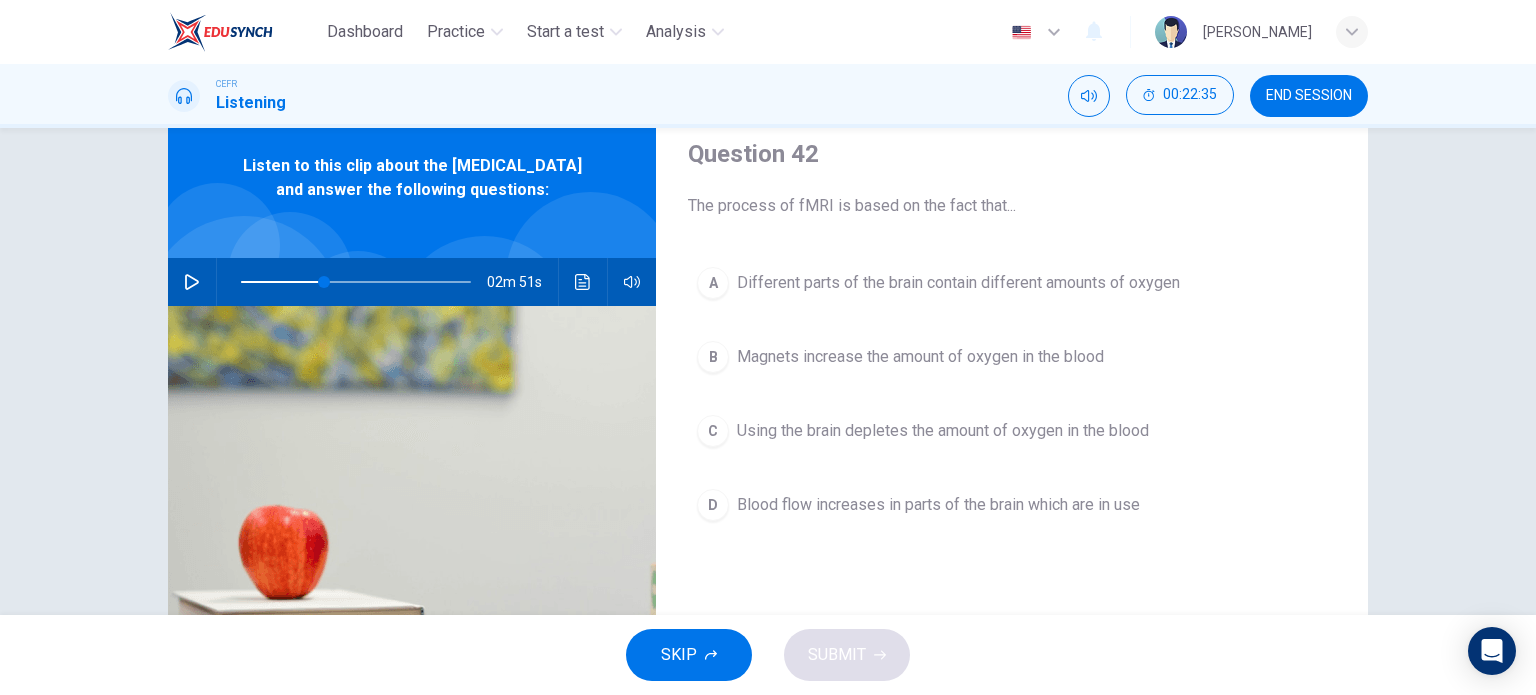 scroll, scrollTop: 100, scrollLeft: 0, axis: vertical 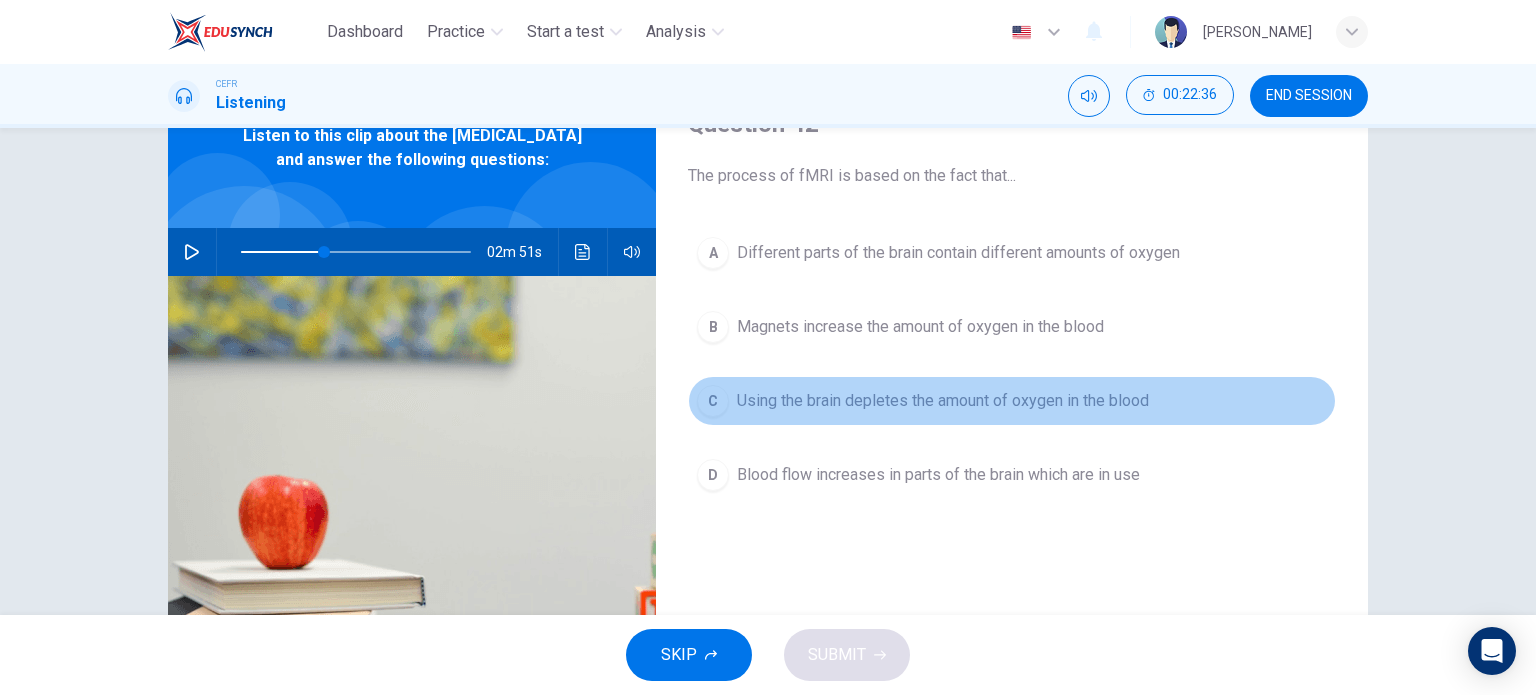 click on "Using the brain depletes the amount of oxygen in the blood" at bounding box center (943, 401) 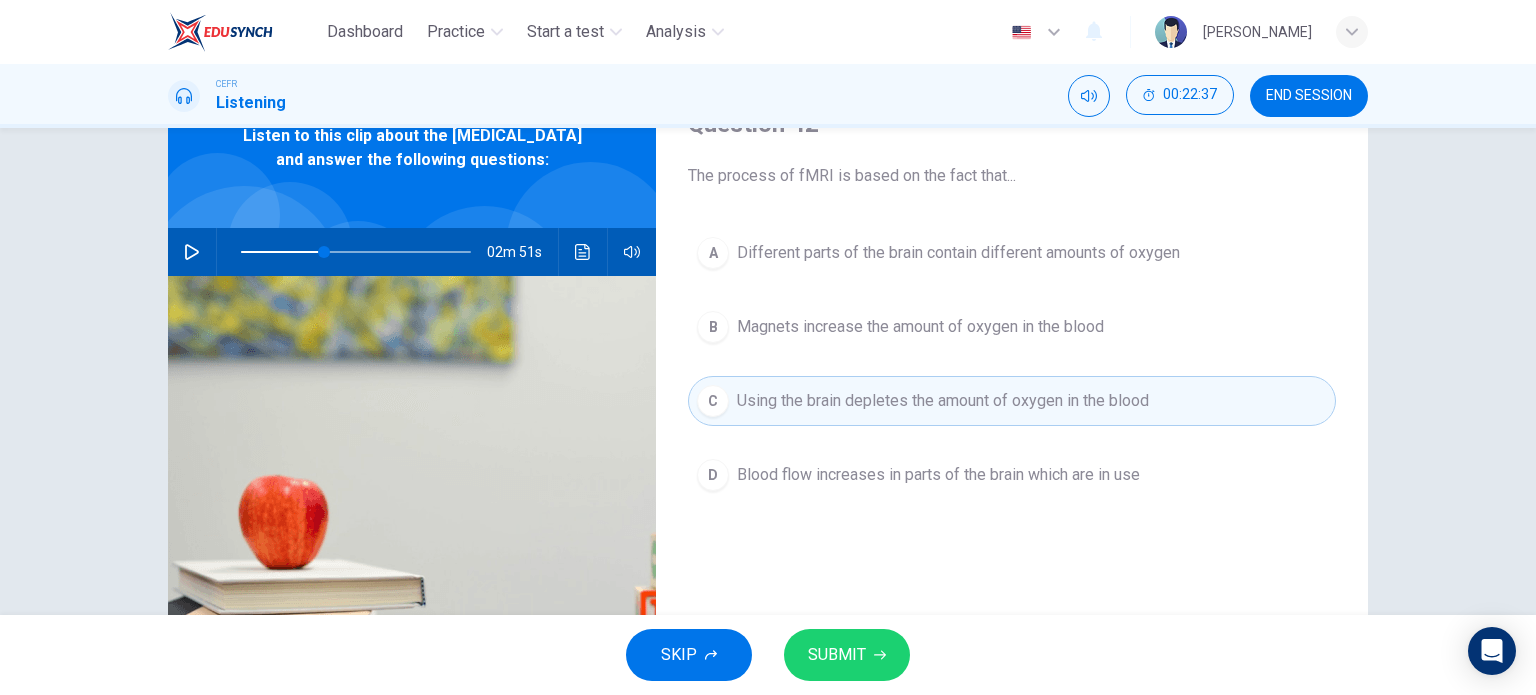 click 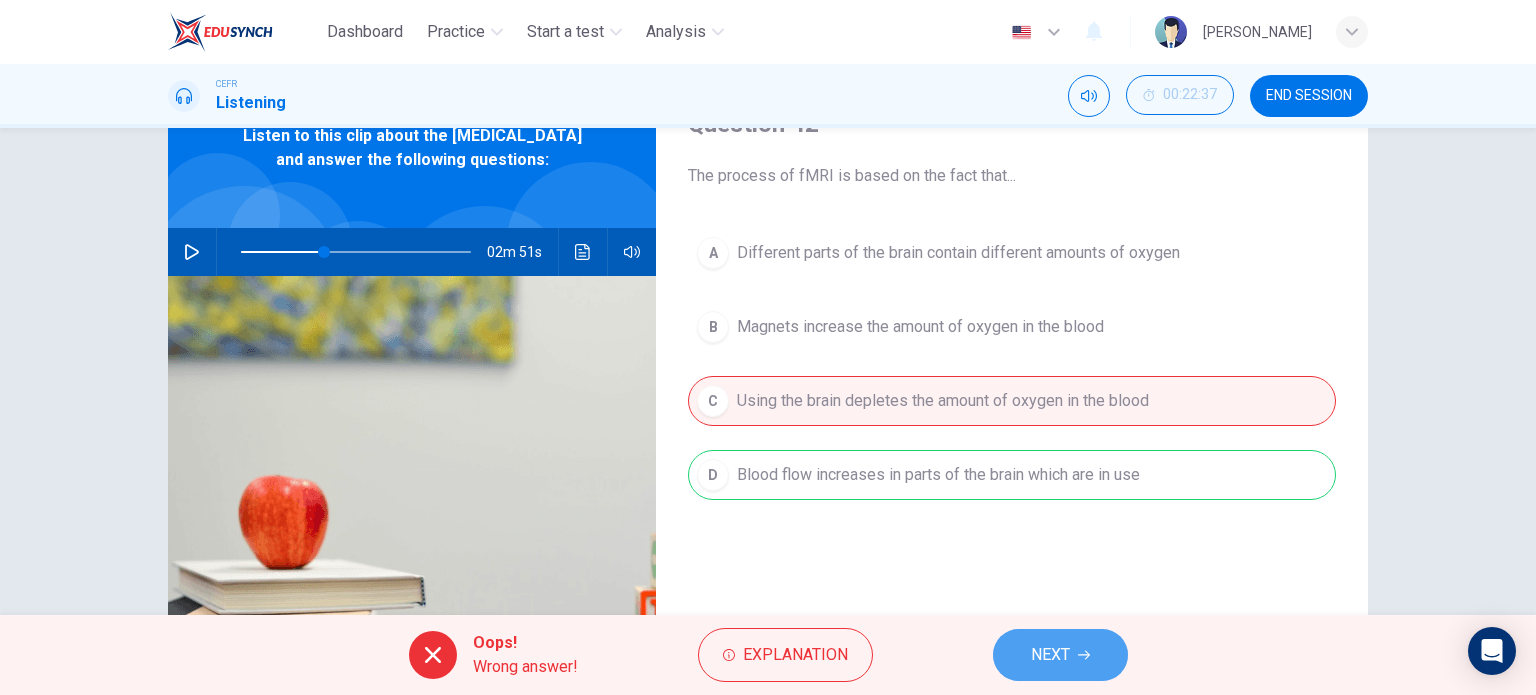 click on "NEXT" at bounding box center (1050, 655) 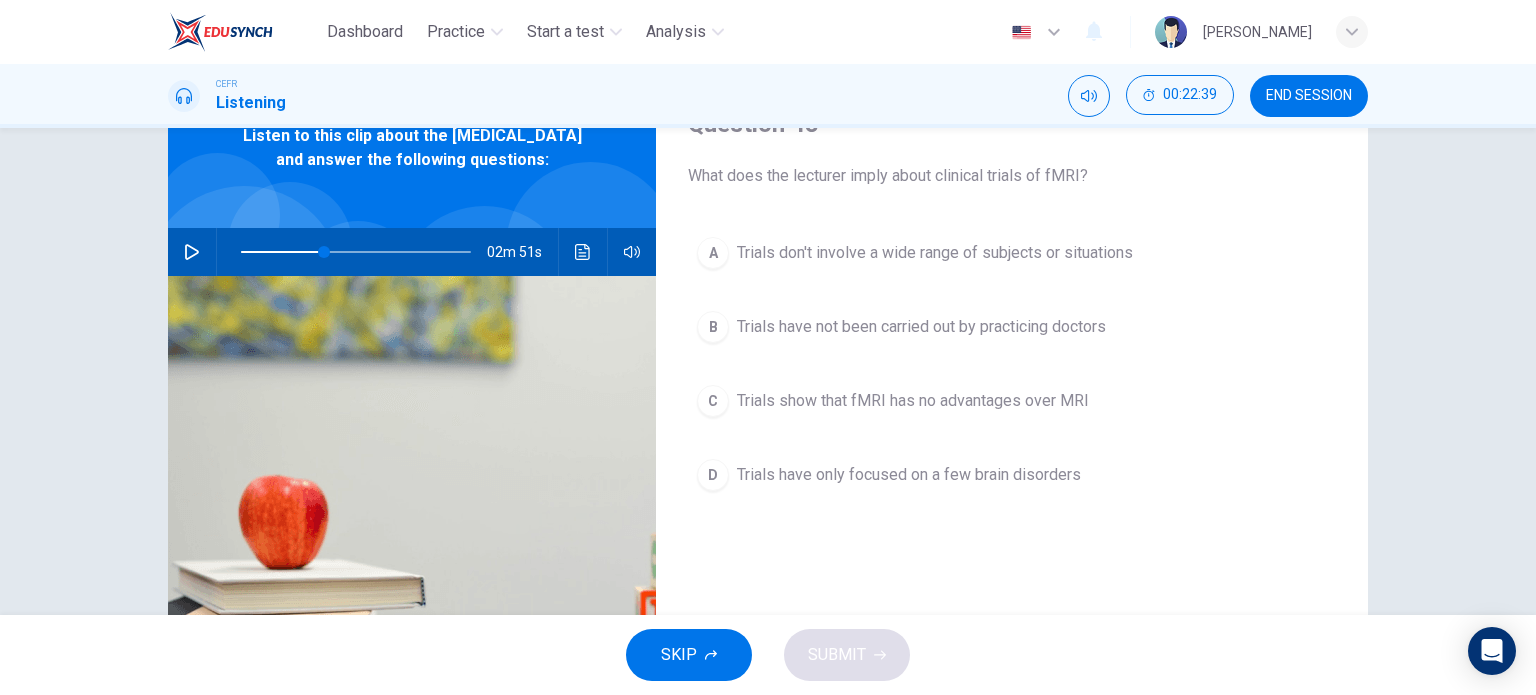 click on "END SESSION" at bounding box center [1309, 96] 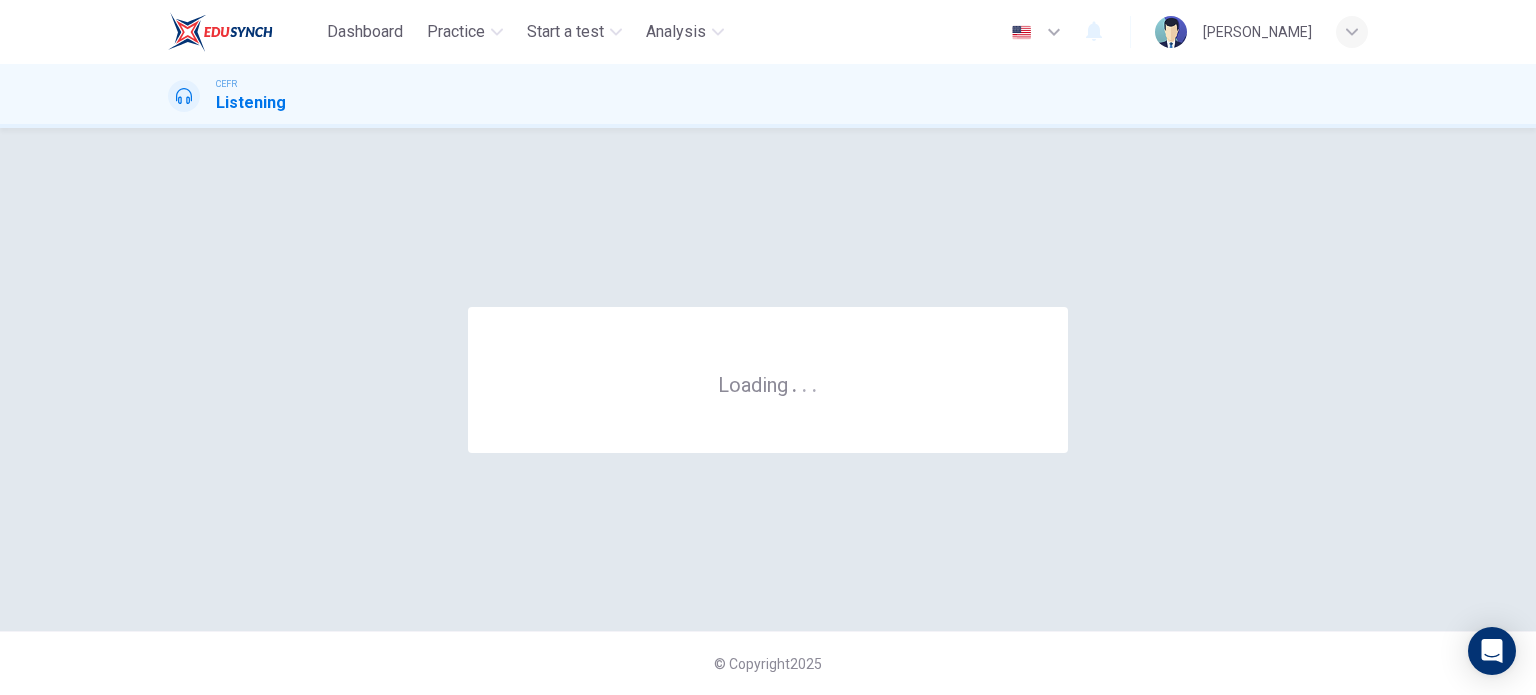 scroll, scrollTop: 0, scrollLeft: 0, axis: both 